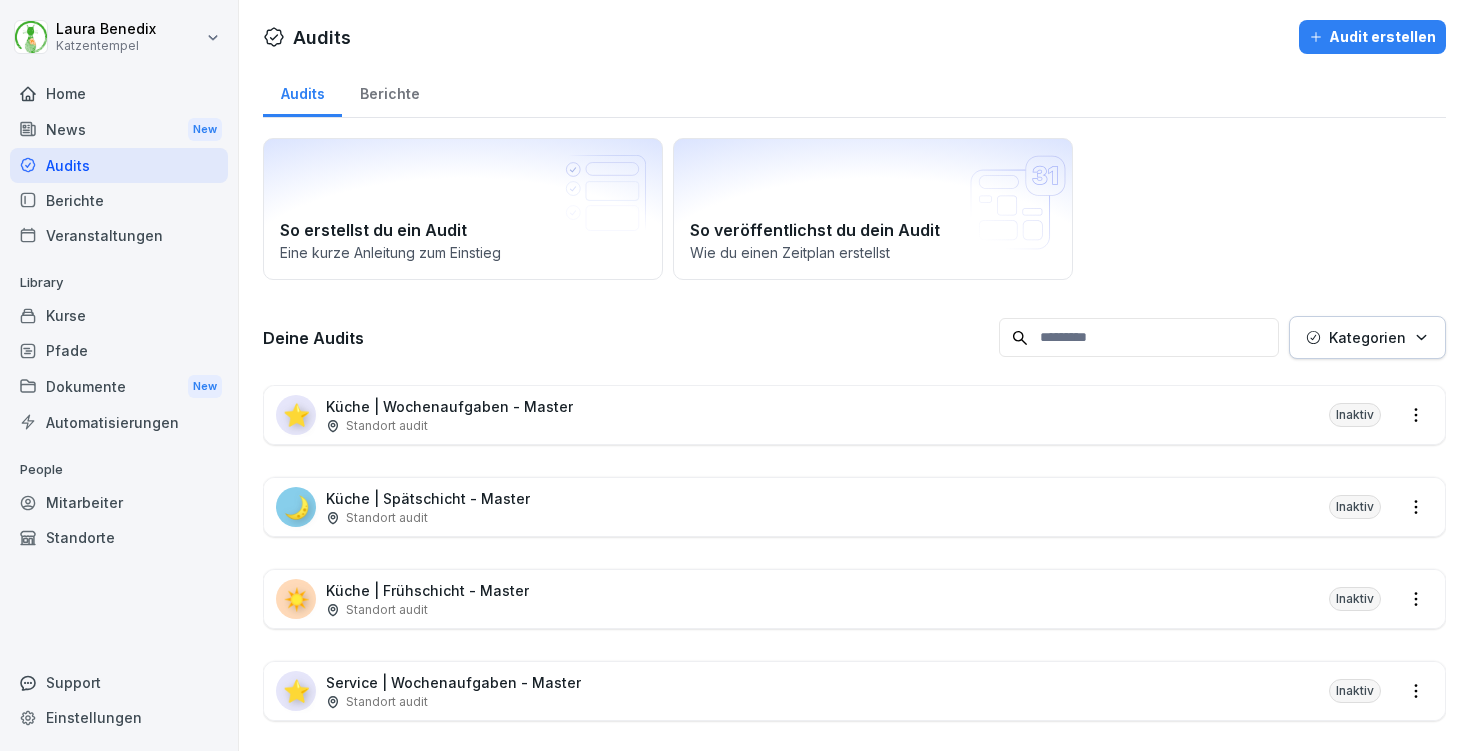 scroll, scrollTop: 0, scrollLeft: 0, axis: both 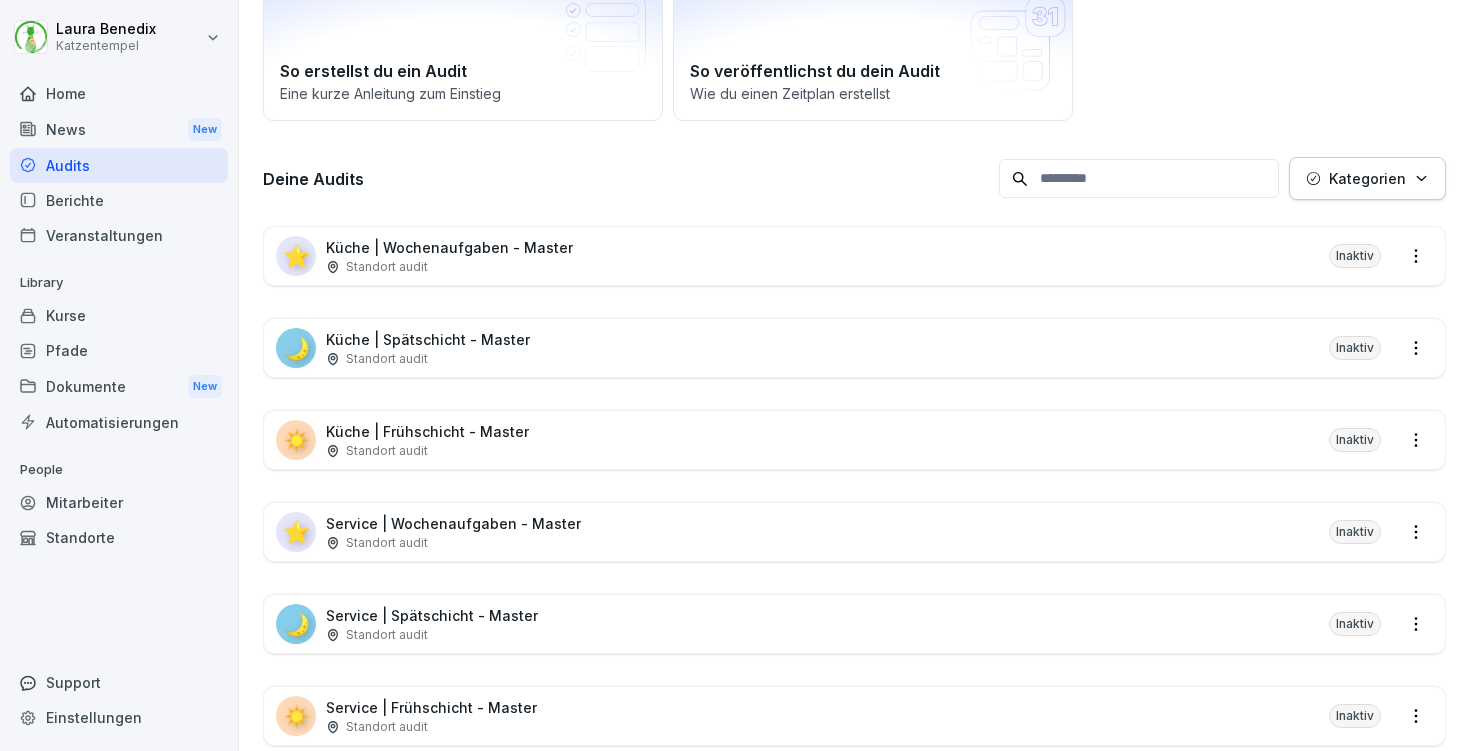 click on "Kurse" at bounding box center (119, 315) 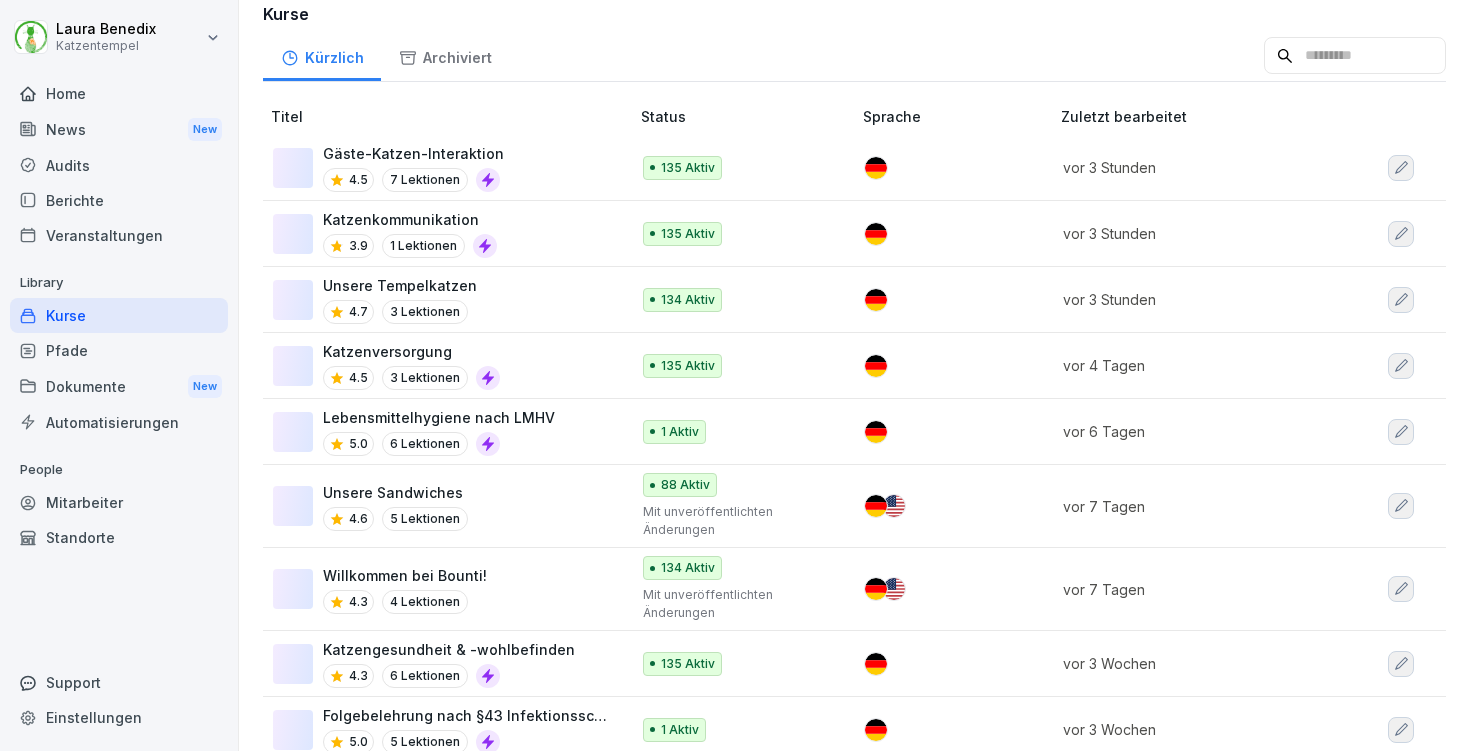 scroll, scrollTop: 0, scrollLeft: 0, axis: both 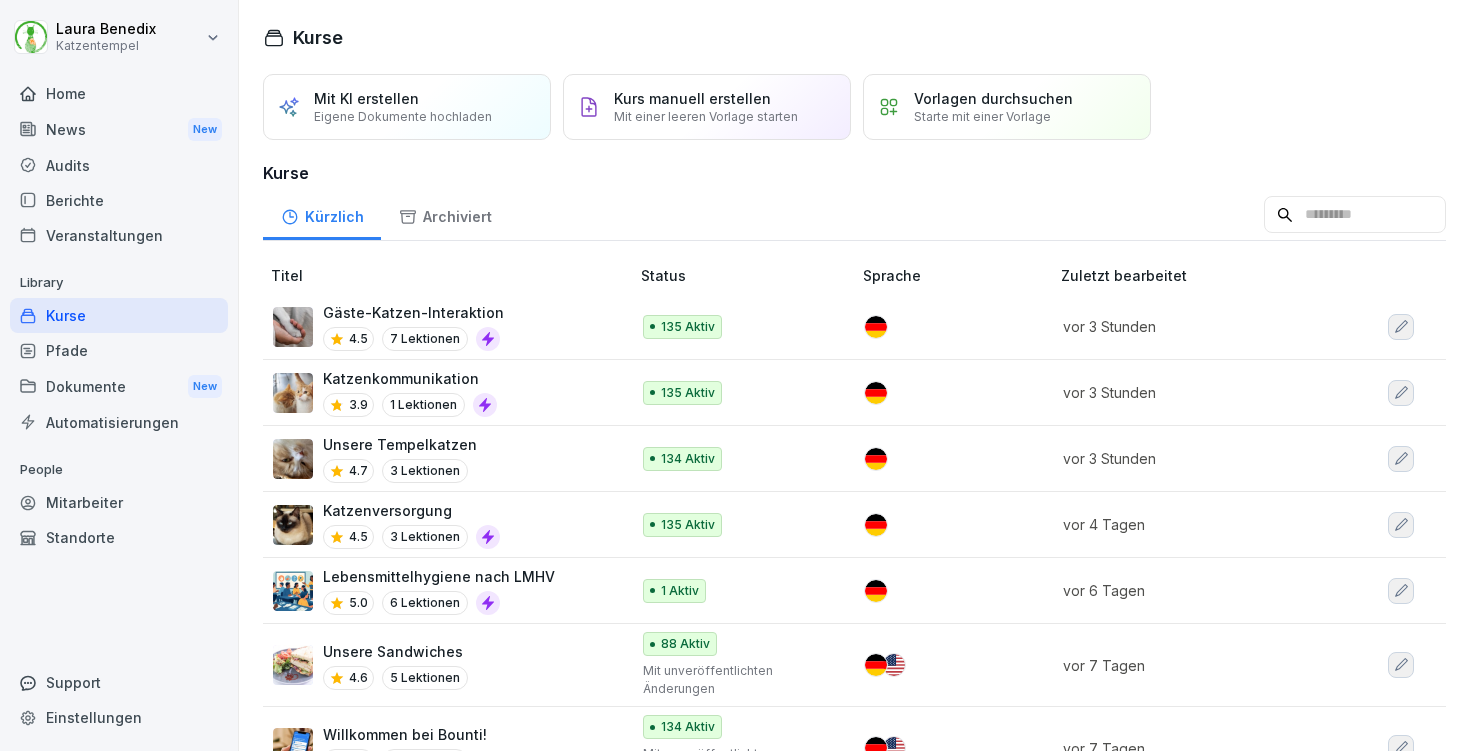 click on "Katzenversorgung 4.5 3 Lektionen" at bounding box center (441, 524) 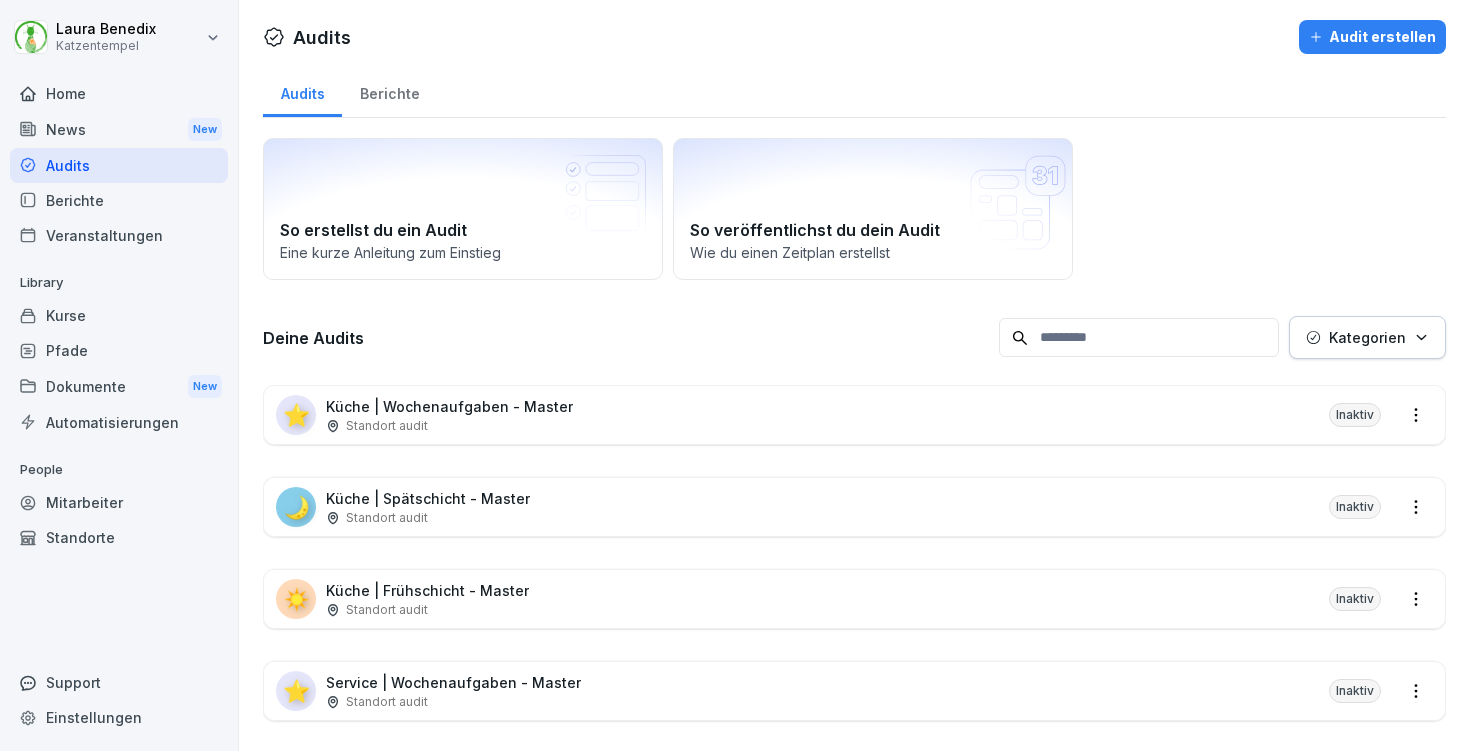 scroll, scrollTop: 0, scrollLeft: 0, axis: both 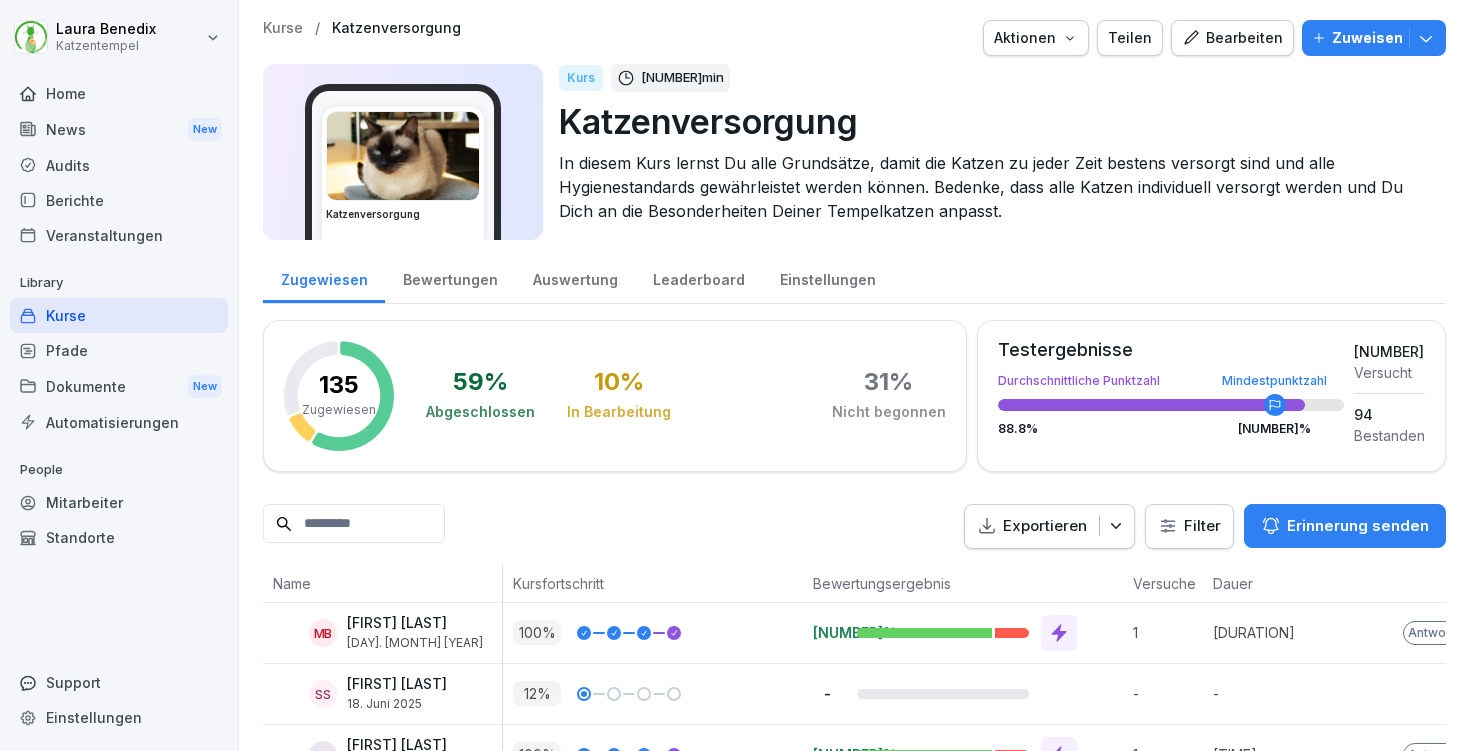 click on "Bearbeiten" at bounding box center (1232, 38) 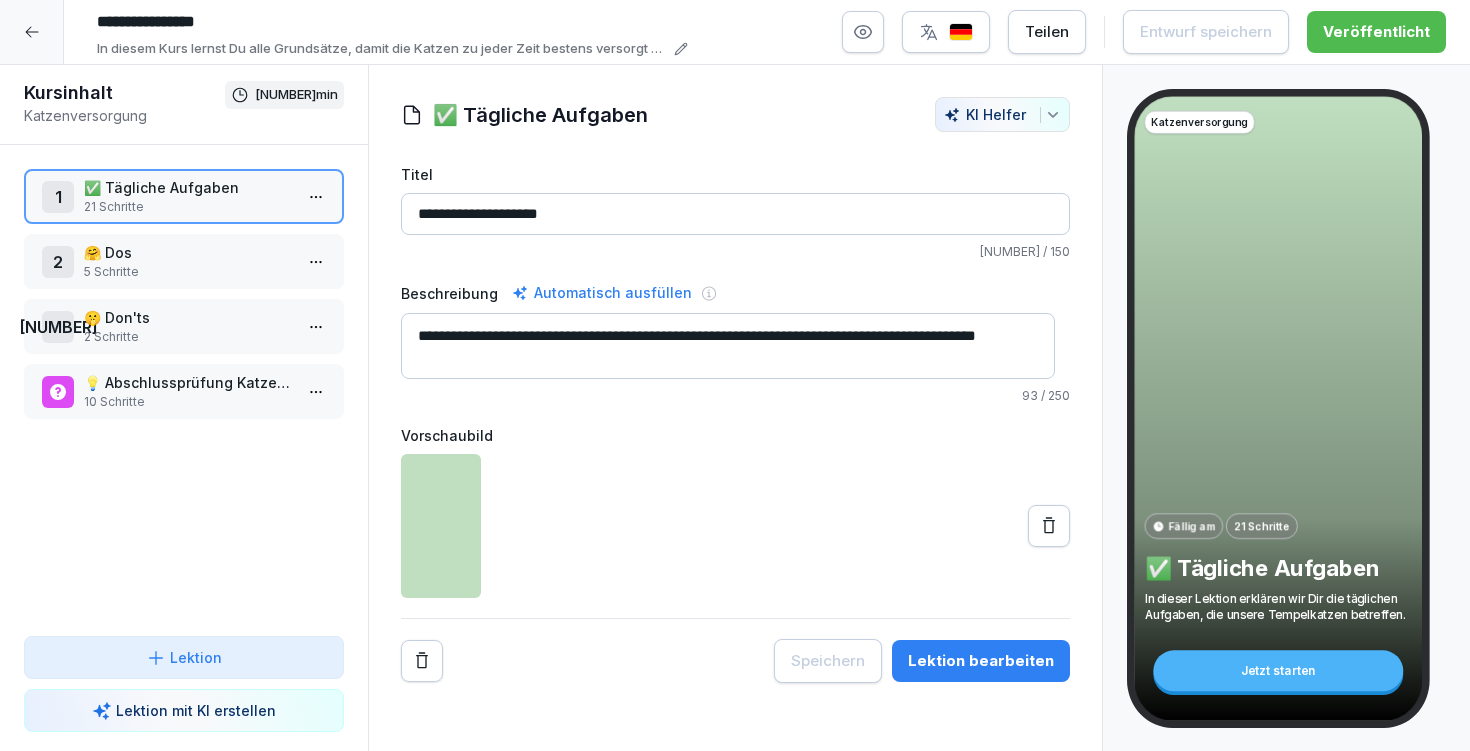 click on "Lektion bearbeiten" at bounding box center (981, 661) 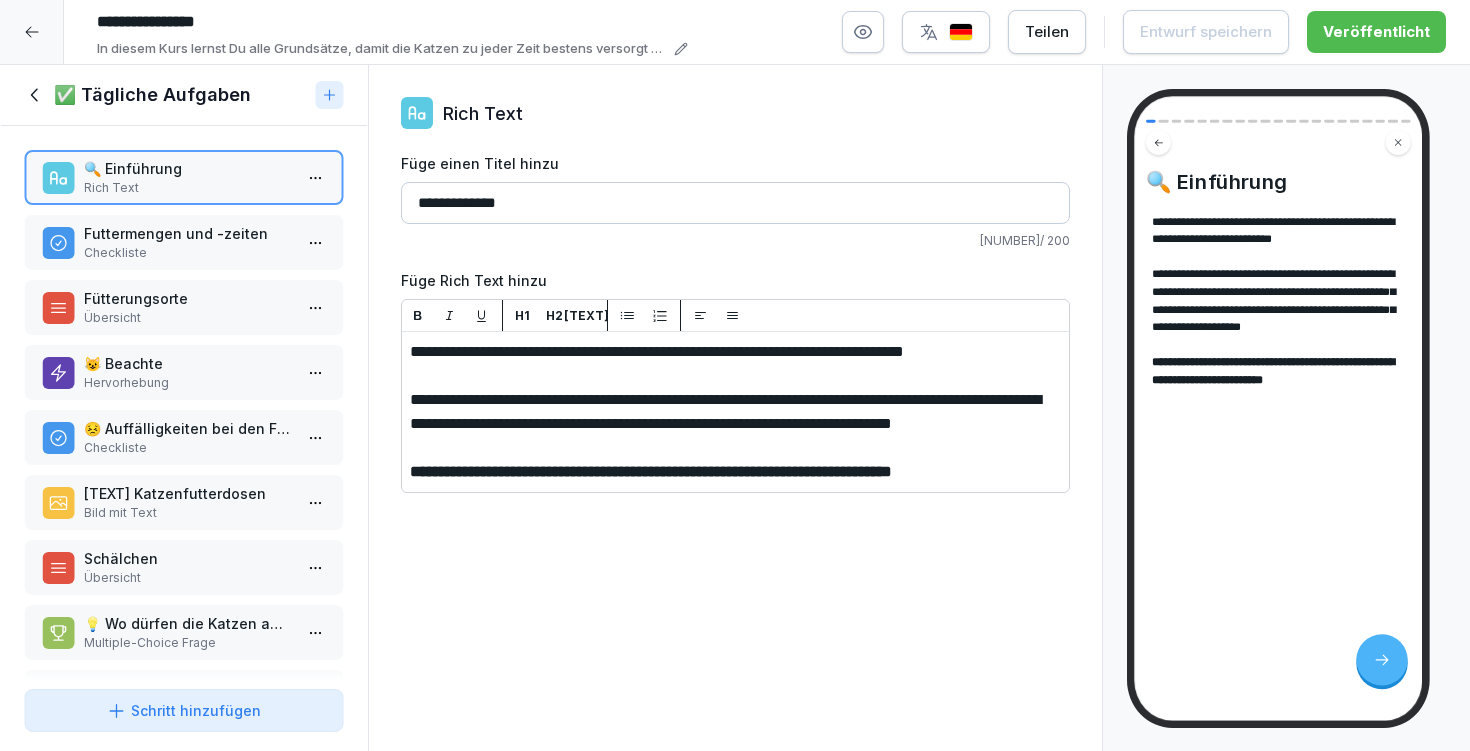 scroll, scrollTop: 4, scrollLeft: 0, axis: vertical 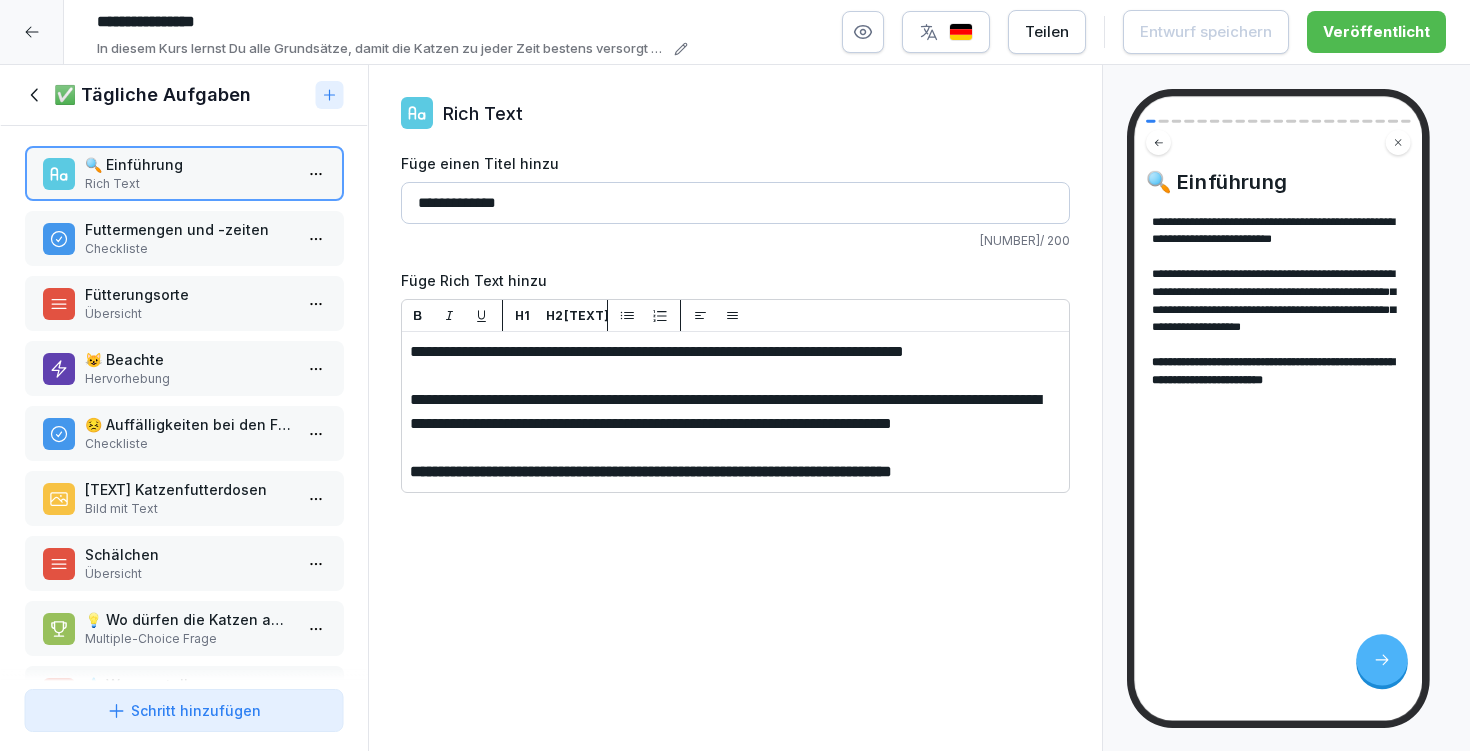 click on "Fütterungsorte" at bounding box center [188, 294] 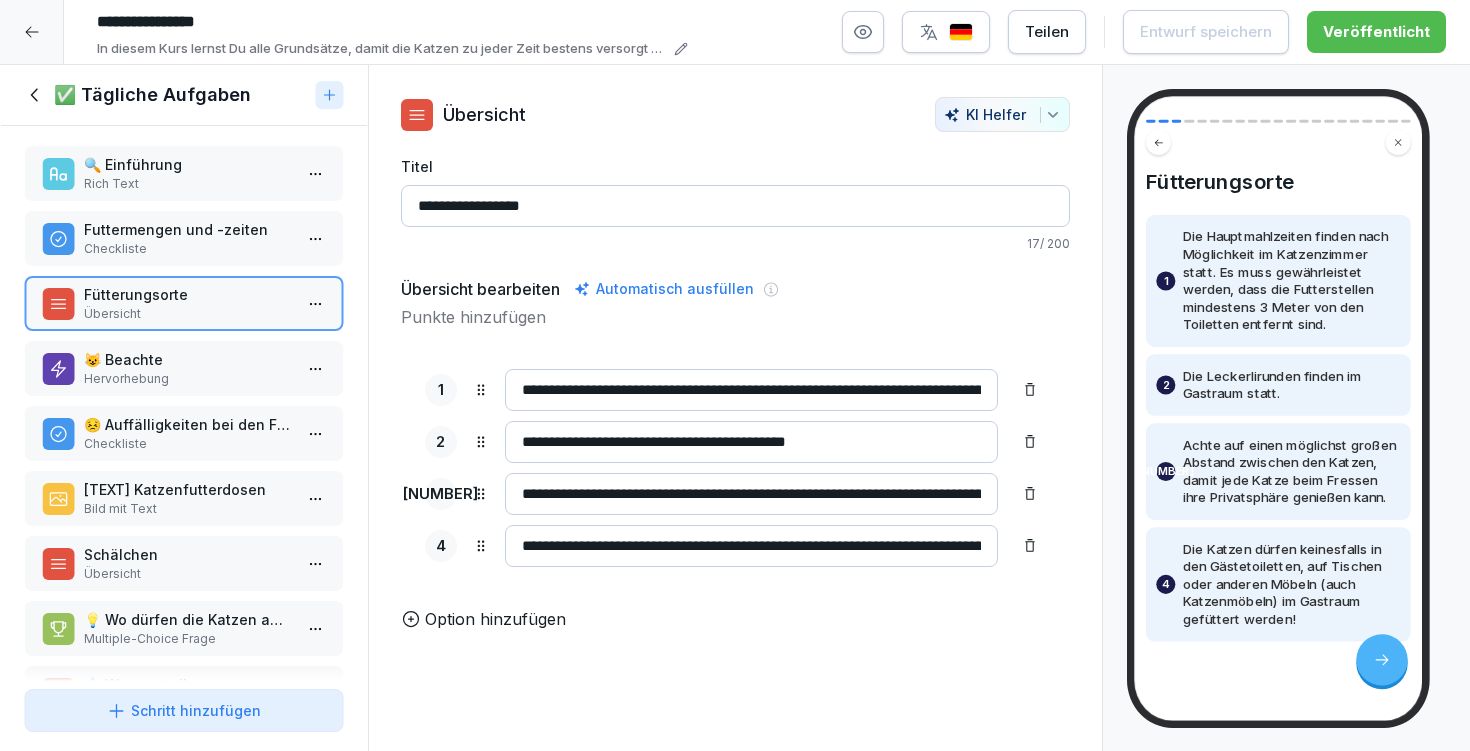 drag, startPoint x: 940, startPoint y: 384, endPoint x: 1042, endPoint y: 386, distance: 102.01961 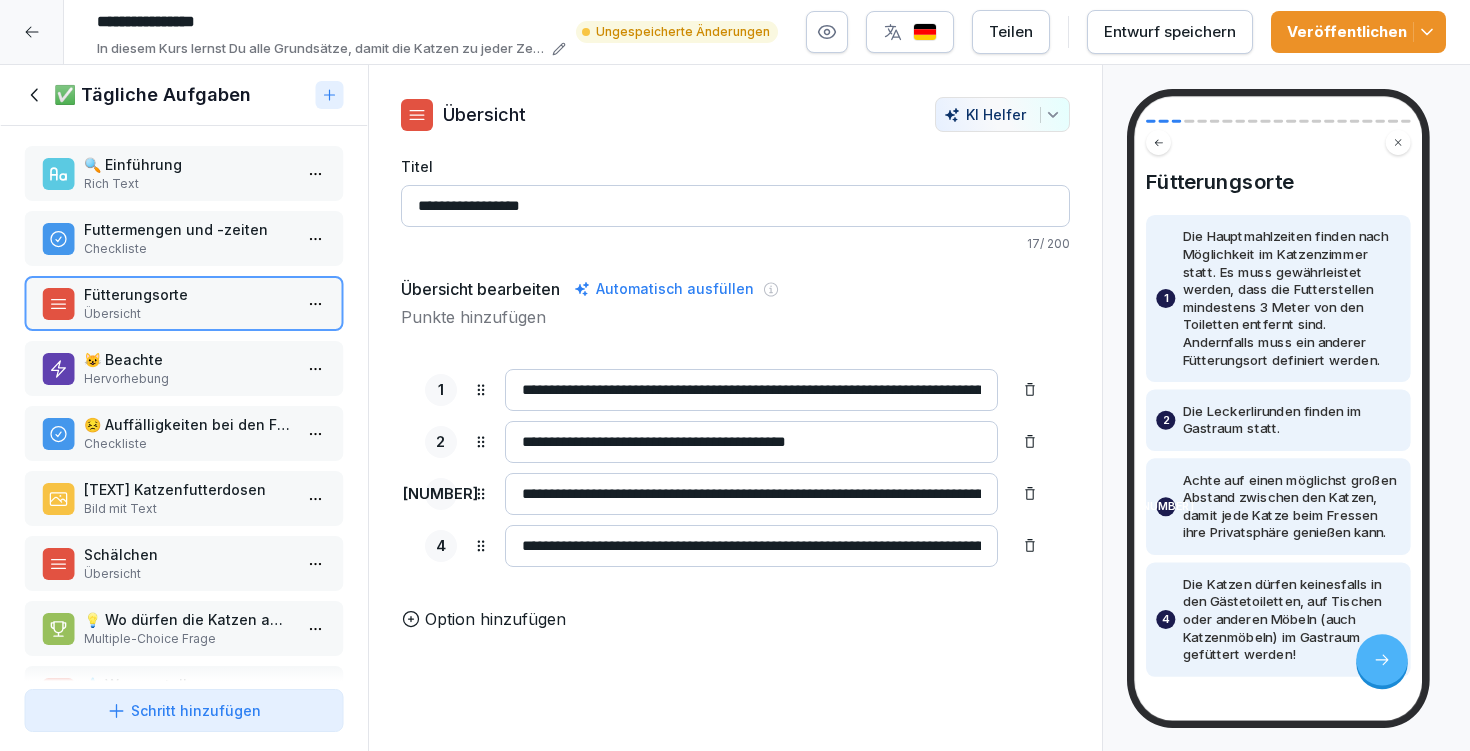 type on "**********" 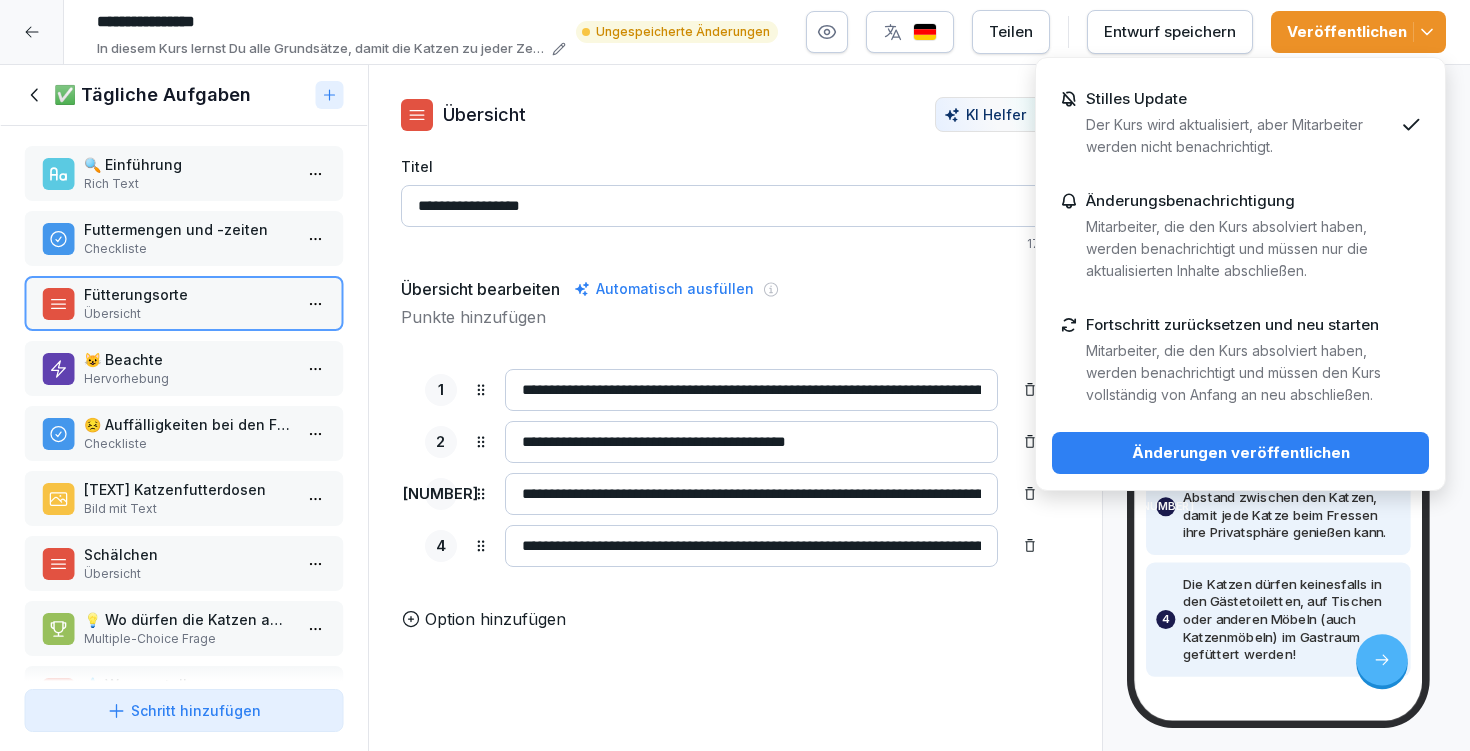 drag, startPoint x: 1367, startPoint y: 451, endPoint x: 1153, endPoint y: 431, distance: 214.93254 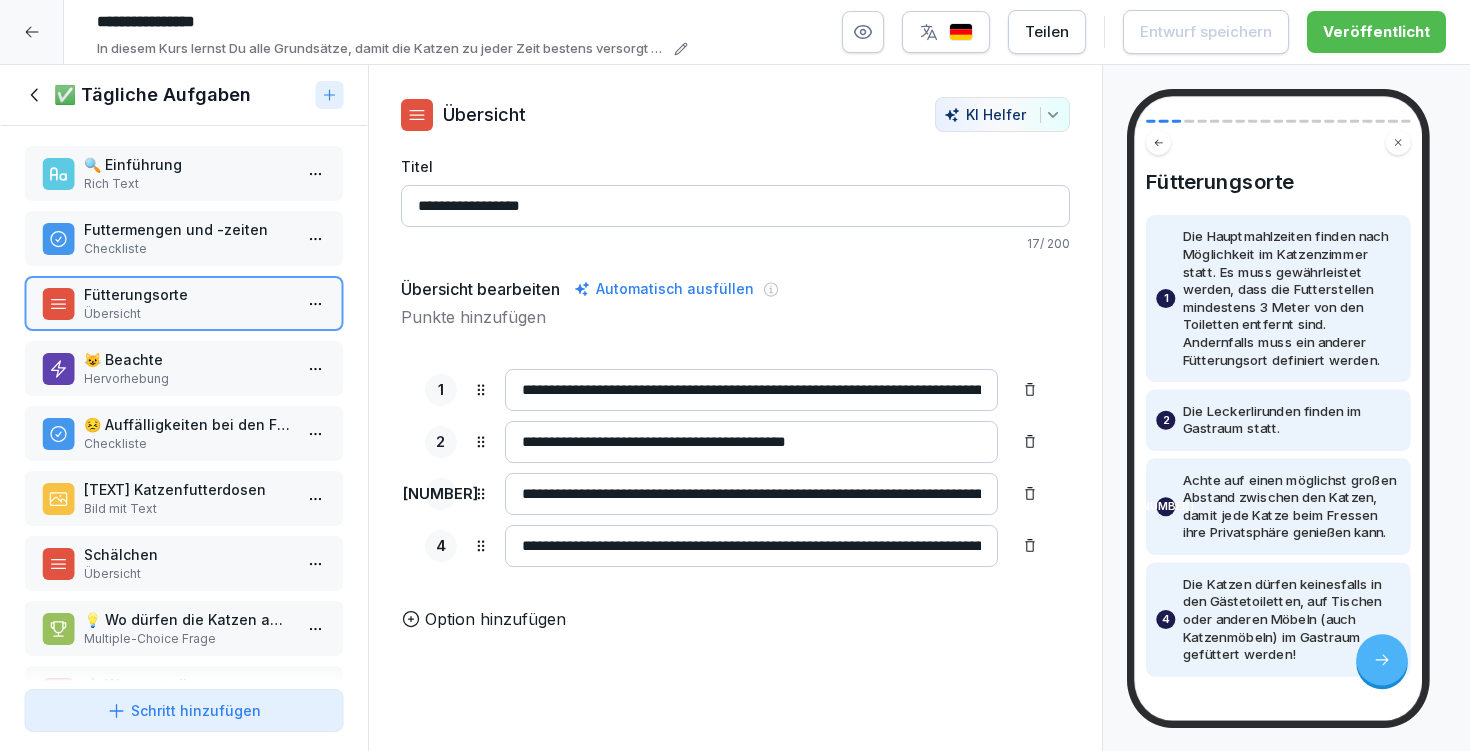 scroll, scrollTop: 668, scrollLeft: 0, axis: vertical 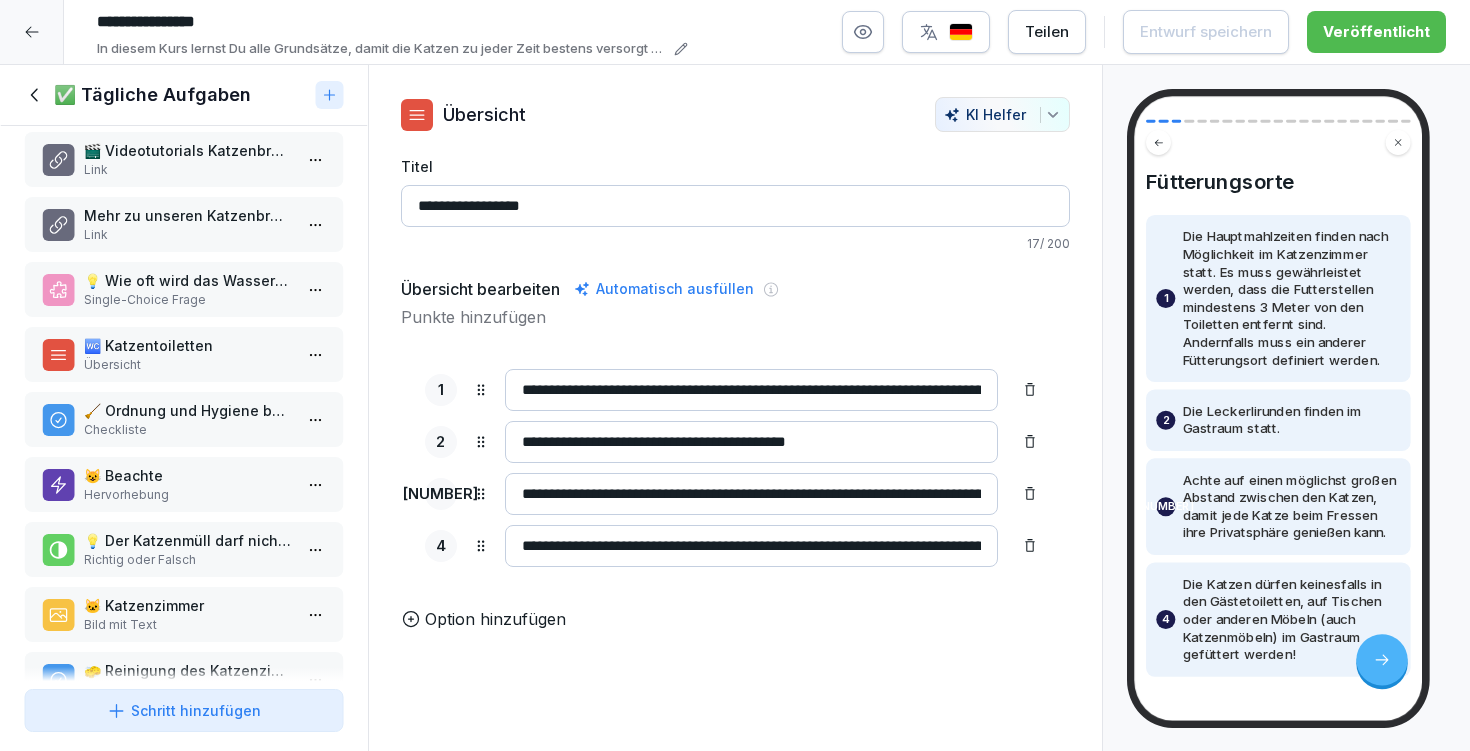 click at bounding box center (32, 32) 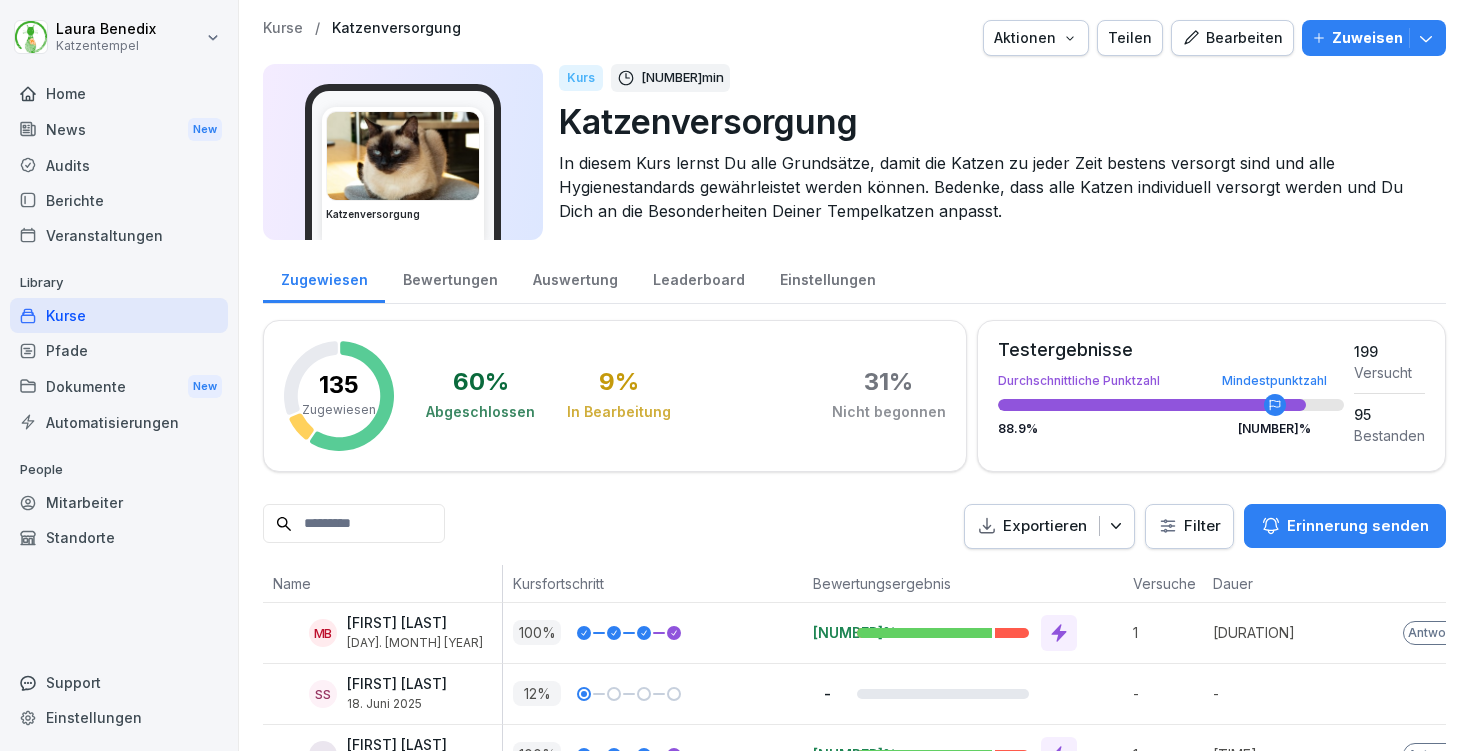 click on "Home" at bounding box center [119, 93] 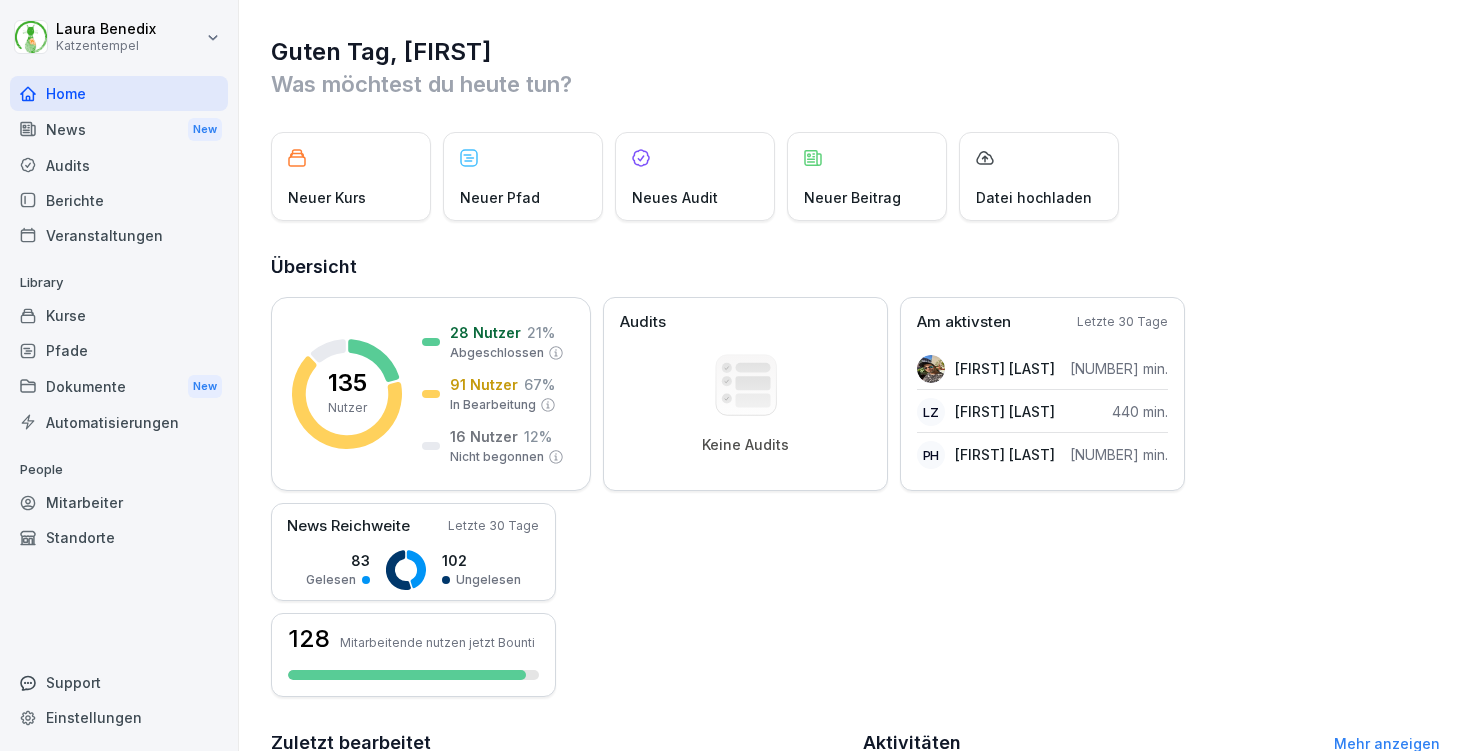 click on "Kurse" at bounding box center [119, 315] 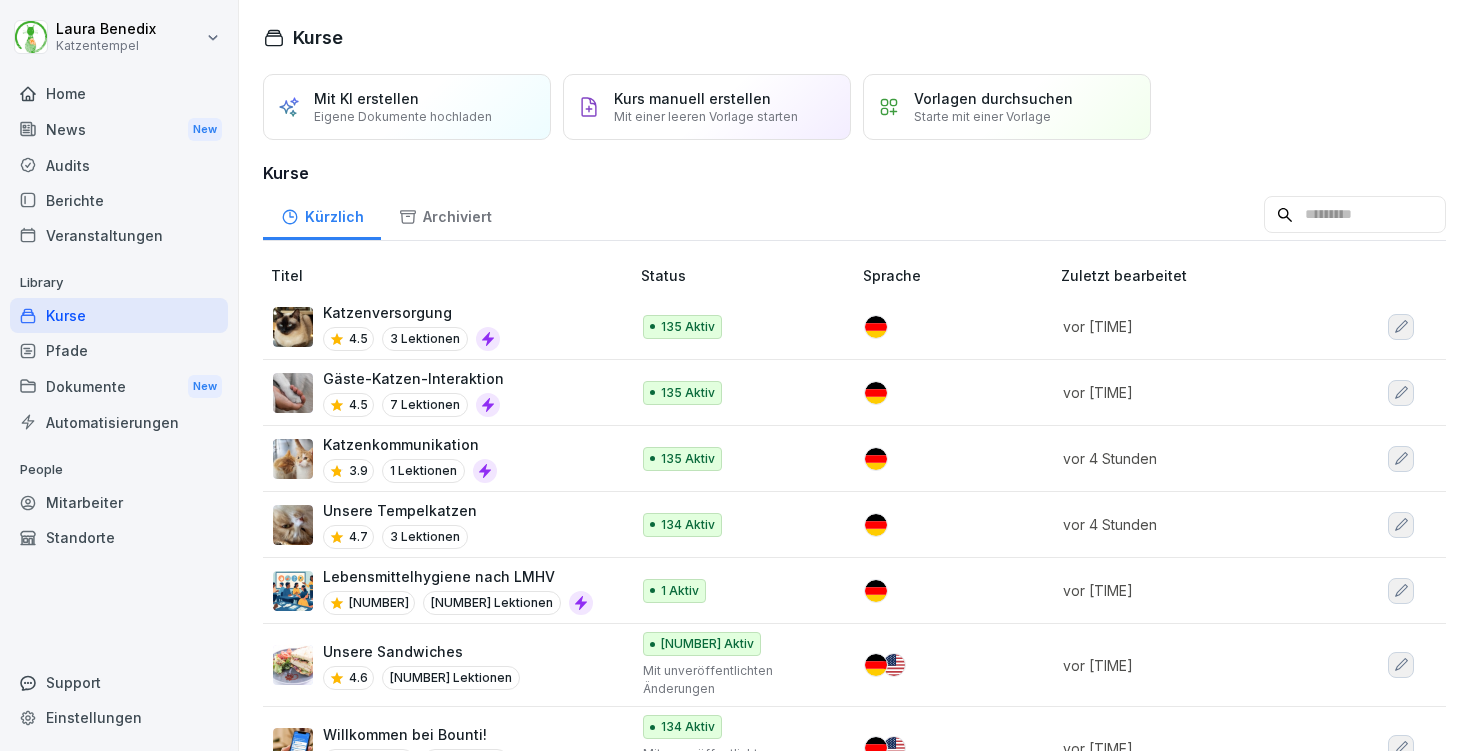 scroll, scrollTop: 150, scrollLeft: 0, axis: vertical 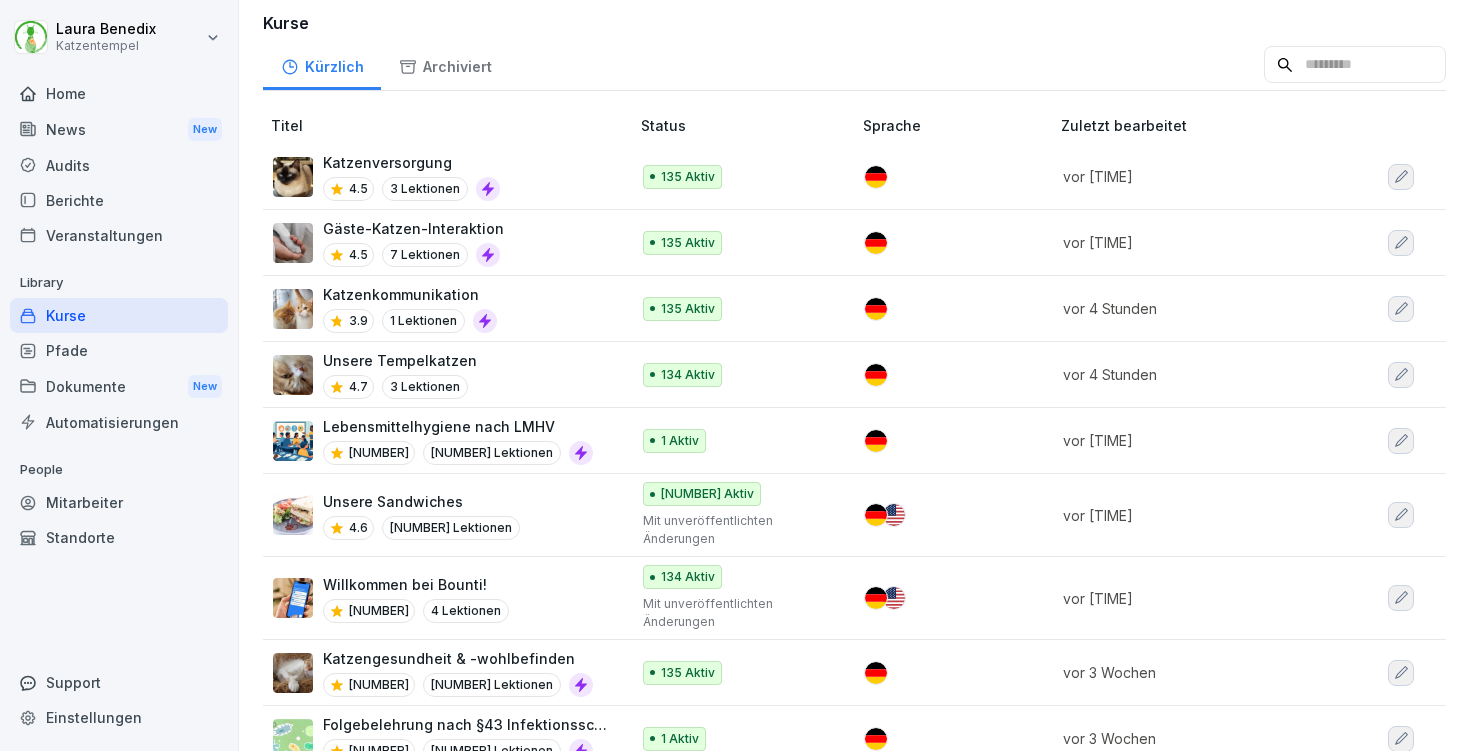 click on "Audits" at bounding box center [119, 165] 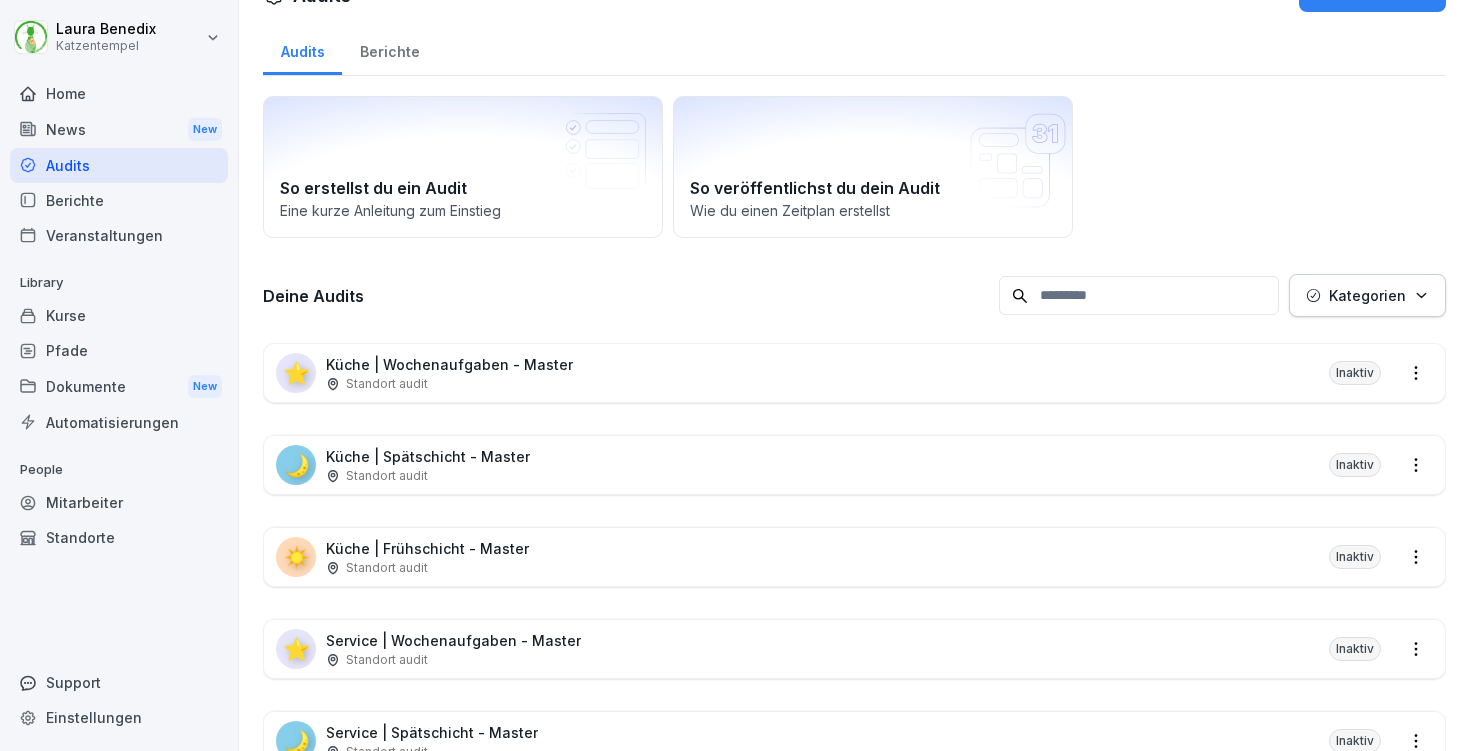 scroll, scrollTop: 7, scrollLeft: 0, axis: vertical 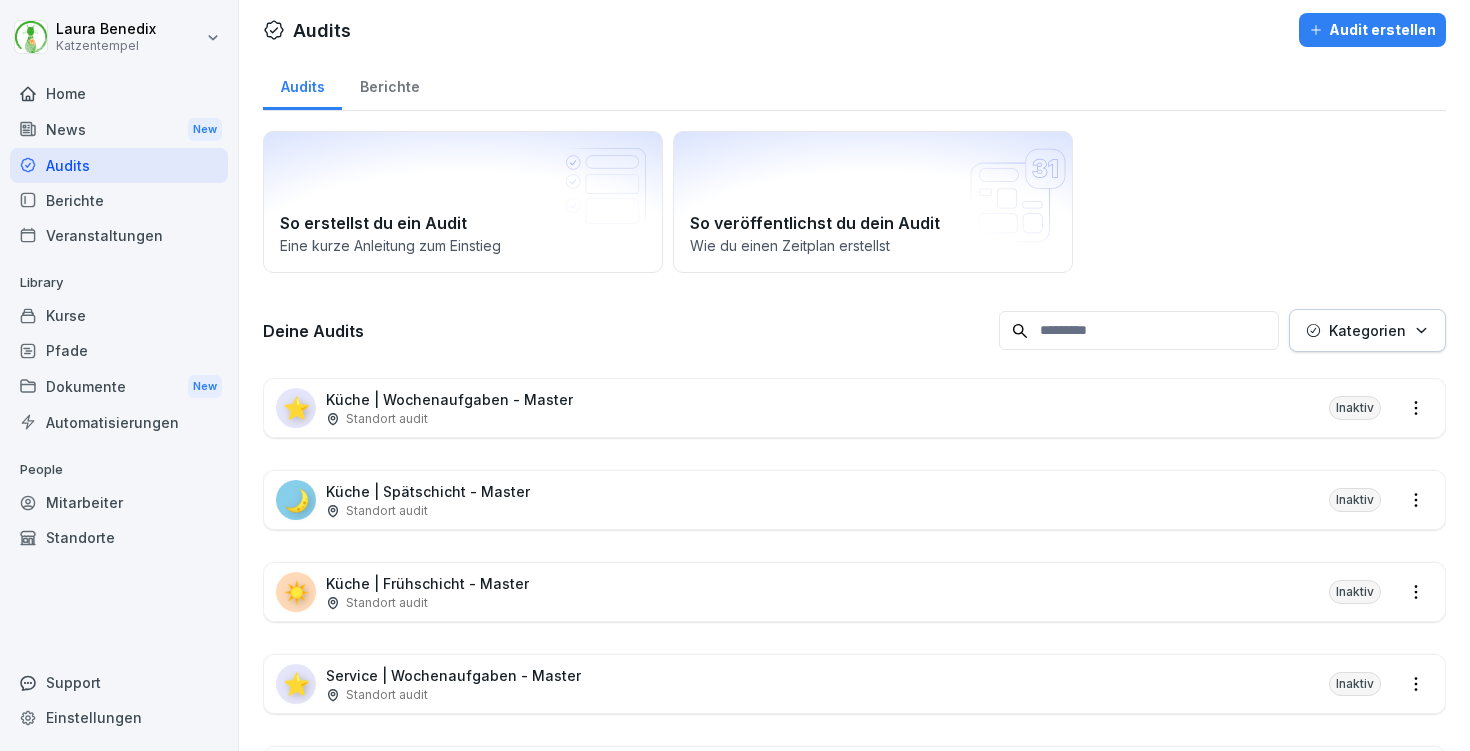 click on "Berichte" at bounding box center [389, 84] 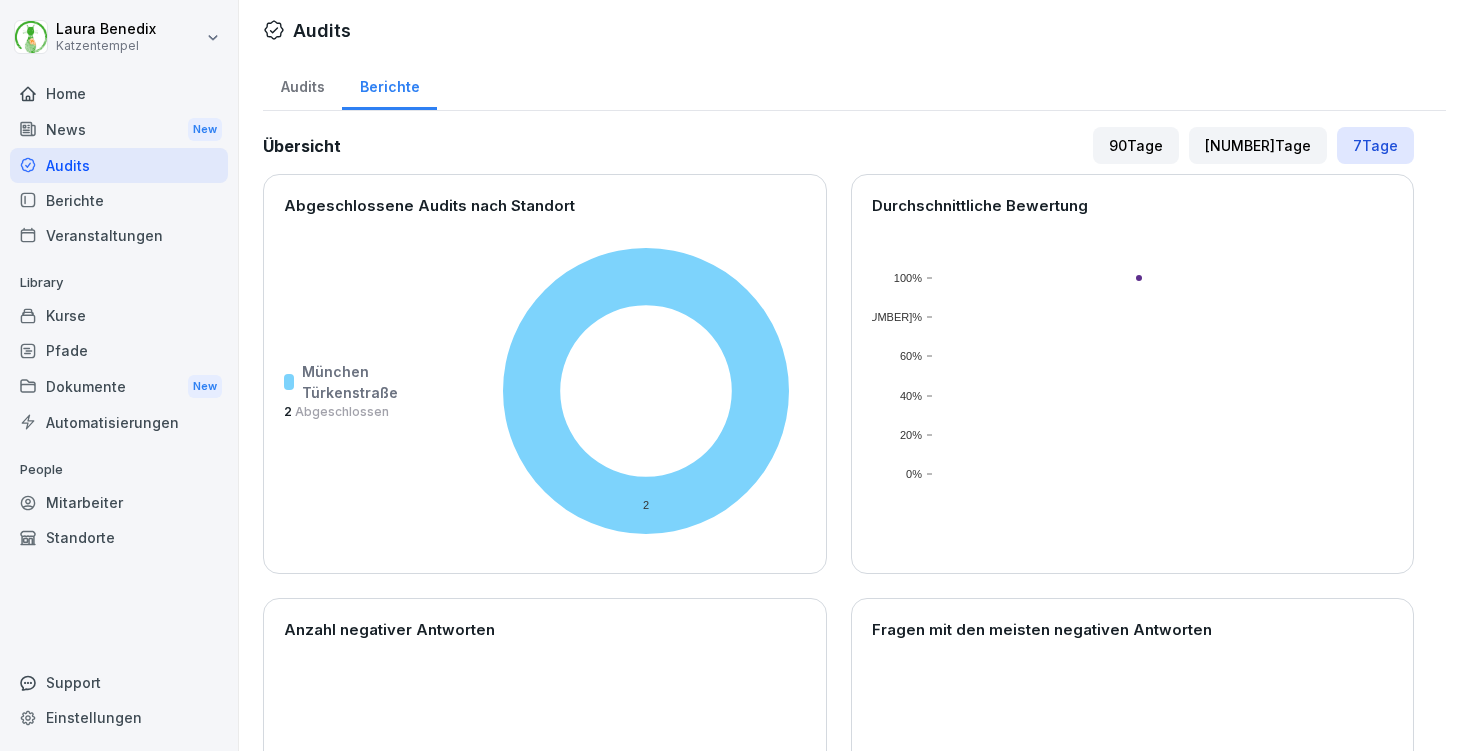 click on "Audits" at bounding box center (302, 84) 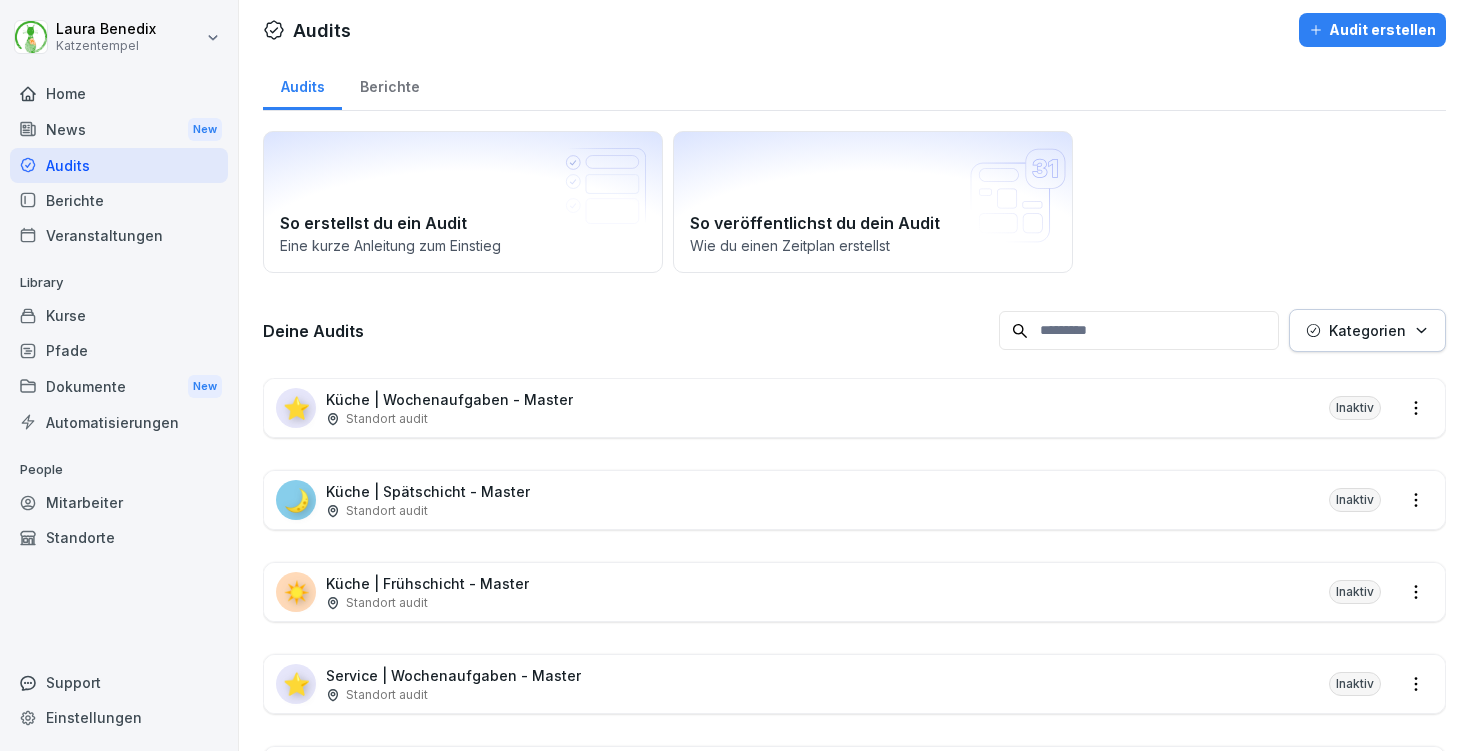 click on "⭐ Küche | Wochenaufgaben - Master Standort audit Inaktiv" at bounding box center [854, 408] 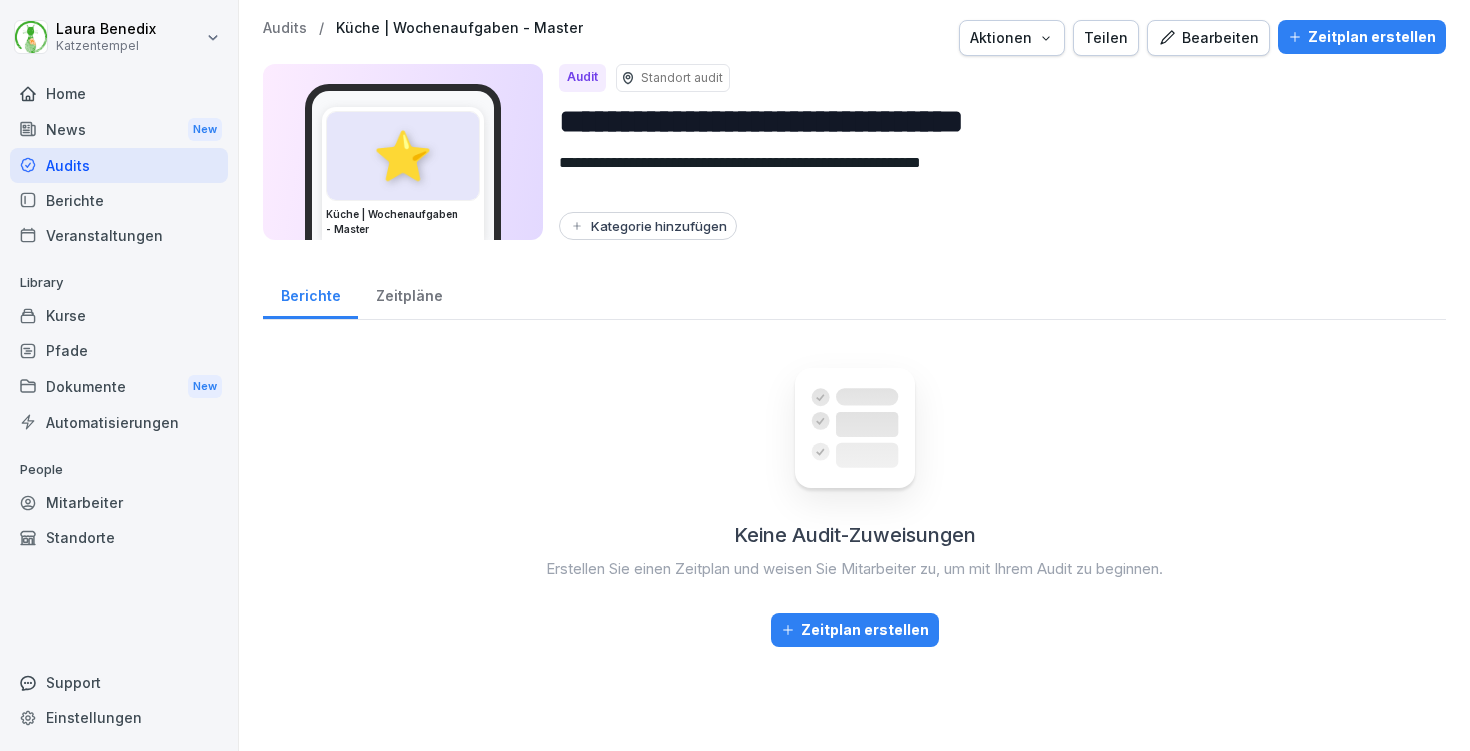 scroll, scrollTop: 0, scrollLeft: 0, axis: both 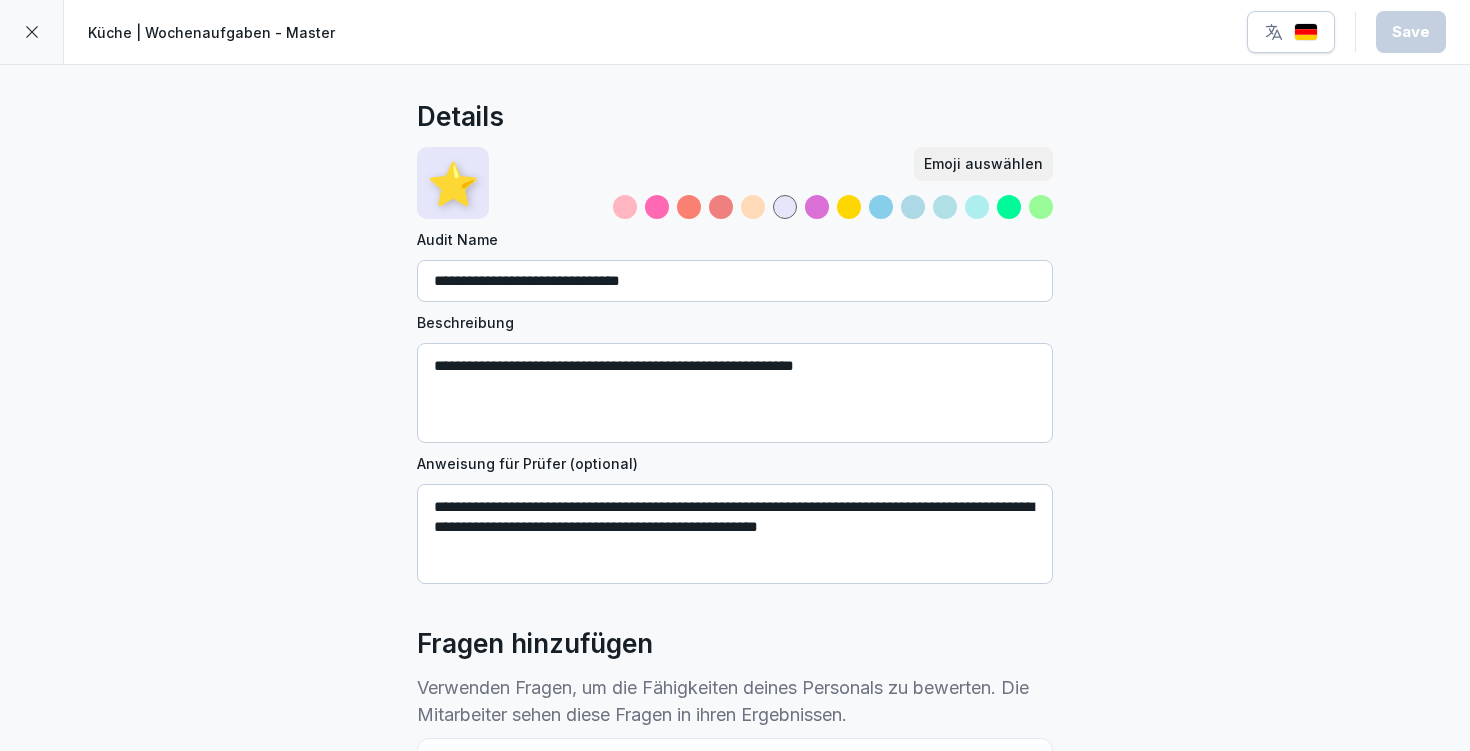 click at bounding box center (32, 32) 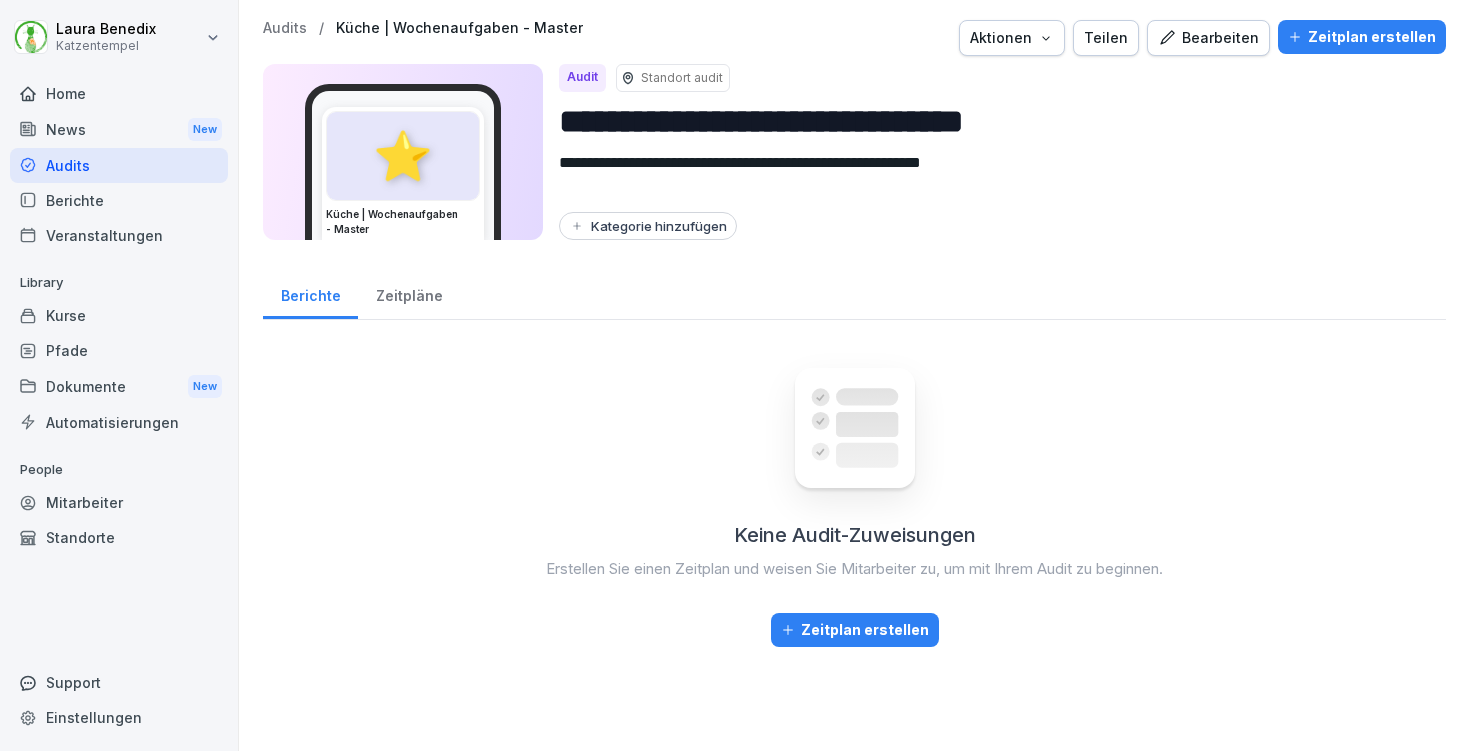 click on "Aktionen" at bounding box center [1012, 38] 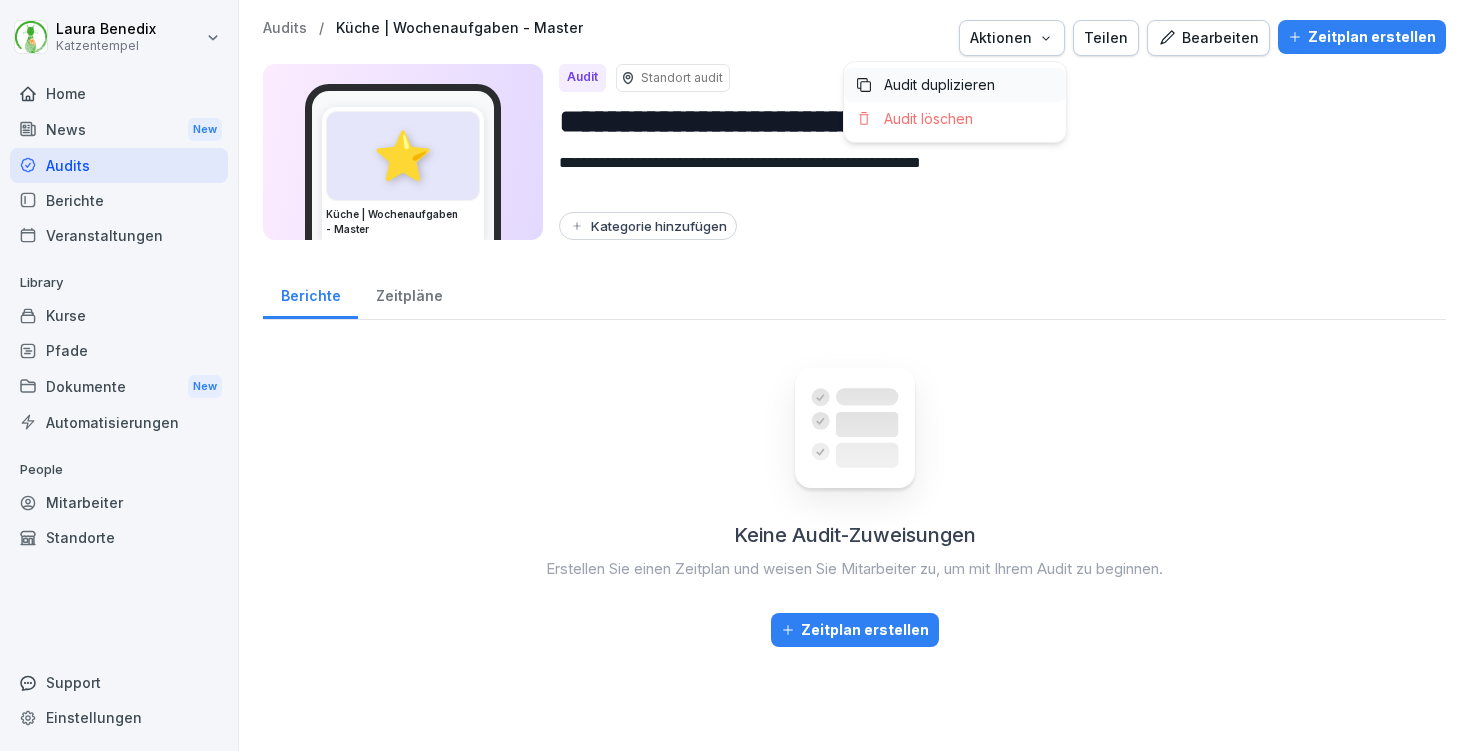 click on "Audit duplizieren" at bounding box center (939, 85) 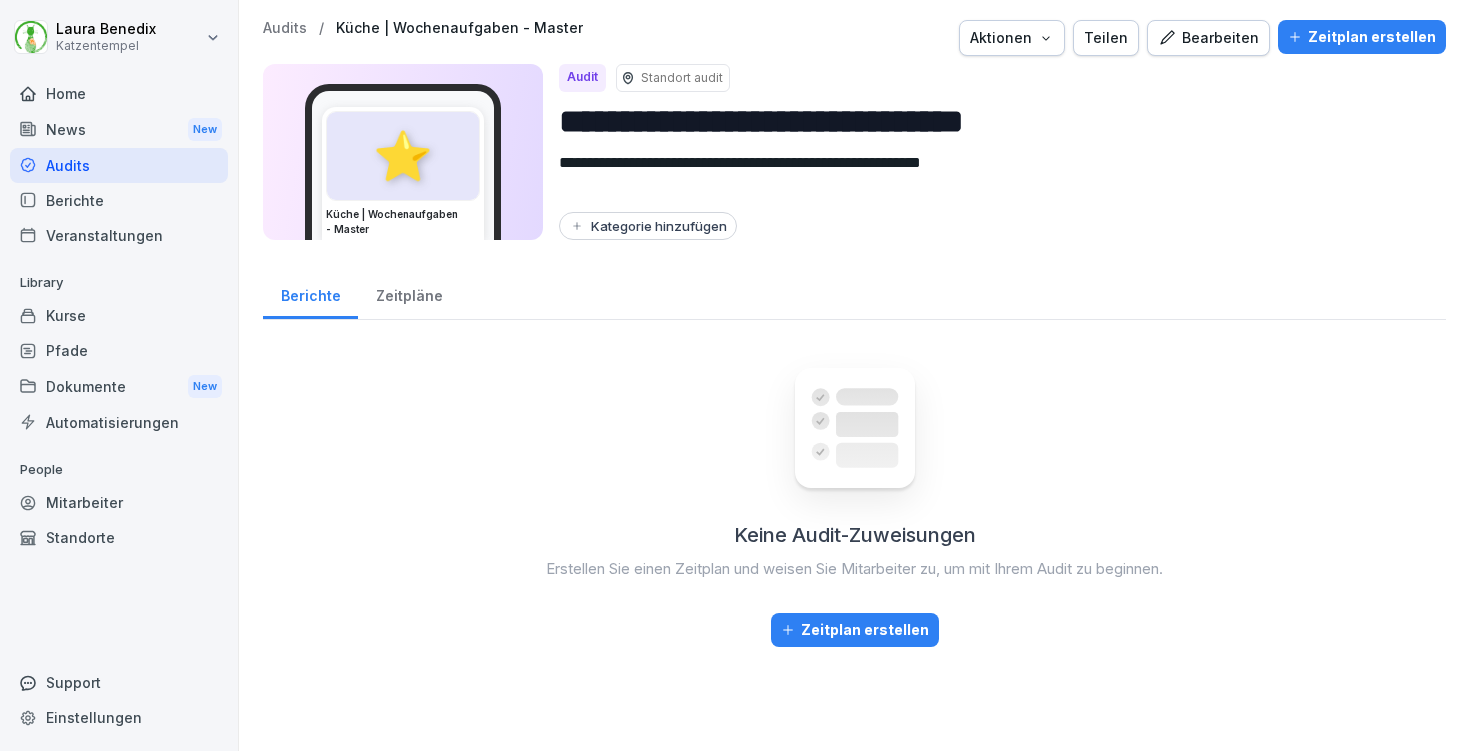 drag, startPoint x: 826, startPoint y: 131, endPoint x: 701, endPoint y: 124, distance: 125.19585 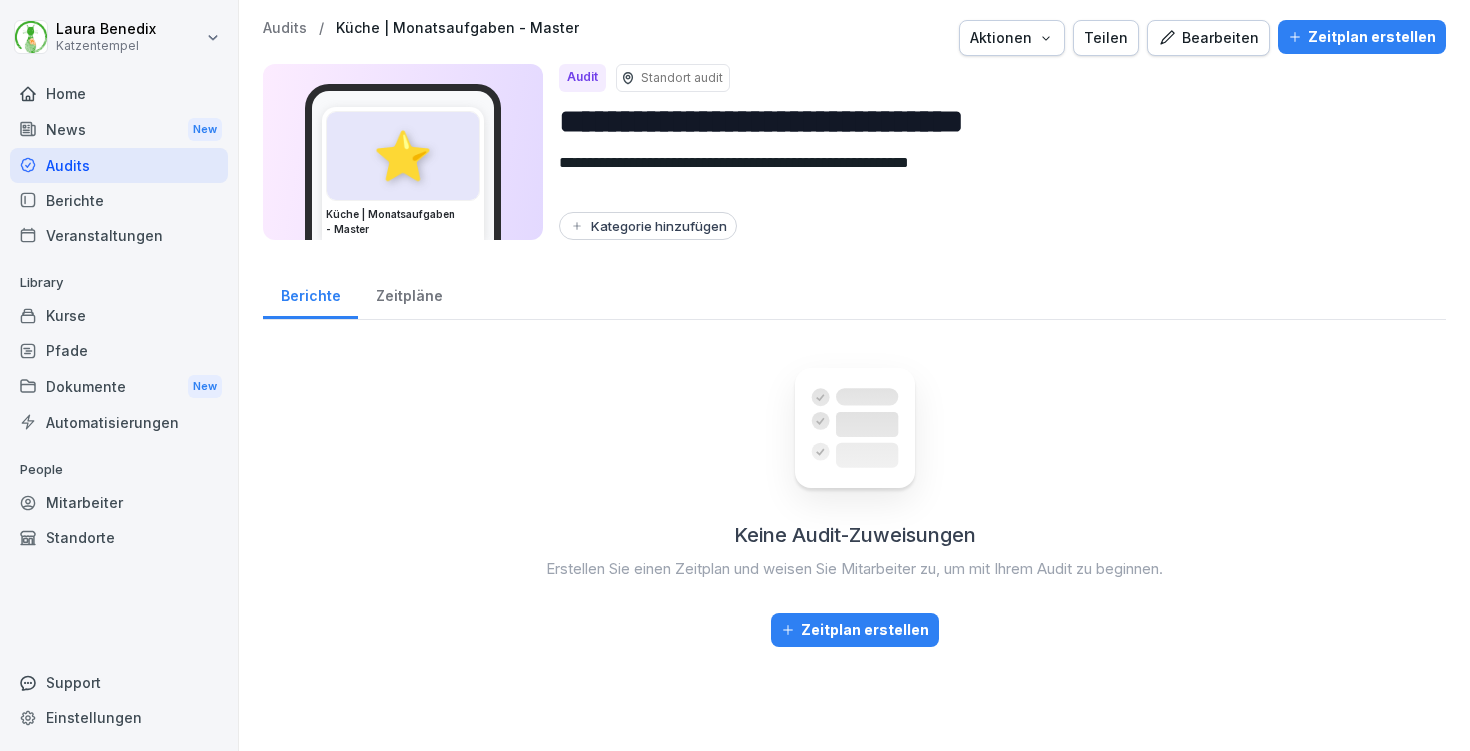 type on "**********" 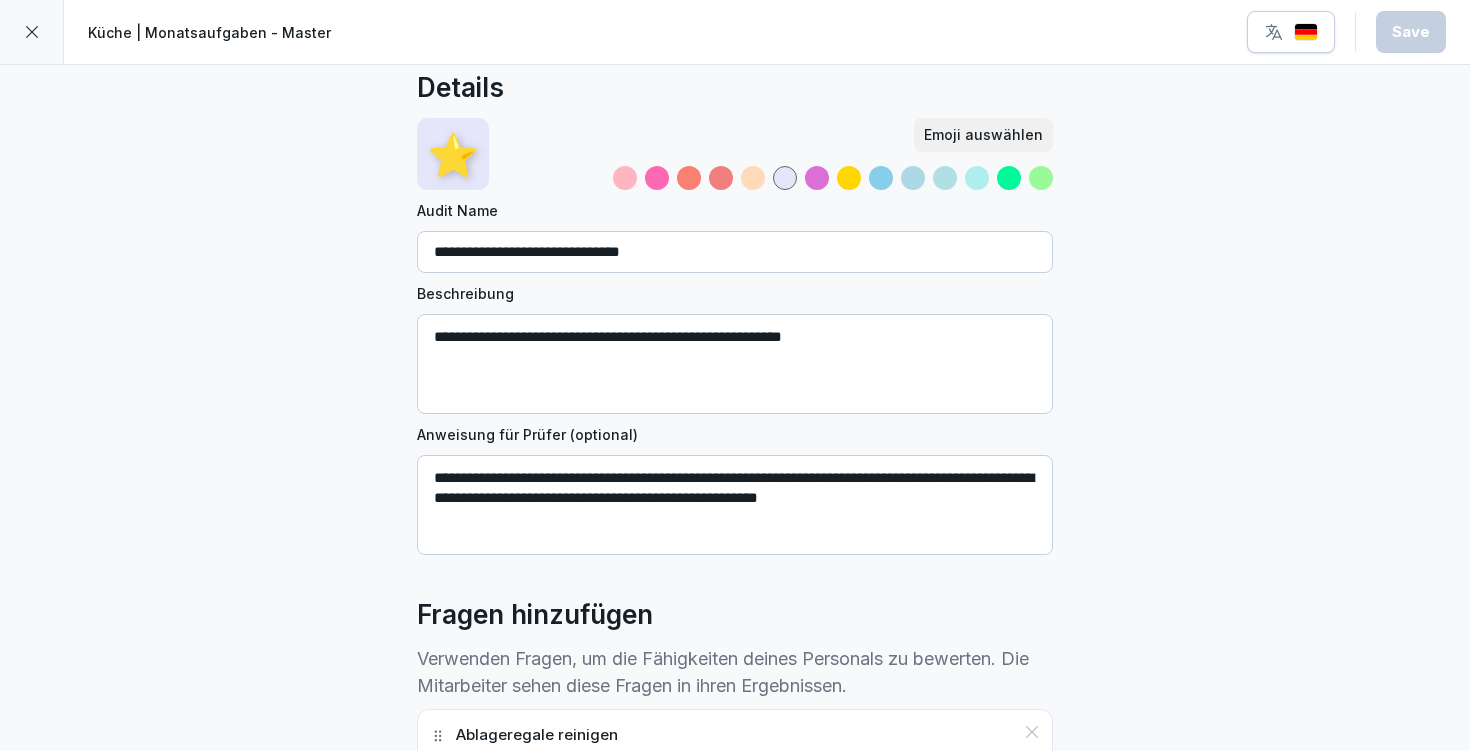 scroll, scrollTop: 0, scrollLeft: 0, axis: both 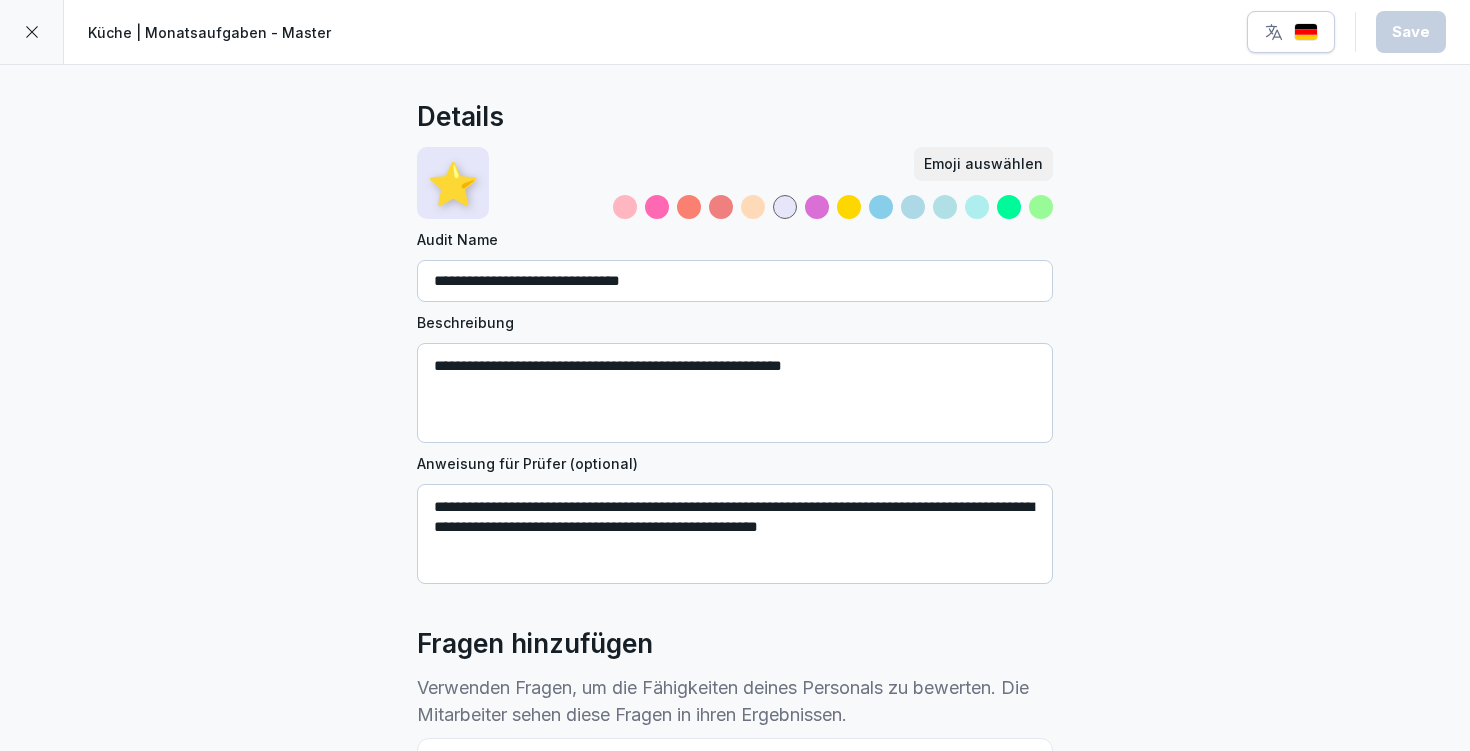 drag, startPoint x: 18, startPoint y: 52, endPoint x: 28, endPoint y: 45, distance: 12.206555 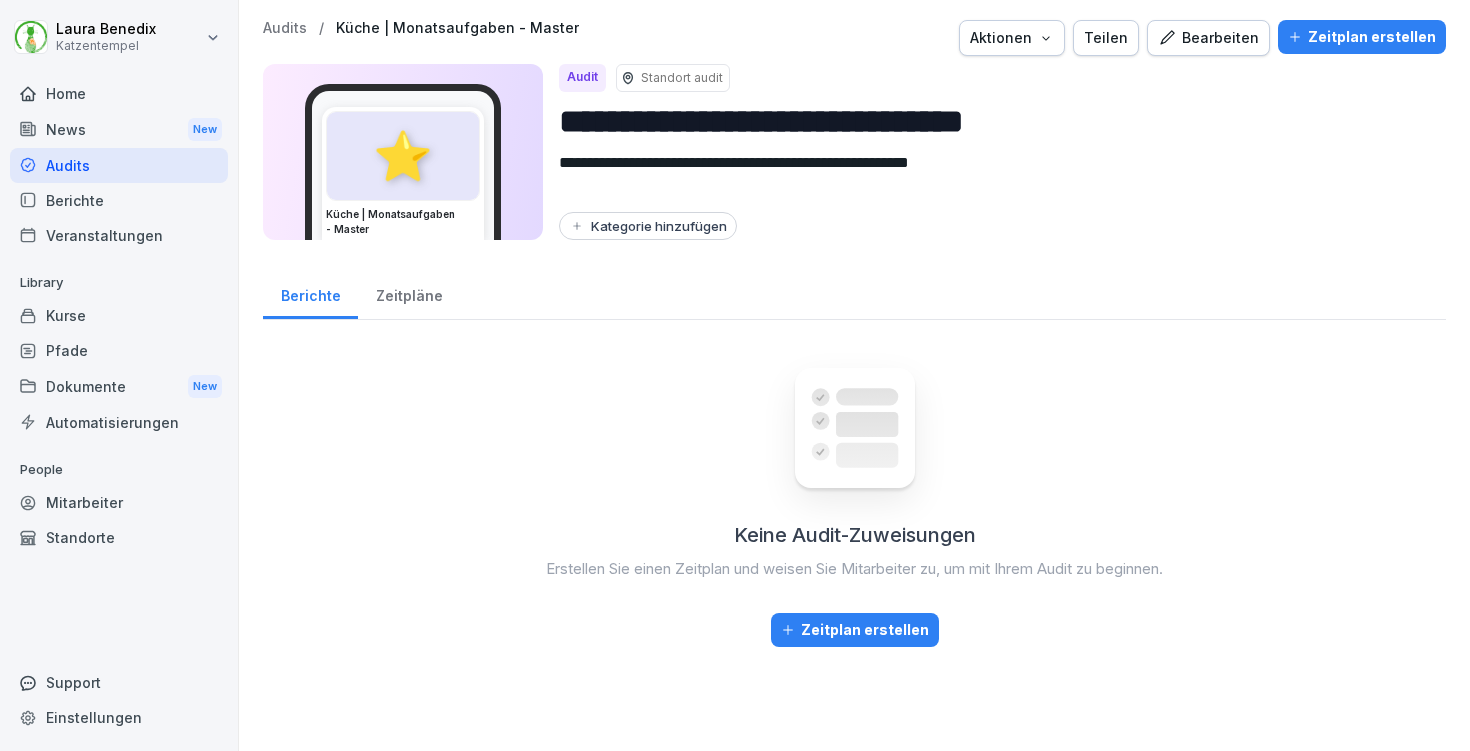click on "Audits" at bounding box center (285, 28) 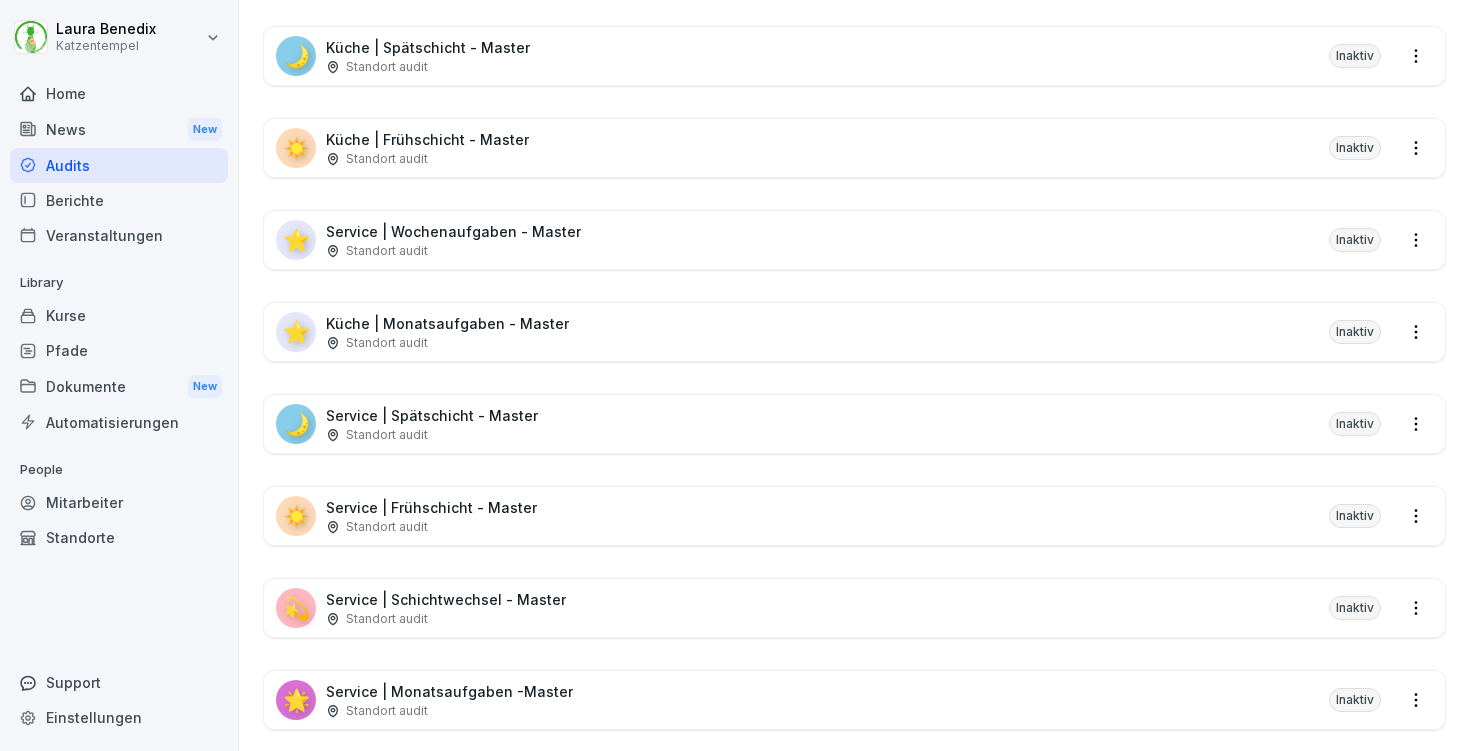scroll, scrollTop: 447, scrollLeft: 0, axis: vertical 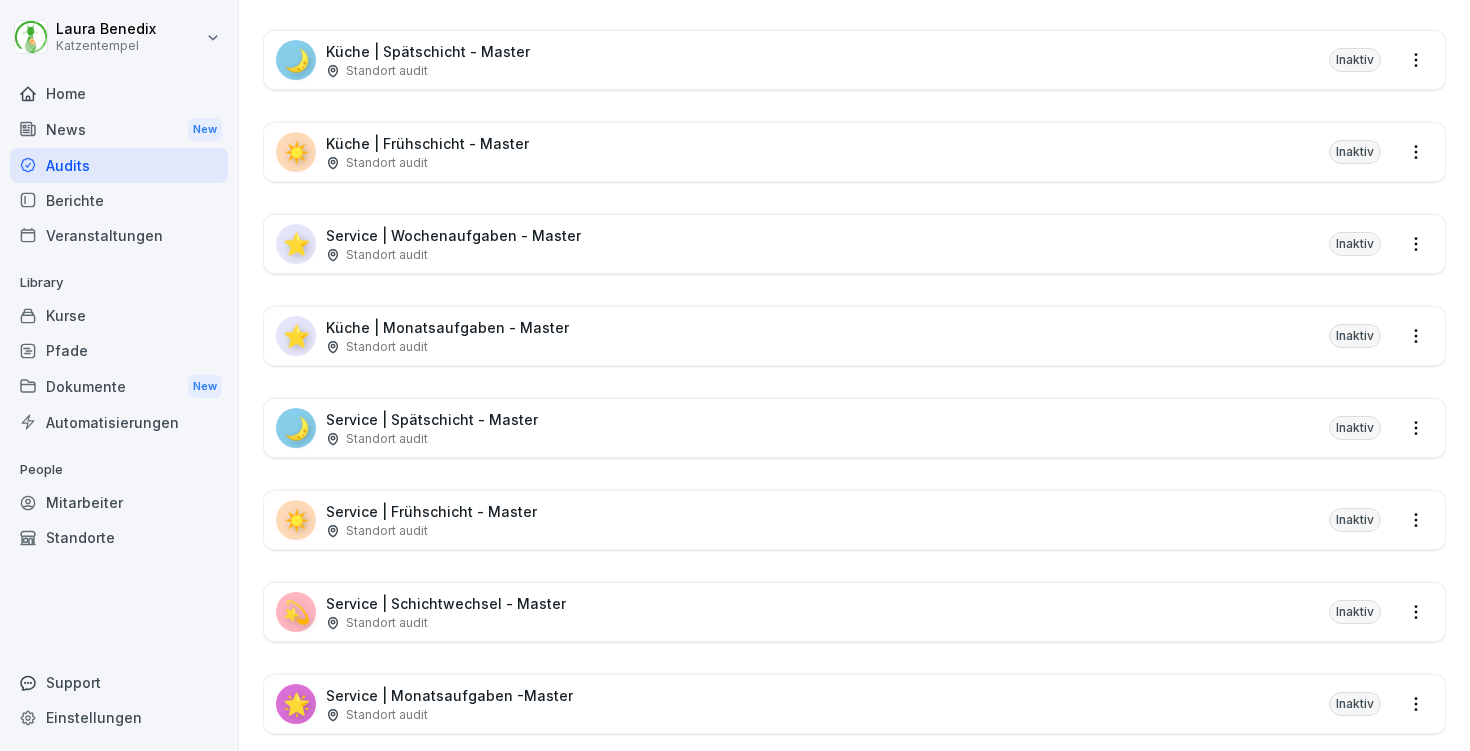 click on "⭐ Küche | Monatsaufgaben - Master Standort audit Inaktiv" at bounding box center [854, 336] 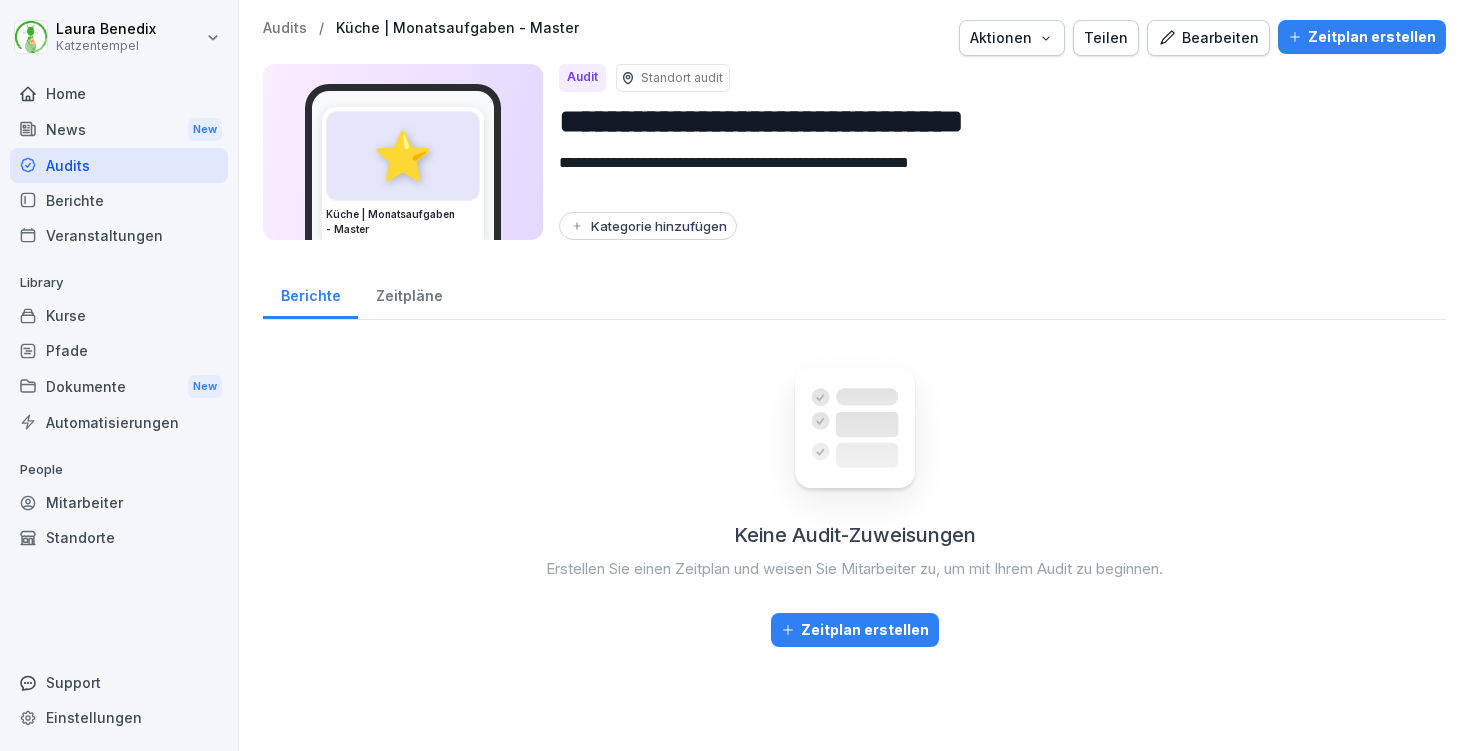 click on "Bearbeiten" at bounding box center [1208, 38] 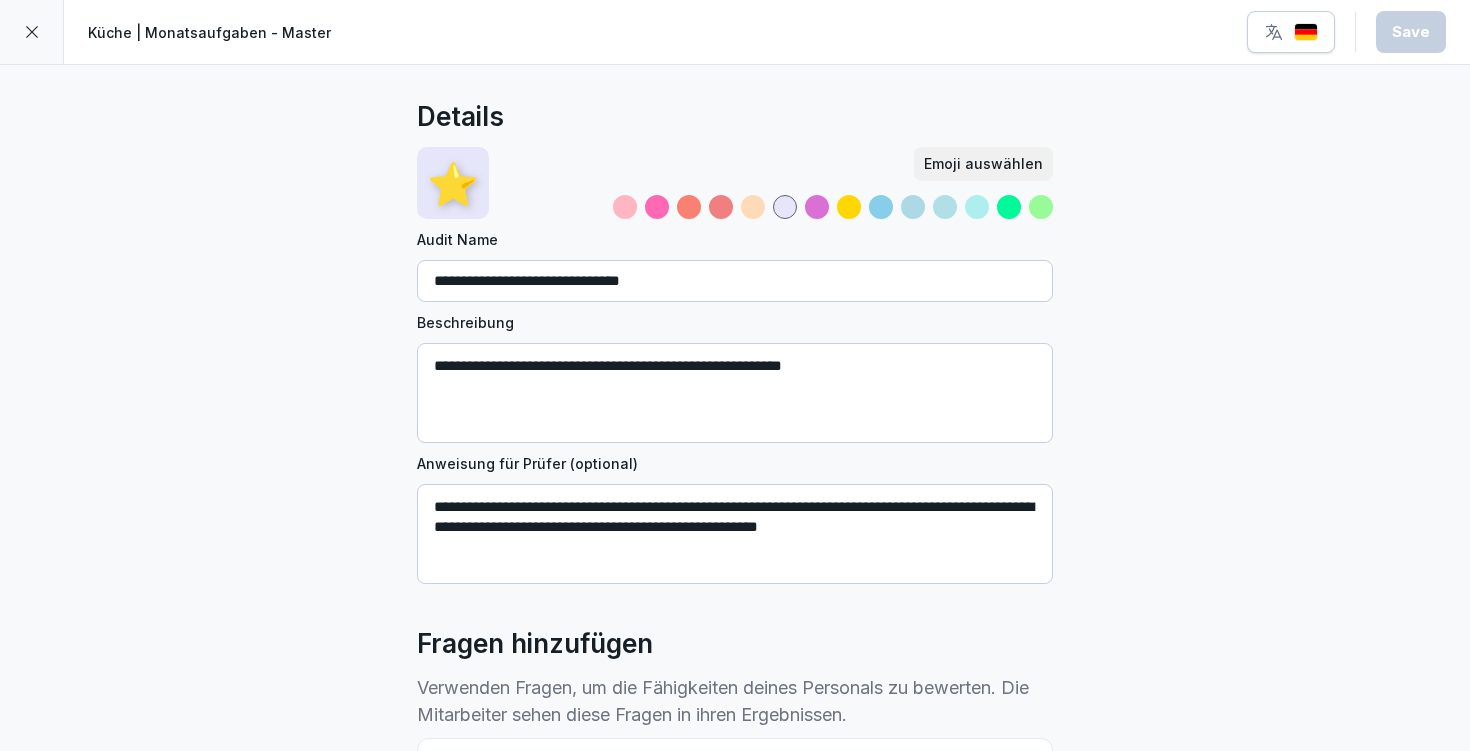click at bounding box center [817, 207] 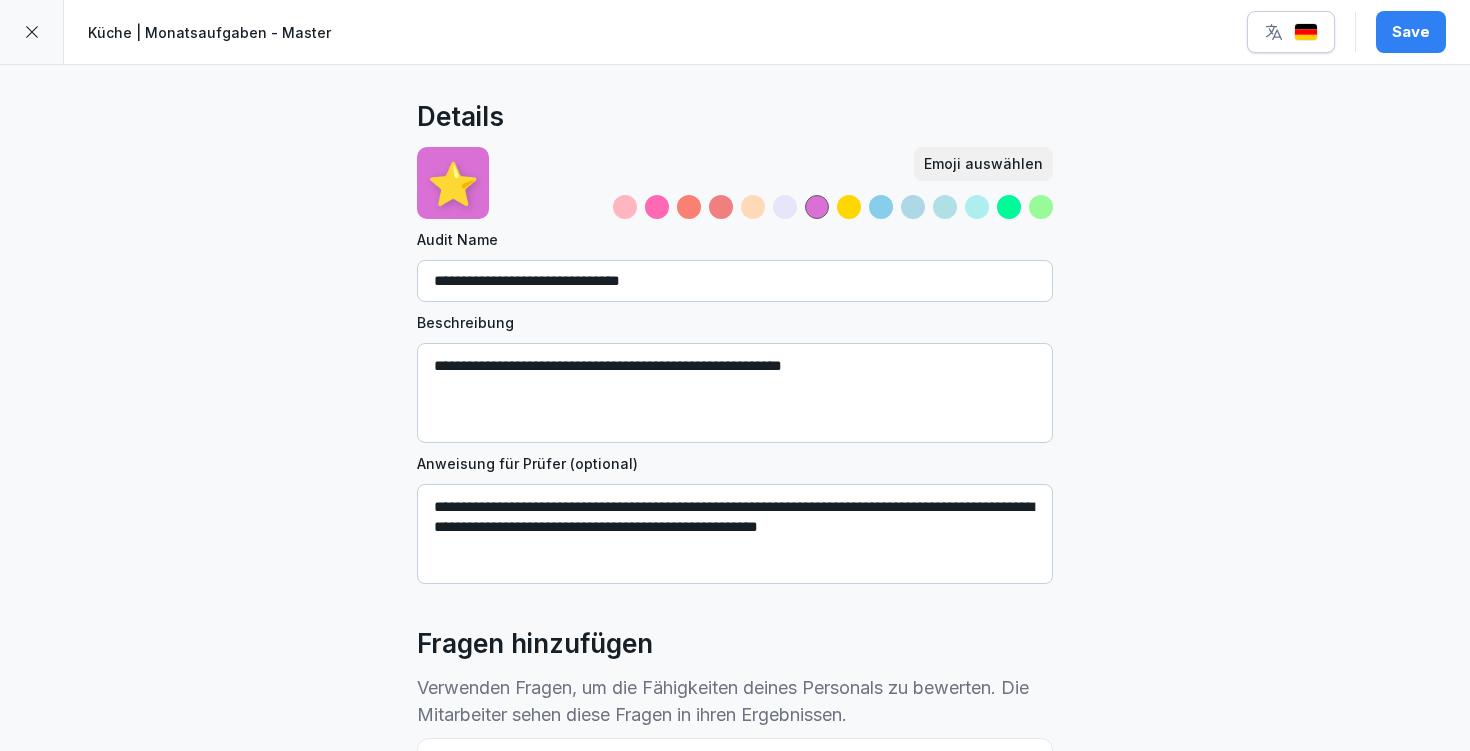 click on "Emoji auswählen" at bounding box center (983, 164) 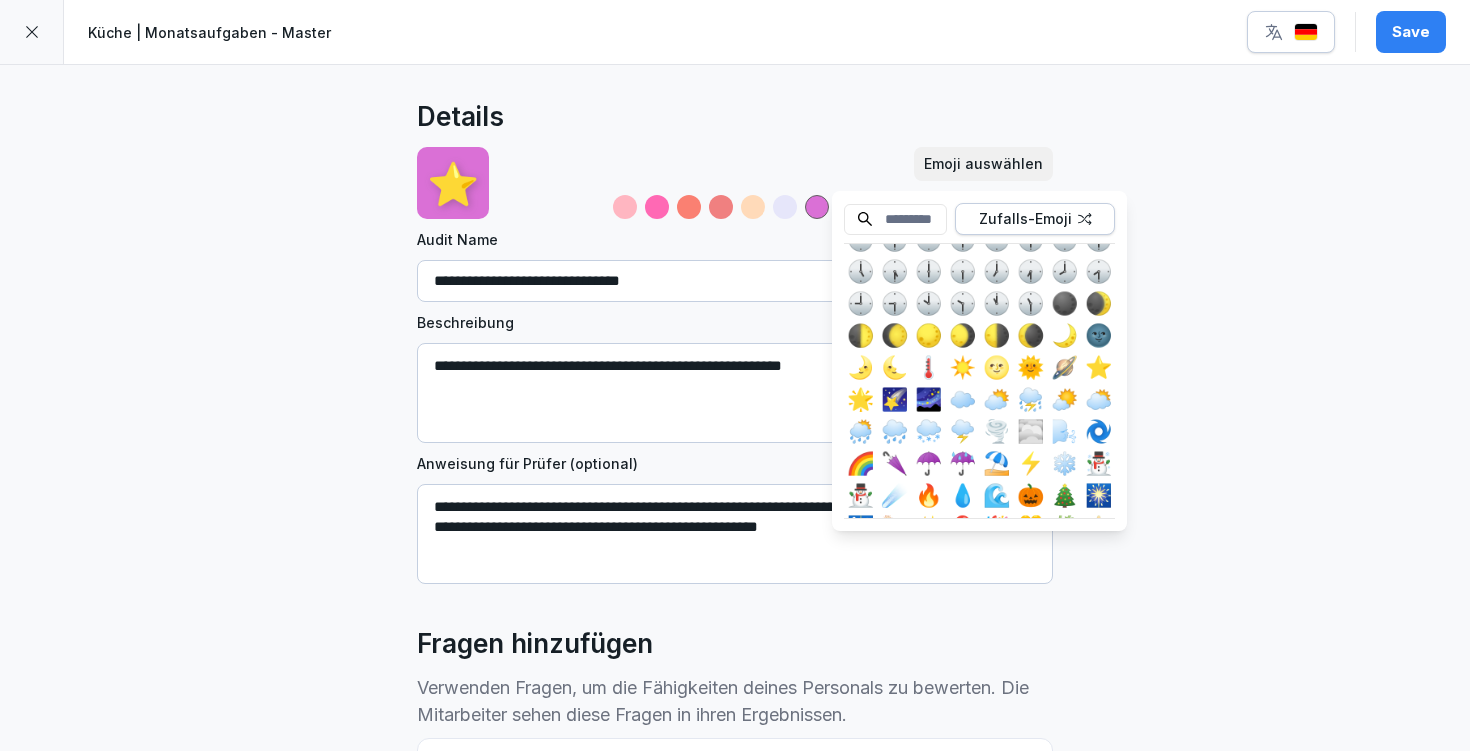 scroll, scrollTop: 3558, scrollLeft: 0, axis: vertical 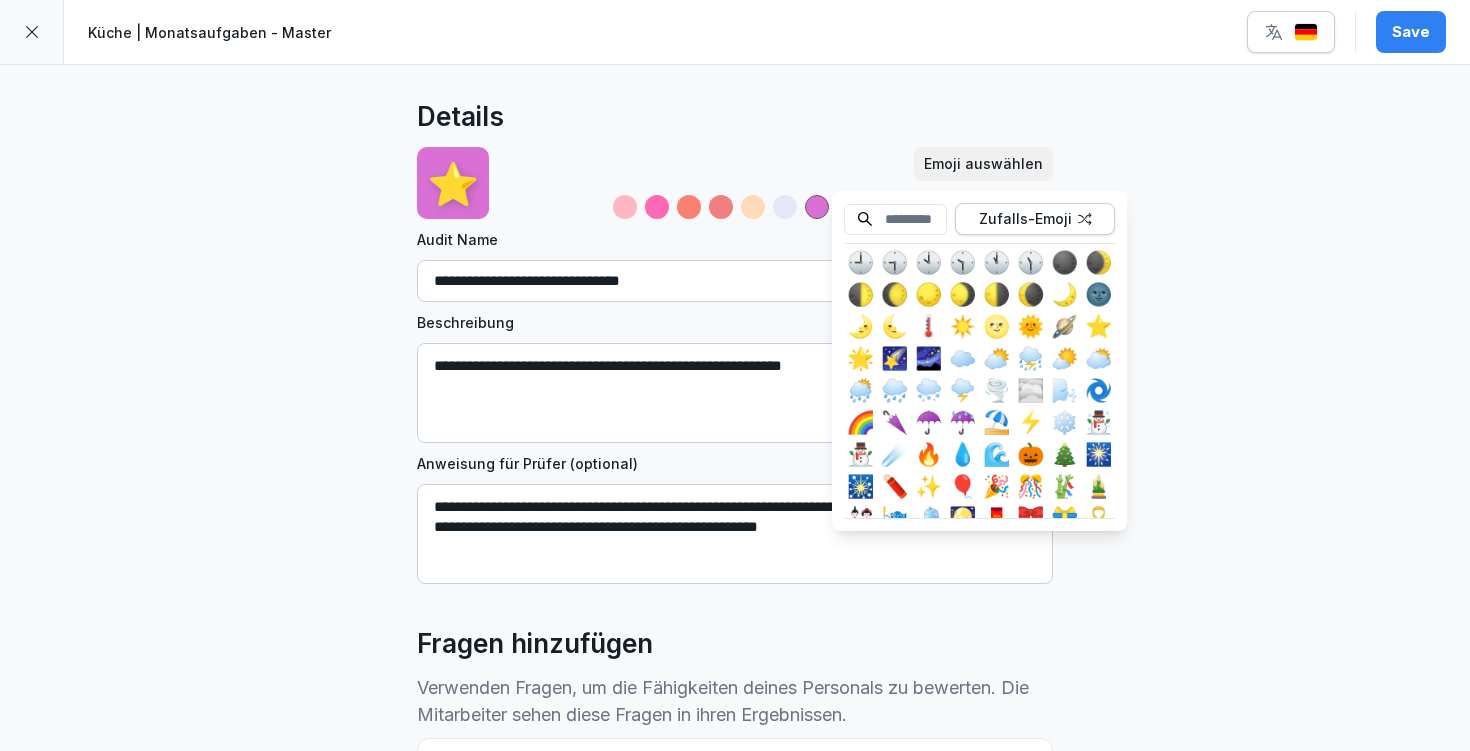 click on "🌟" at bounding box center (860, 358) 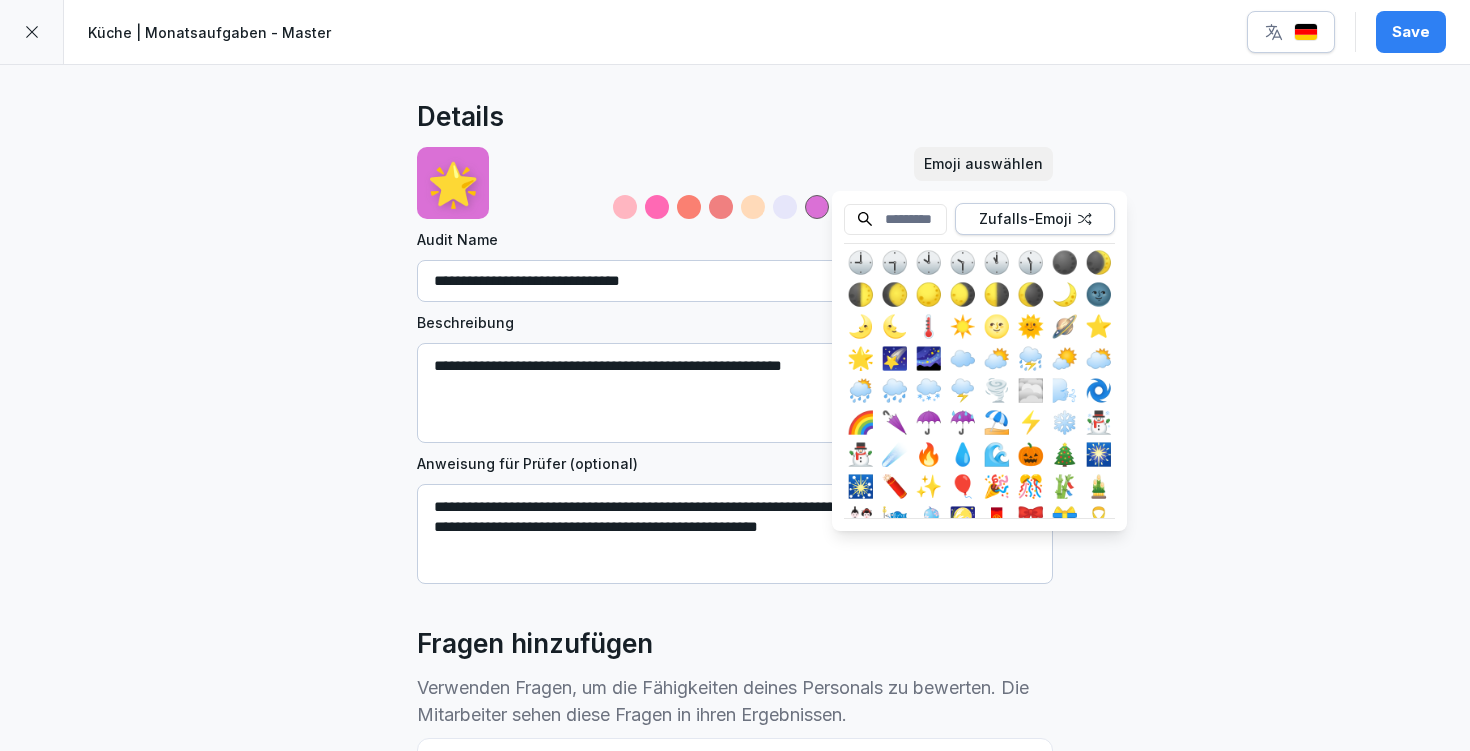 click on "Save" at bounding box center [1411, 32] 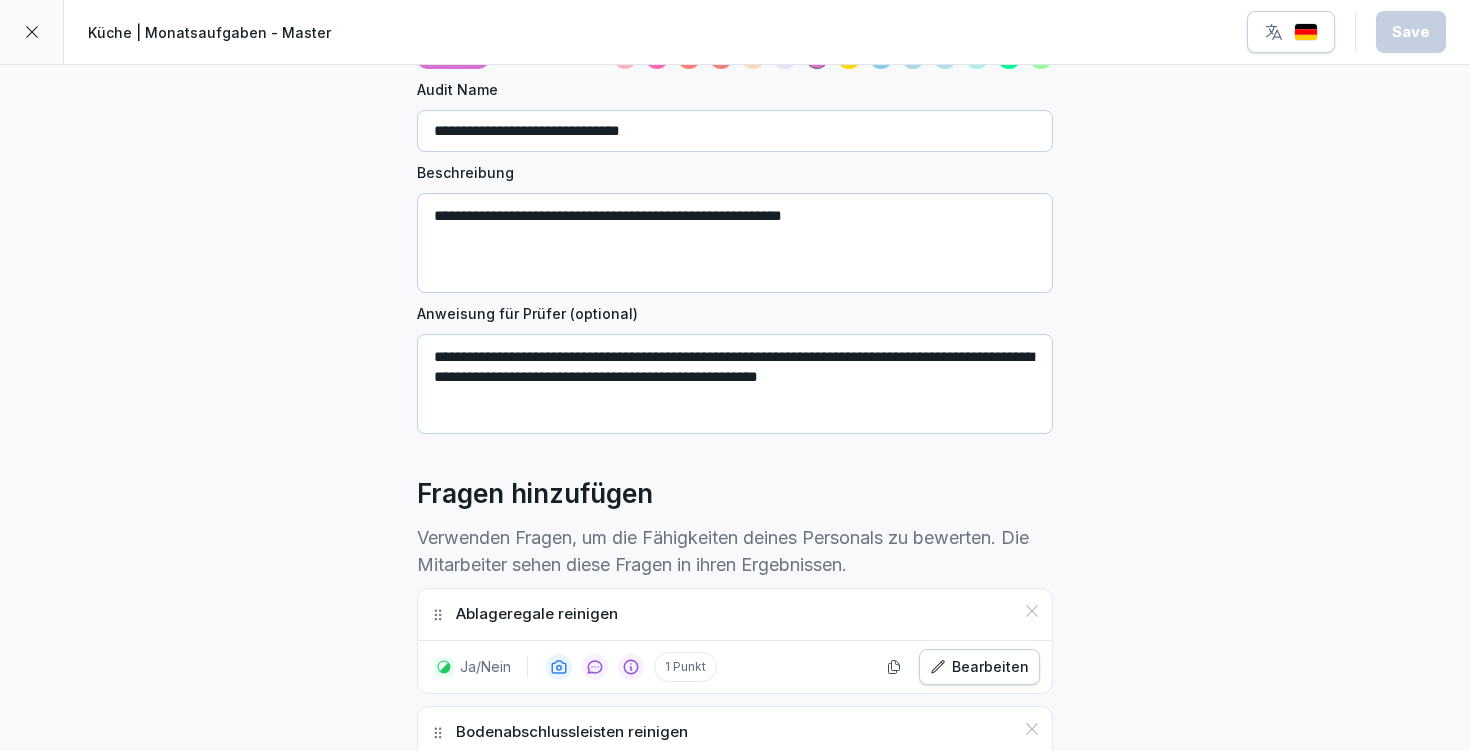scroll, scrollTop: 298, scrollLeft: 0, axis: vertical 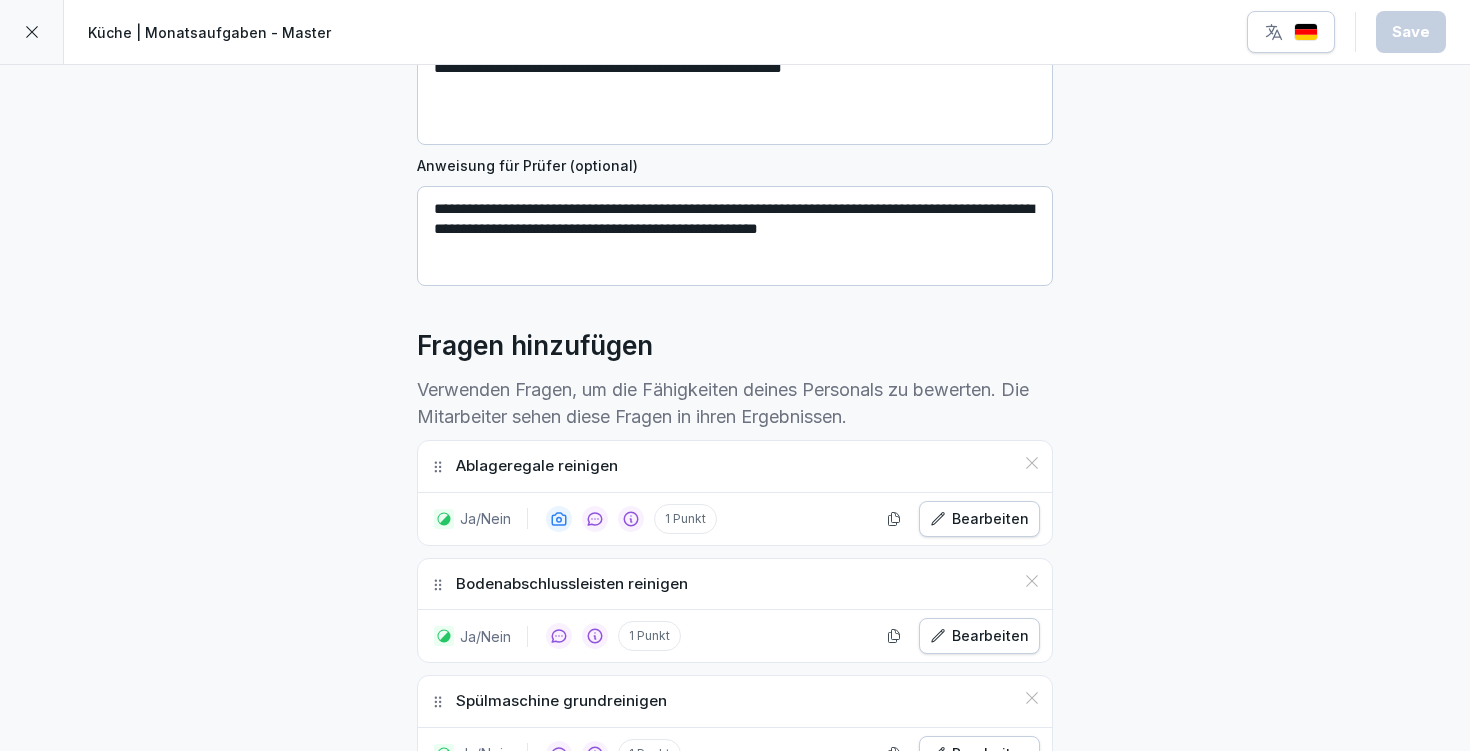 click 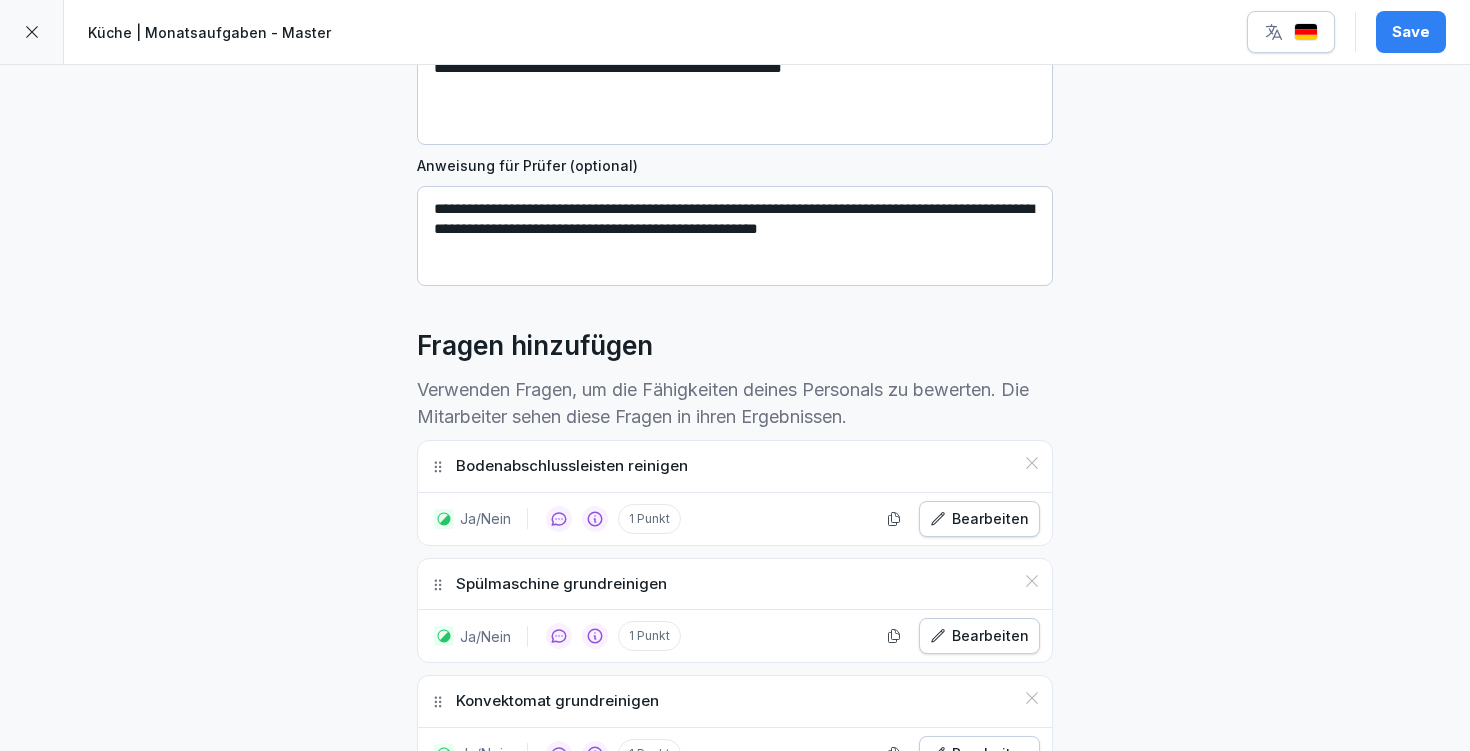click 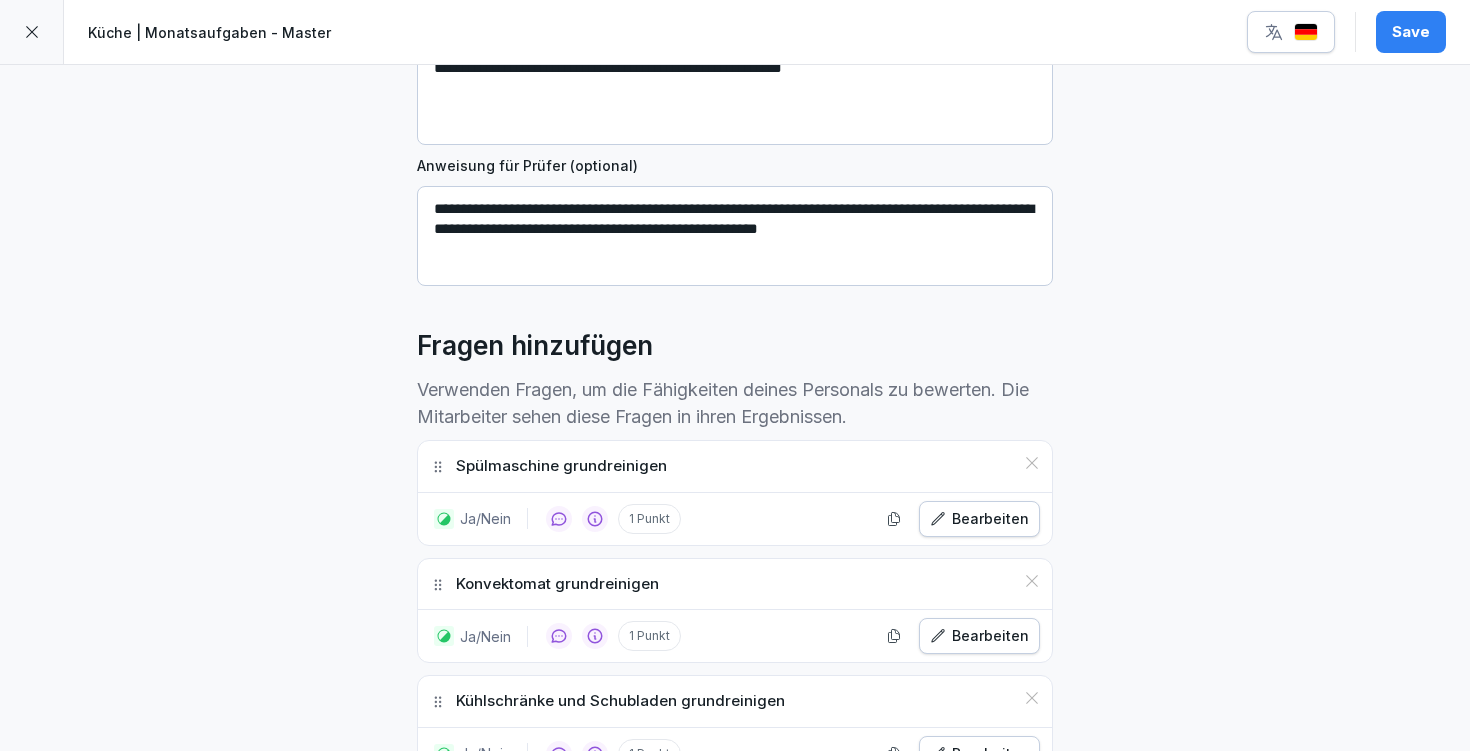 click 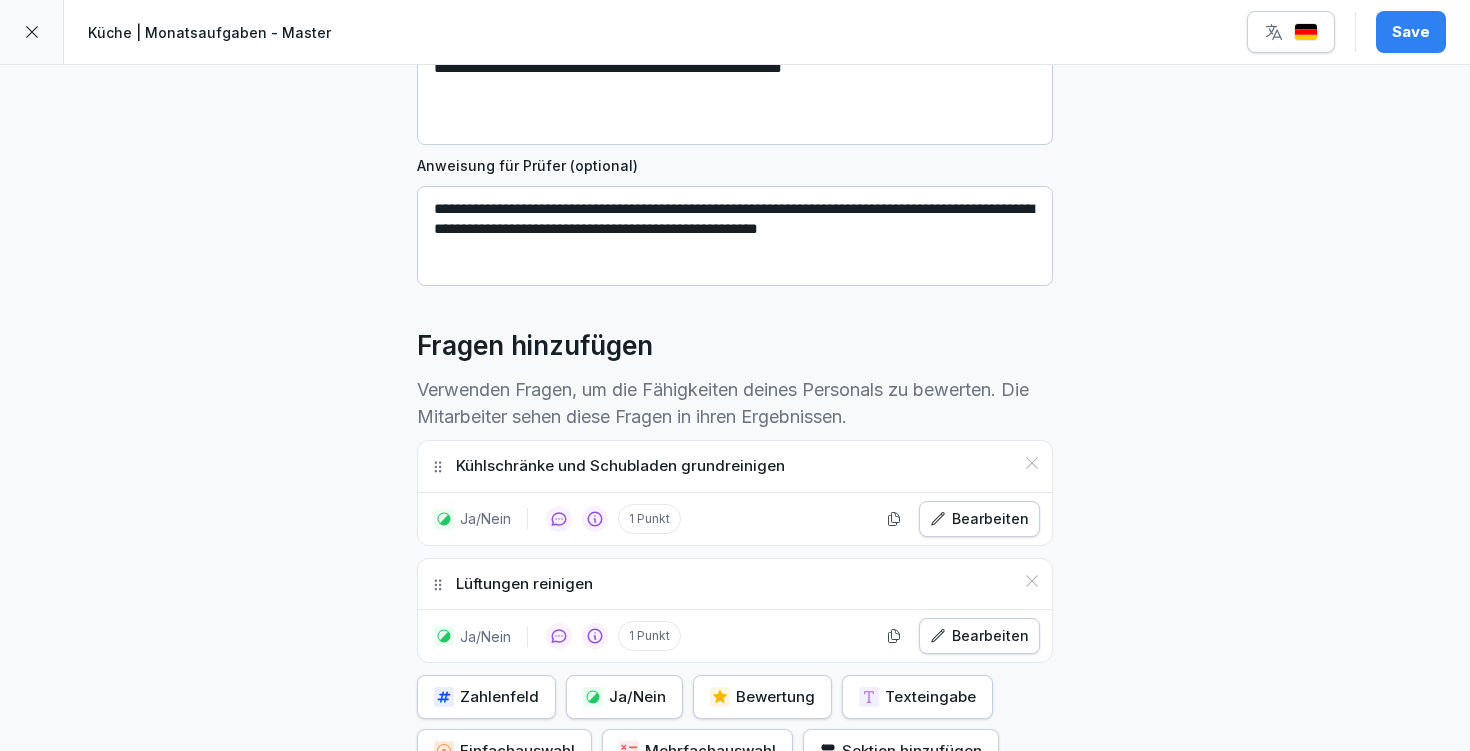 click 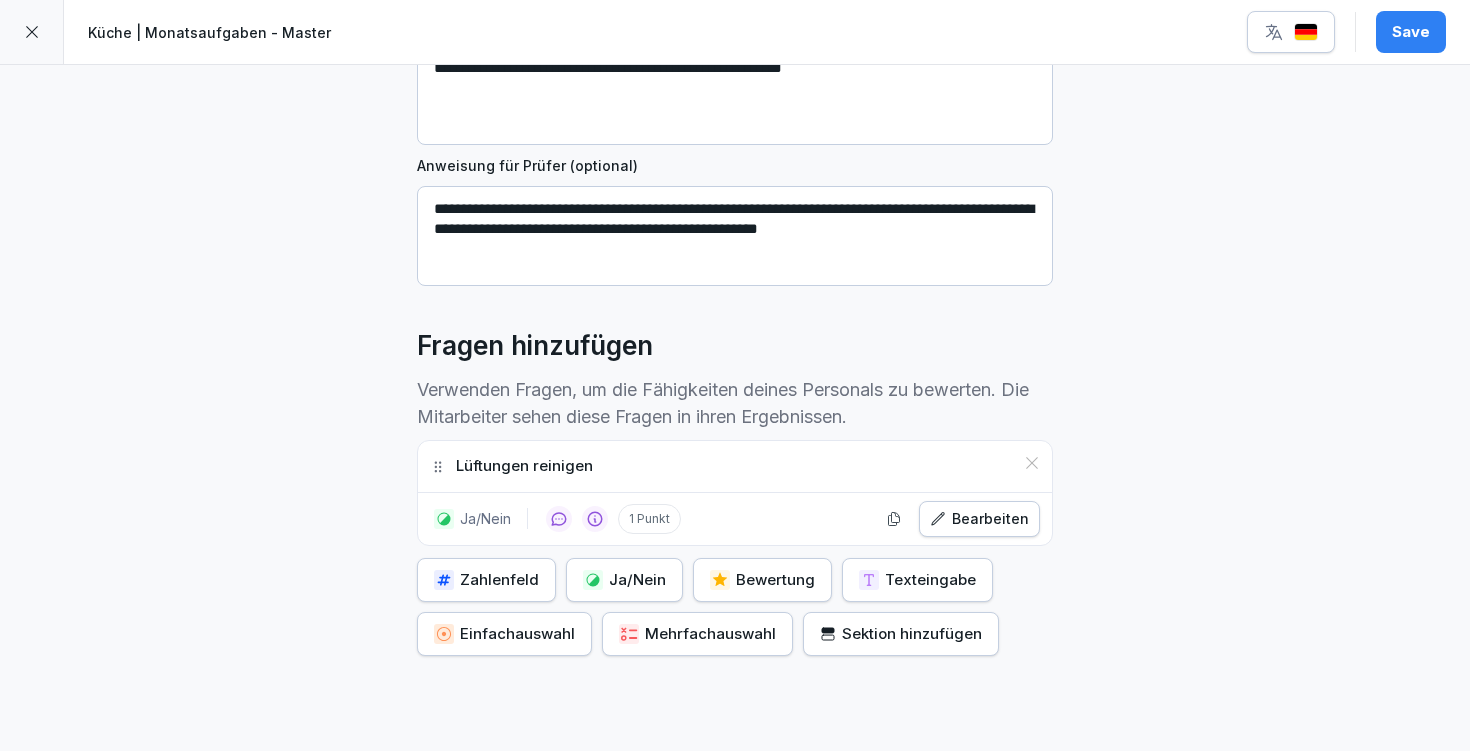 click 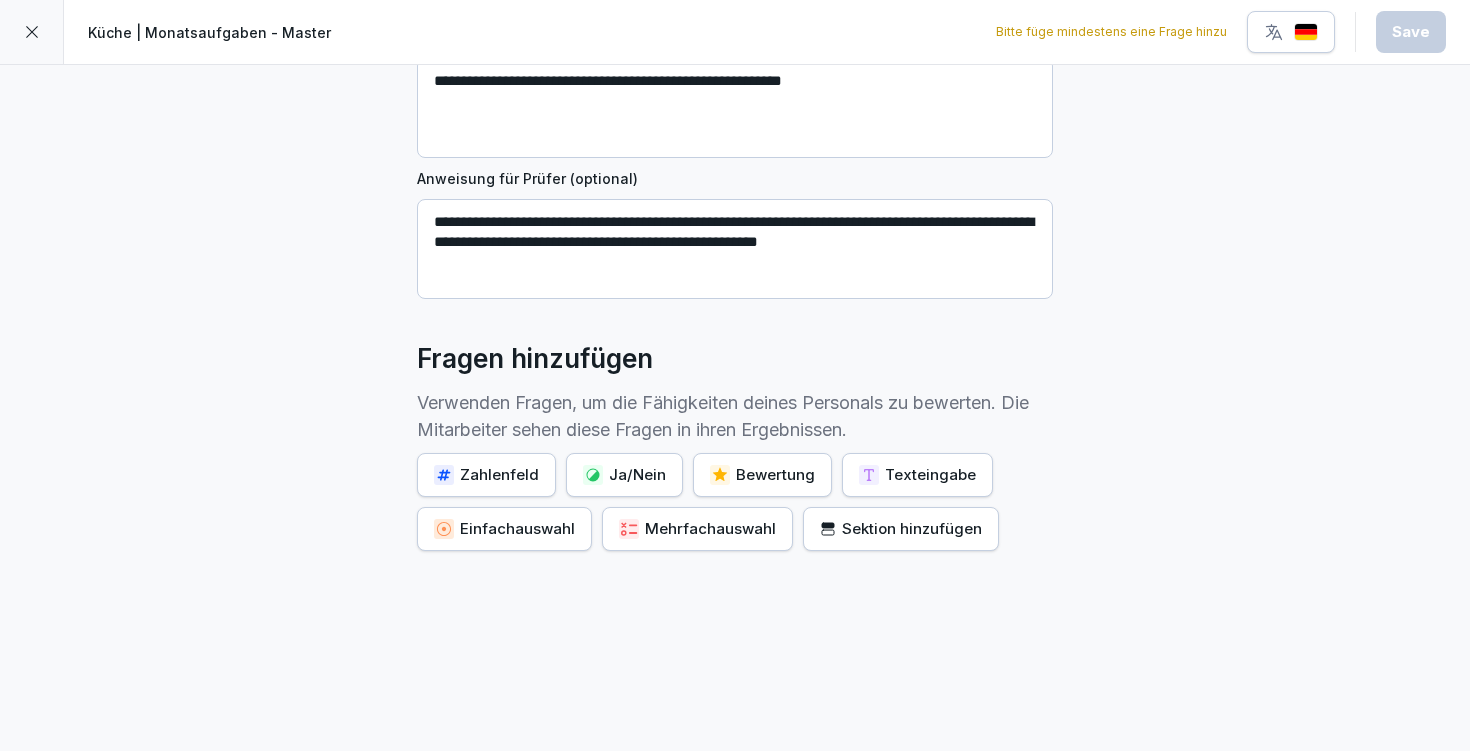 click on "Ja/Nein" at bounding box center [624, 475] 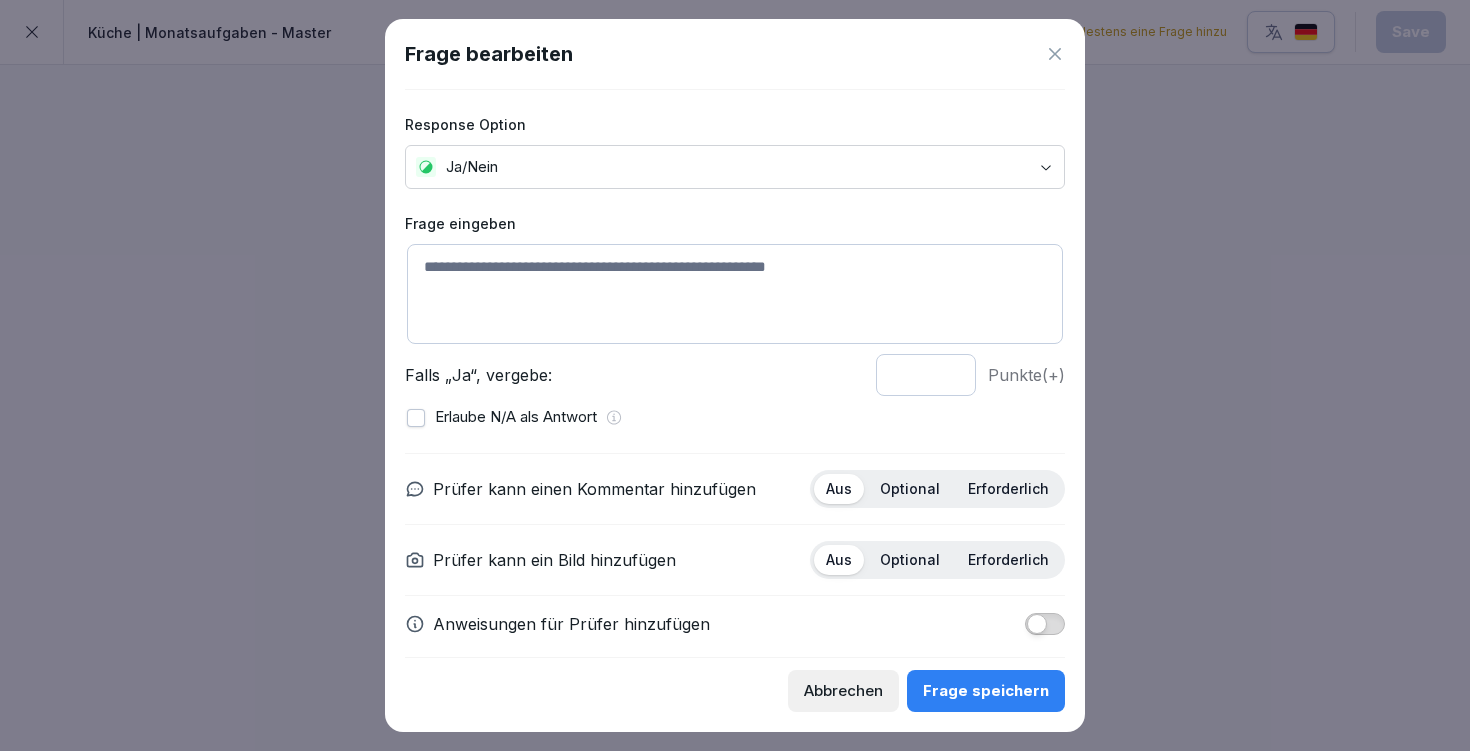 click at bounding box center (735, 294) 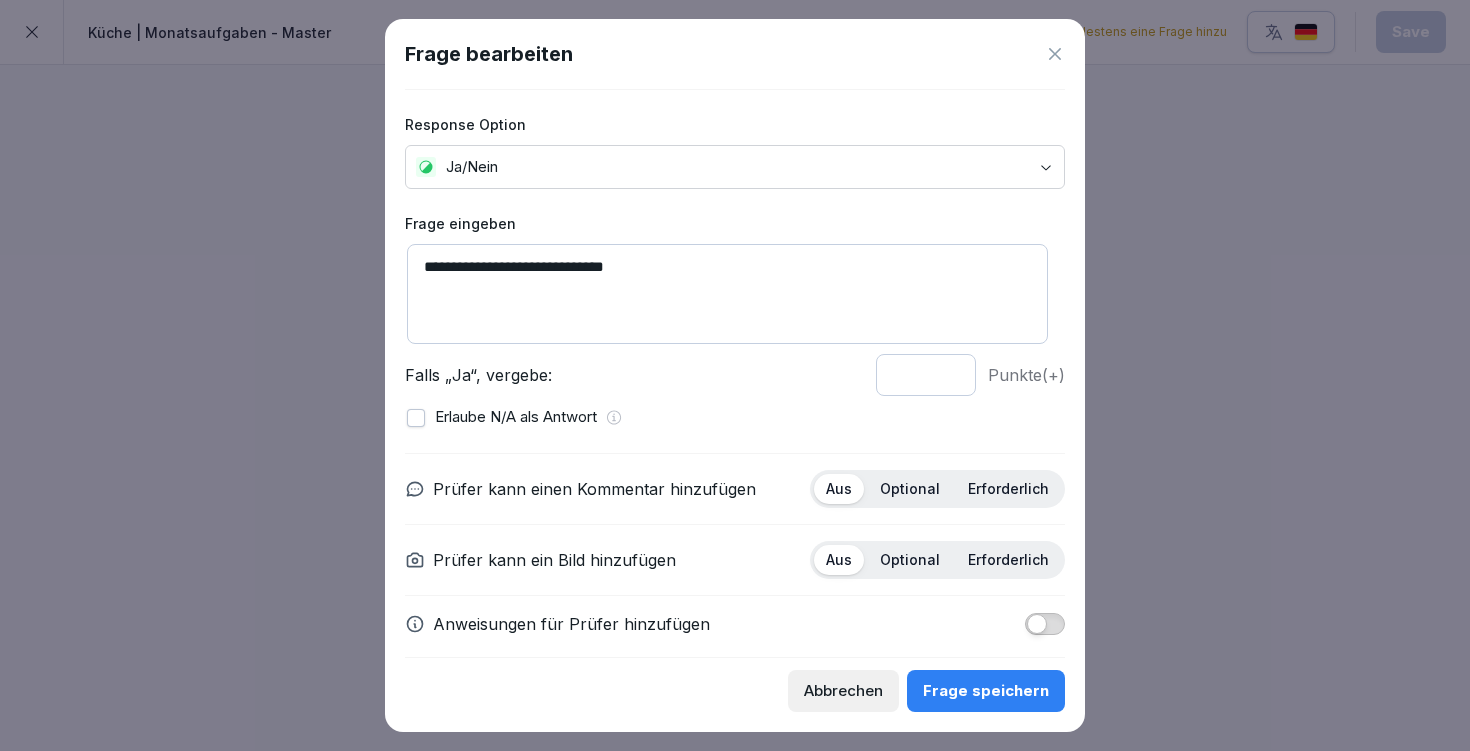 type on "**********" 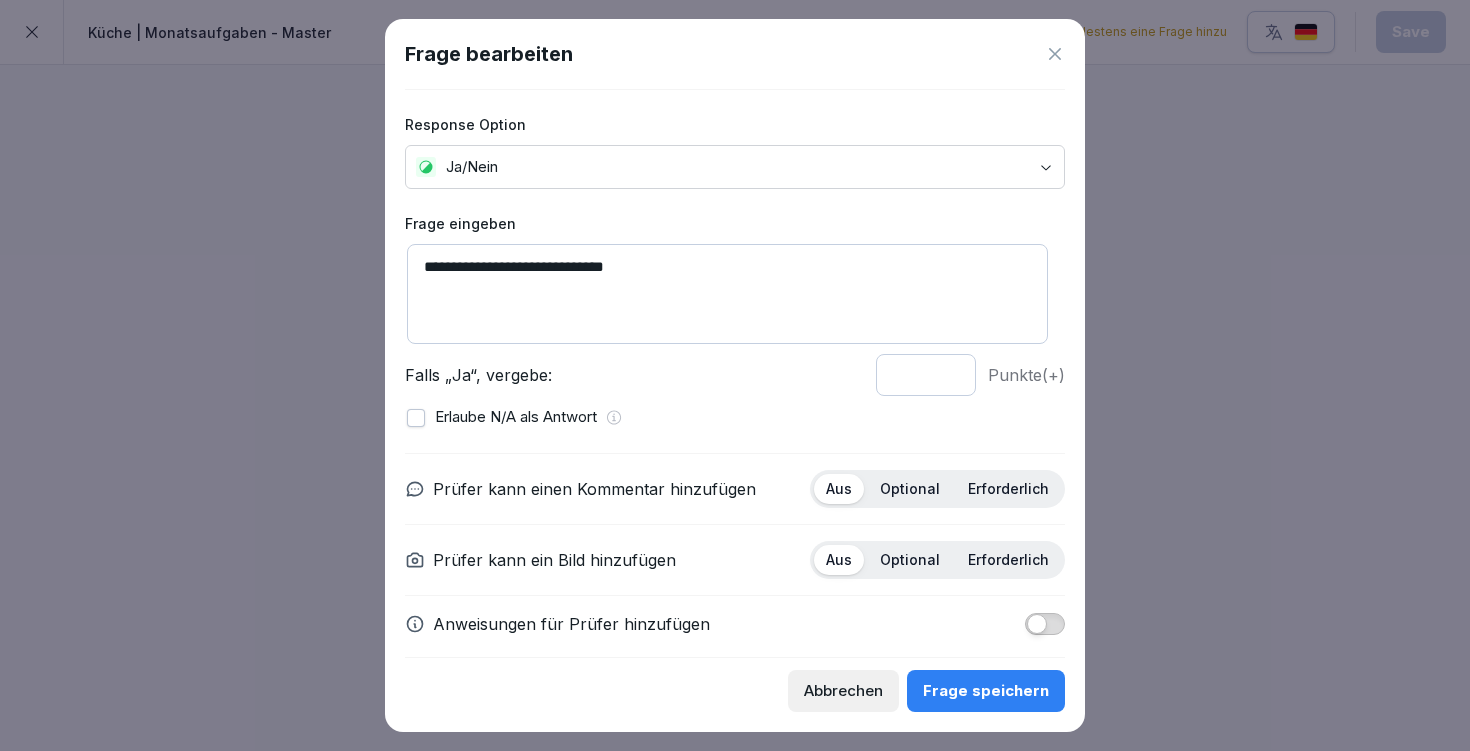 click on "Erforderlich" at bounding box center (1008, 489) 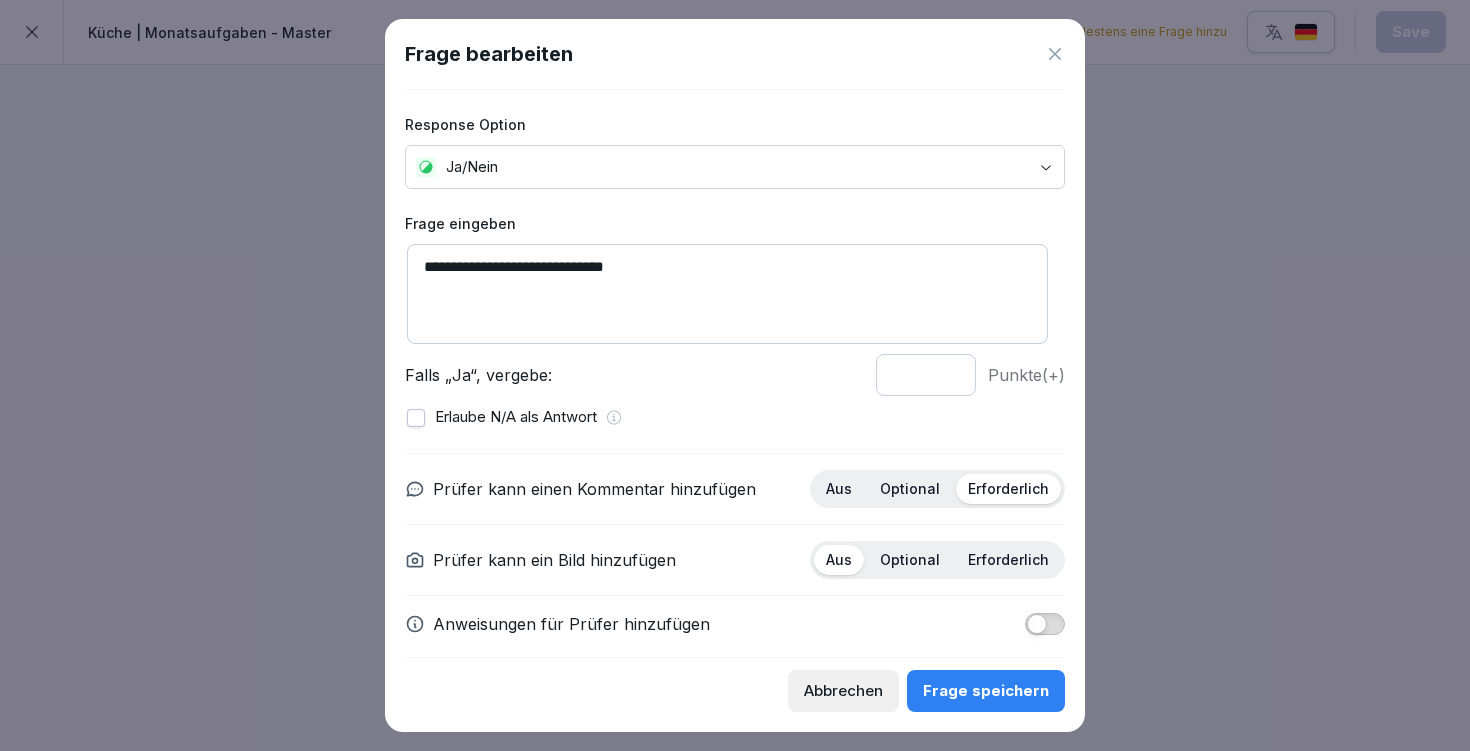 drag, startPoint x: 1037, startPoint y: 624, endPoint x: 1043, endPoint y: 599, distance: 25.70992 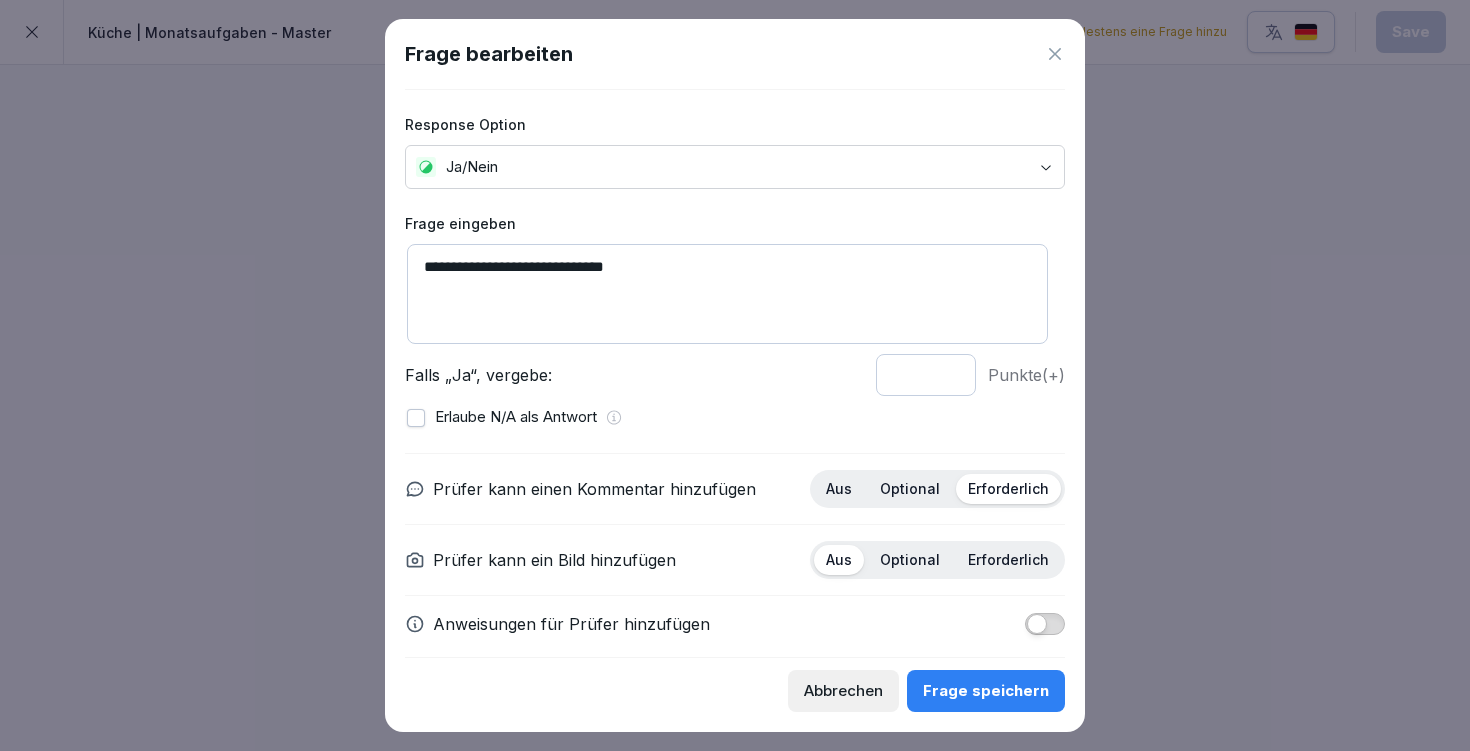 click at bounding box center [1045, 624] 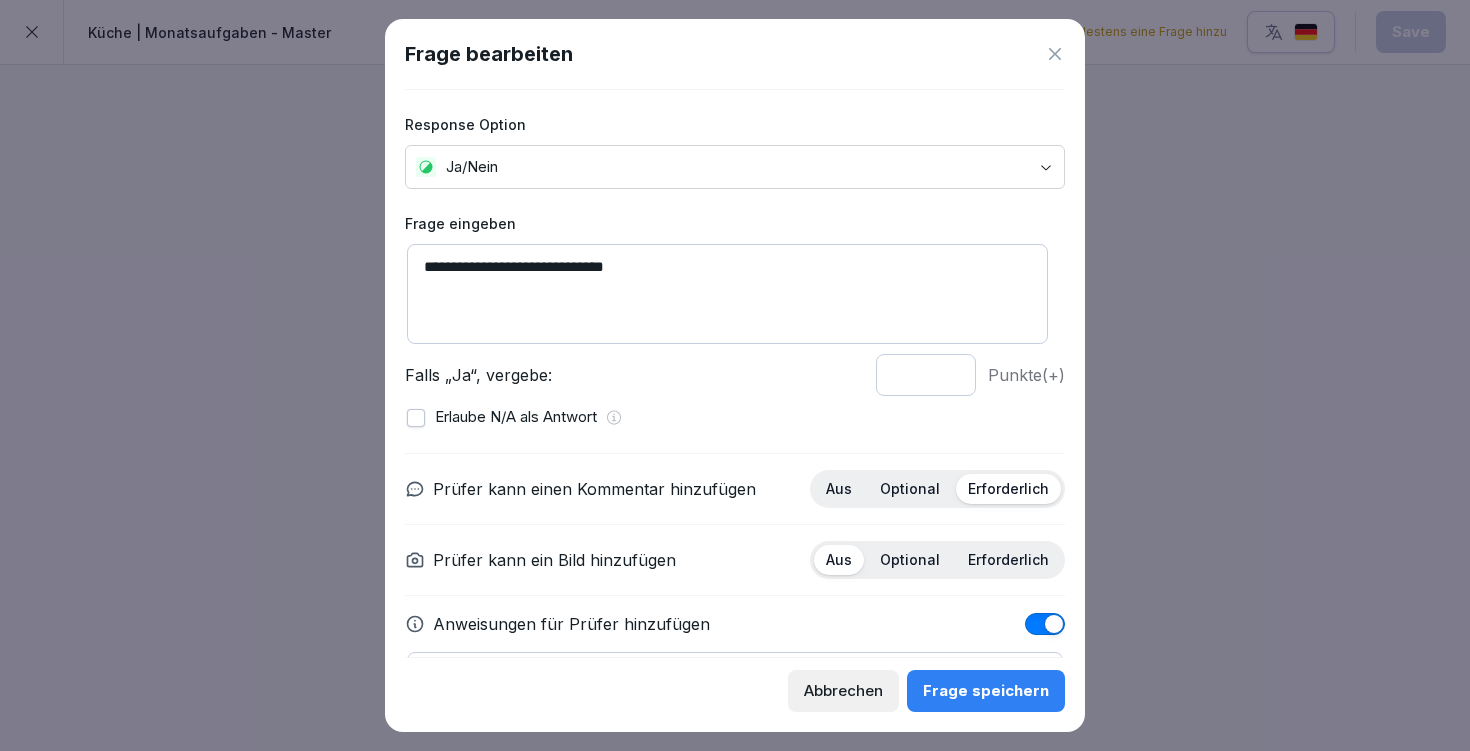 scroll, scrollTop: 127, scrollLeft: 0, axis: vertical 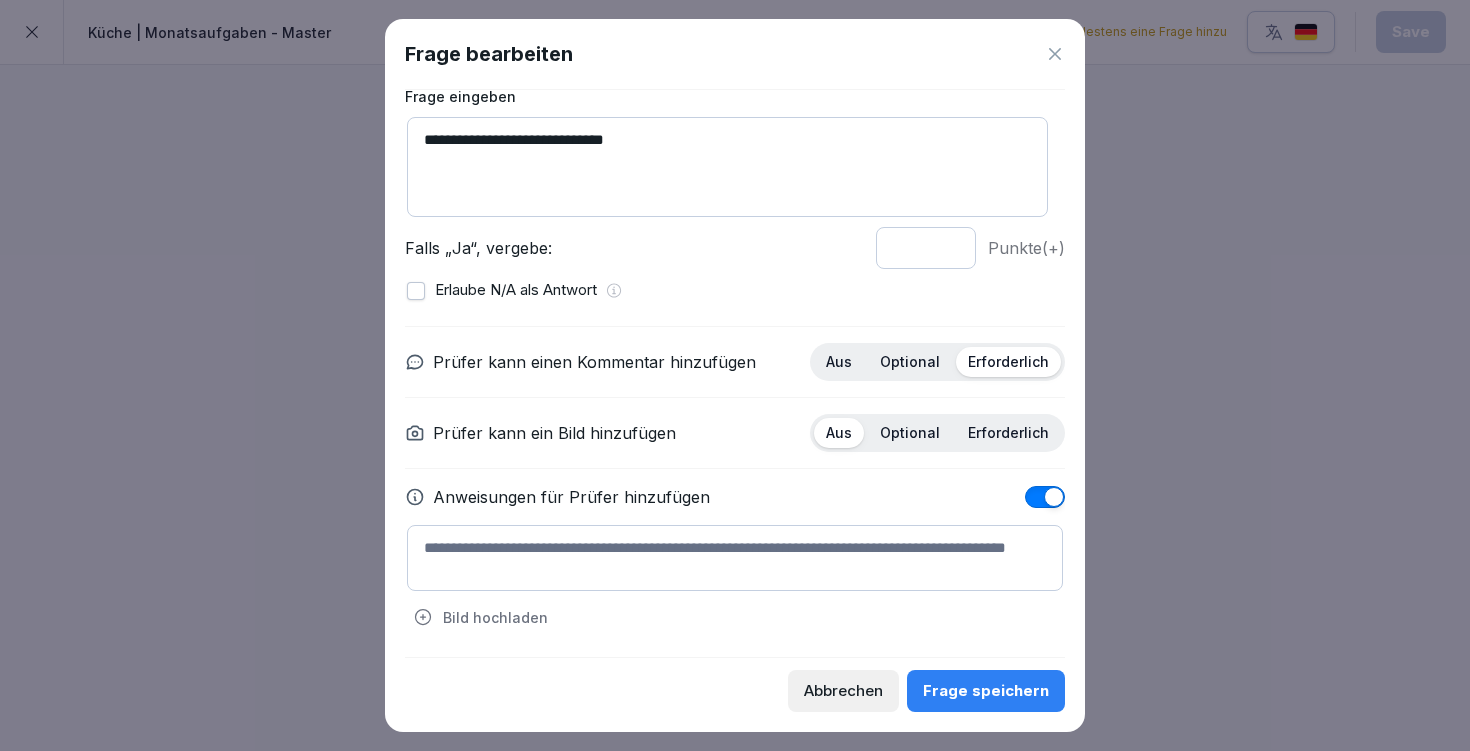 click at bounding box center (735, 558) 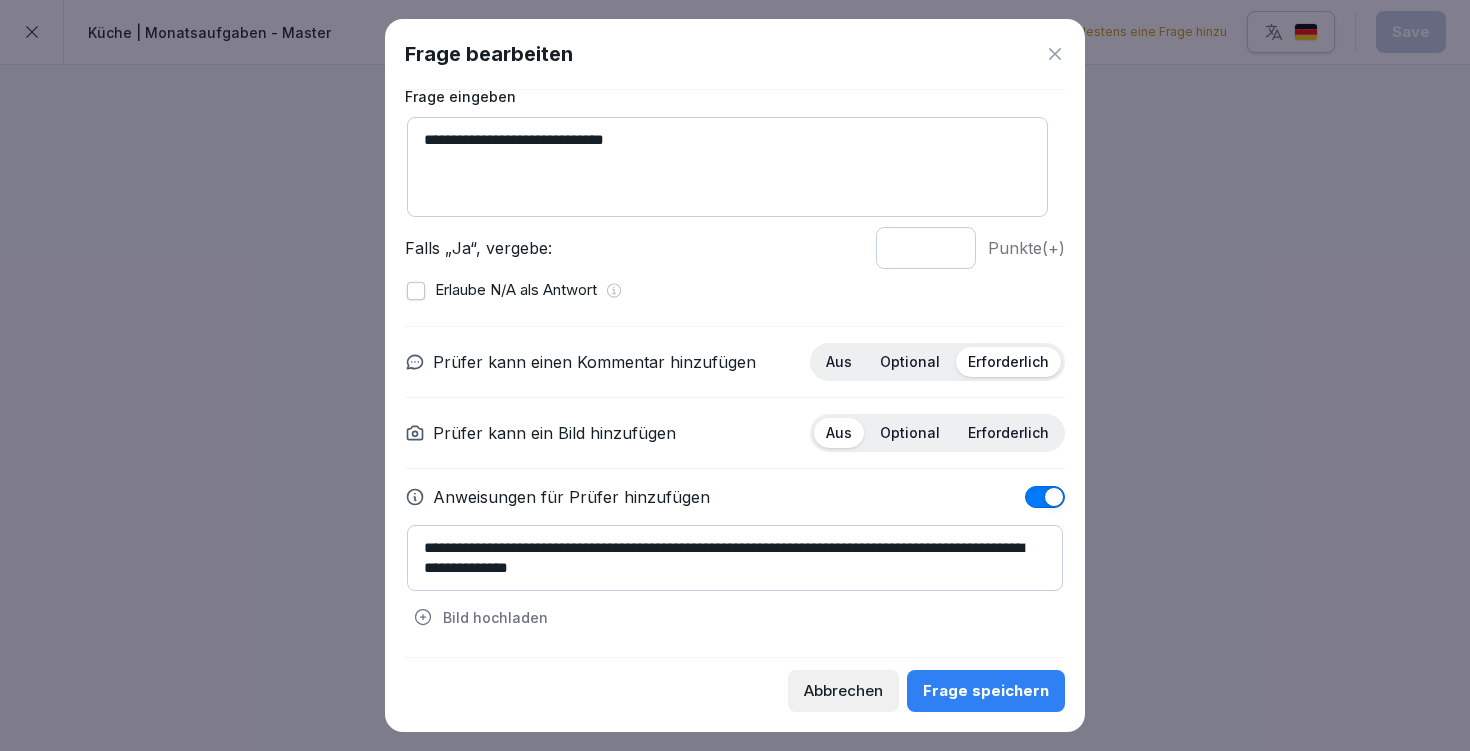 type on "**********" 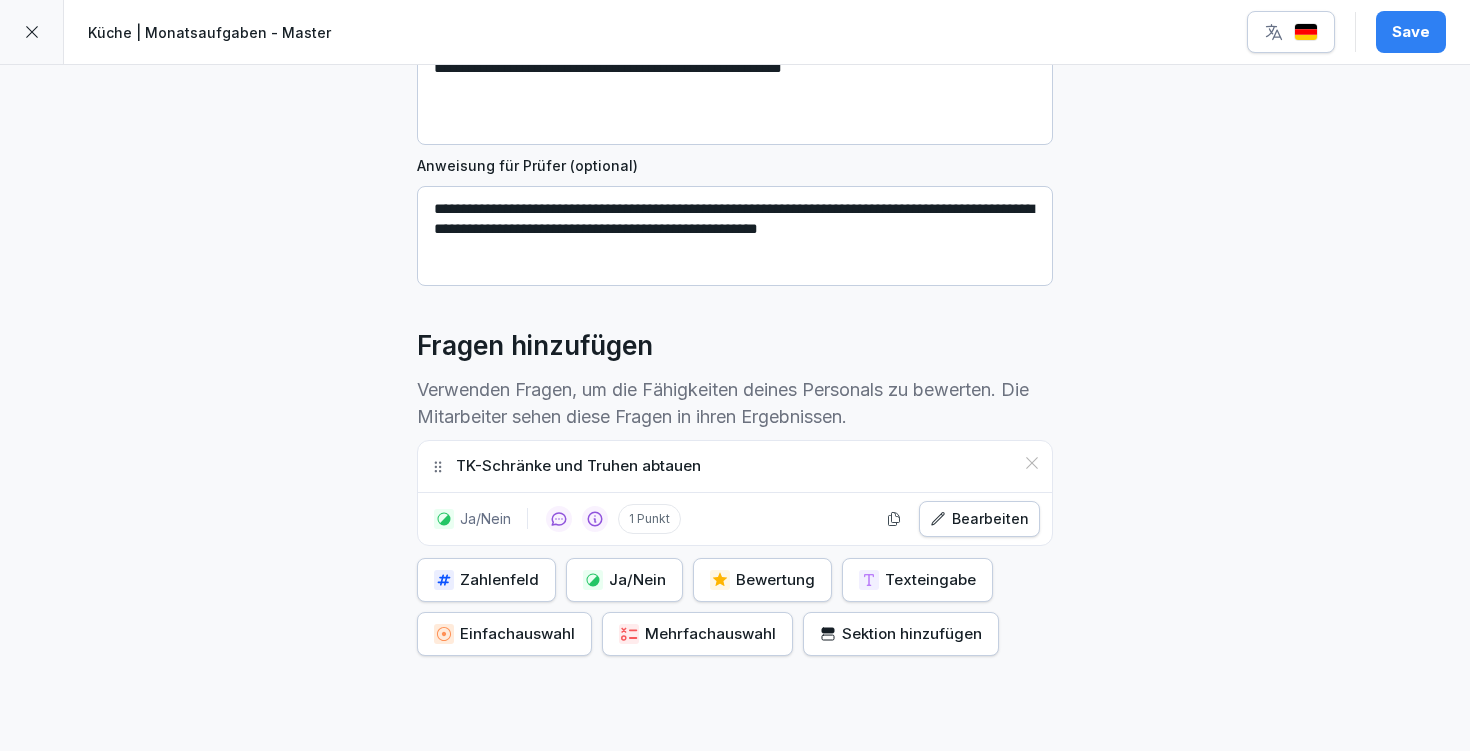 click on "Ja/Nein" at bounding box center (624, 580) 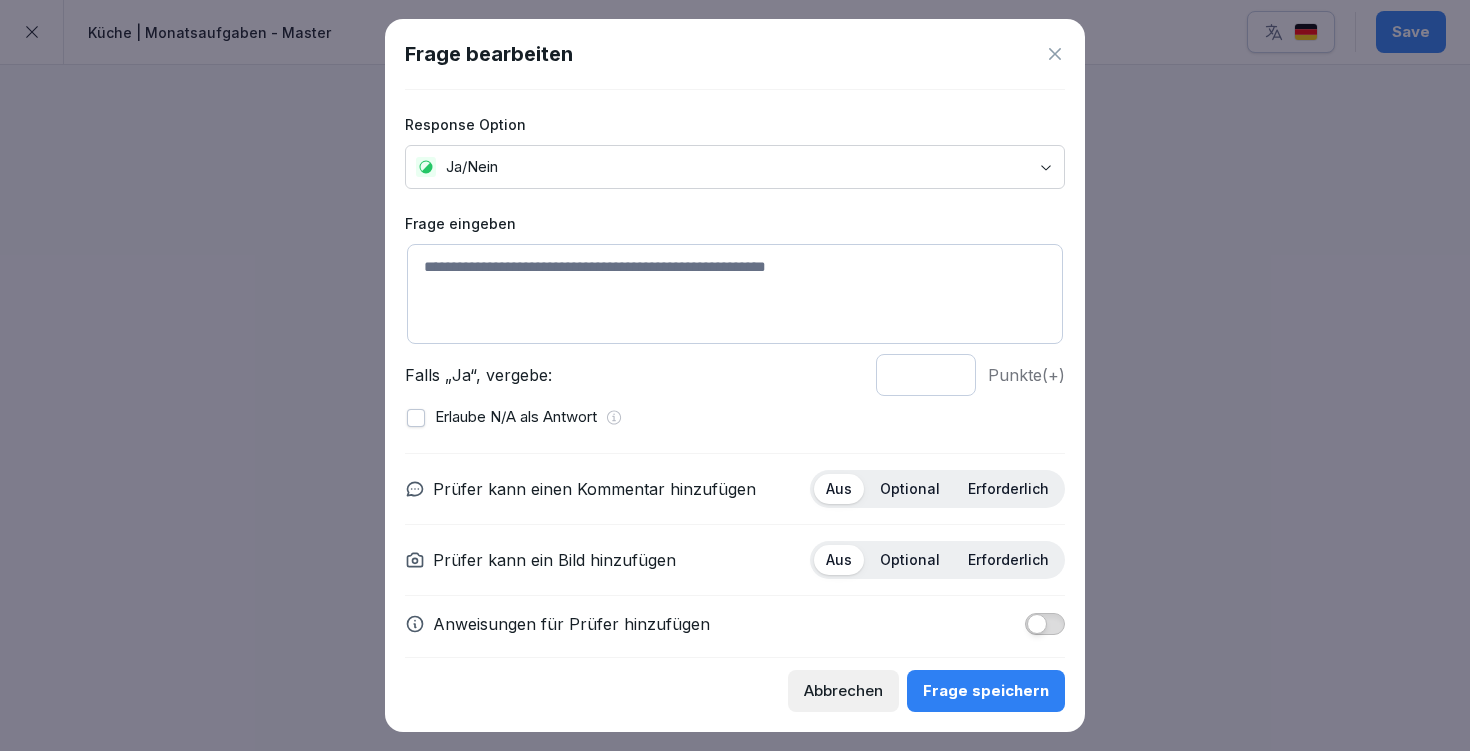 click at bounding box center (735, 294) 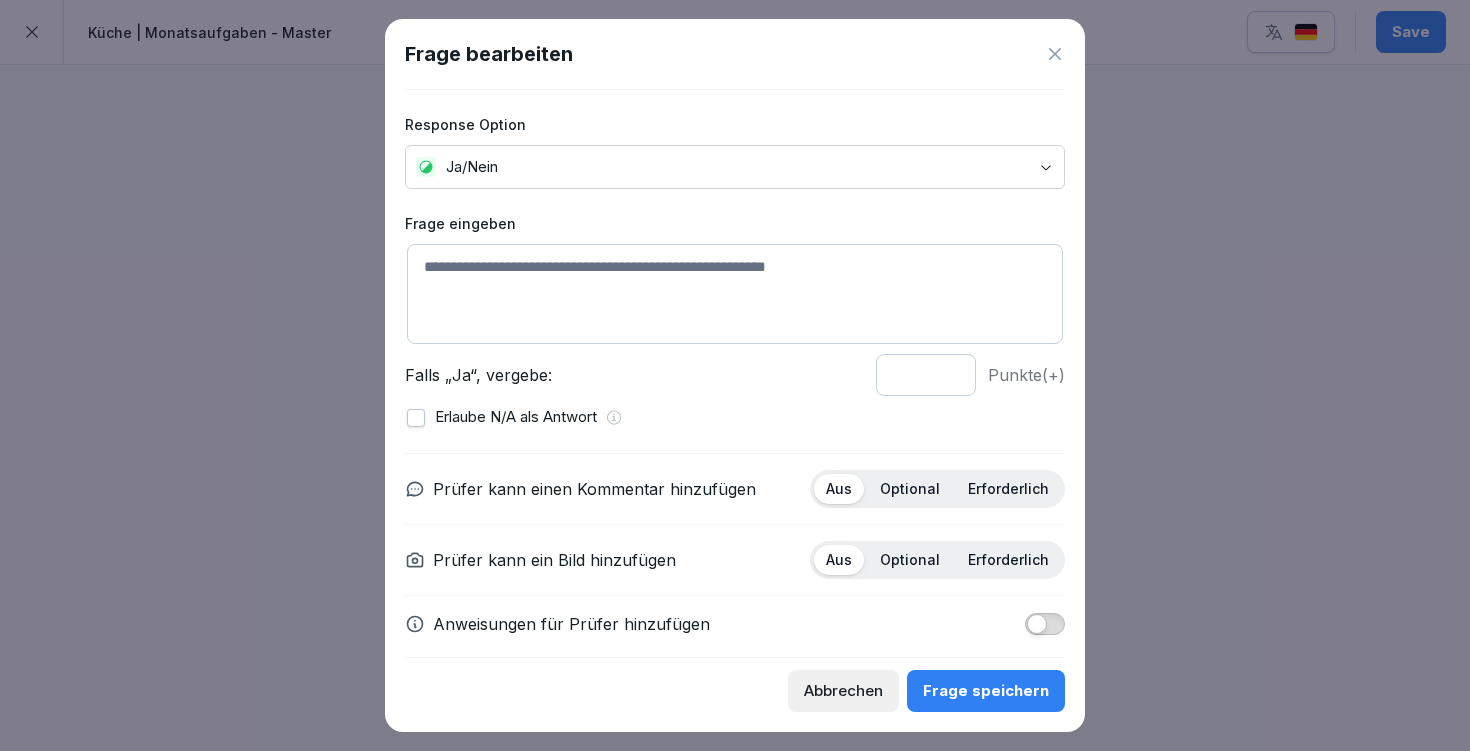 paste on "**********" 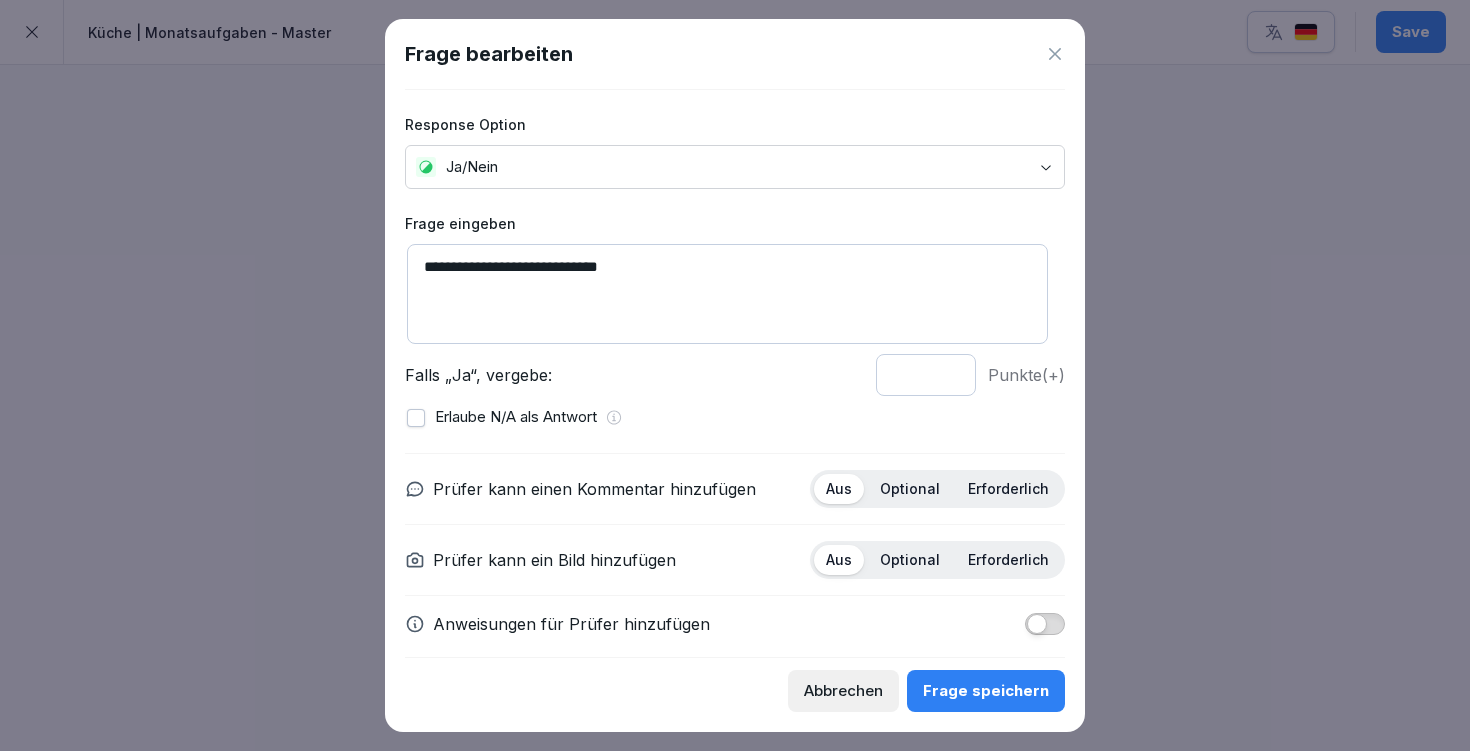 scroll, scrollTop: 18, scrollLeft: 0, axis: vertical 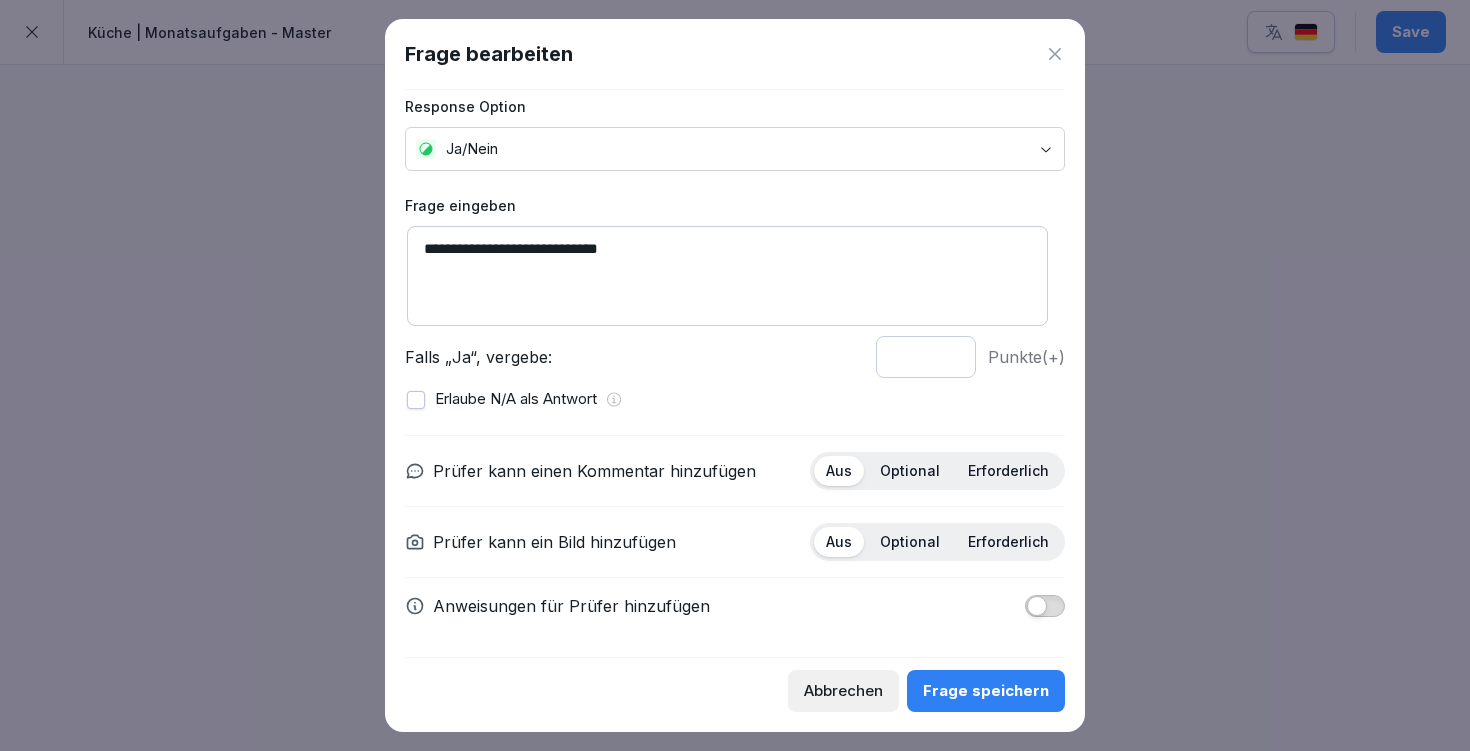 type on "**********" 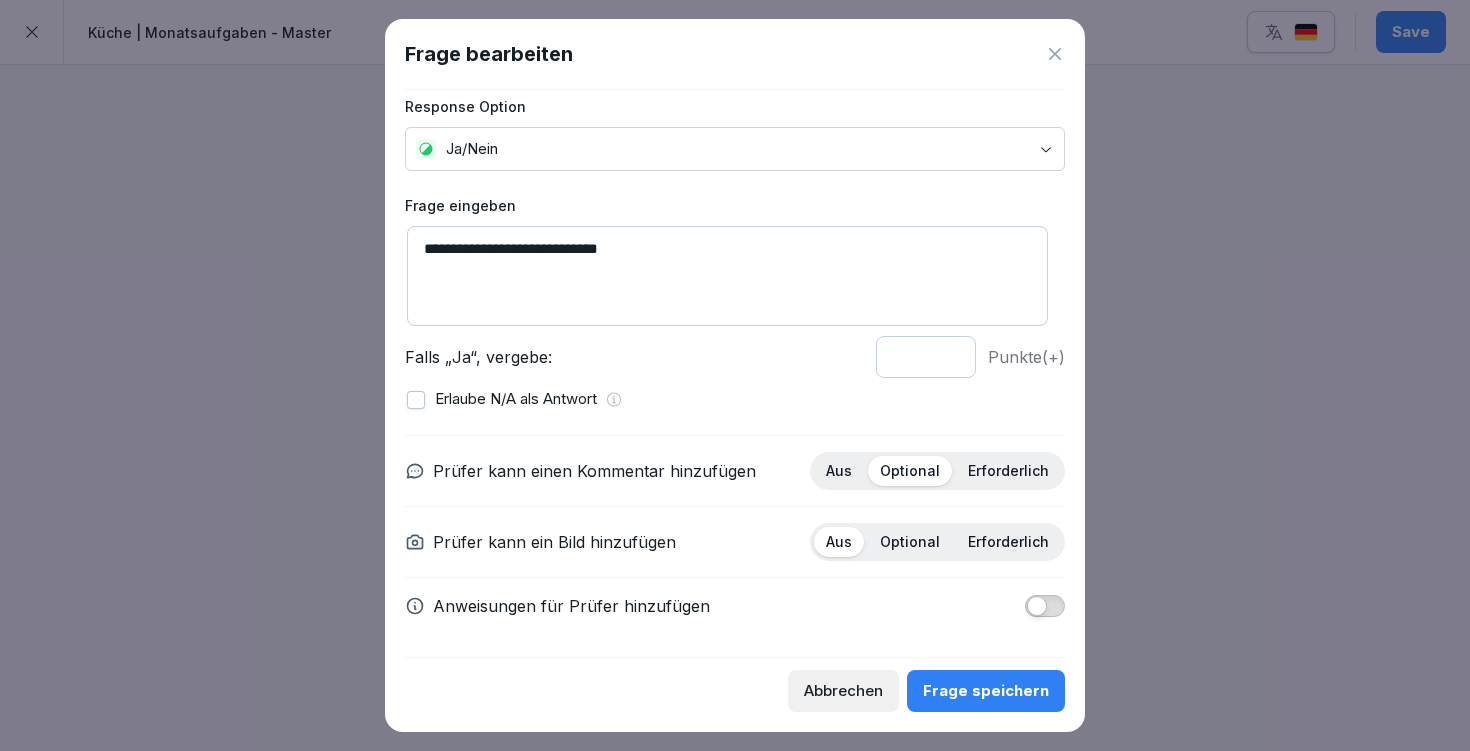 click on "Prüfer kann einen Kommentar hinzufügen Aus Optional Erforderlich Prüfer kann ein Bild hinzufügen Aus Optional Erforderlich Anweisungen für Prüfer hinzufügen" at bounding box center [735, 534] 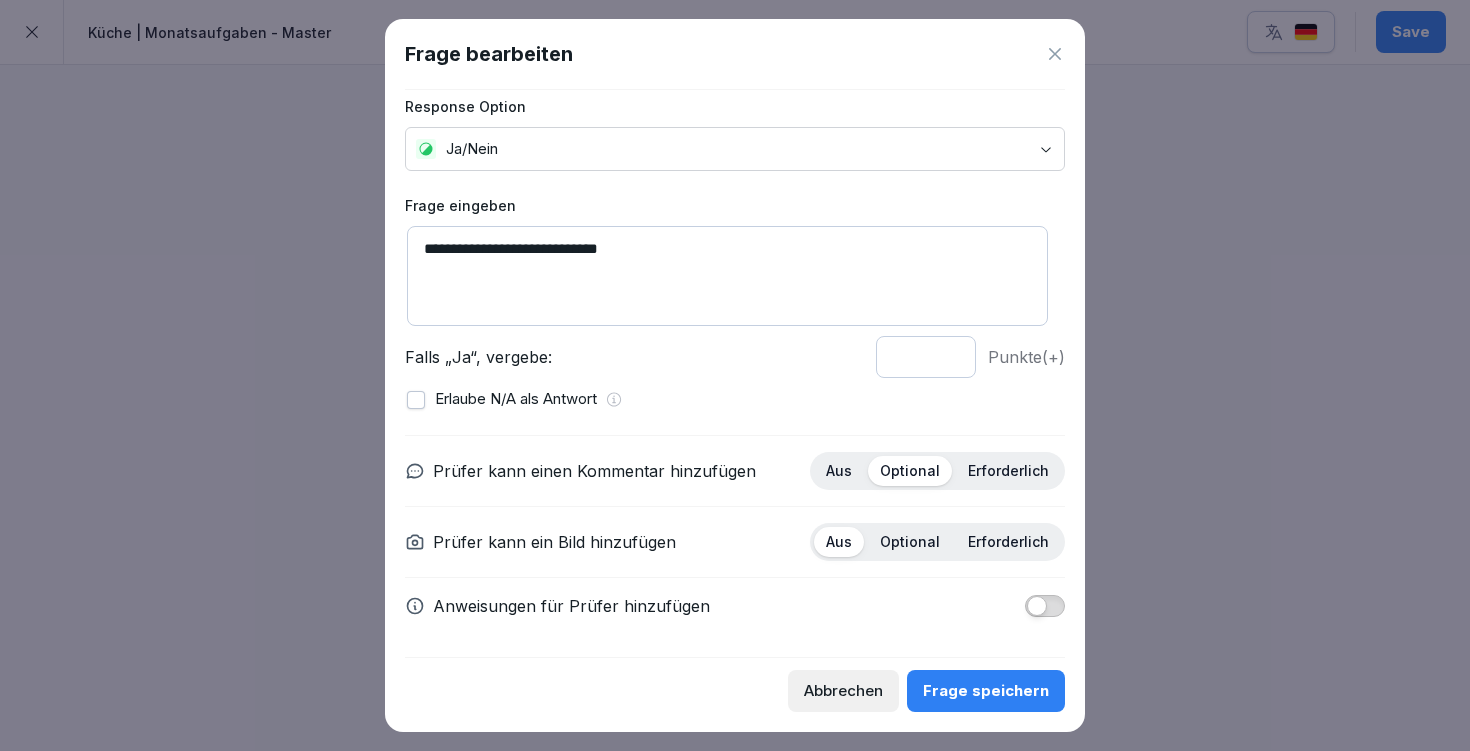 click at bounding box center [1037, 606] 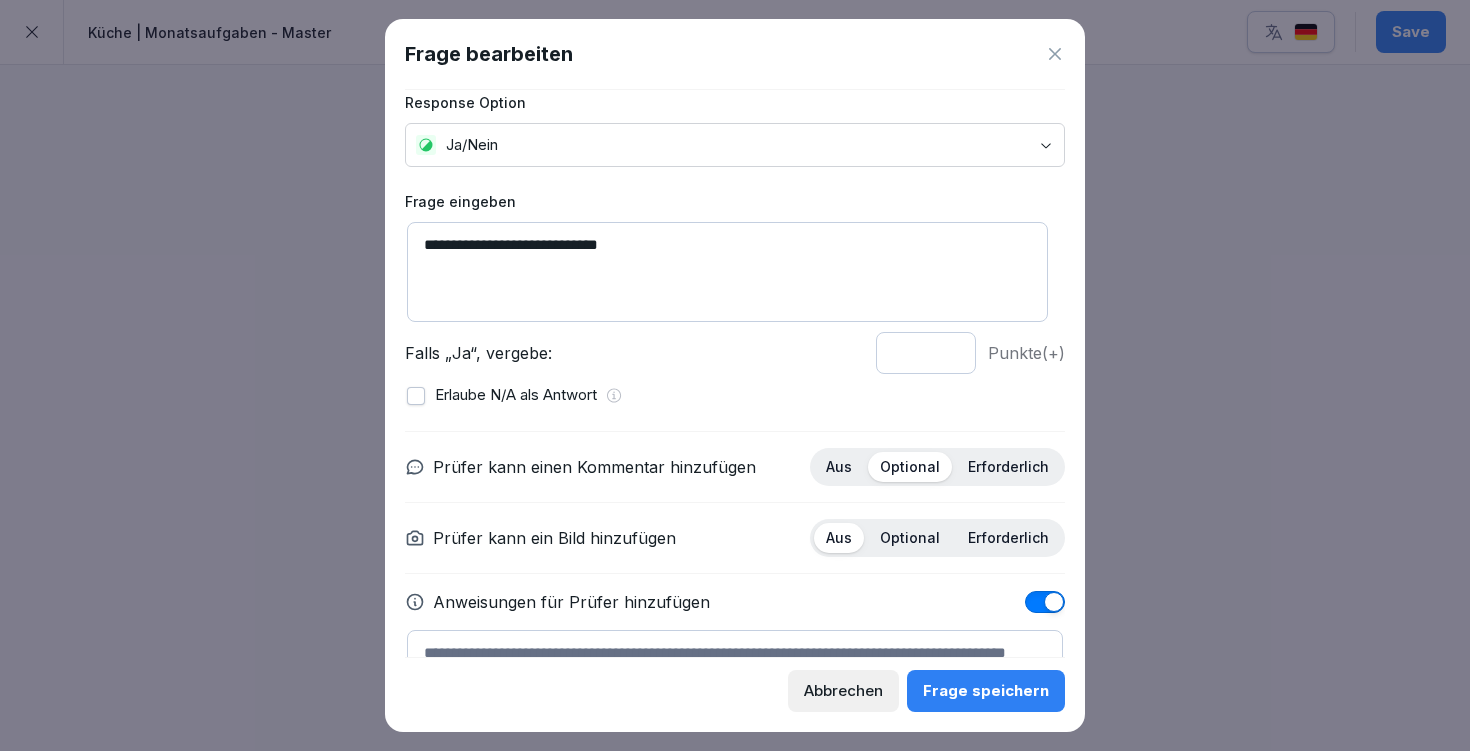 scroll, scrollTop: 127, scrollLeft: 0, axis: vertical 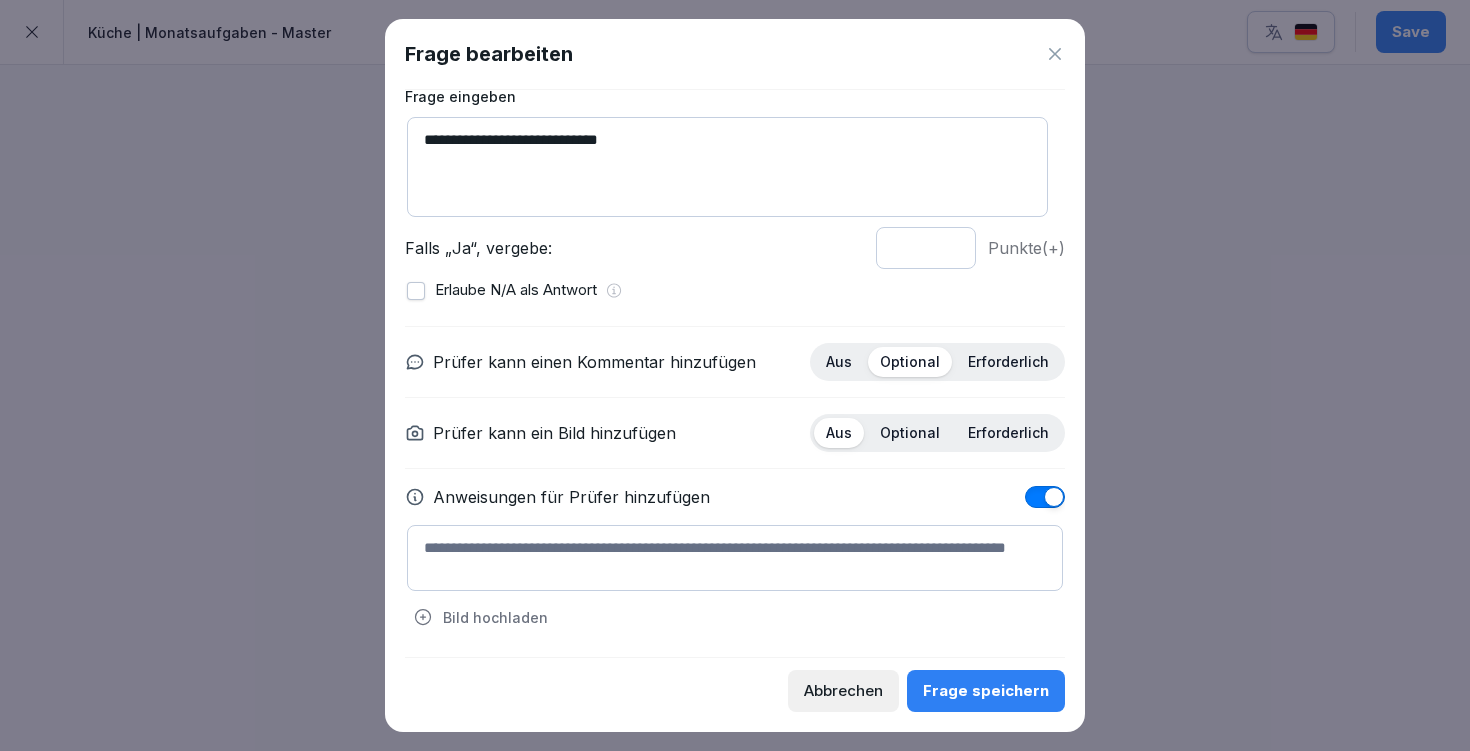 click at bounding box center [735, 558] 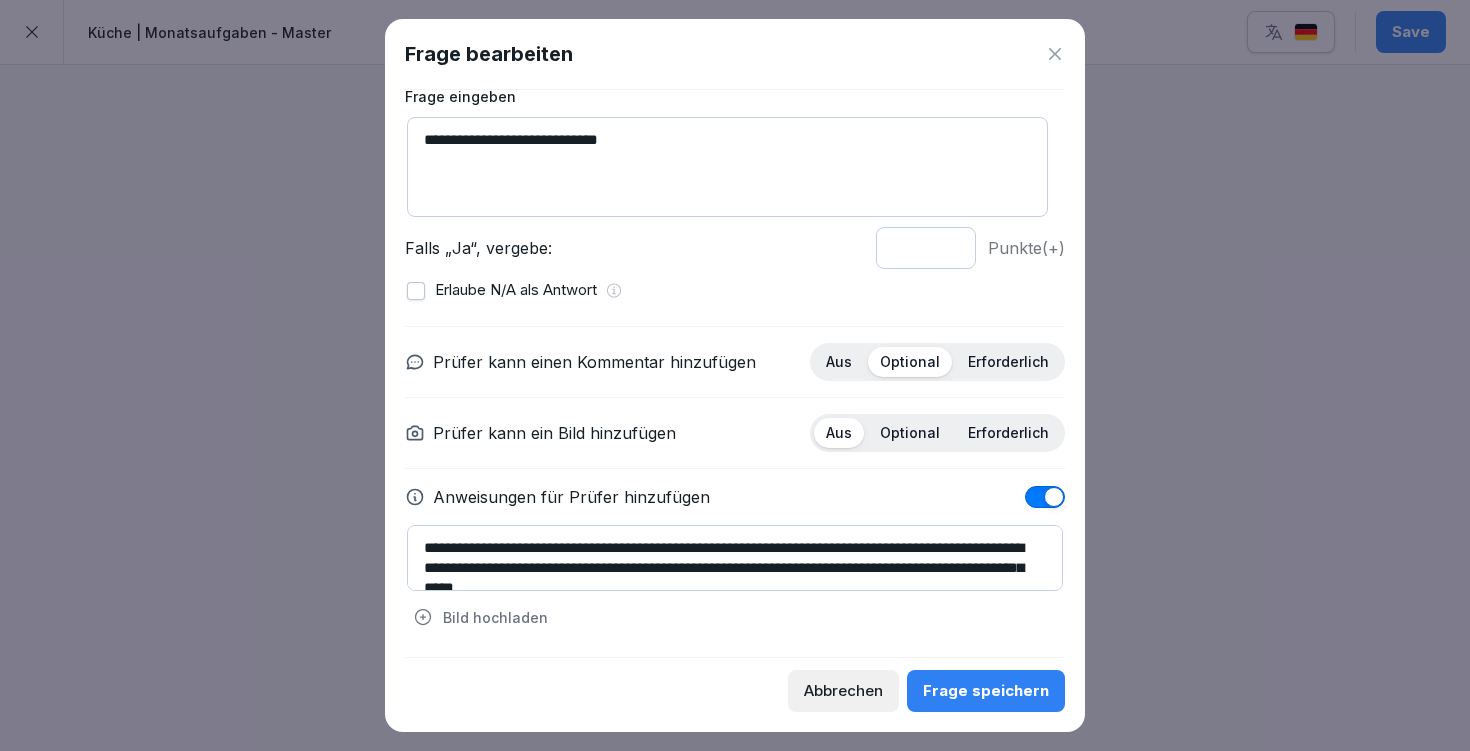 scroll, scrollTop: 7, scrollLeft: 0, axis: vertical 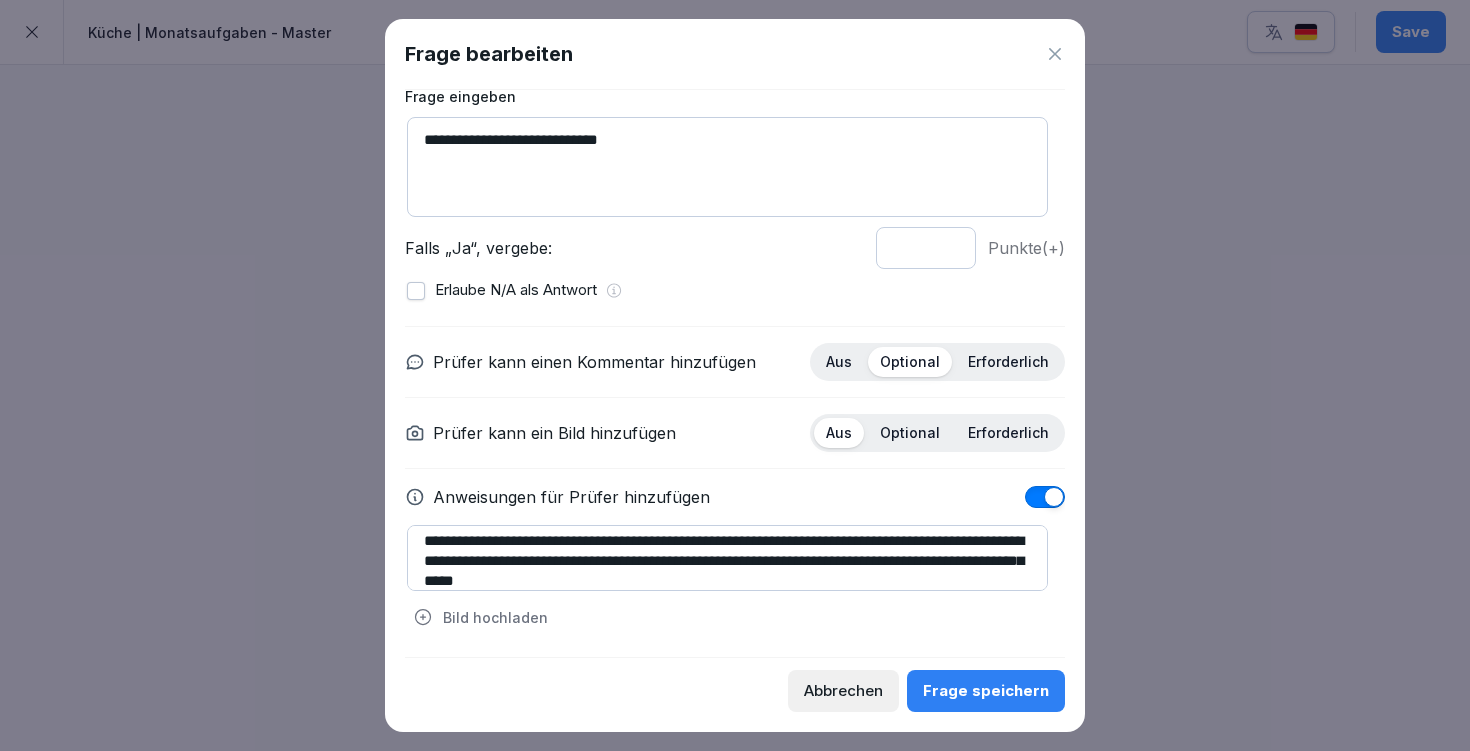 type on "**********" 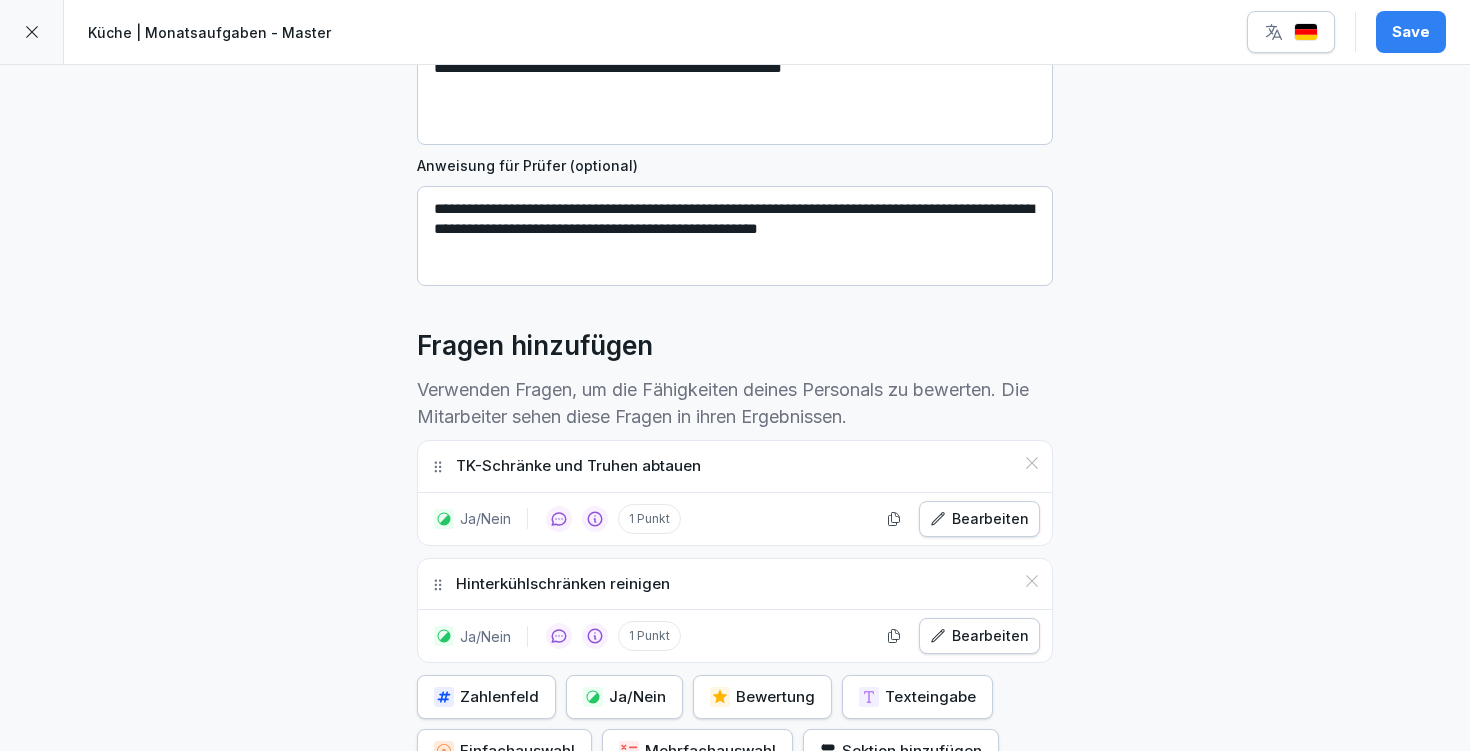 click on "Save" at bounding box center [1411, 32] 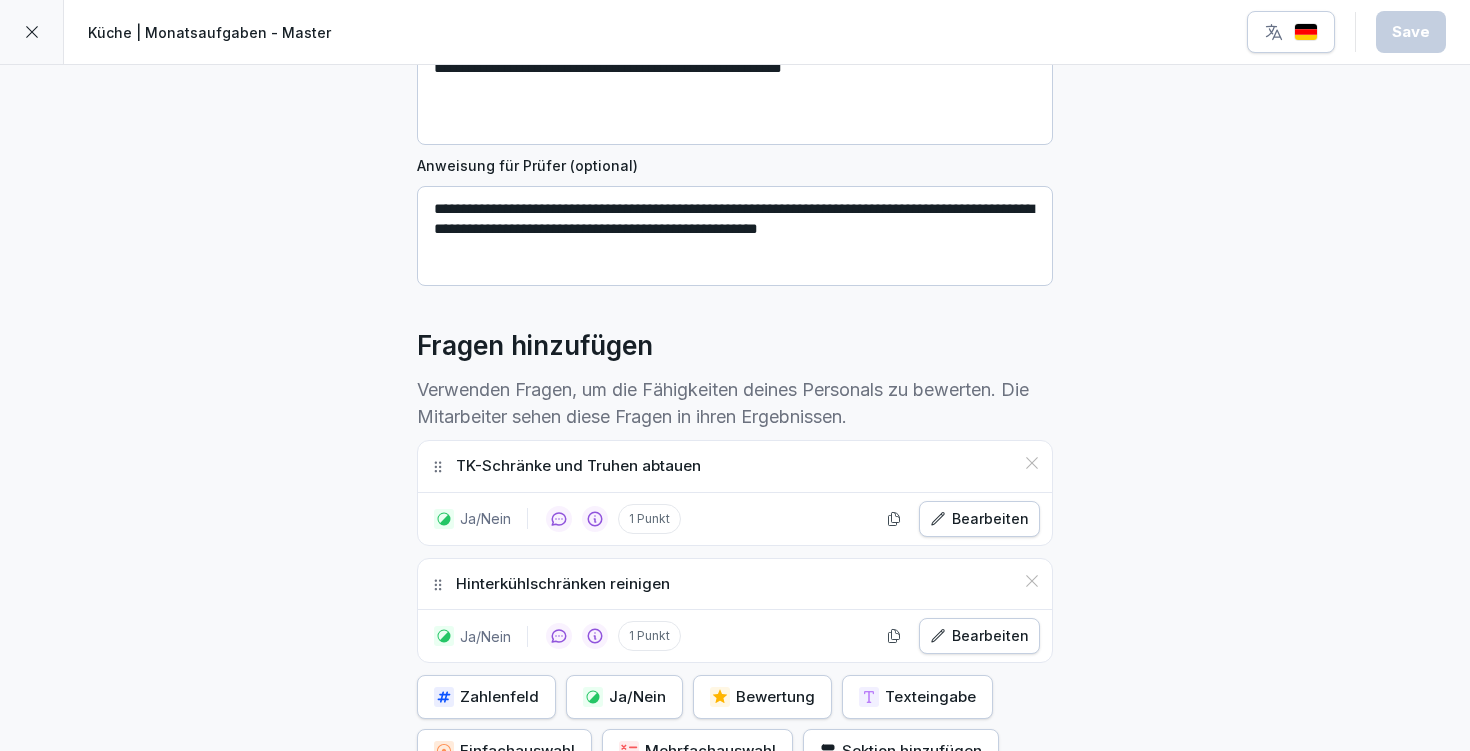 scroll, scrollTop: 460, scrollLeft: 0, axis: vertical 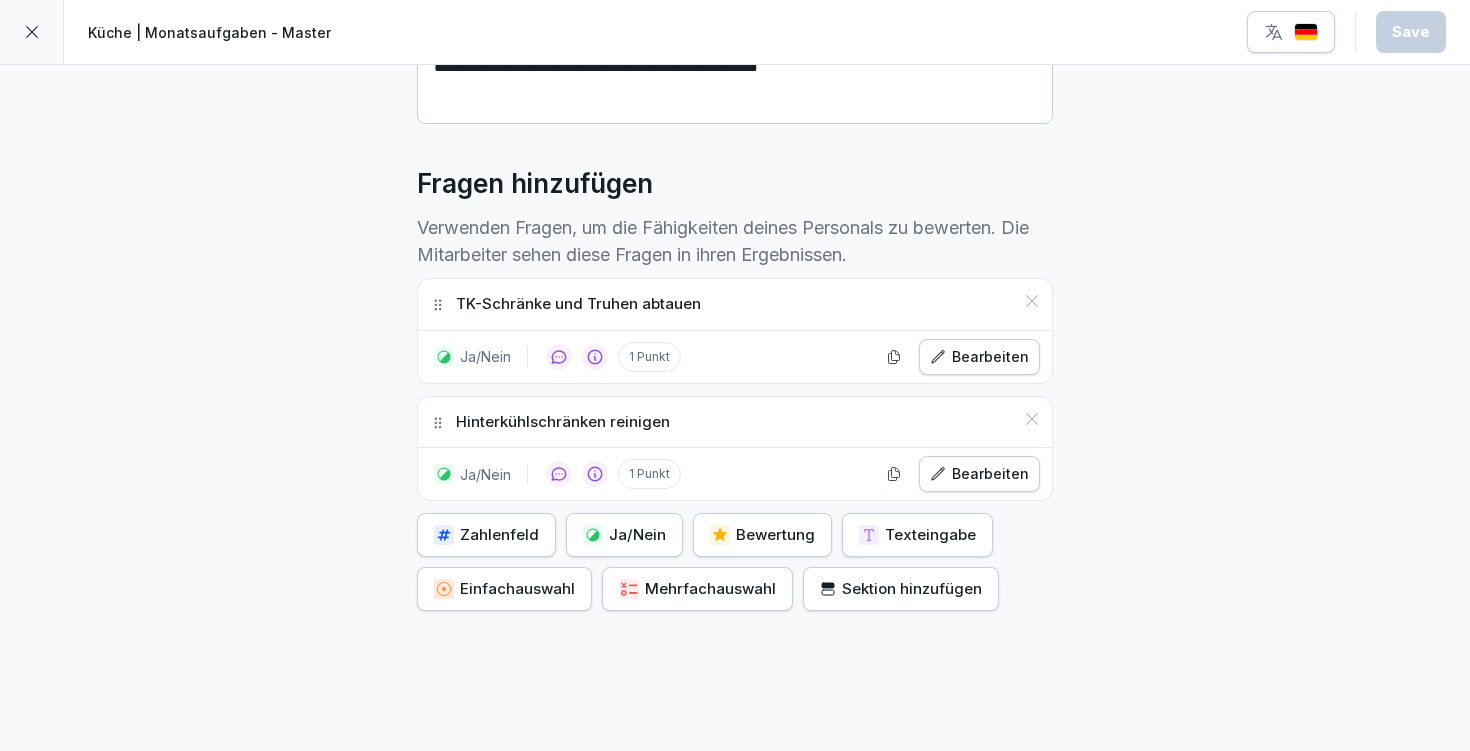 click on "Ja/Nein" at bounding box center (624, 535) 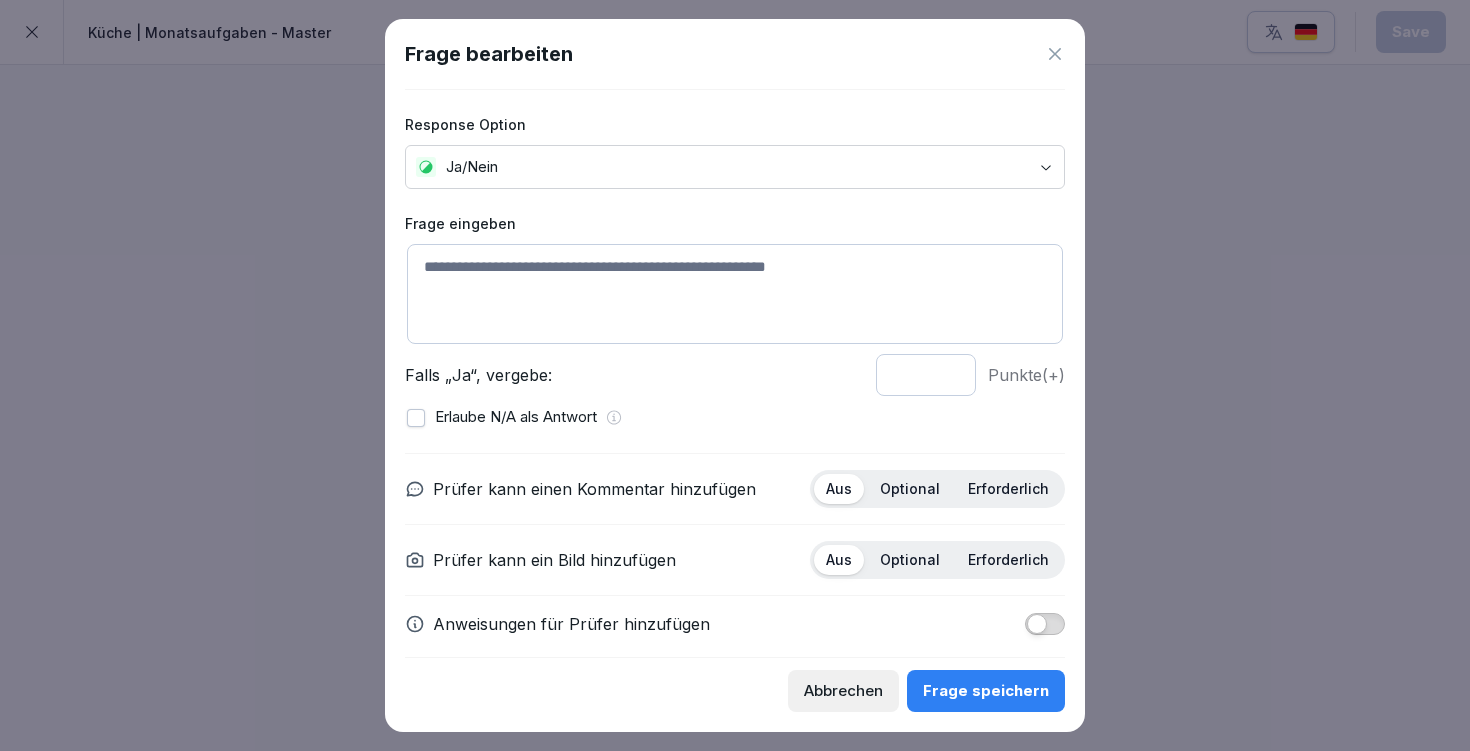 click at bounding box center [735, 294] 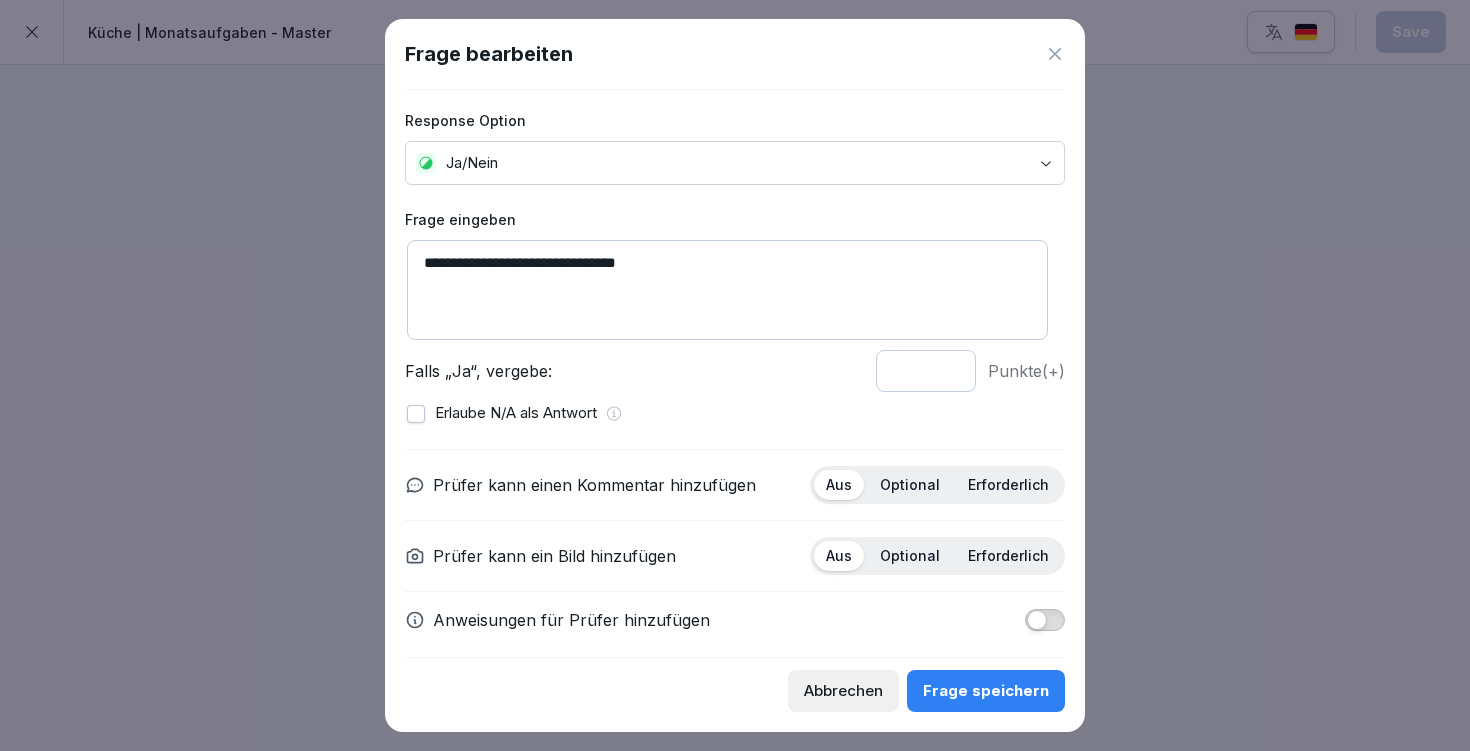 scroll, scrollTop: 18, scrollLeft: 0, axis: vertical 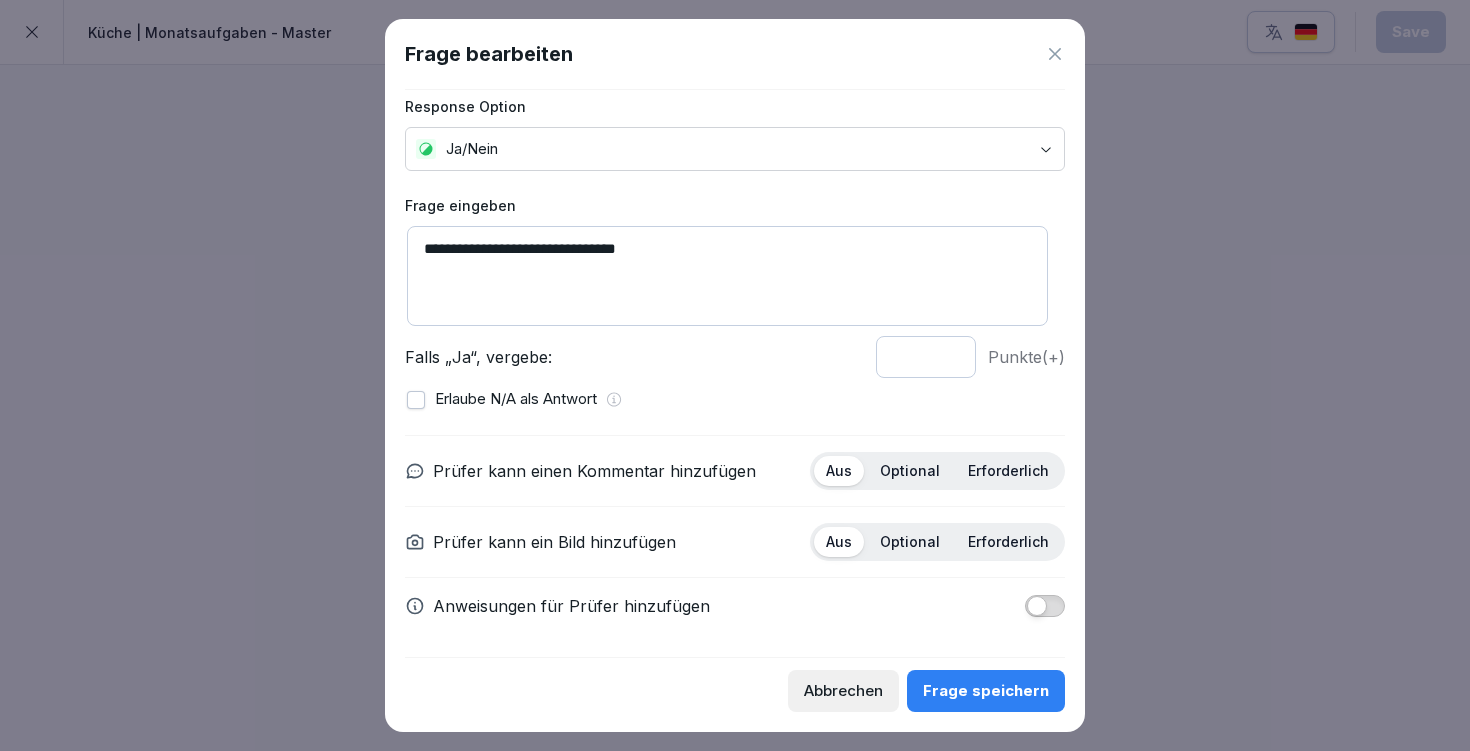 type on "**********" 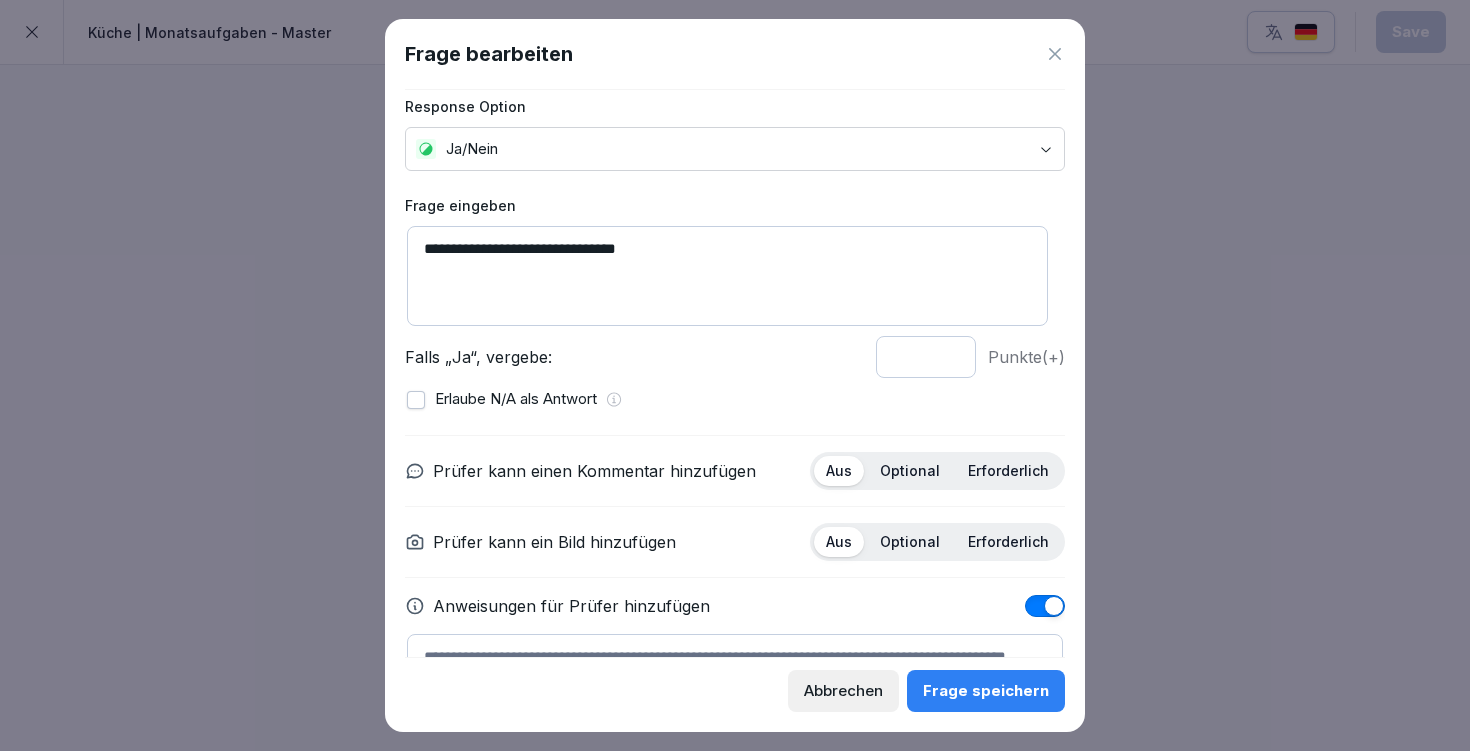 scroll, scrollTop: 127, scrollLeft: 0, axis: vertical 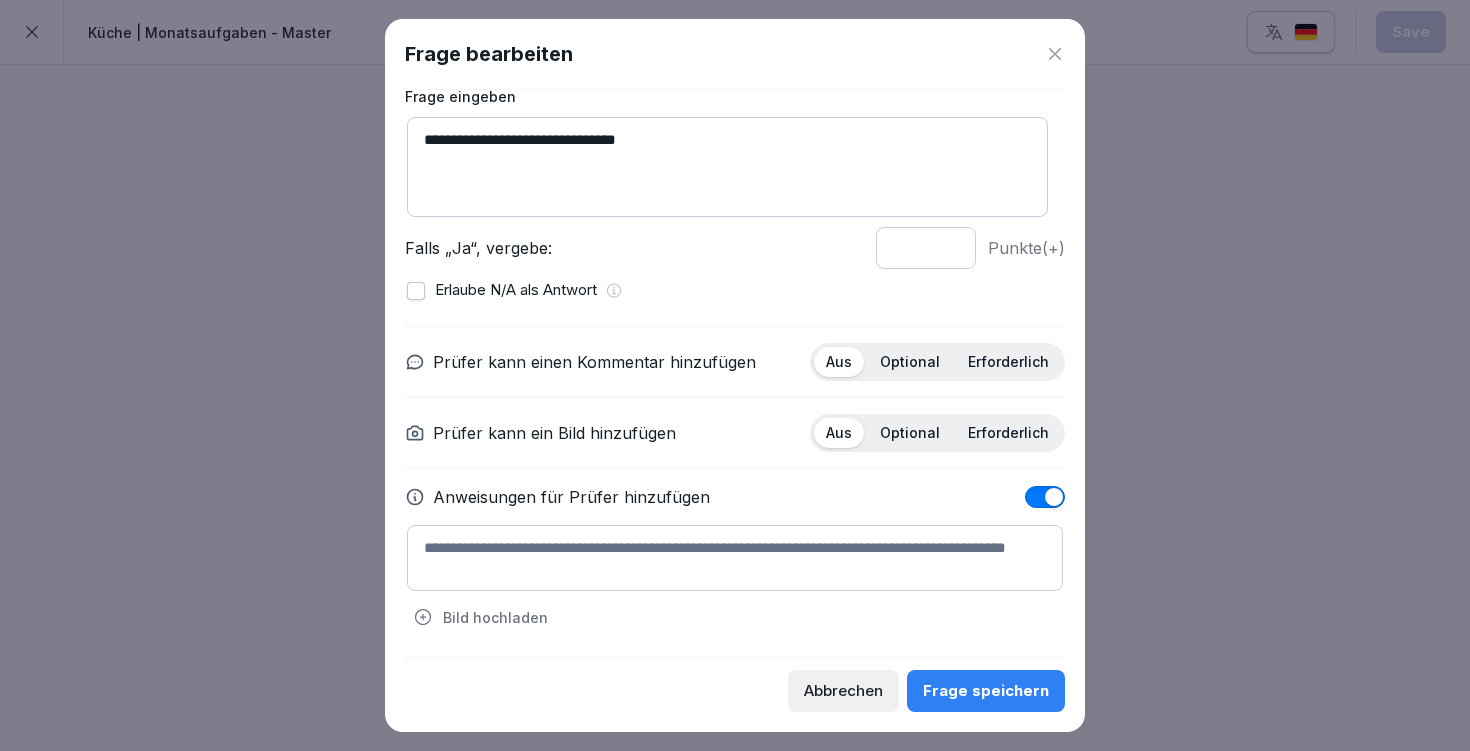 click at bounding box center (735, 558) 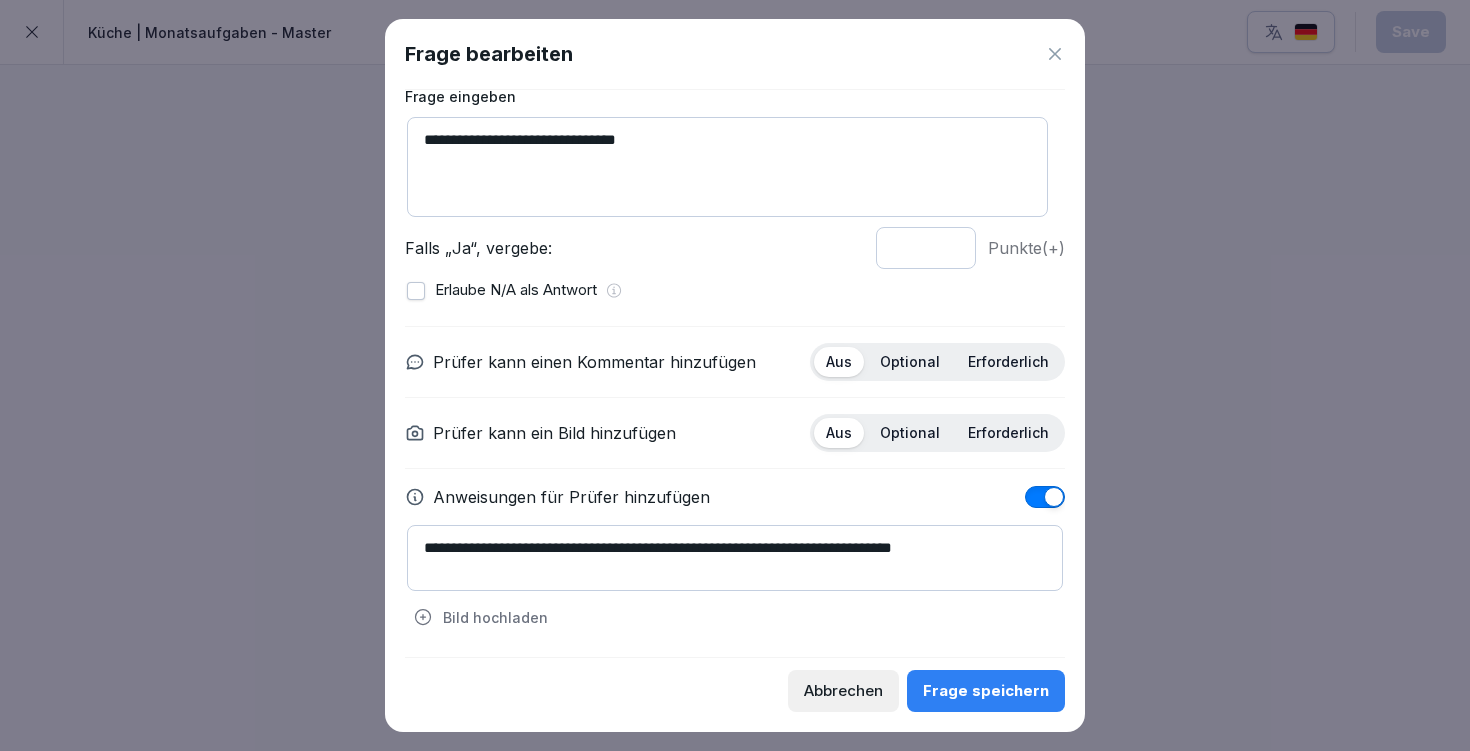 type on "**********" 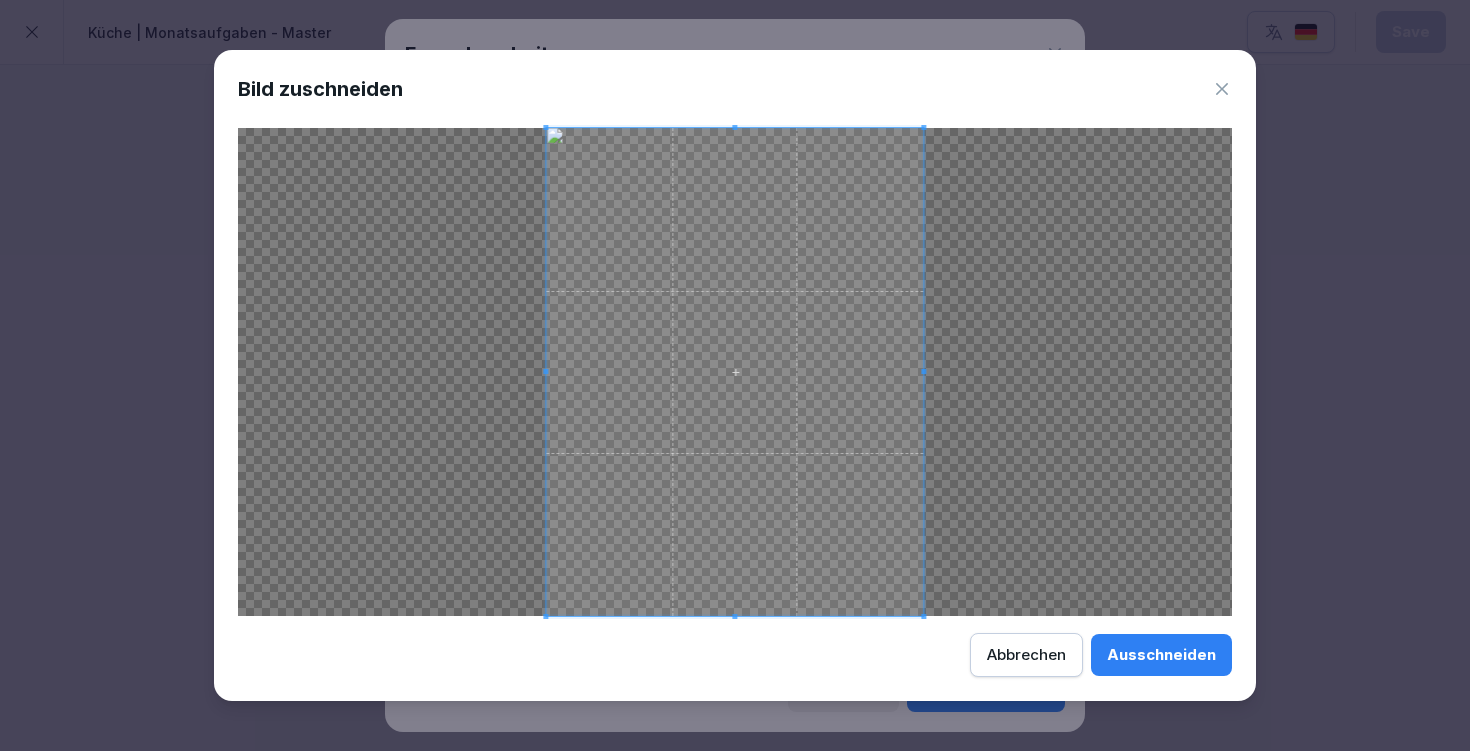 click on "Ausschneiden" at bounding box center (1161, 655) 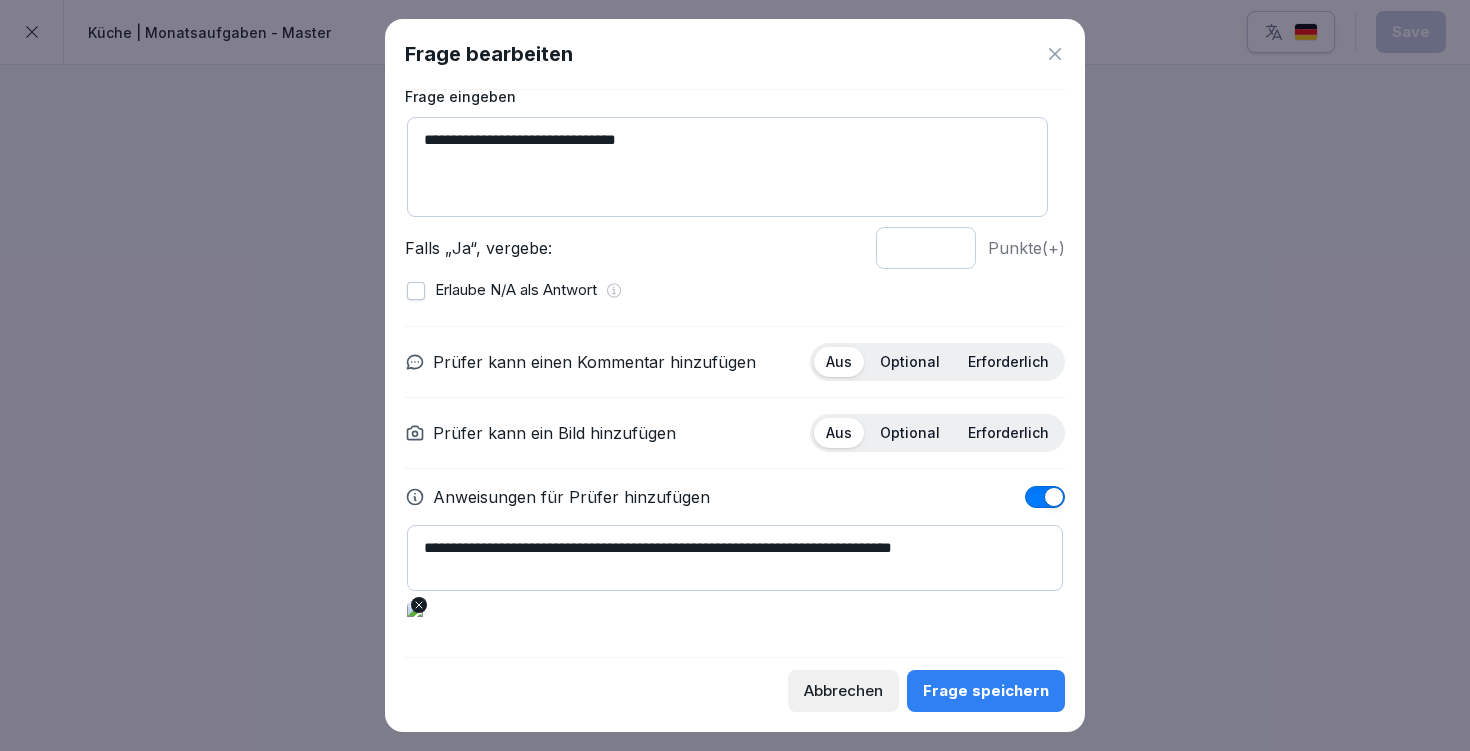 scroll, scrollTop: 146, scrollLeft: 0, axis: vertical 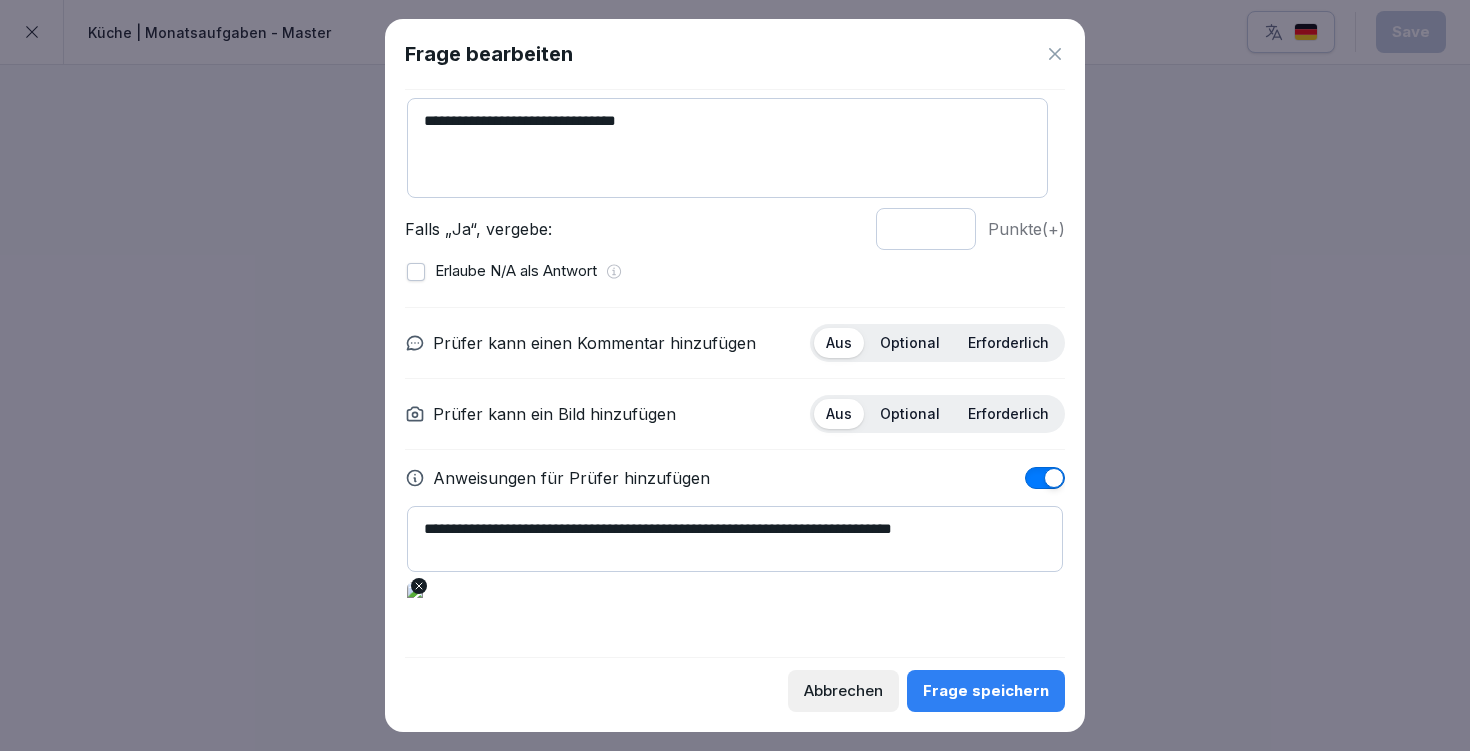 click on "Optional" at bounding box center [910, 343] 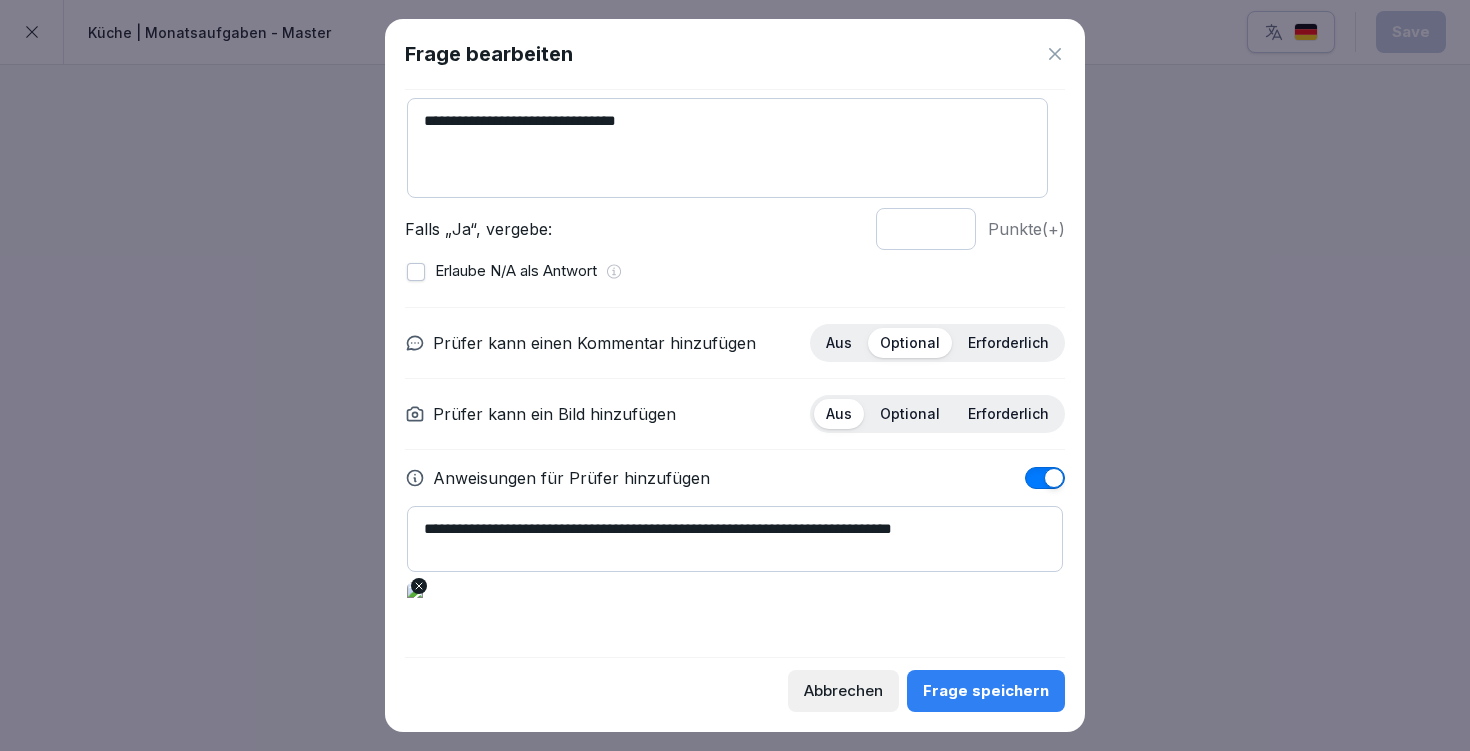 click on "Optional" at bounding box center (910, 414) 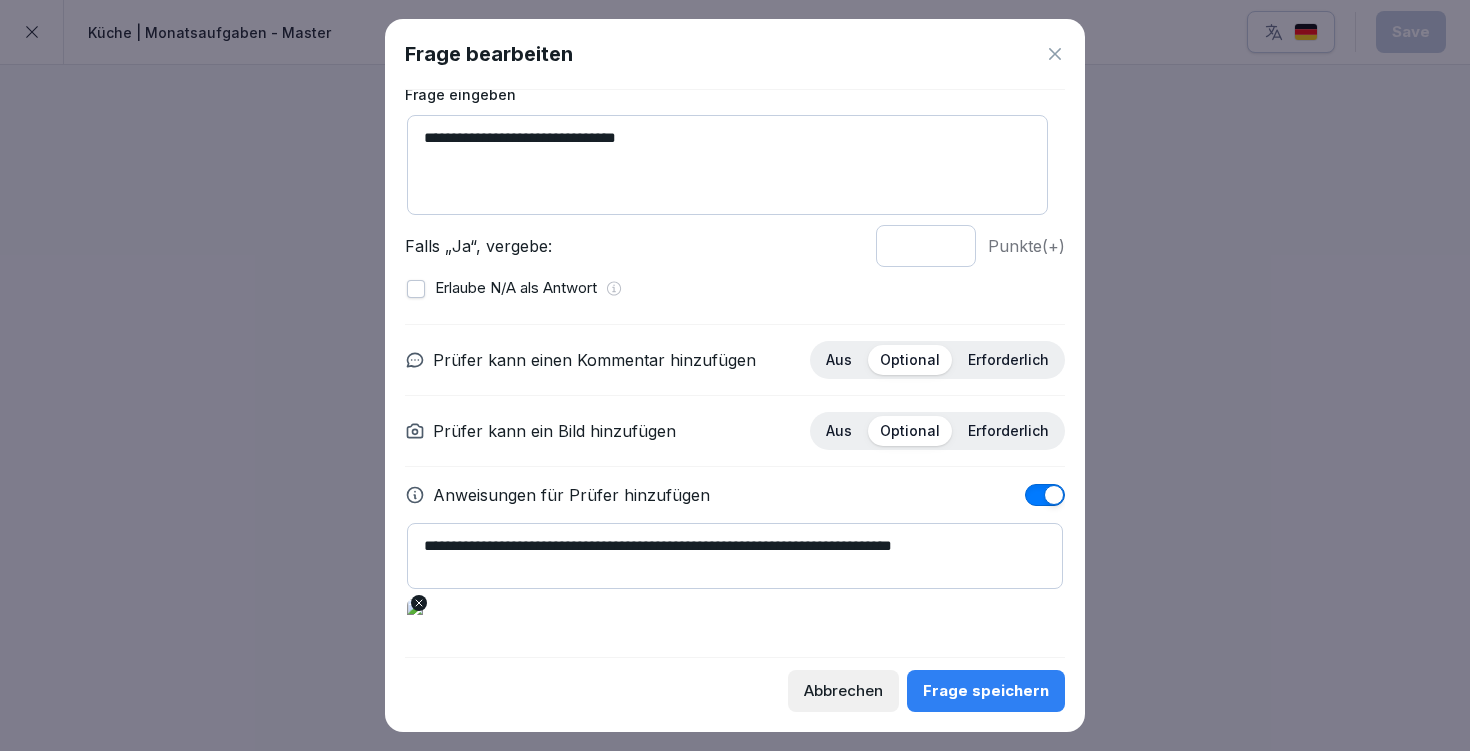 scroll, scrollTop: 146, scrollLeft: 0, axis: vertical 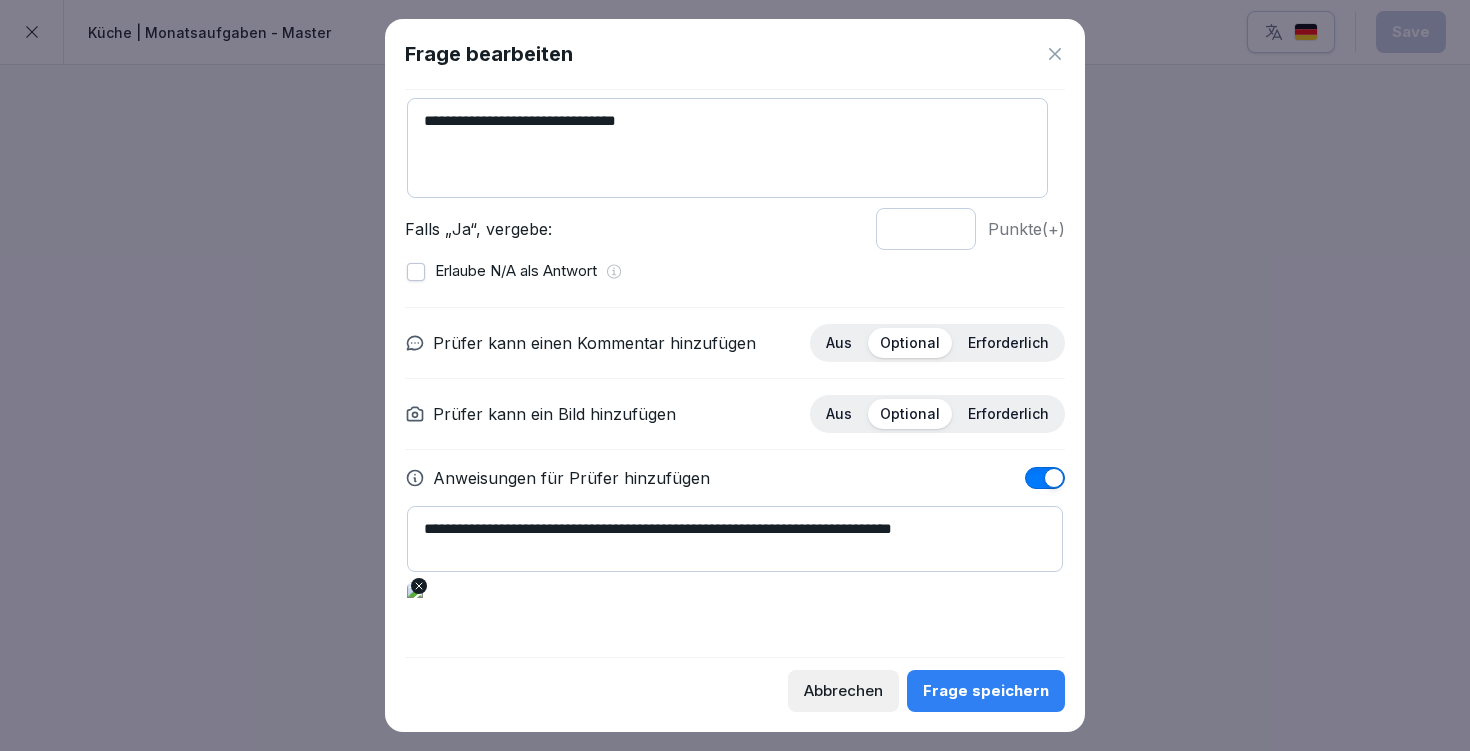 click on "Frage speichern" at bounding box center [986, 691] 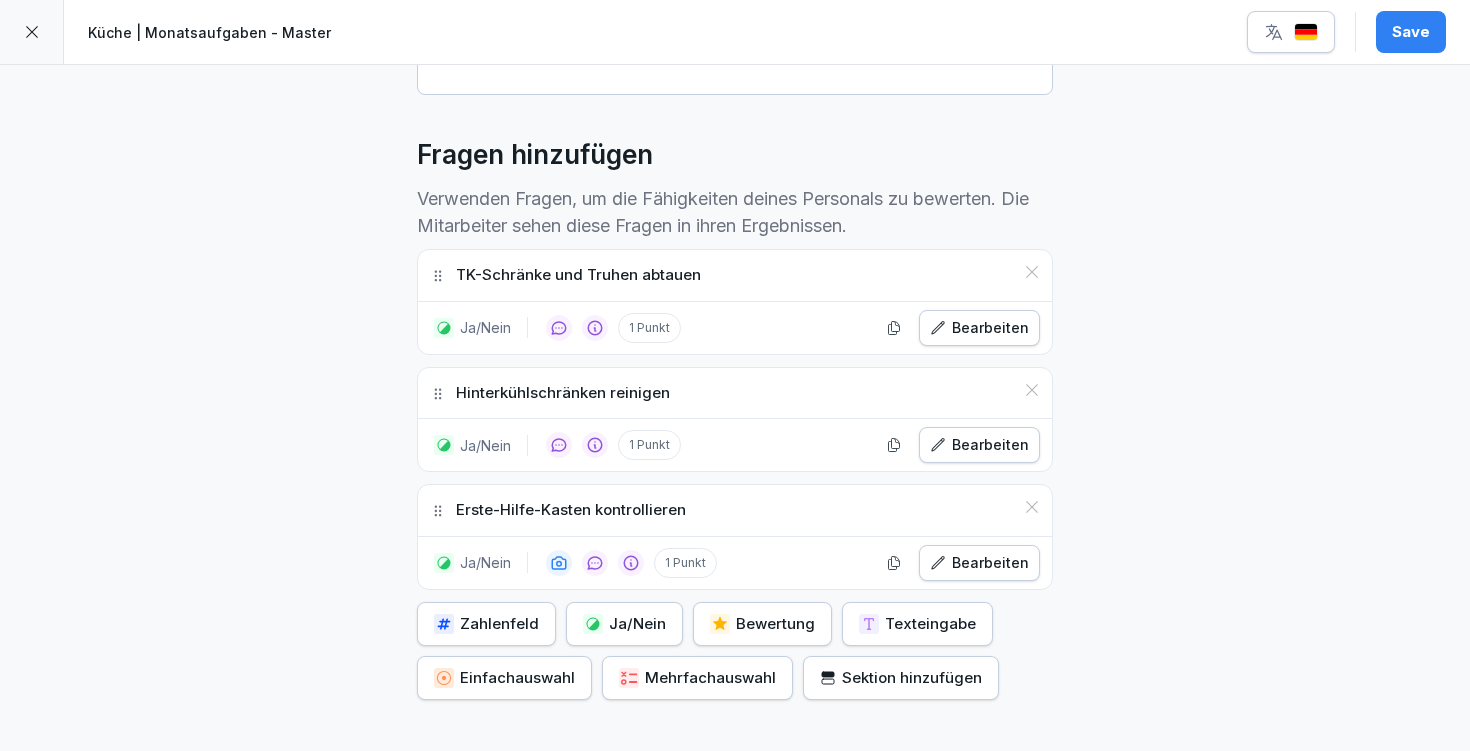 scroll, scrollTop: 534, scrollLeft: 0, axis: vertical 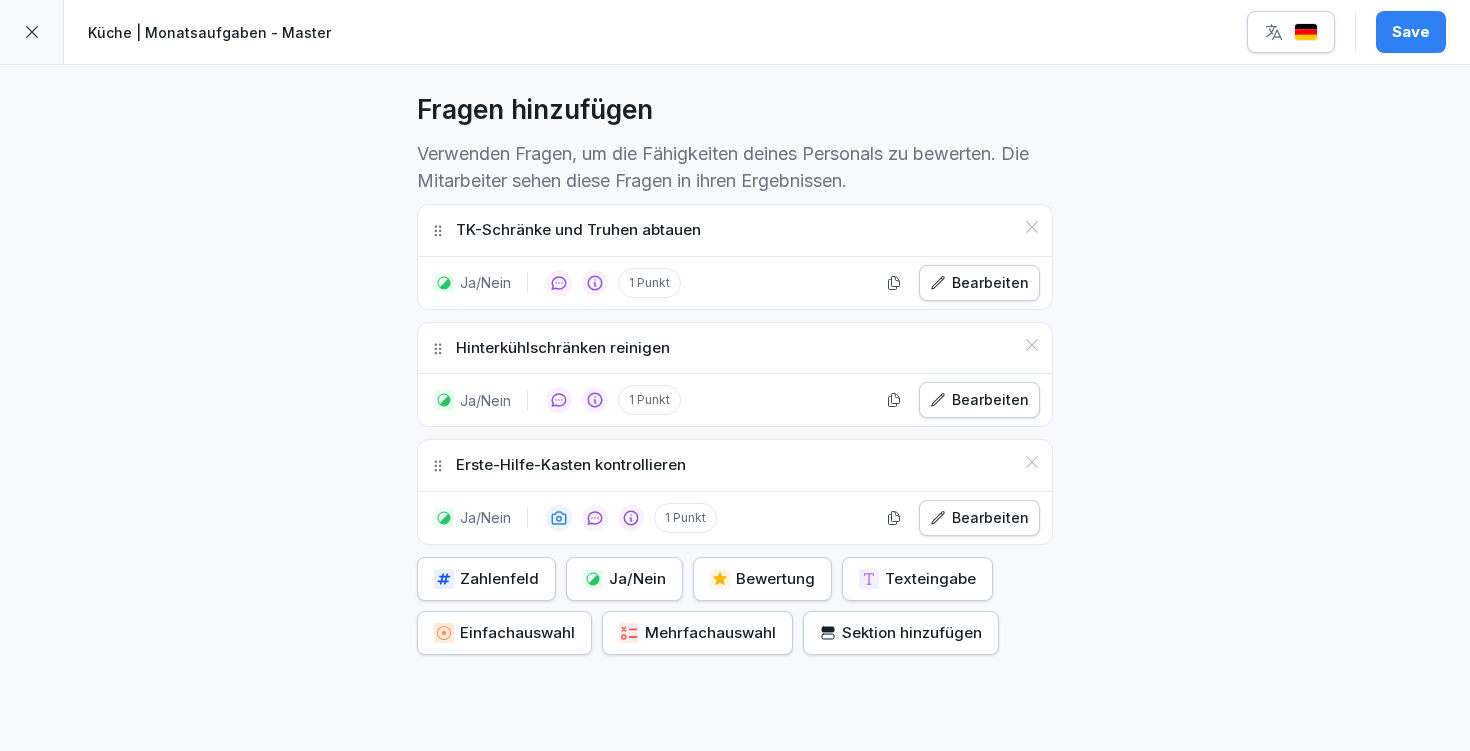 click on "Save" at bounding box center (1411, 32) 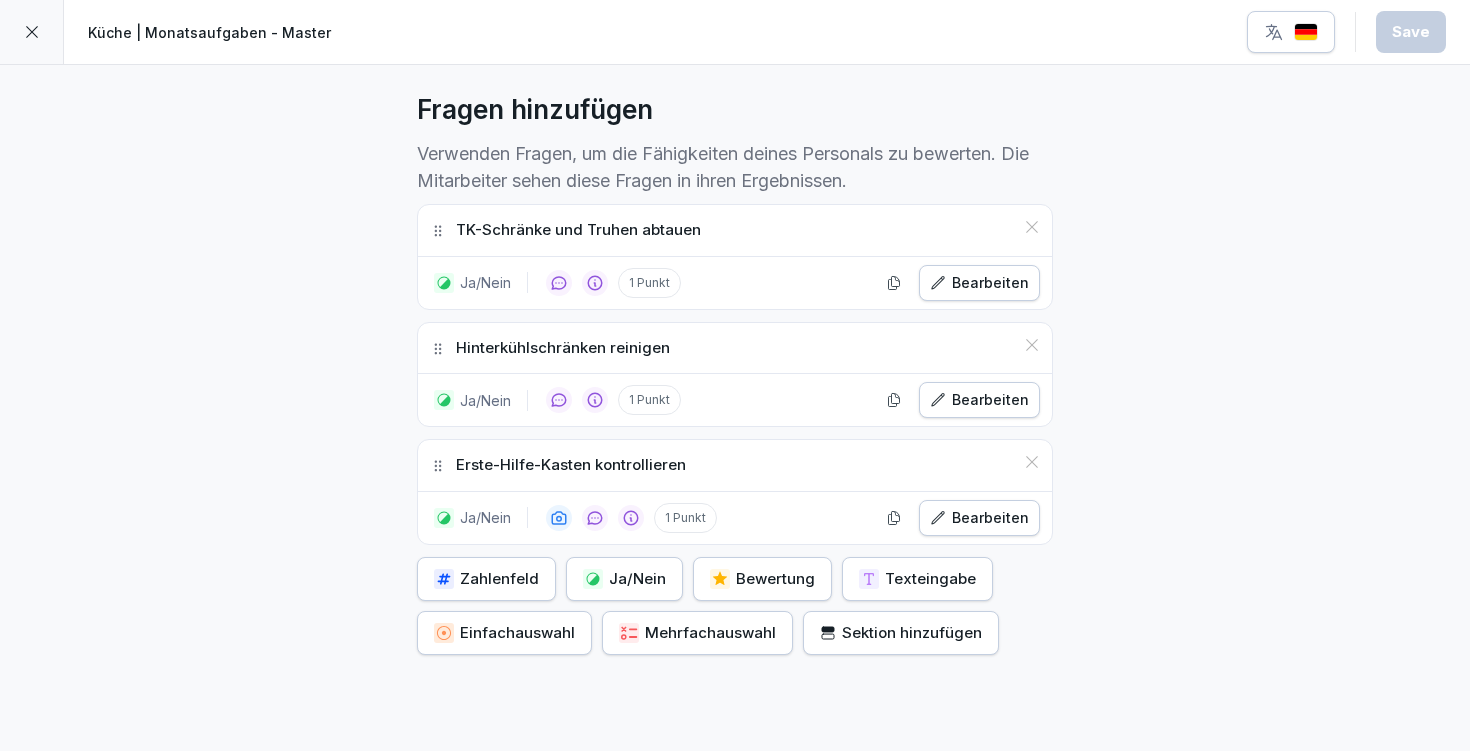 click 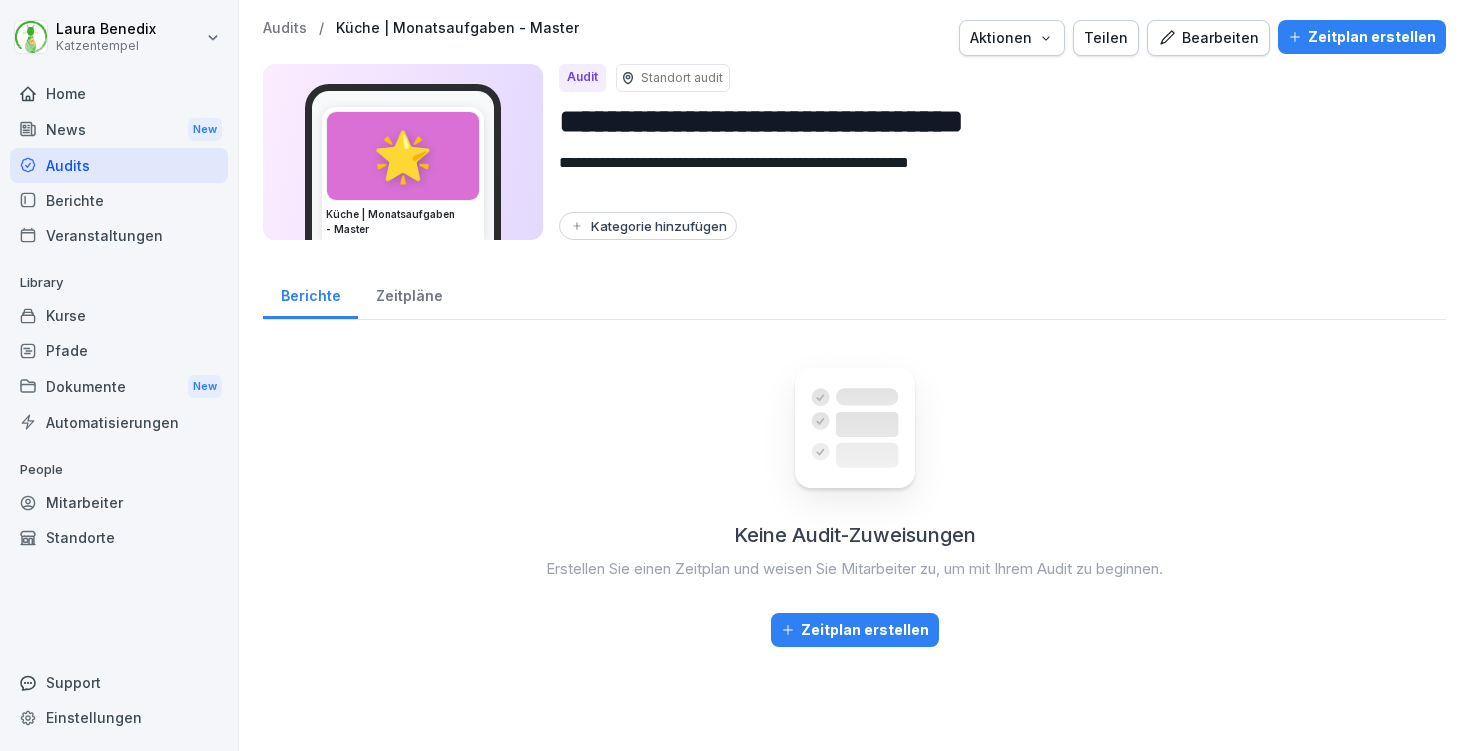 click on "Audits" at bounding box center (285, 28) 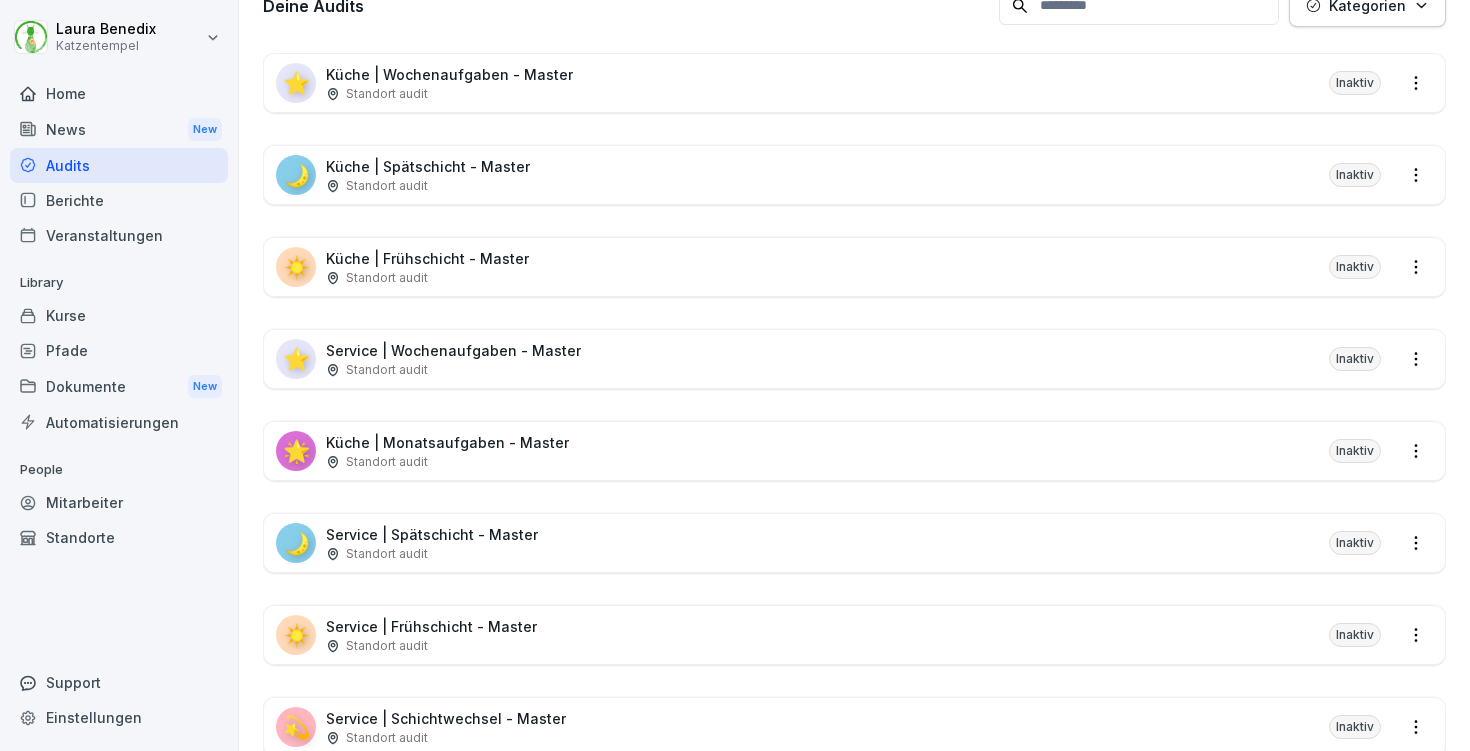scroll, scrollTop: 328, scrollLeft: 0, axis: vertical 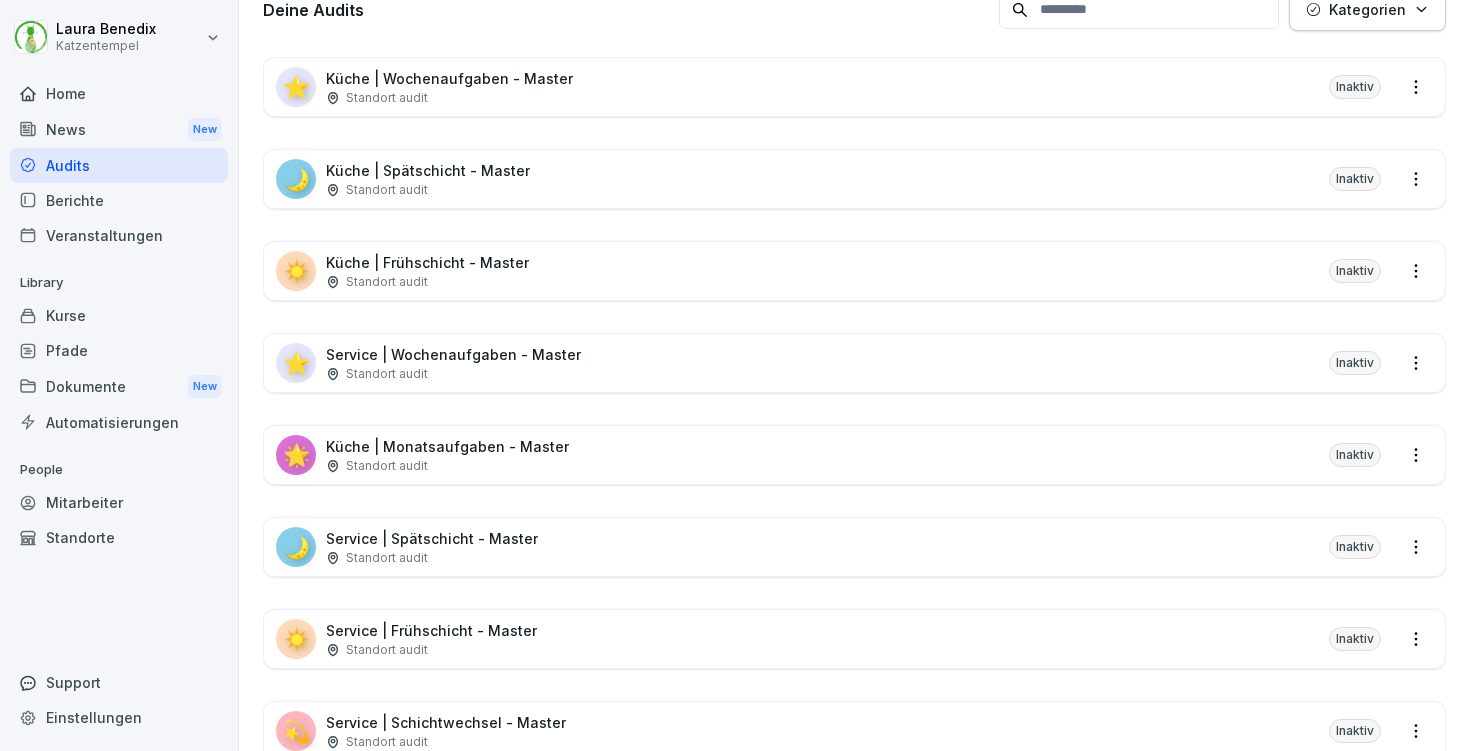click on "Küche | Wochenaufgaben - Master" at bounding box center (449, 78) 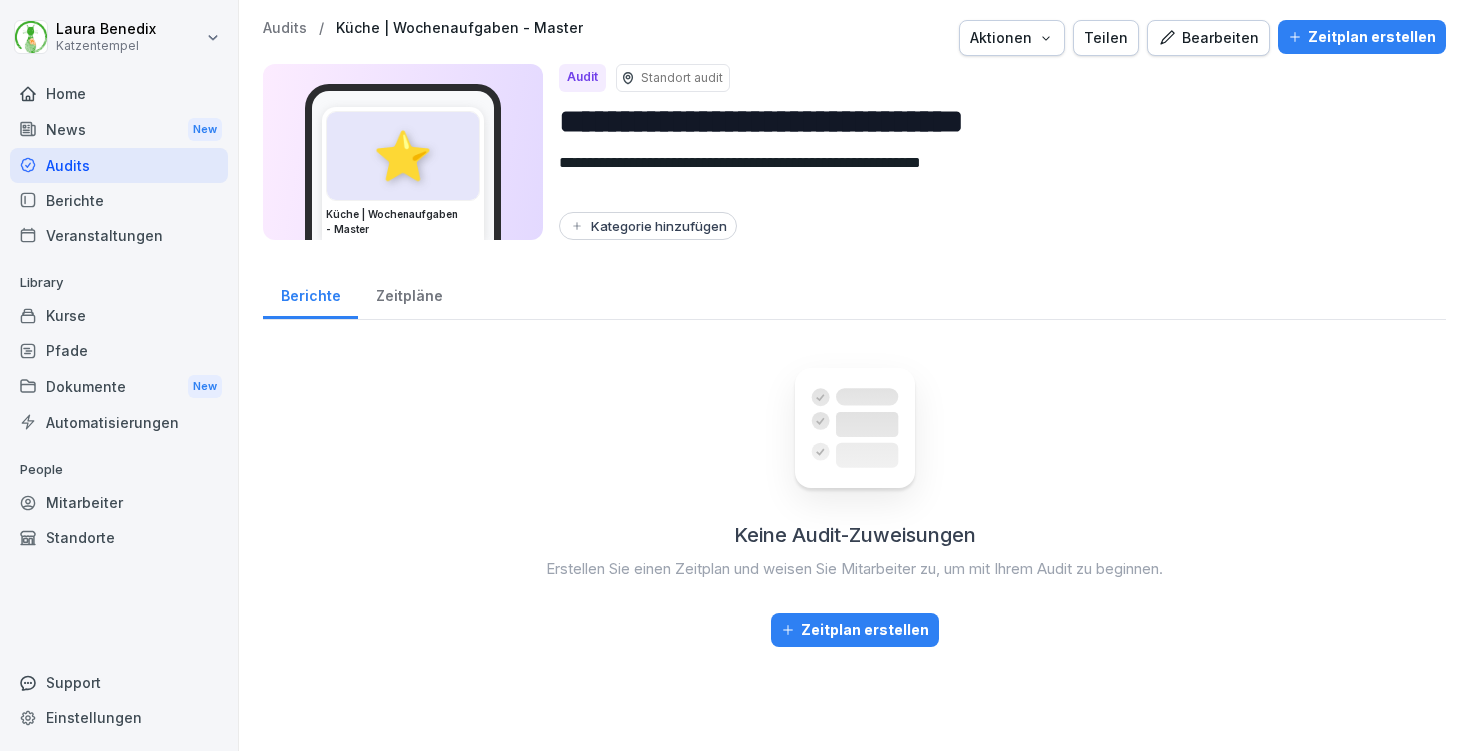 scroll, scrollTop: 0, scrollLeft: 0, axis: both 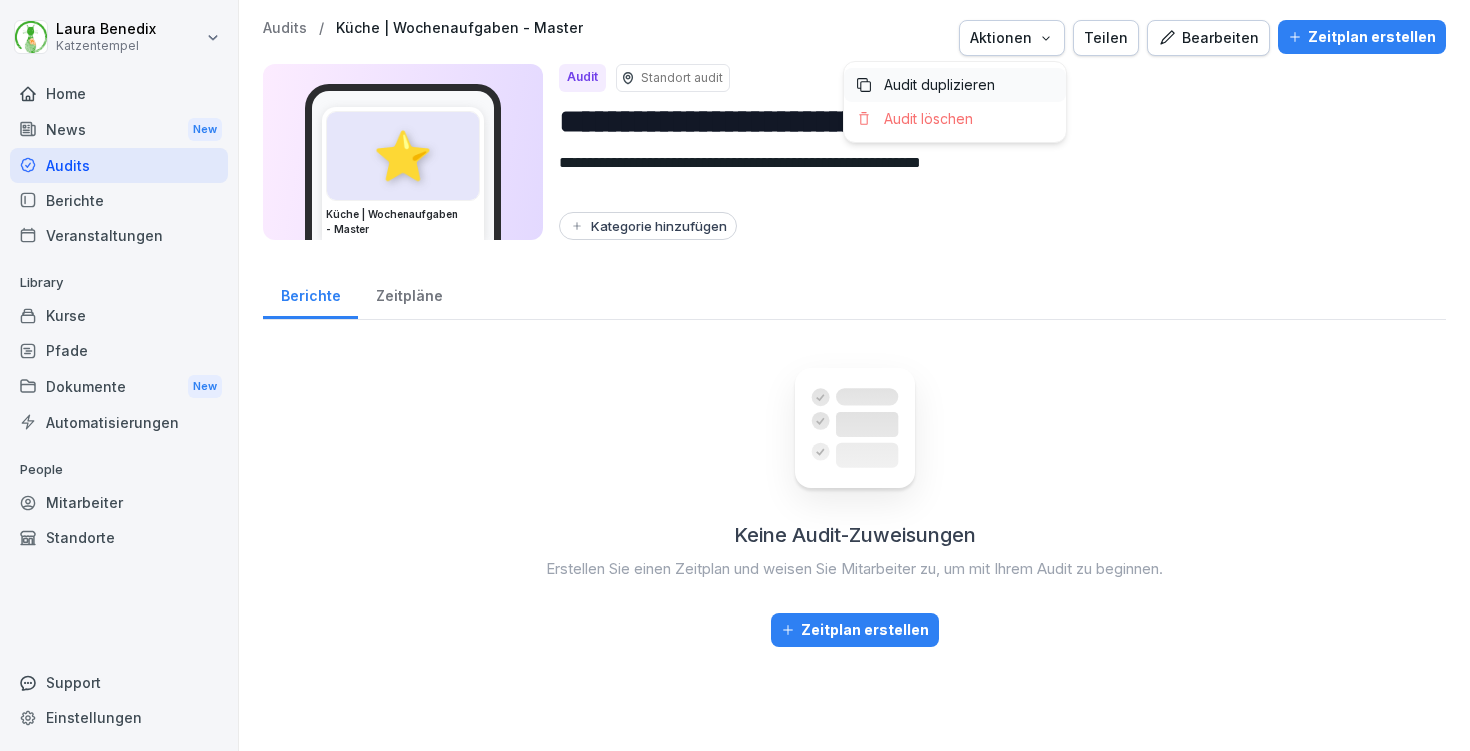 click on "Audit duplizieren" at bounding box center (939, 85) 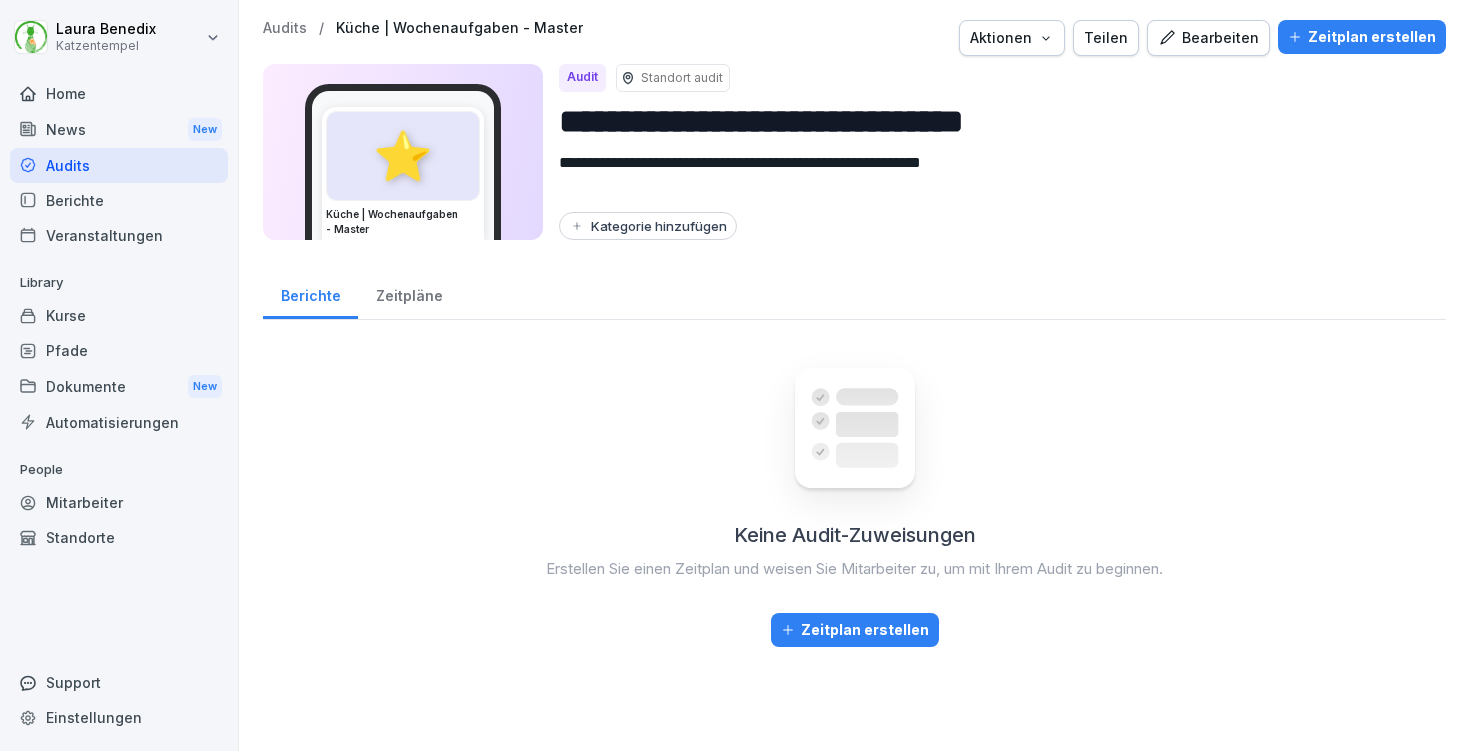 click on "**********" at bounding box center [994, 121] 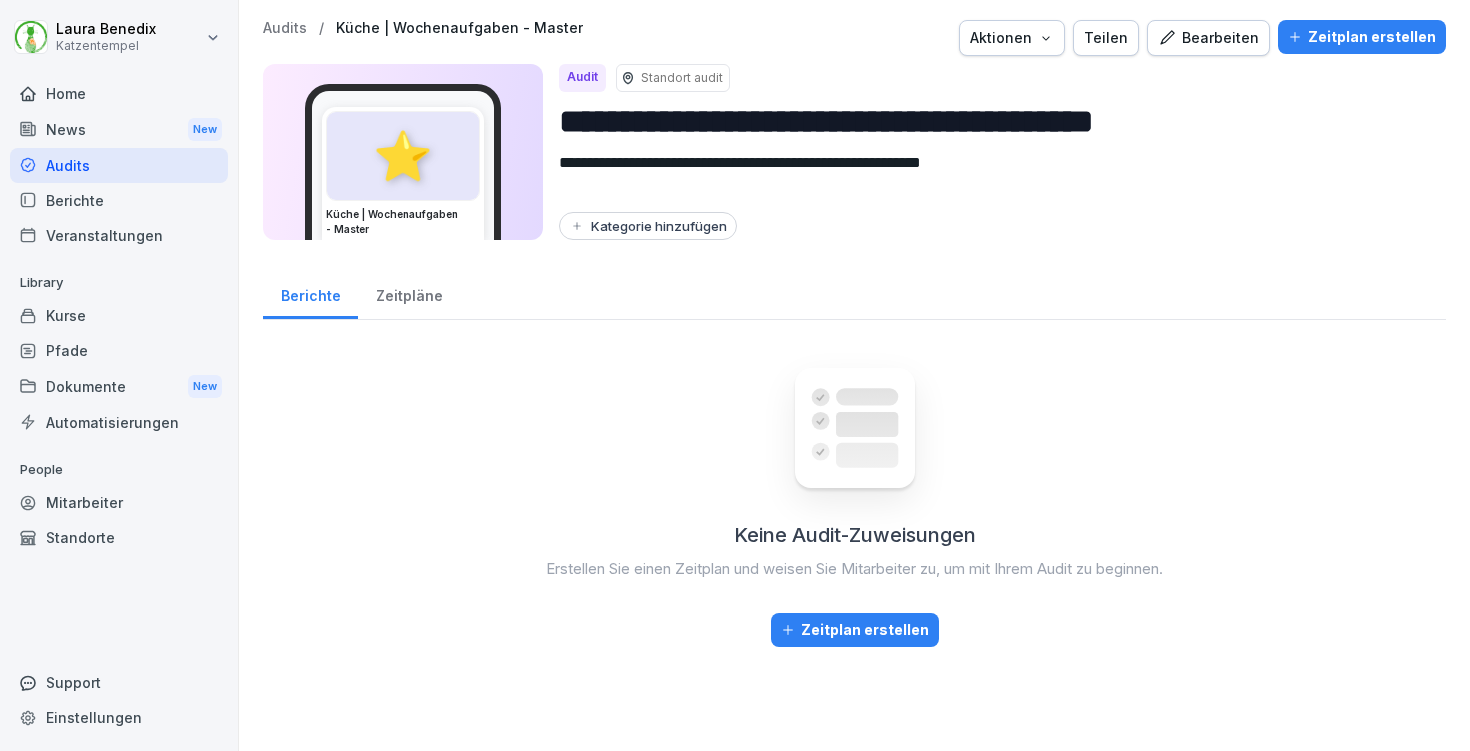 type on "**********" 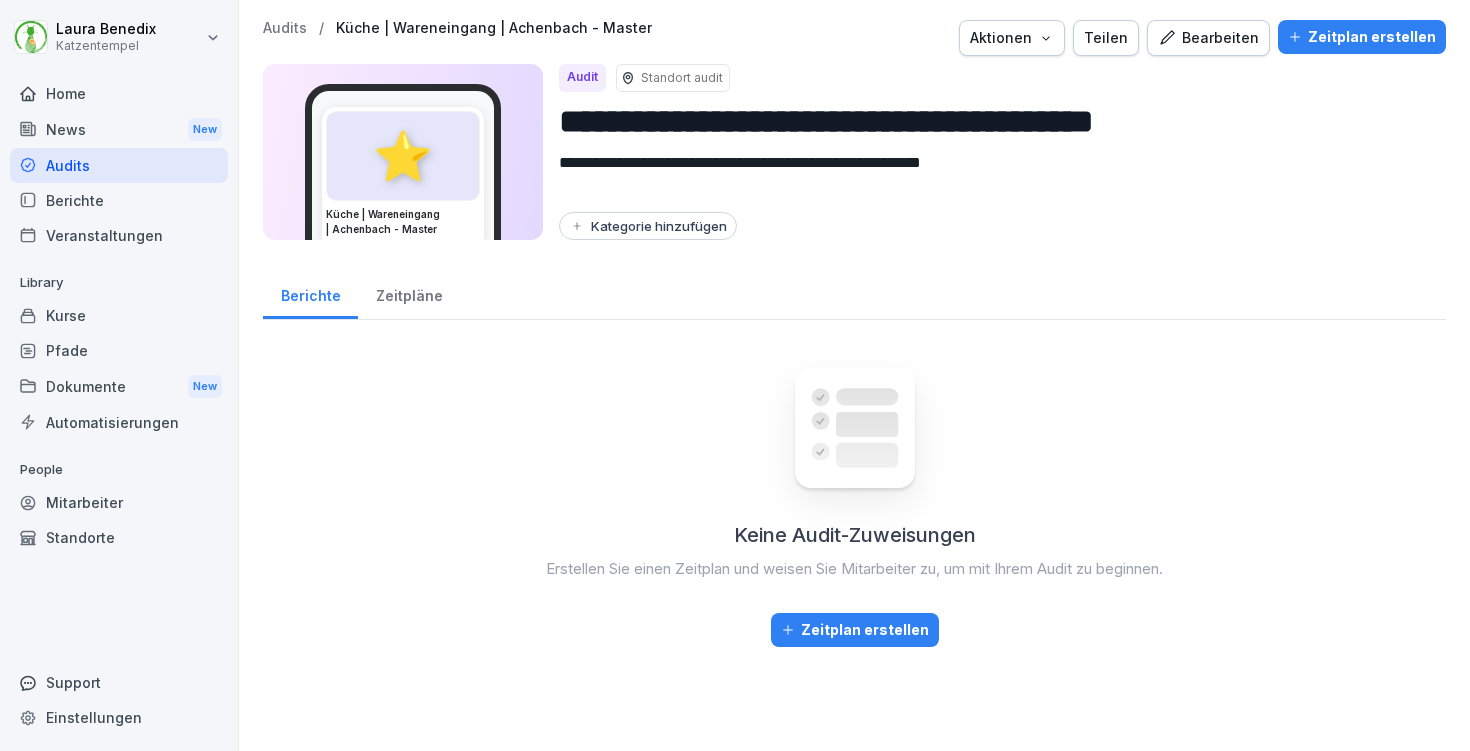 drag, startPoint x: 558, startPoint y: 163, endPoint x: 1144, endPoint y: 166, distance: 586.0077 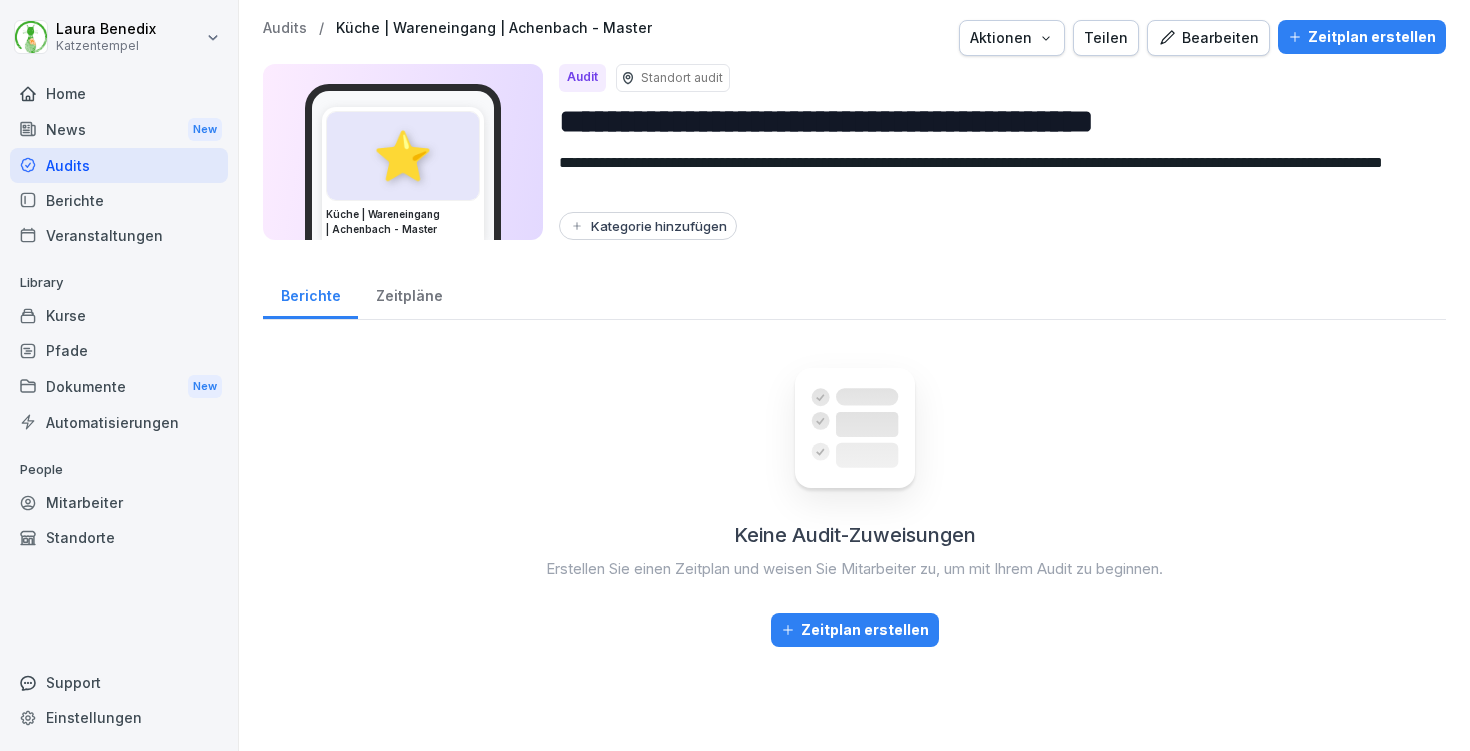 type on "**********" 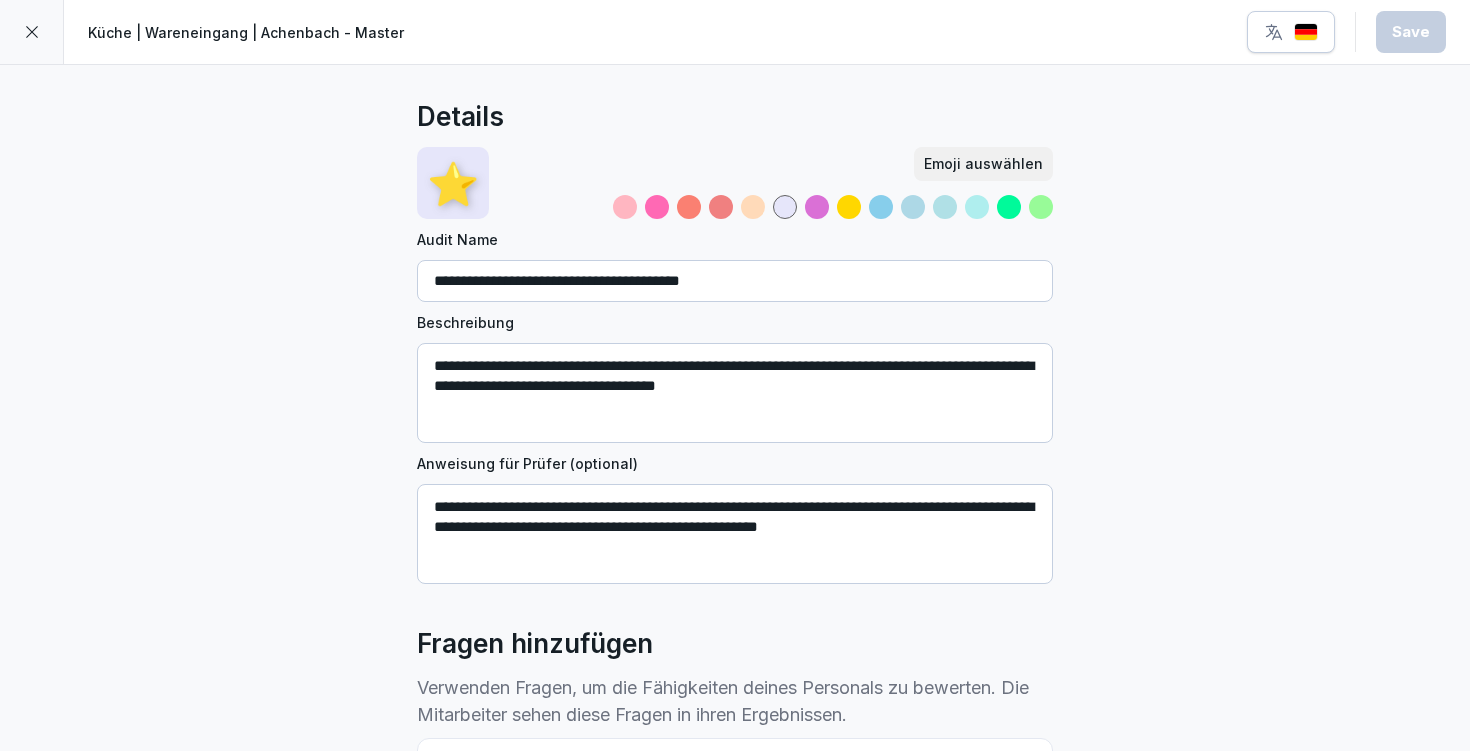 click at bounding box center (977, 207) 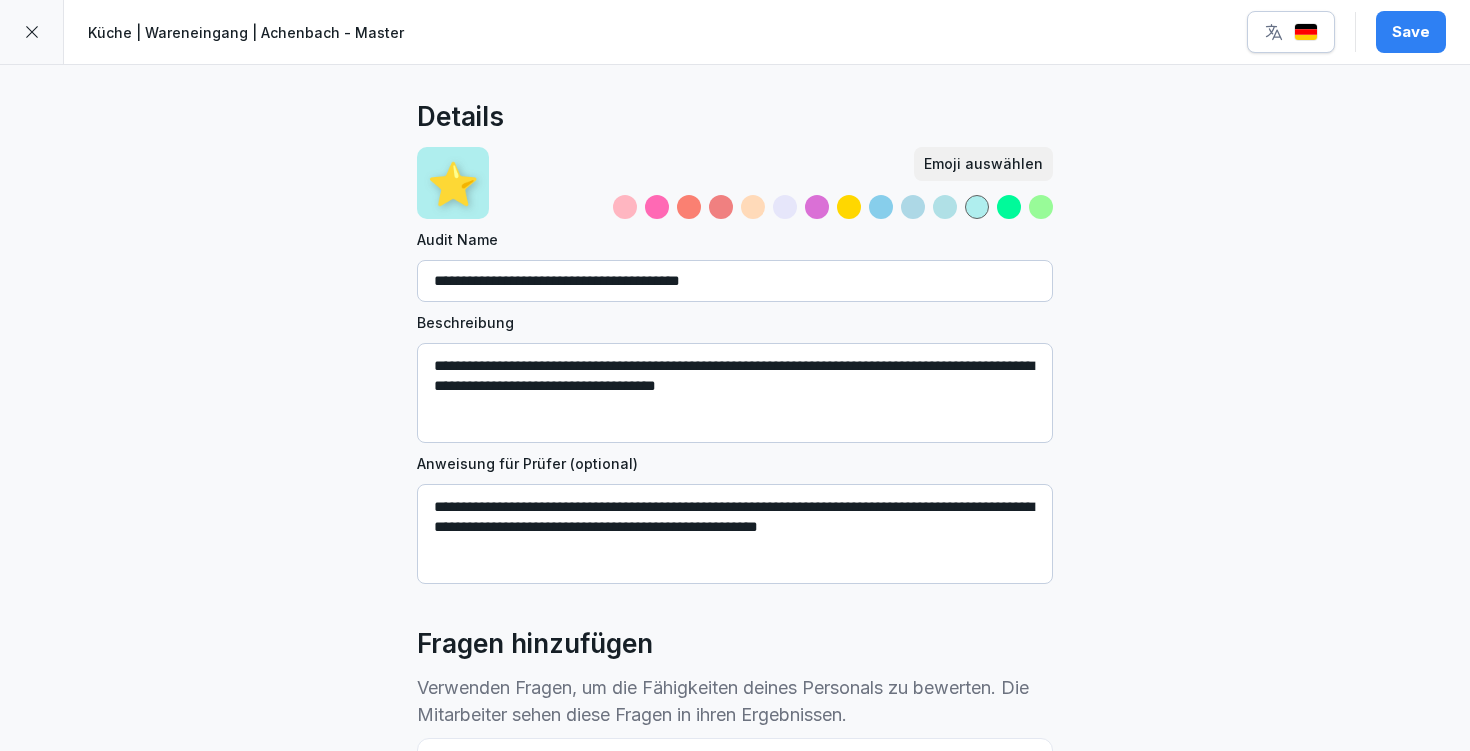 click on "Emoji auswählen" at bounding box center (983, 164) 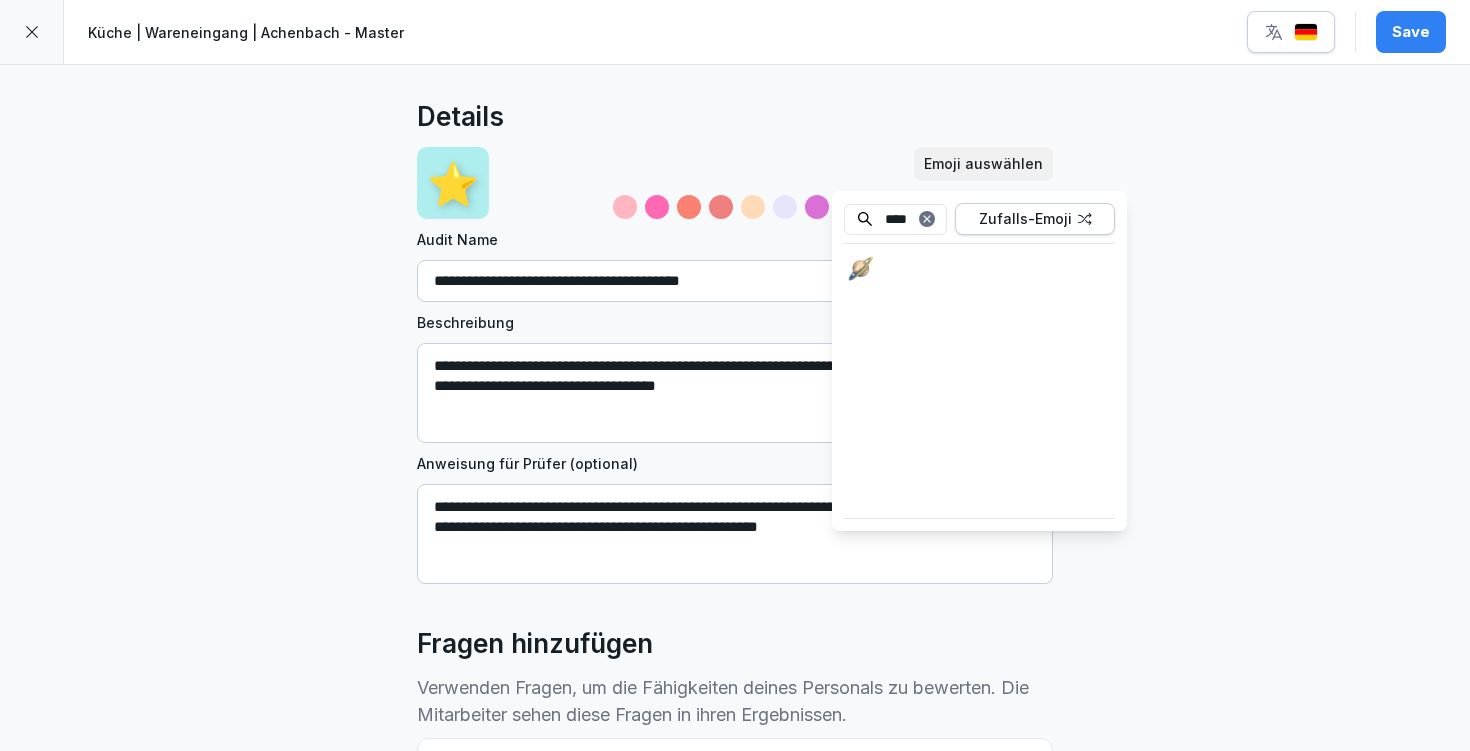 type on "****" 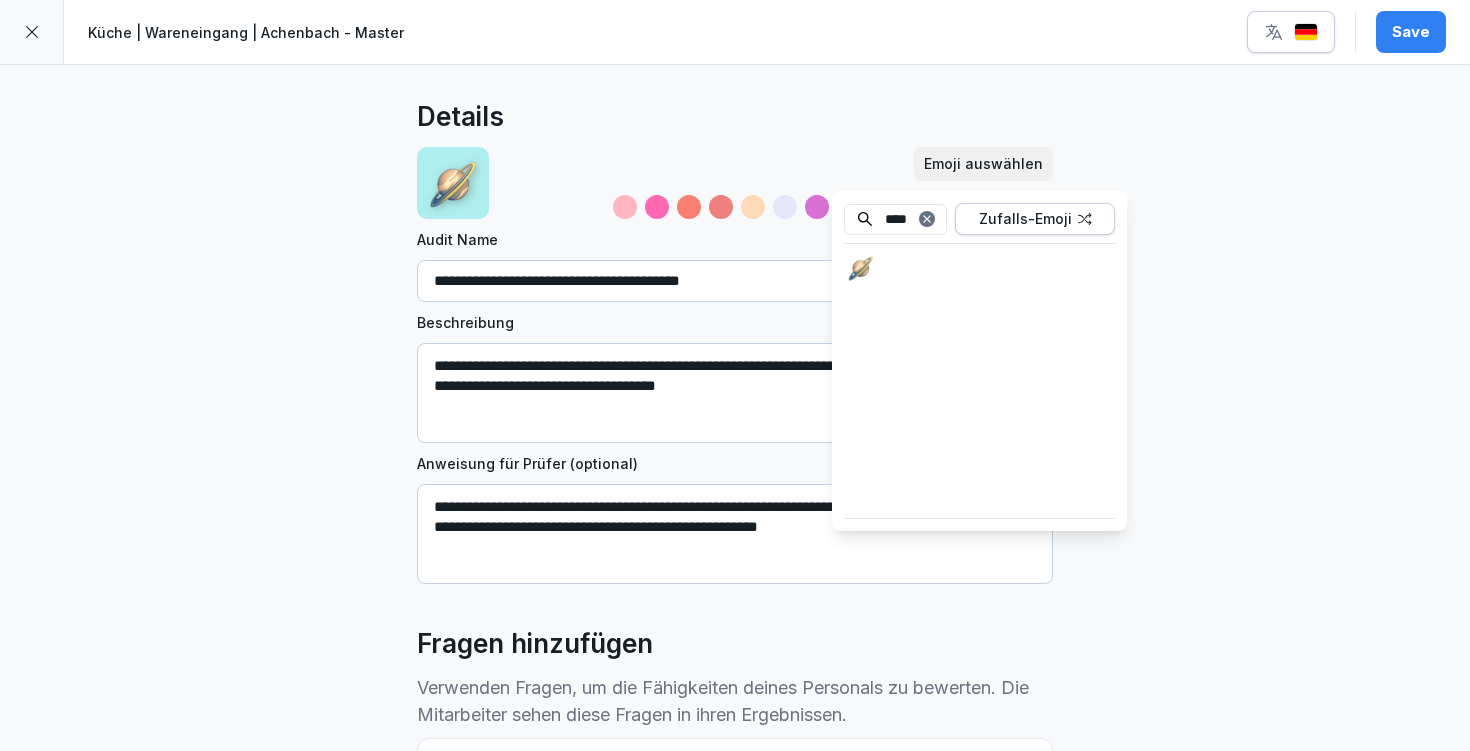 click on "**********" at bounding box center [735, 903] 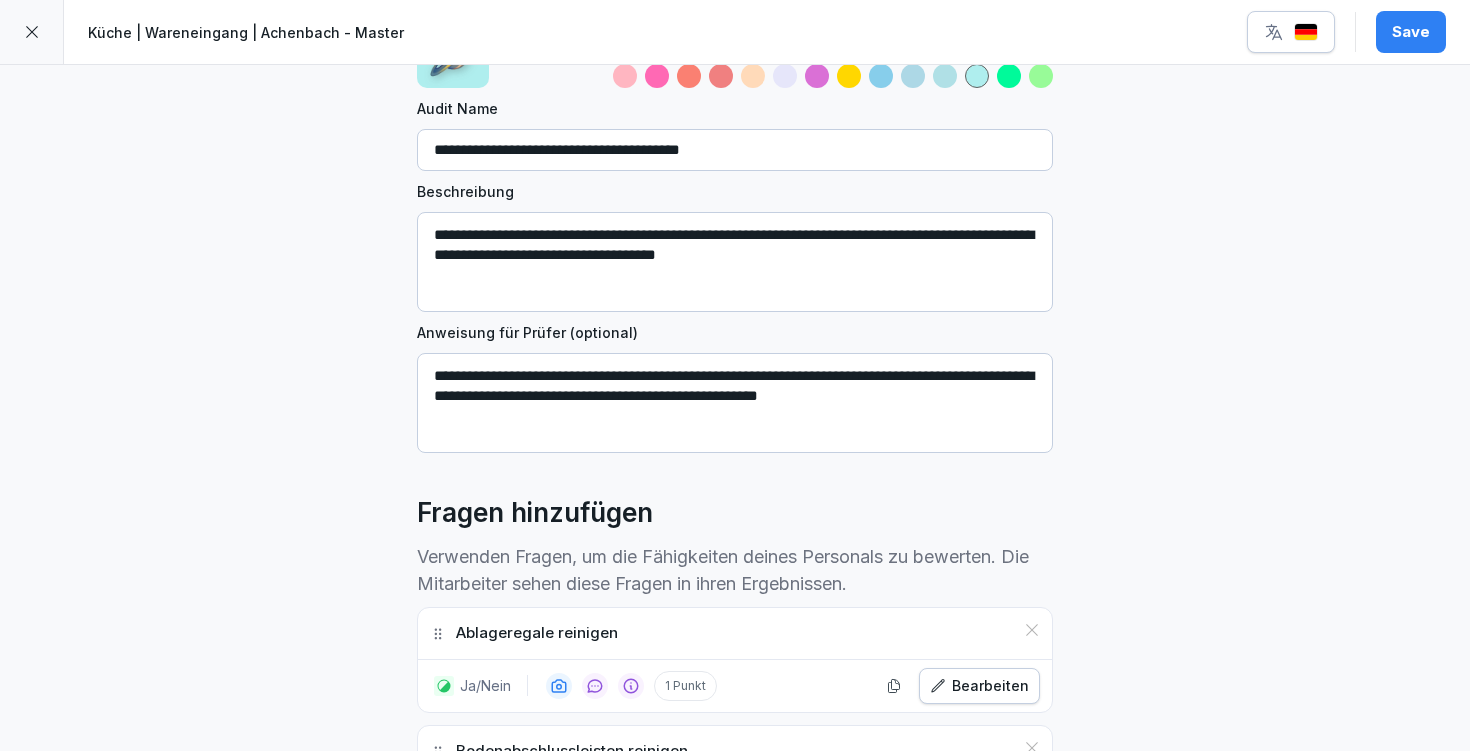scroll, scrollTop: 400, scrollLeft: 0, axis: vertical 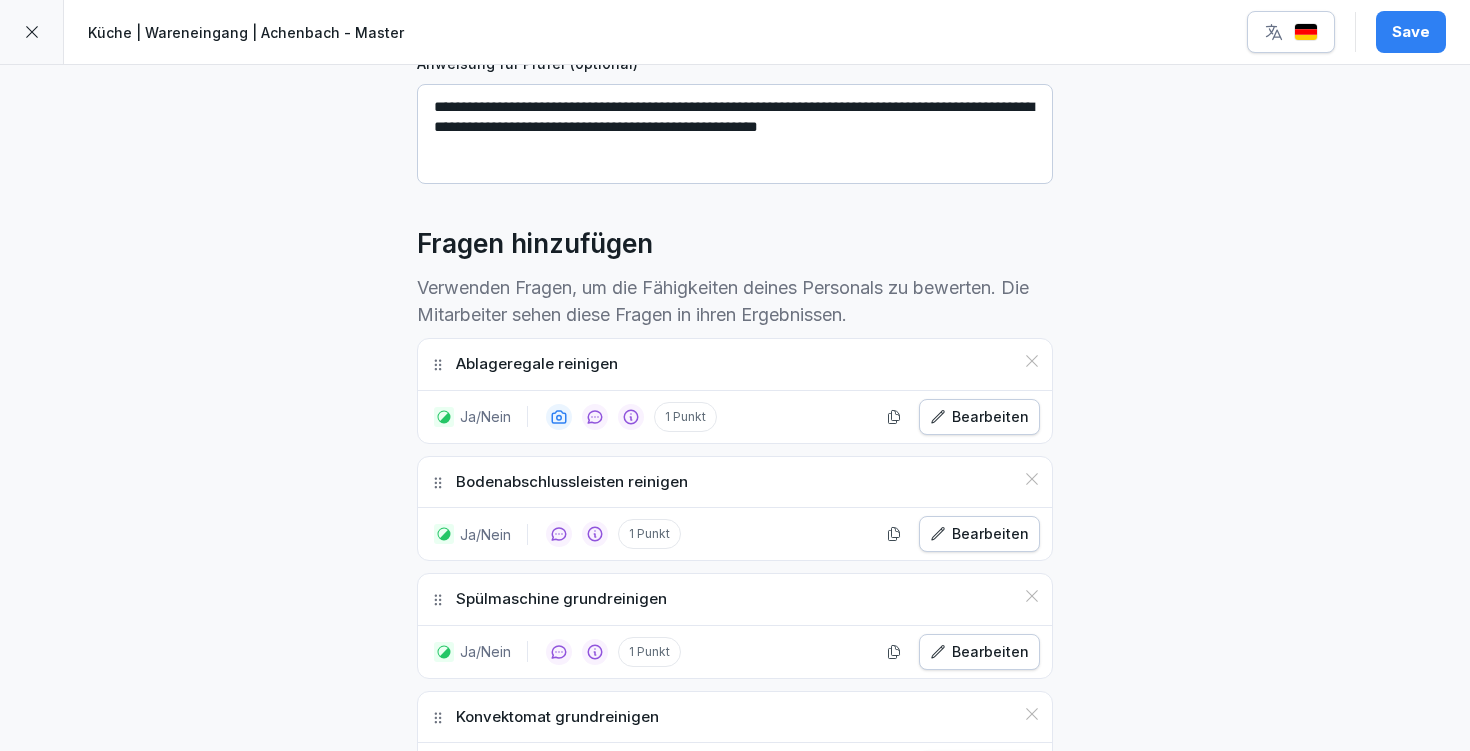 click 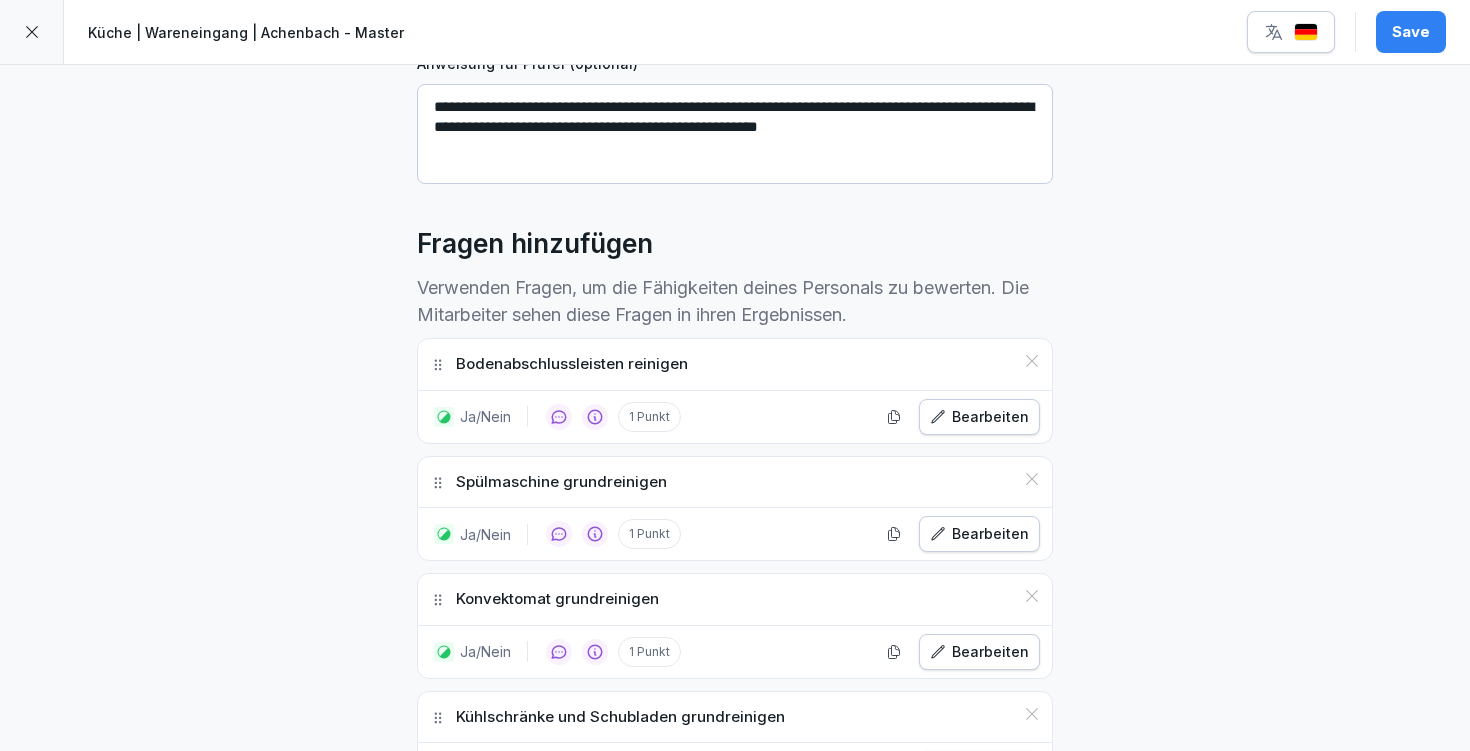 click 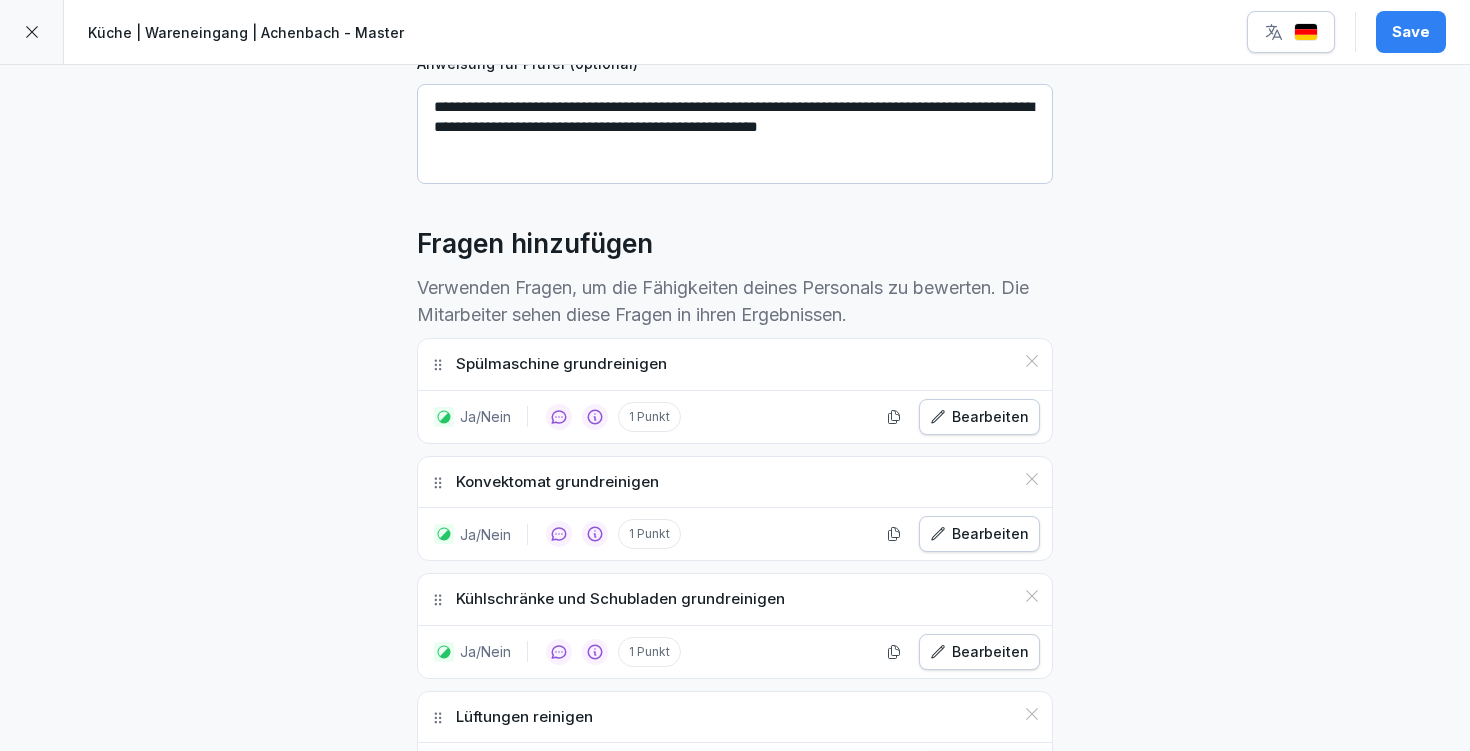 click 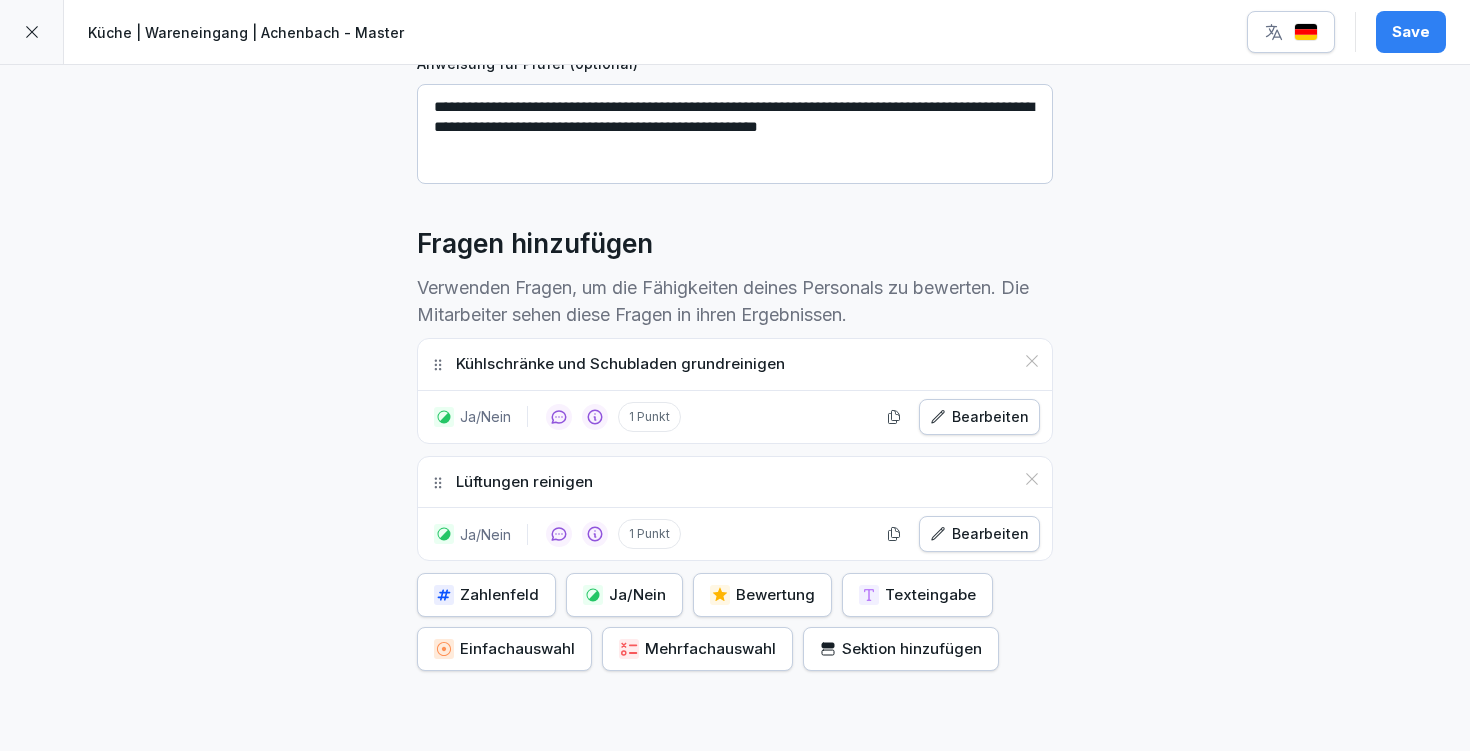 click 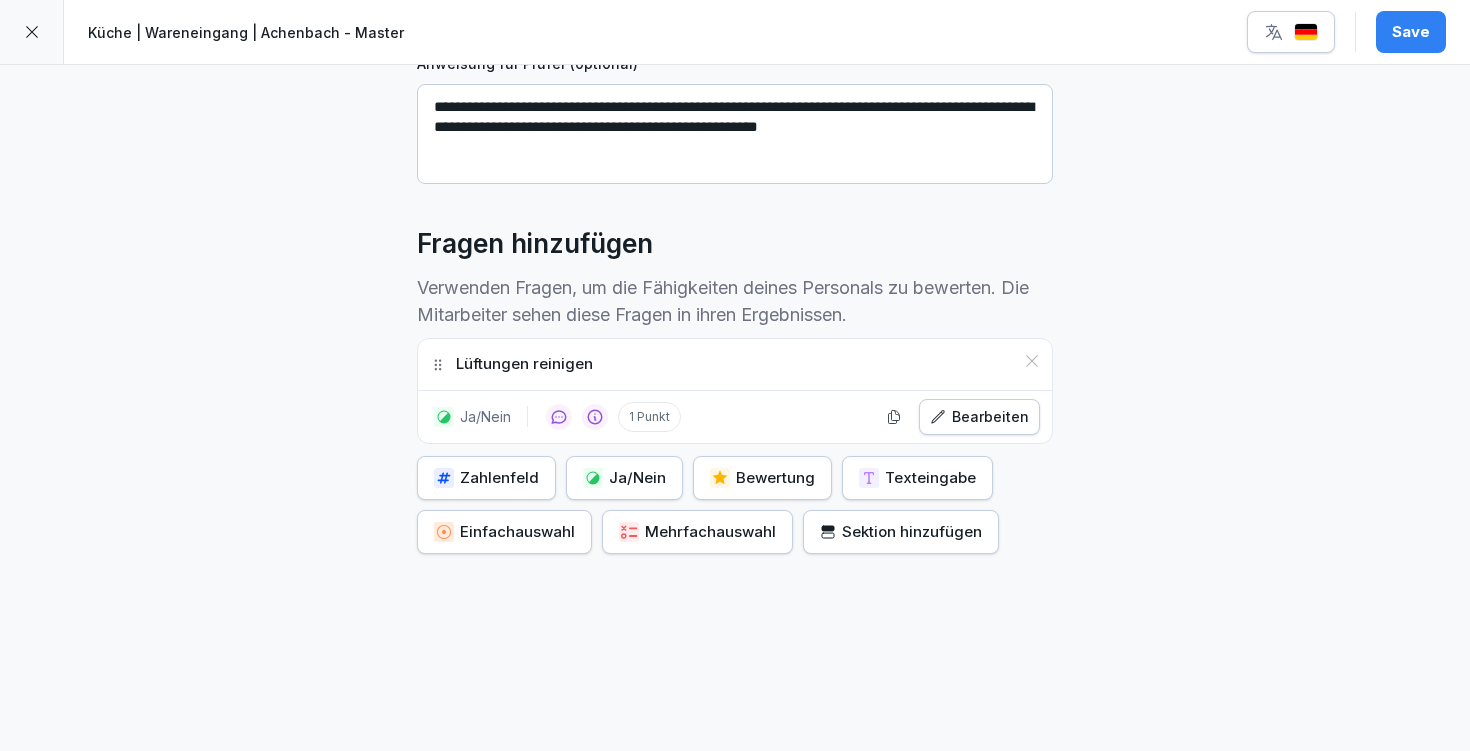 click 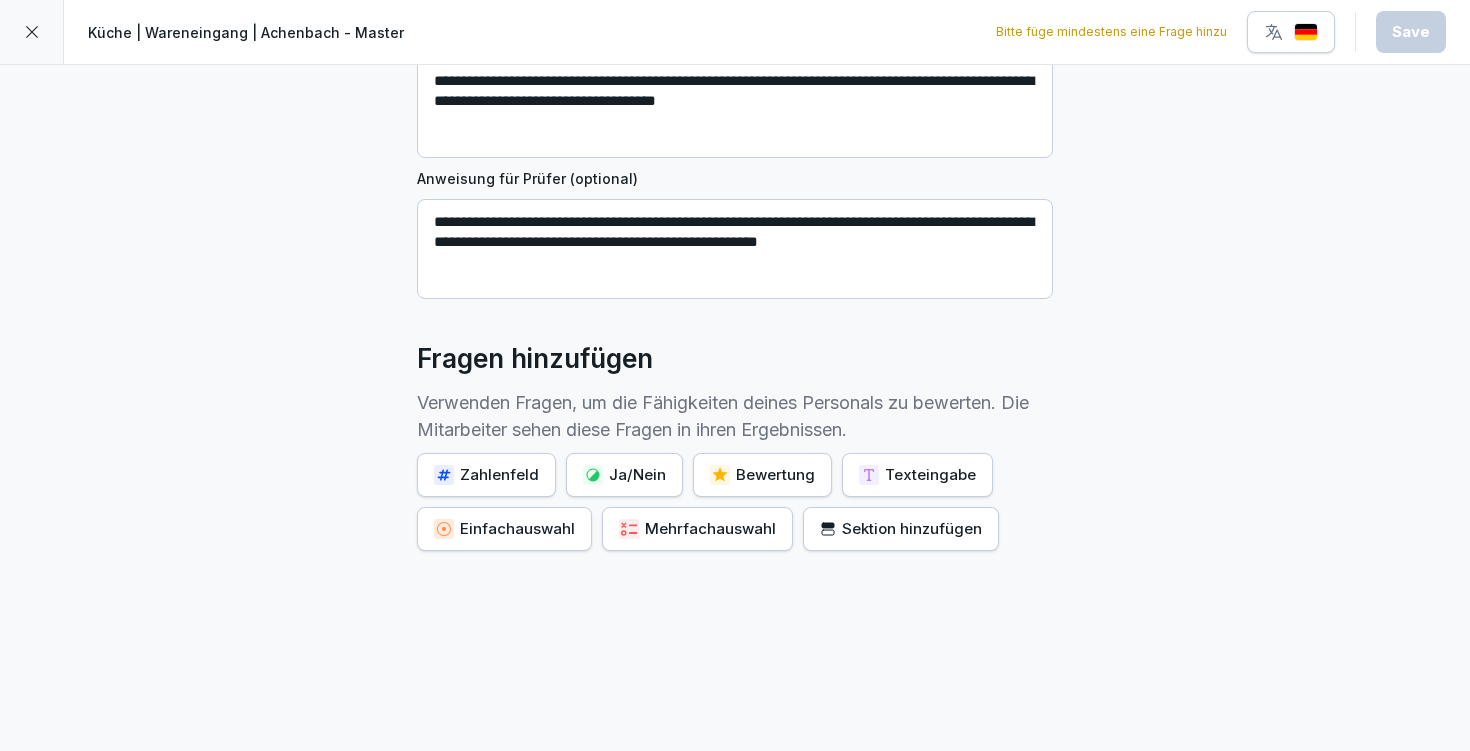 click on "Ja/Nein" at bounding box center [624, 475] 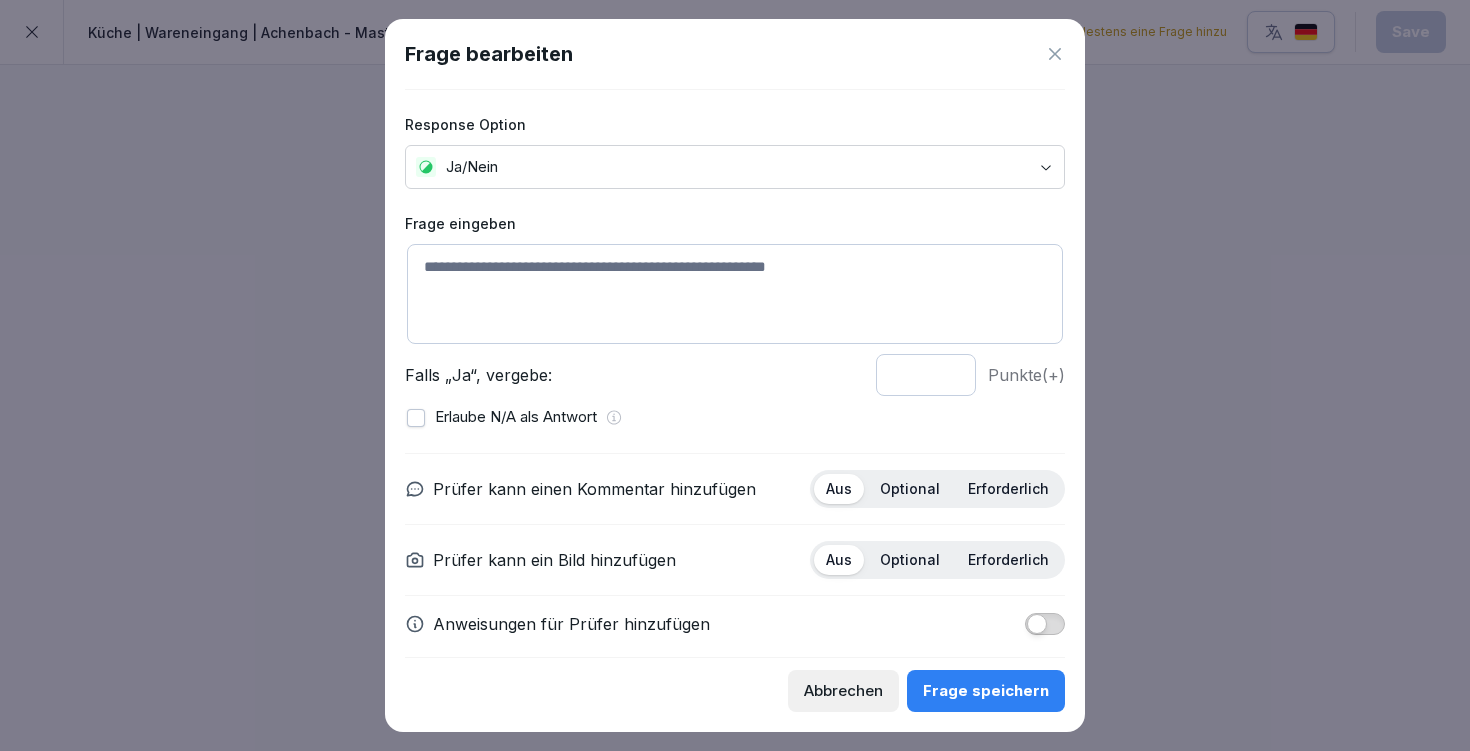 click 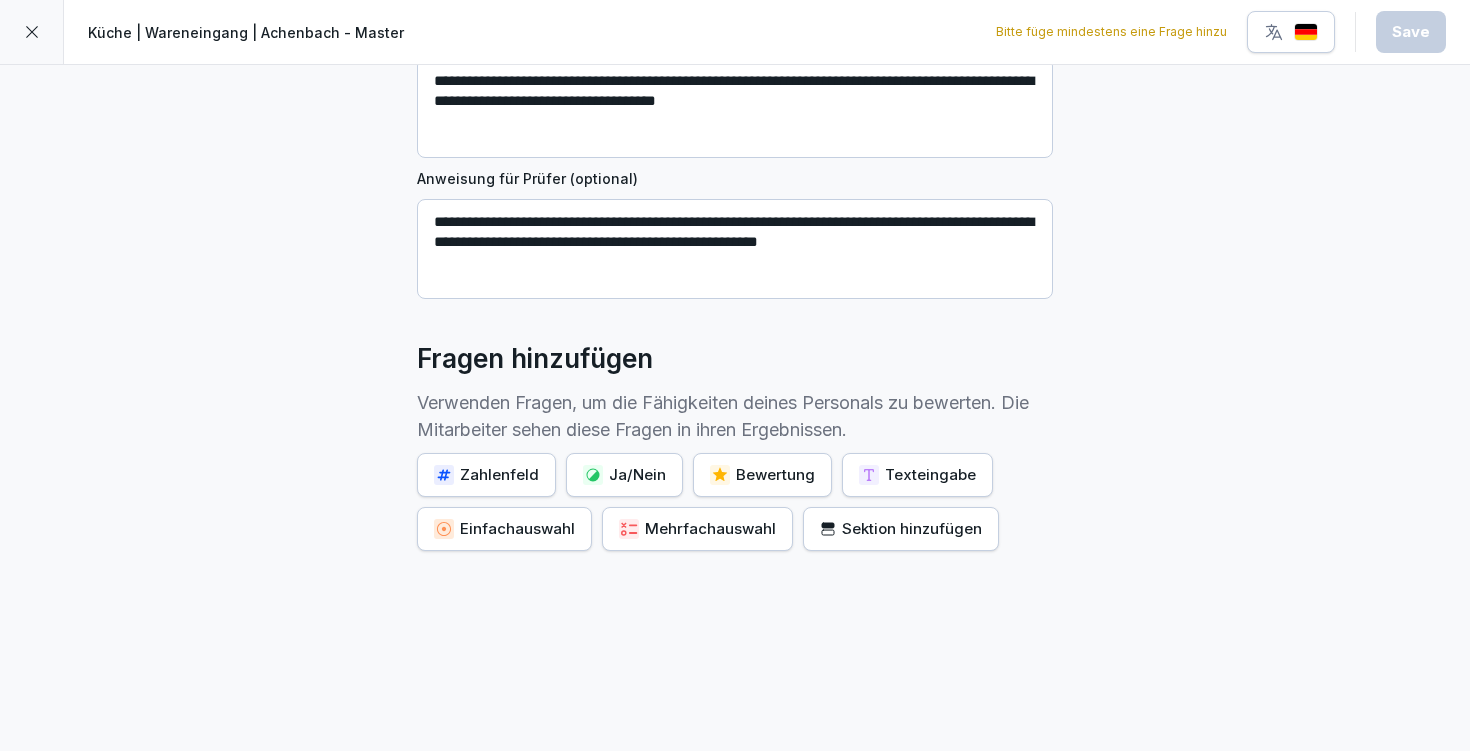 click on "Mehrfachauswahl" at bounding box center (697, 529) 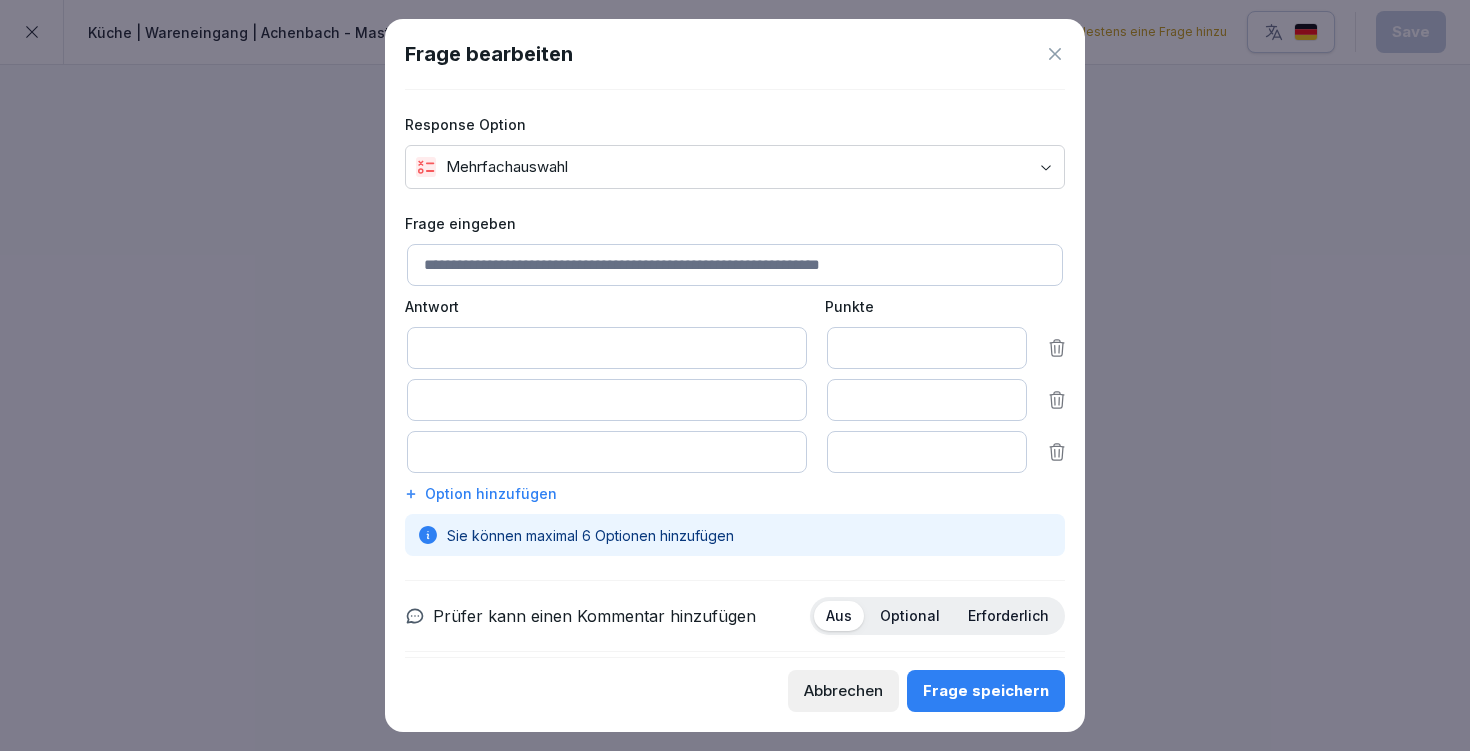 click at bounding box center [607, 348] 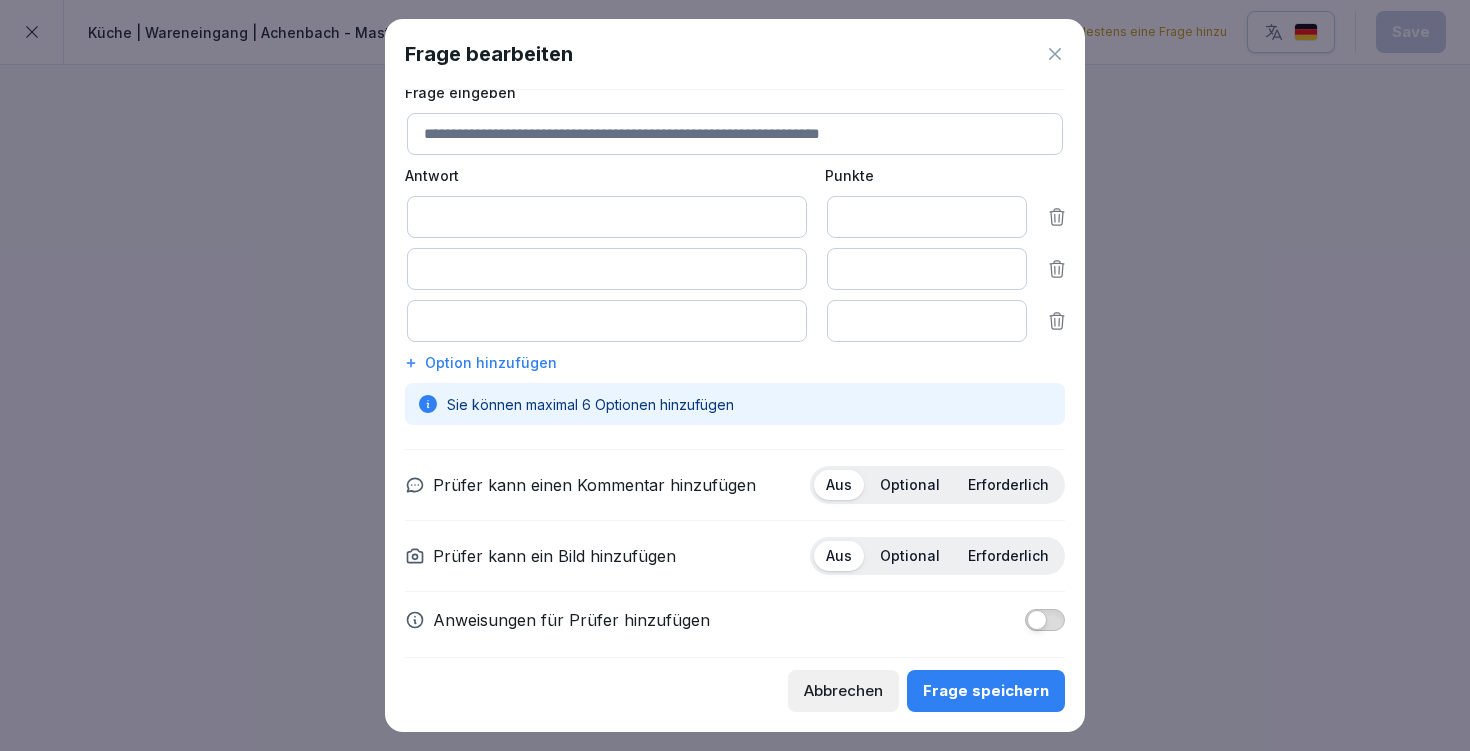 scroll, scrollTop: 0, scrollLeft: 0, axis: both 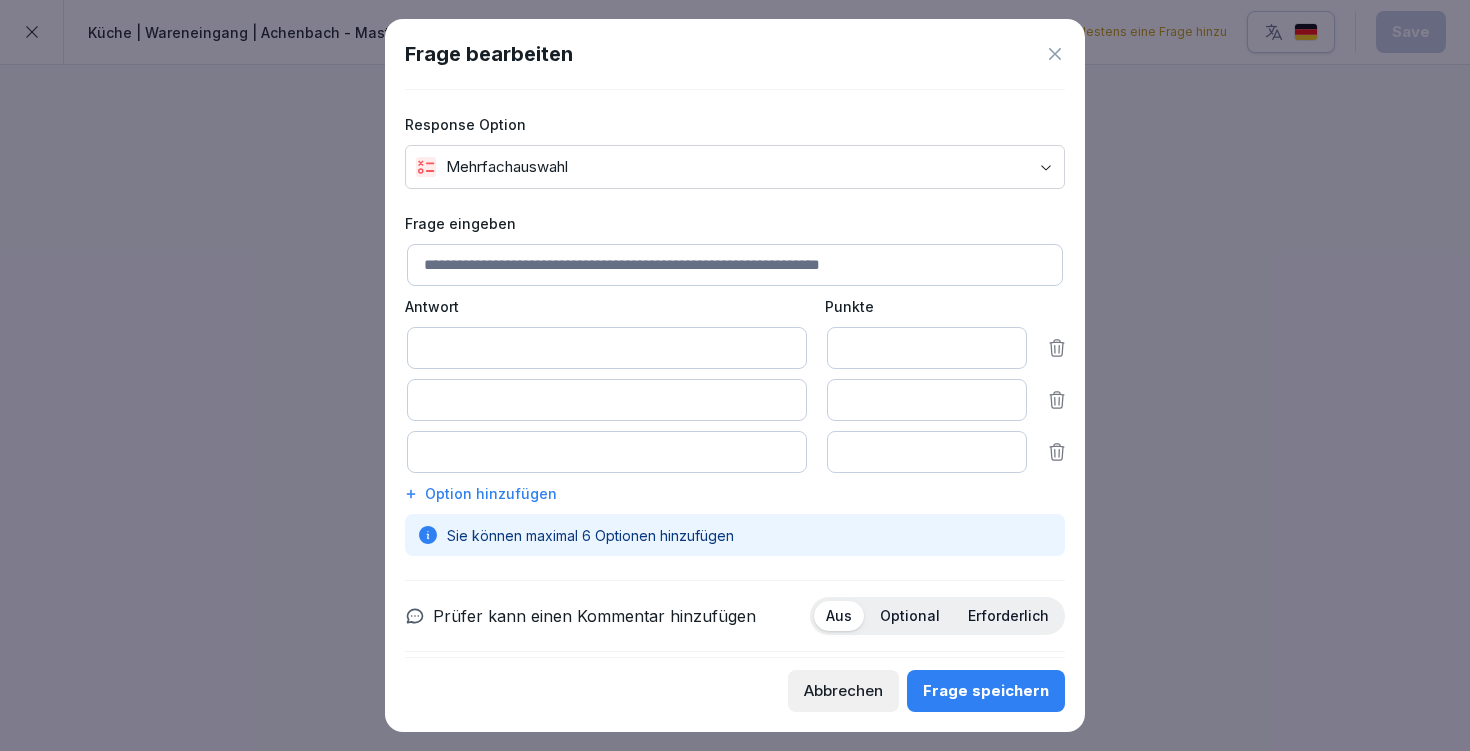 click on "Frage eingeben Antwort Punkte * * * Option hinzufügen Sie können maximal 6 Optionen hinzufügen" at bounding box center (735, 384) 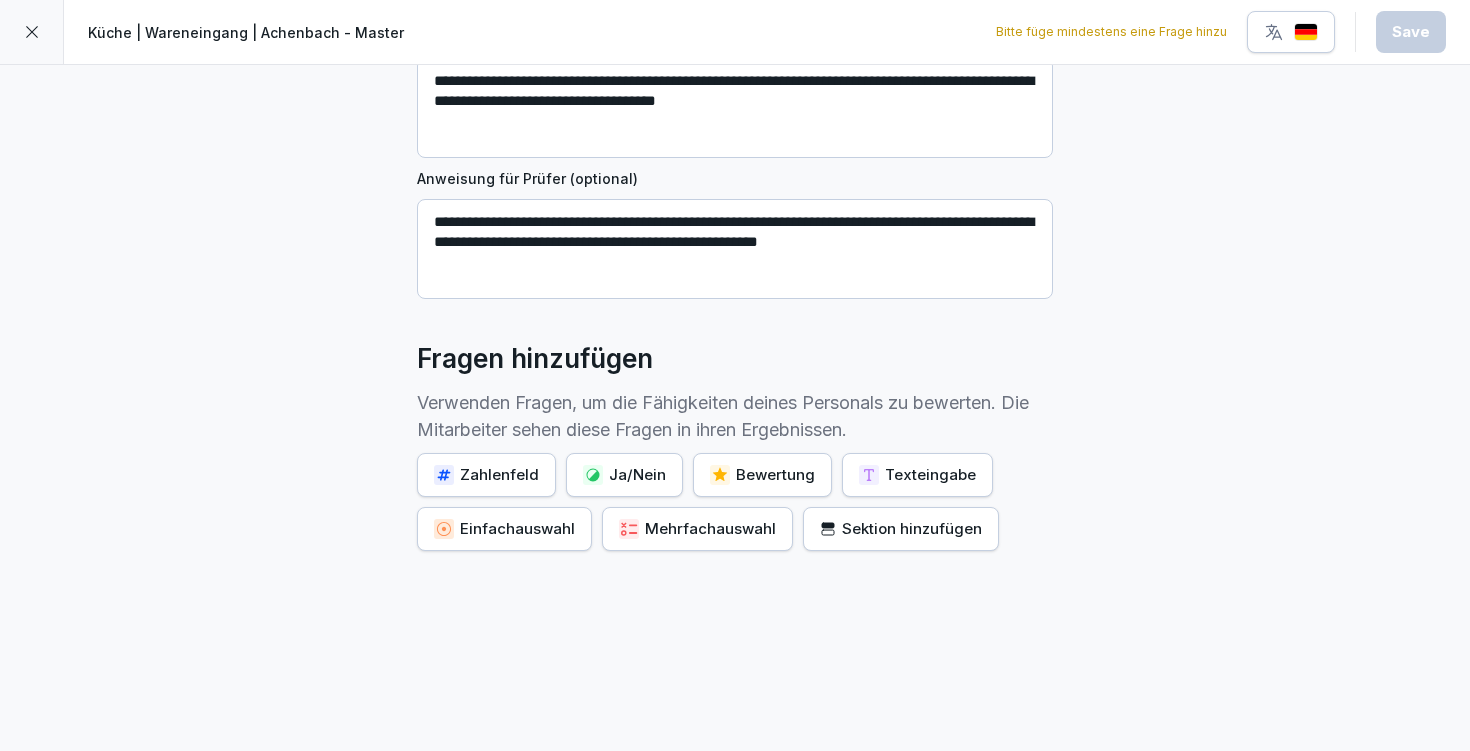 click on "Ja/Nein" at bounding box center [624, 475] 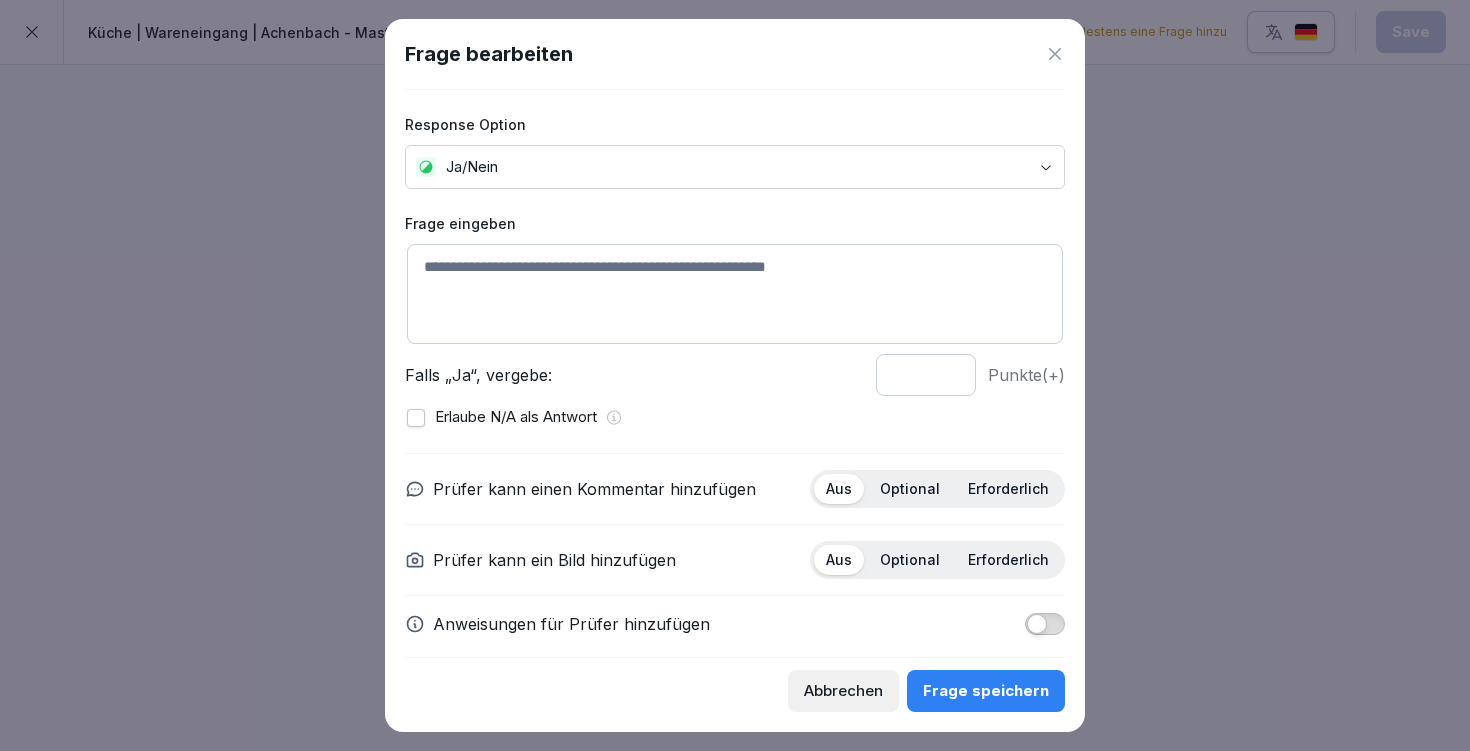 scroll, scrollTop: 18, scrollLeft: 0, axis: vertical 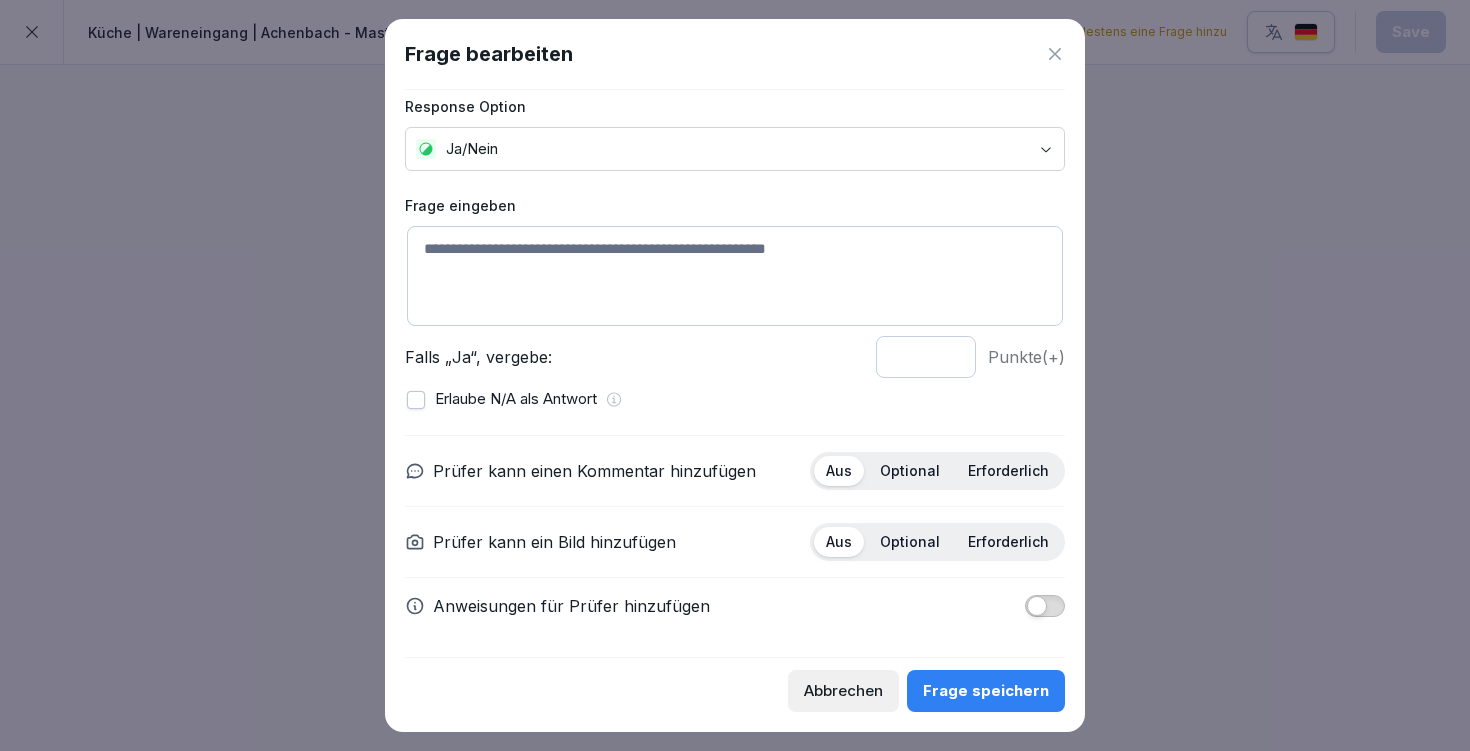 click at bounding box center [1045, 606] 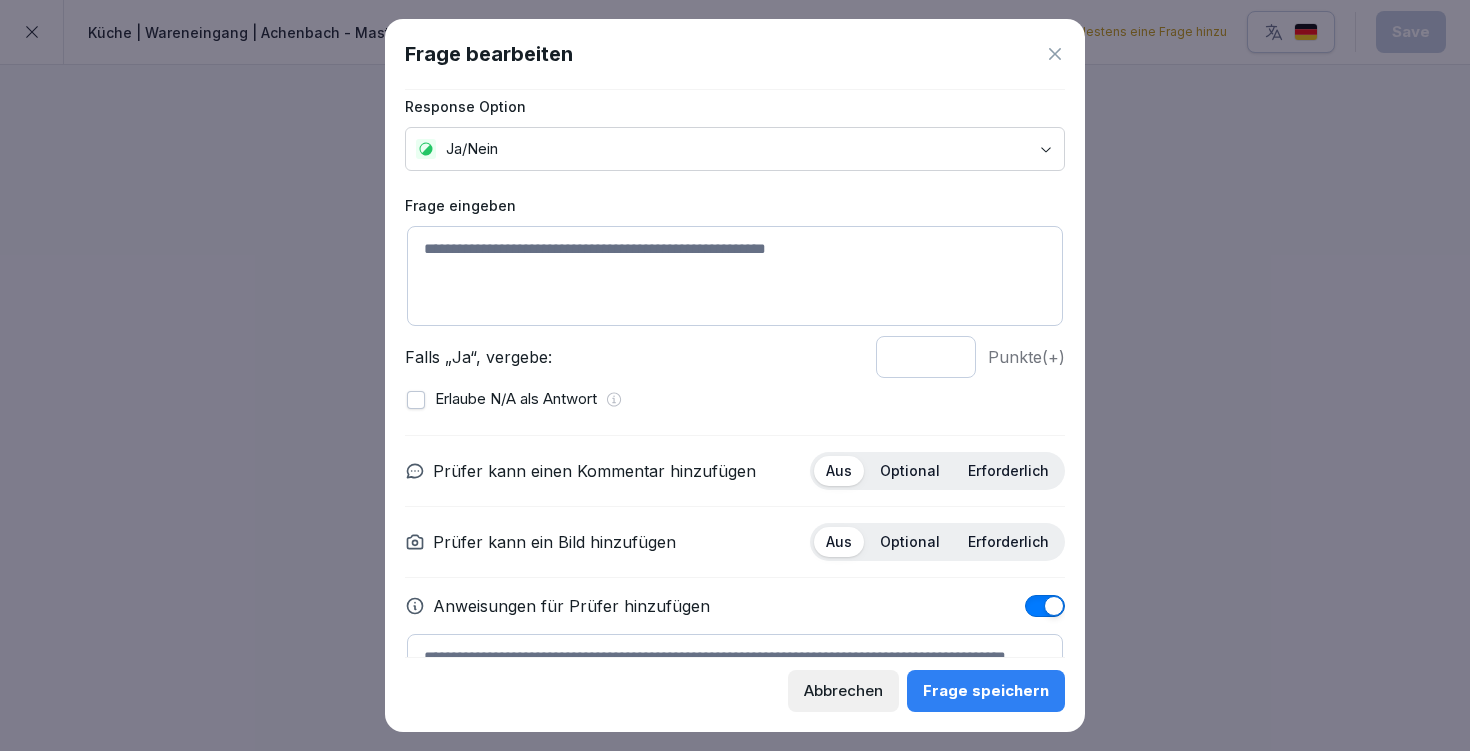 scroll, scrollTop: 127, scrollLeft: 0, axis: vertical 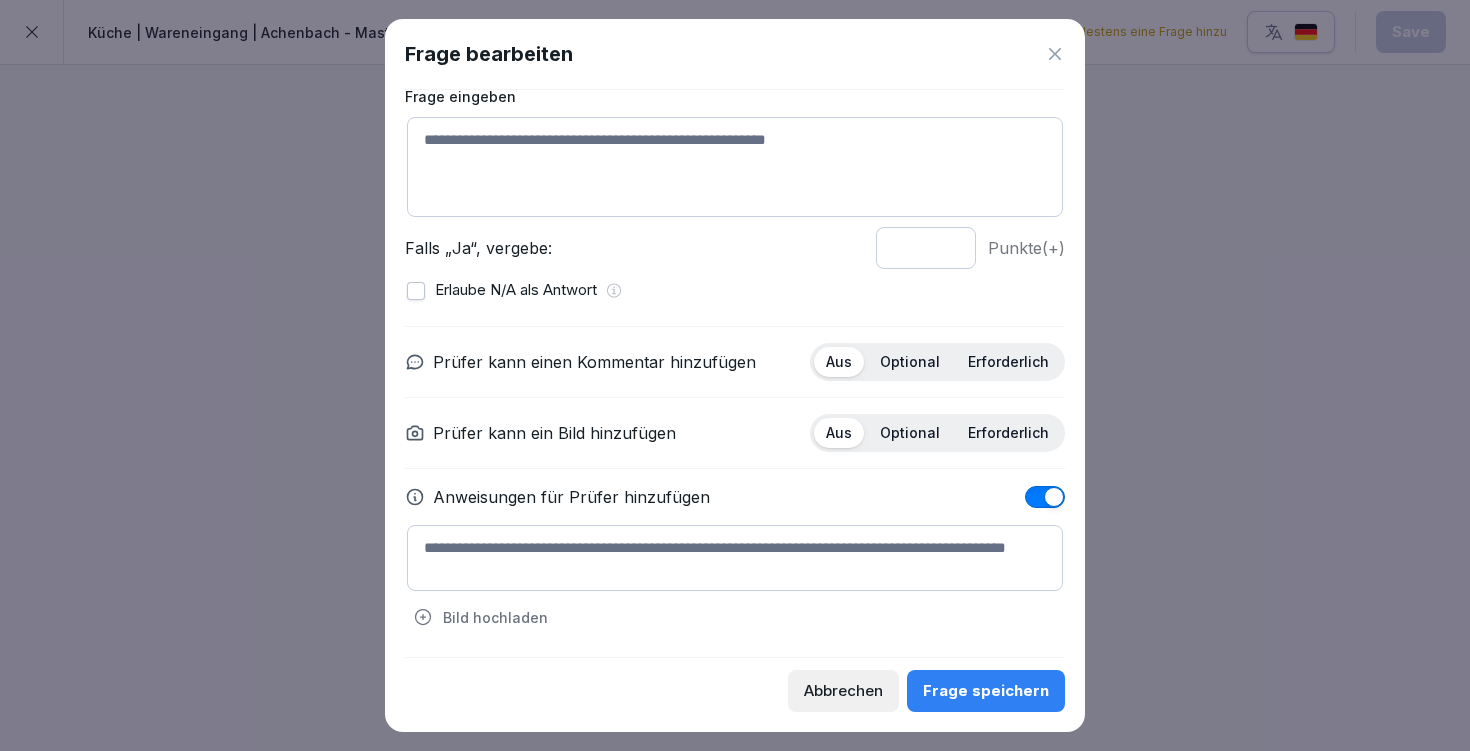 click at bounding box center [735, 558] 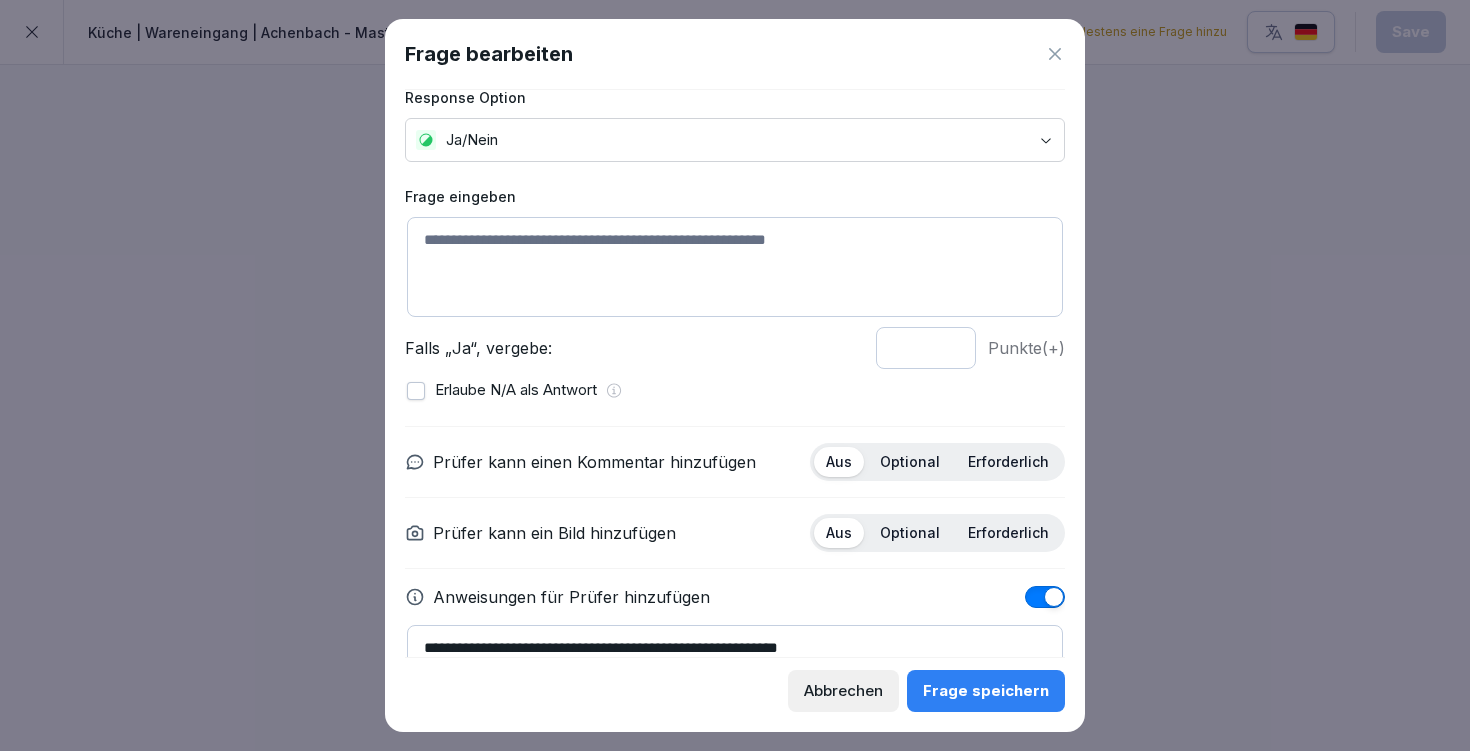 scroll, scrollTop: 0, scrollLeft: 0, axis: both 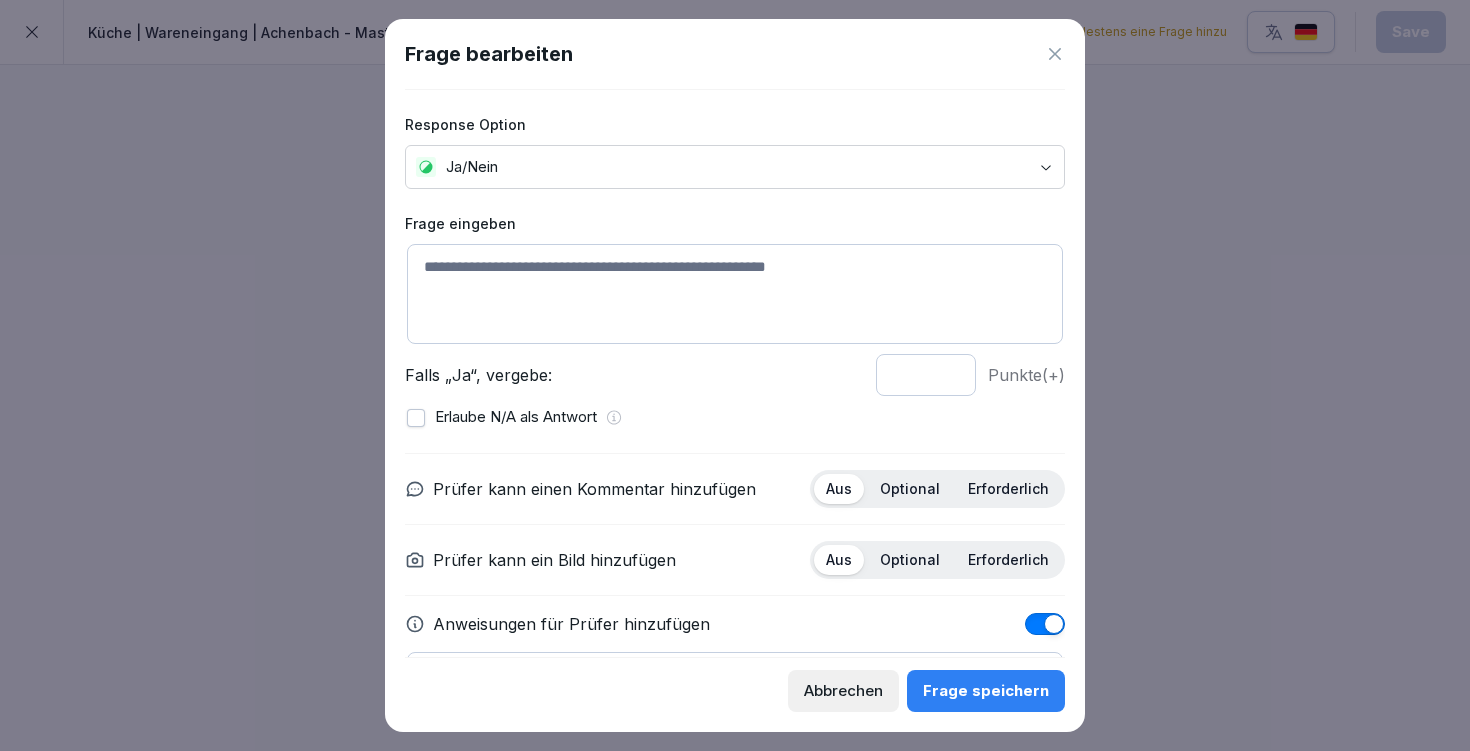 type on "**********" 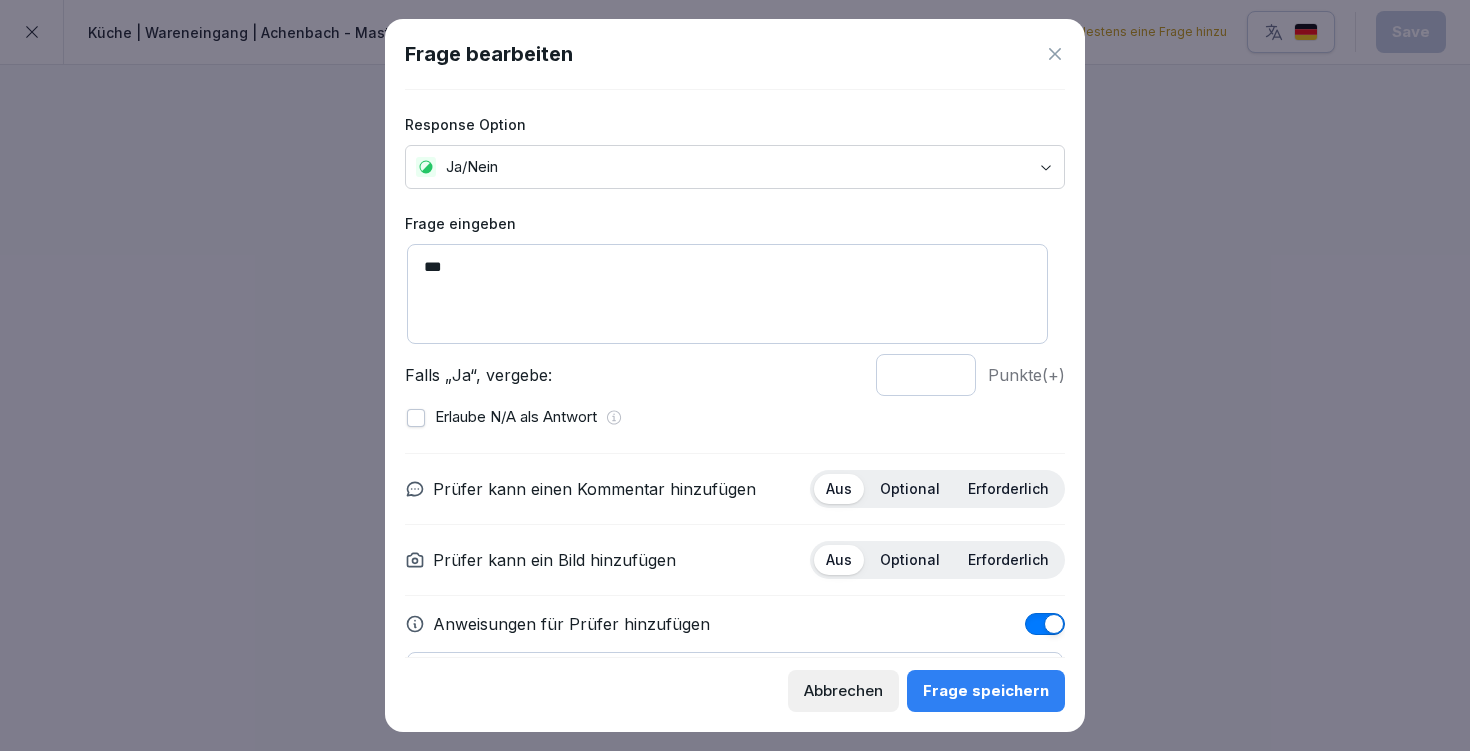 type on "***" 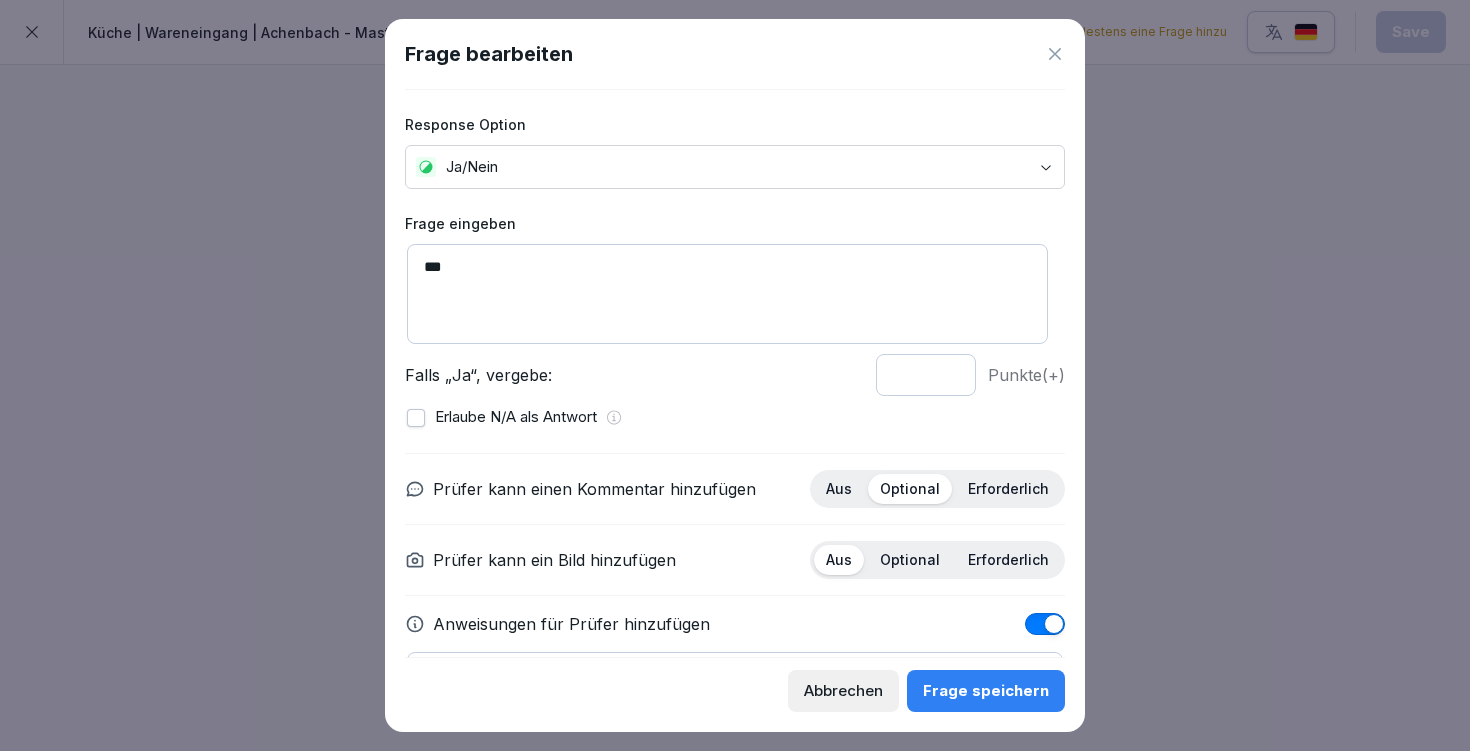 click on "Optional" at bounding box center (910, 560) 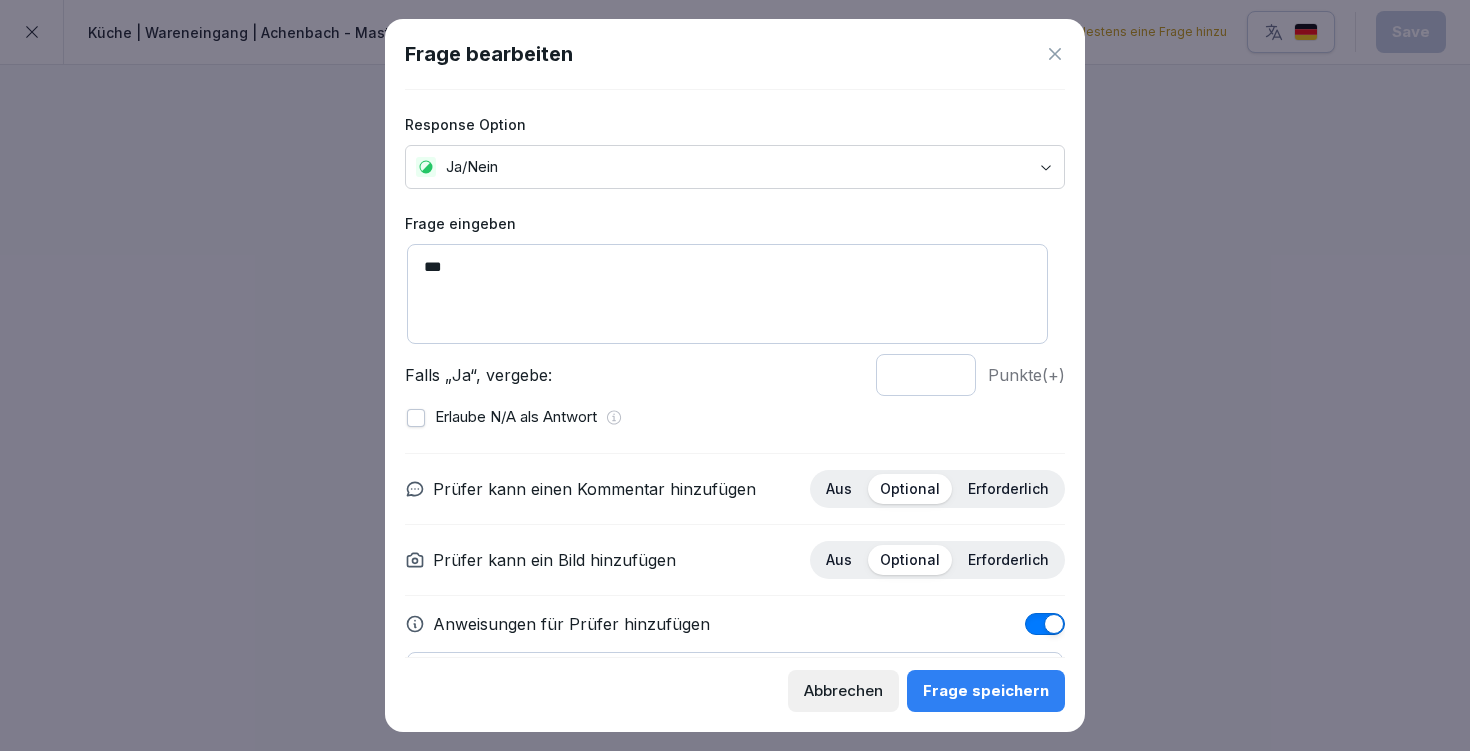scroll, scrollTop: 127, scrollLeft: 0, axis: vertical 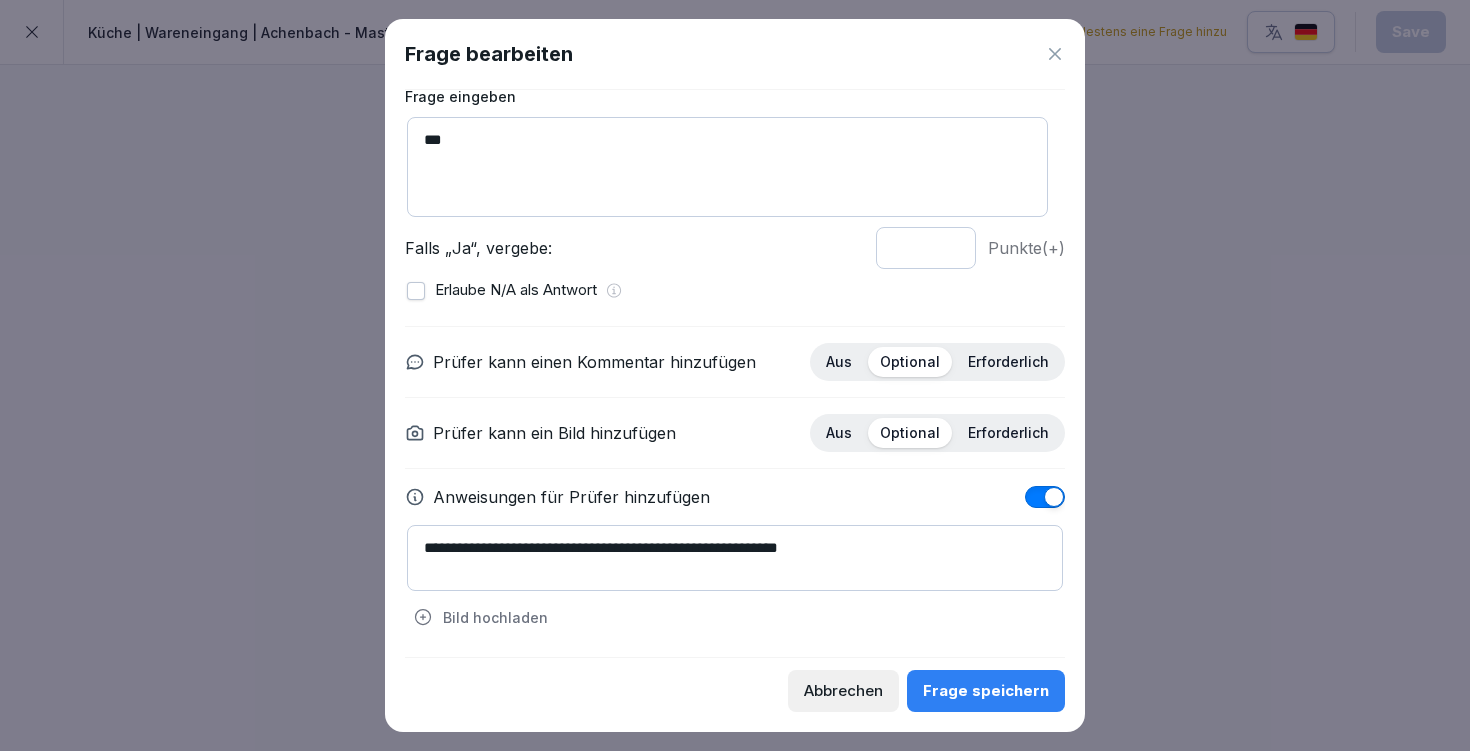 click on "**********" at bounding box center [735, 558] 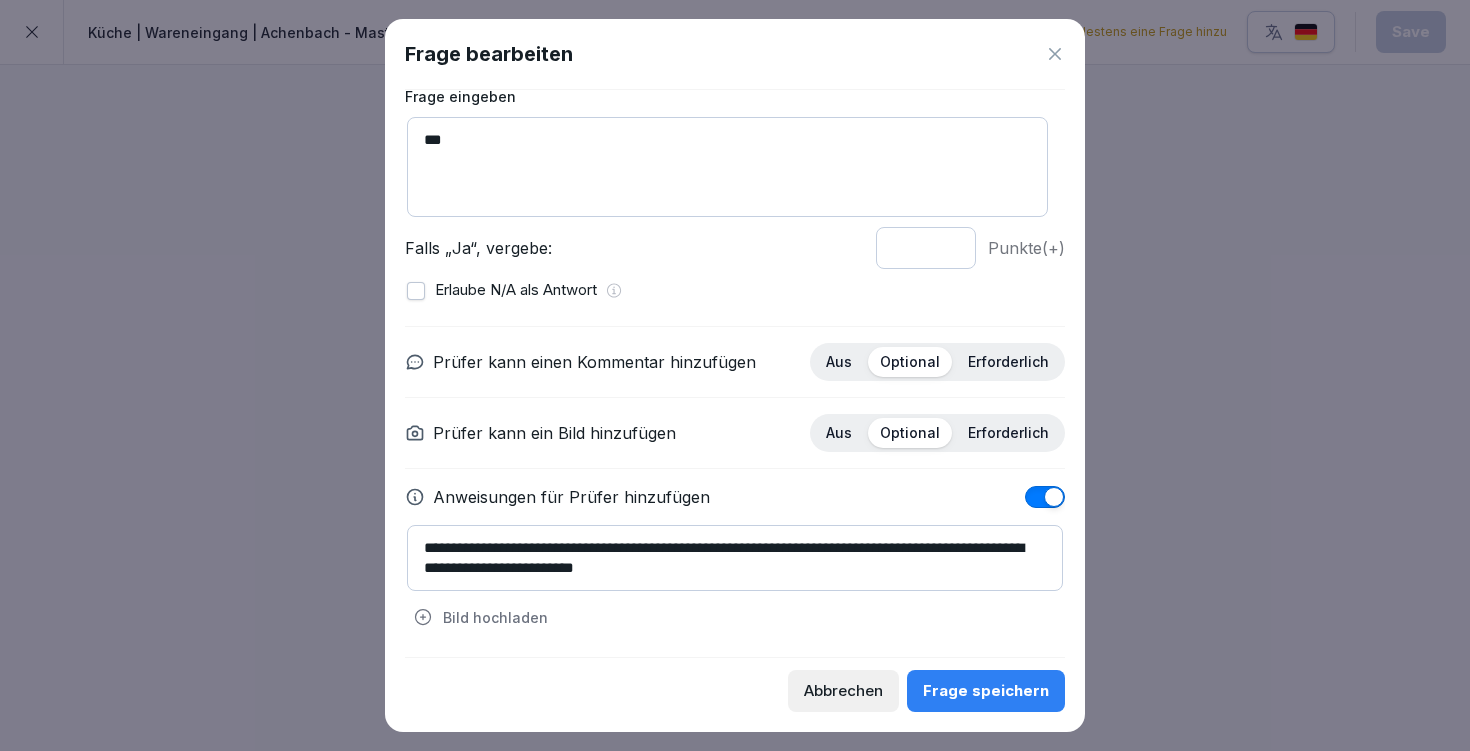 type on "**********" 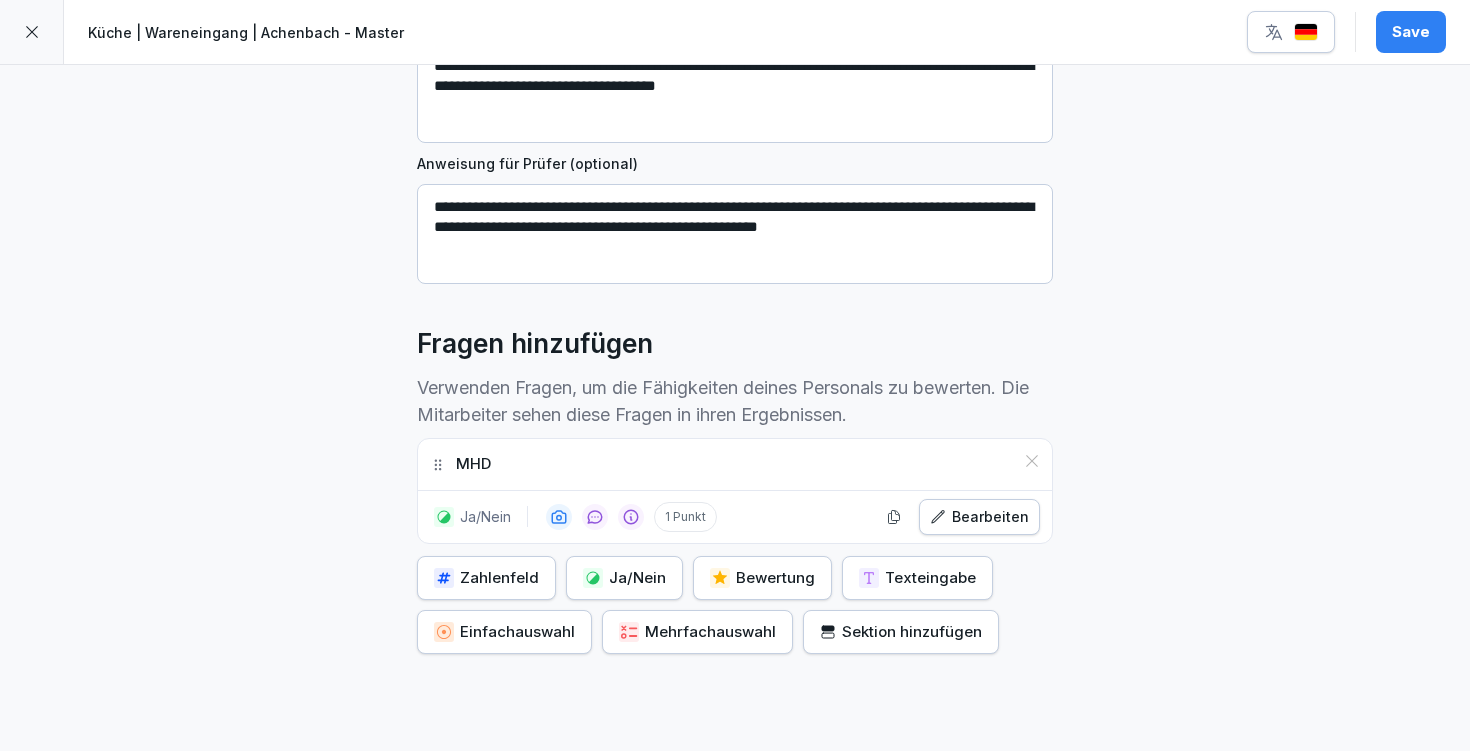 click on "Ja/Nein" at bounding box center (624, 578) 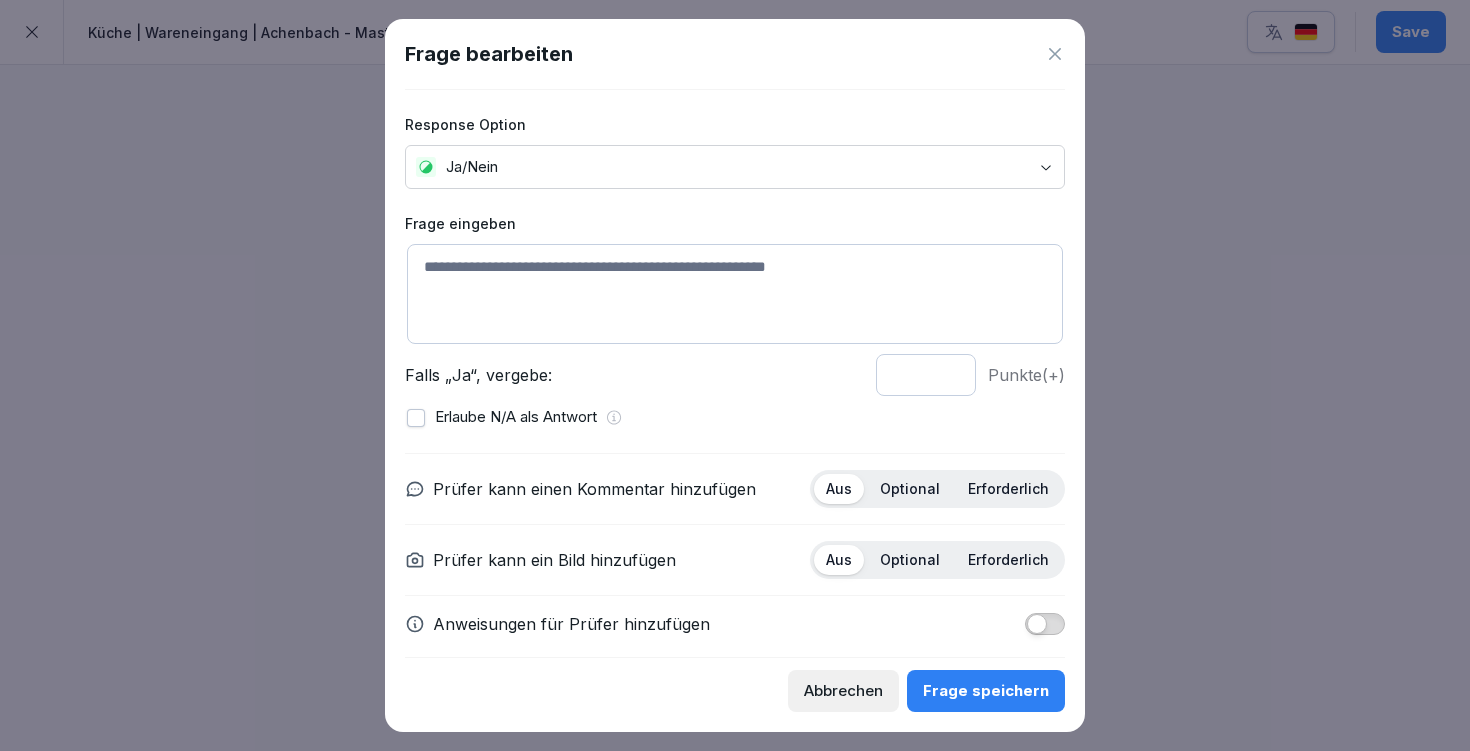 click at bounding box center [735, 294] 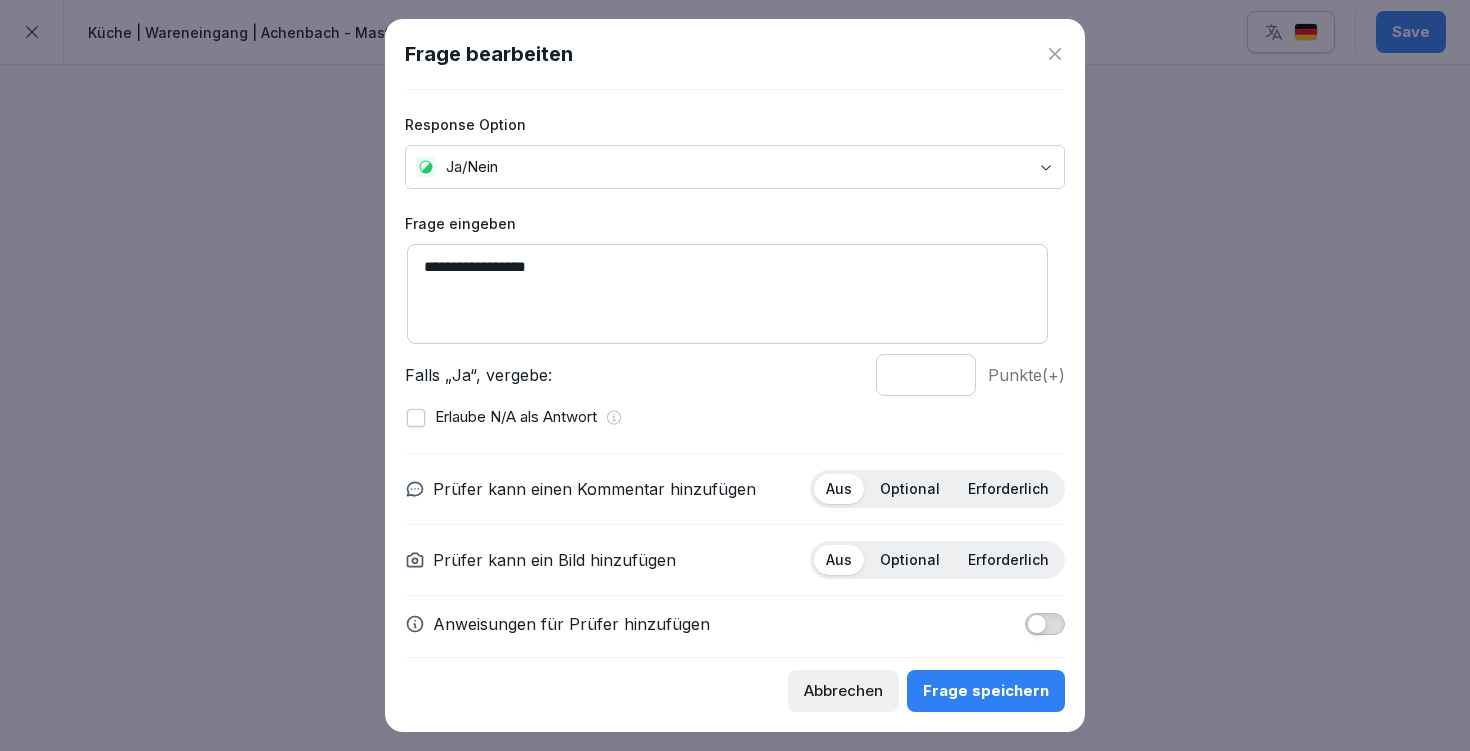 scroll, scrollTop: 18, scrollLeft: 0, axis: vertical 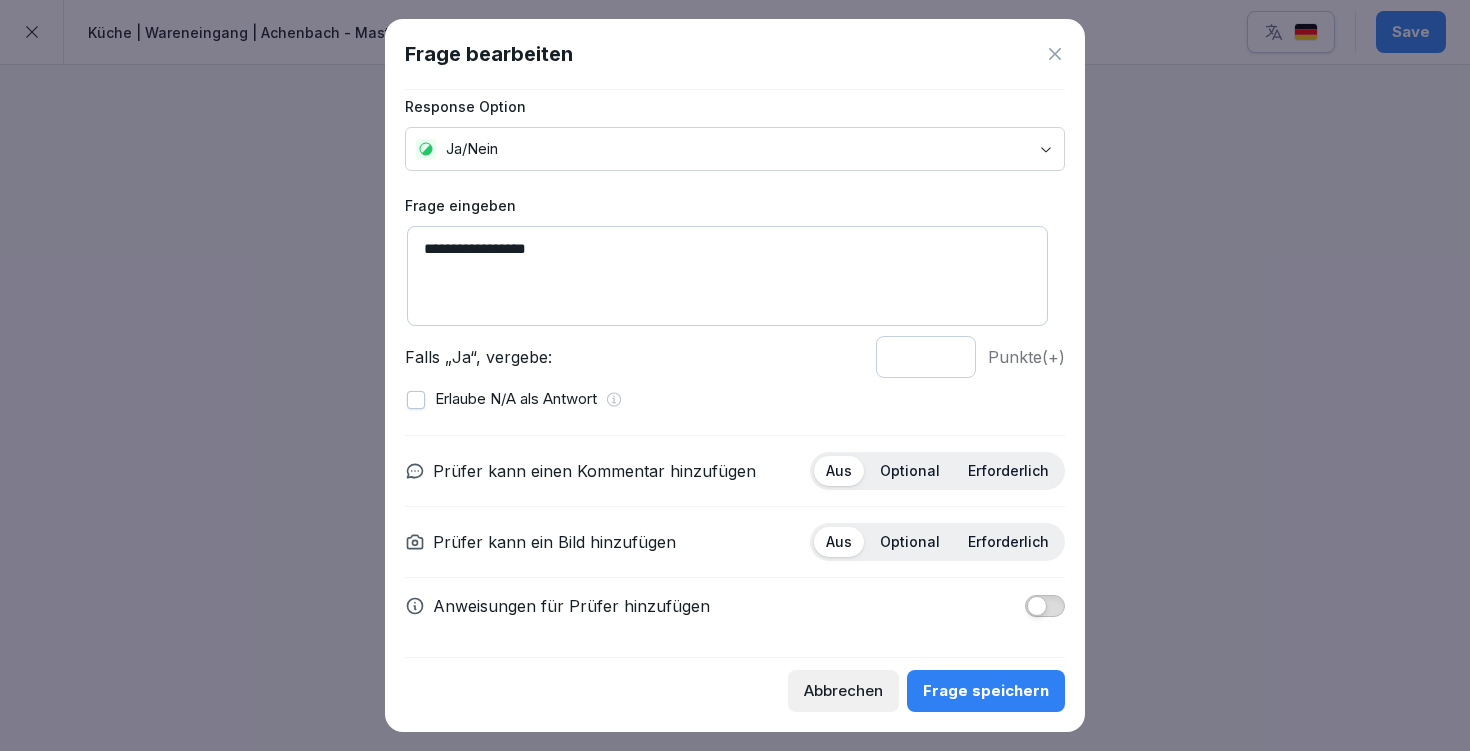 type on "**********" 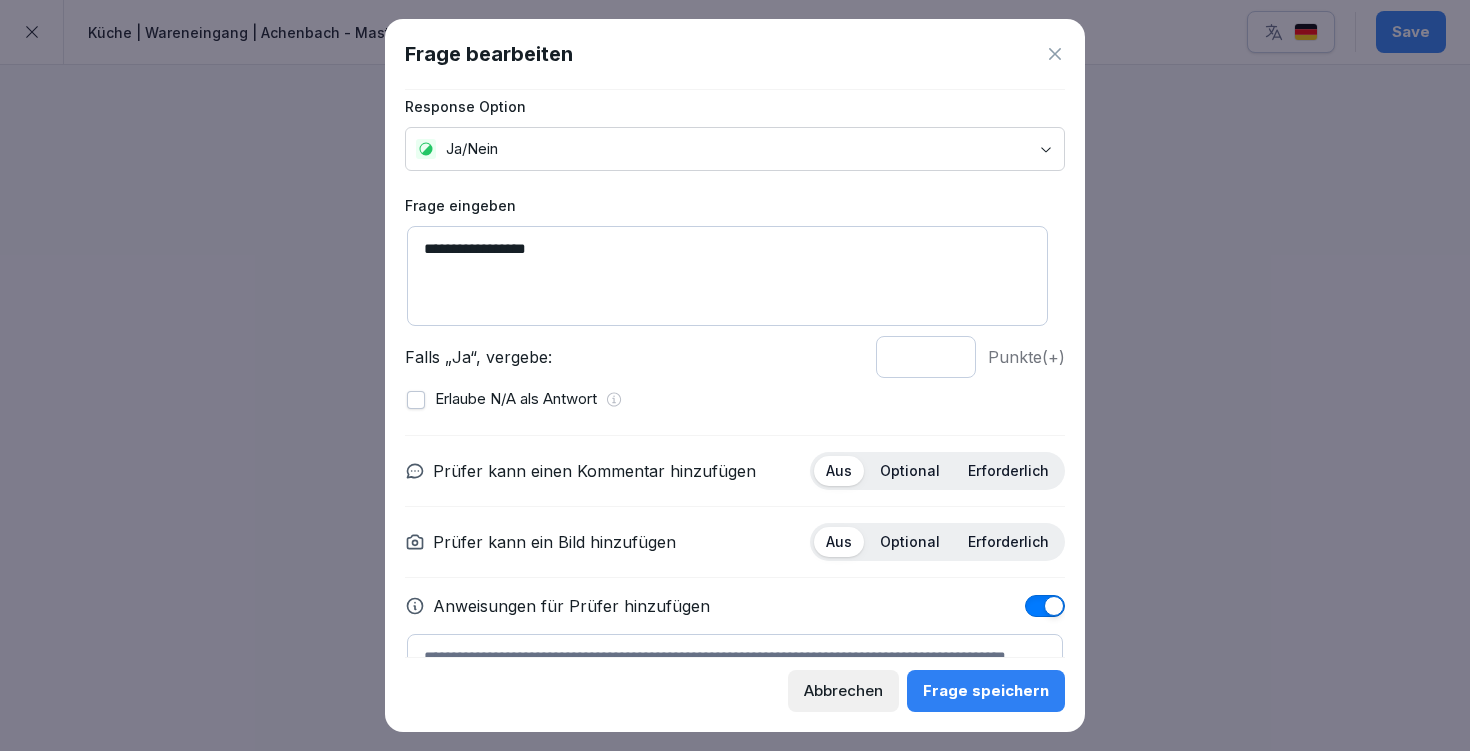 scroll, scrollTop: 127, scrollLeft: 0, axis: vertical 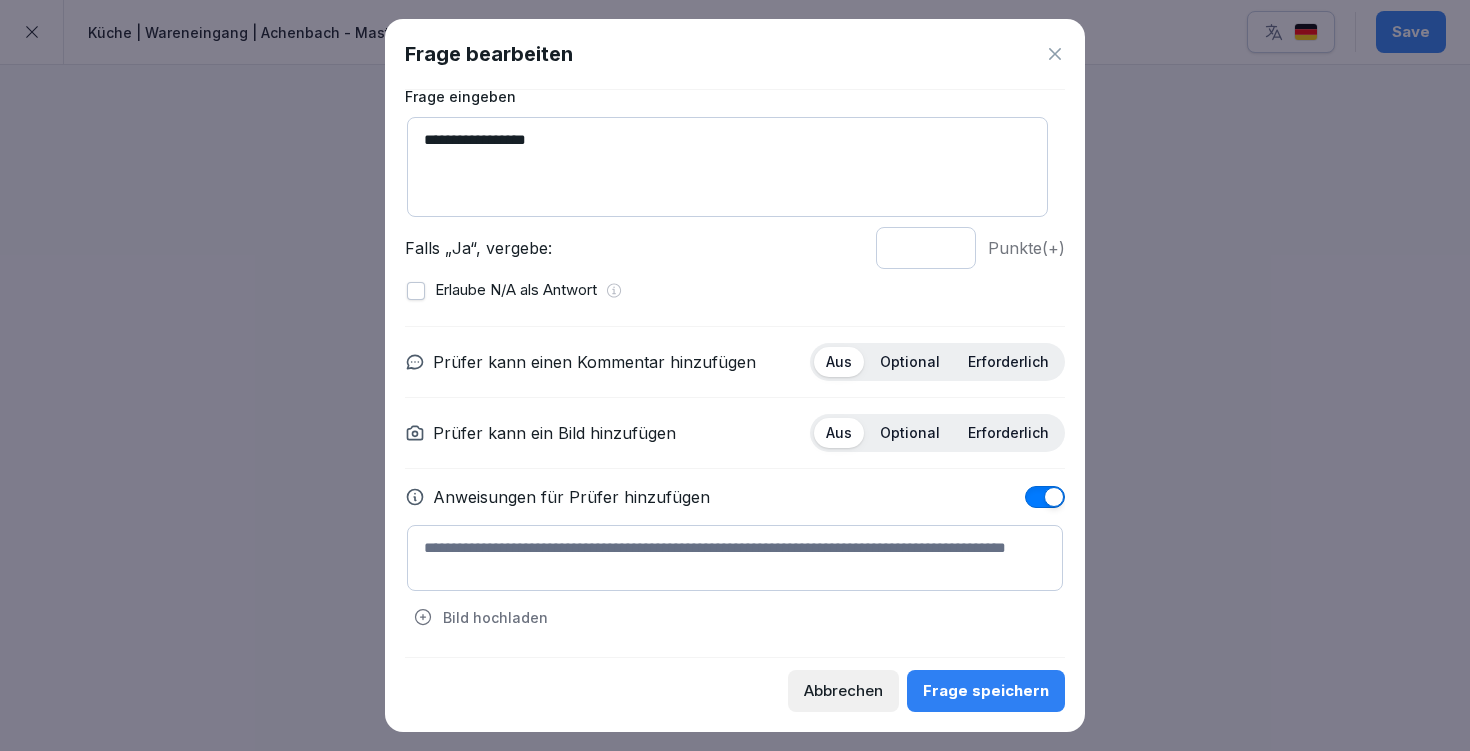 click at bounding box center (735, 558) 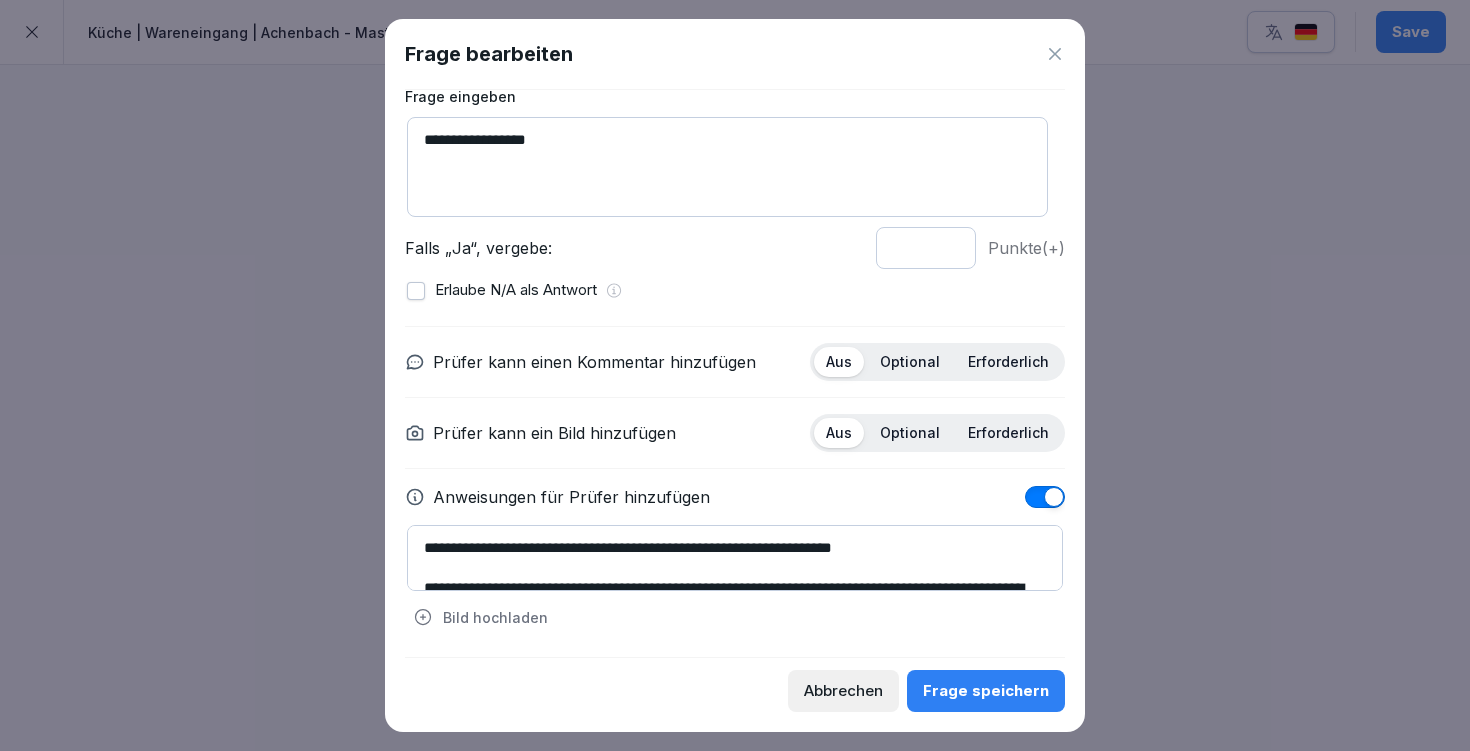 scroll, scrollTop: 80, scrollLeft: 0, axis: vertical 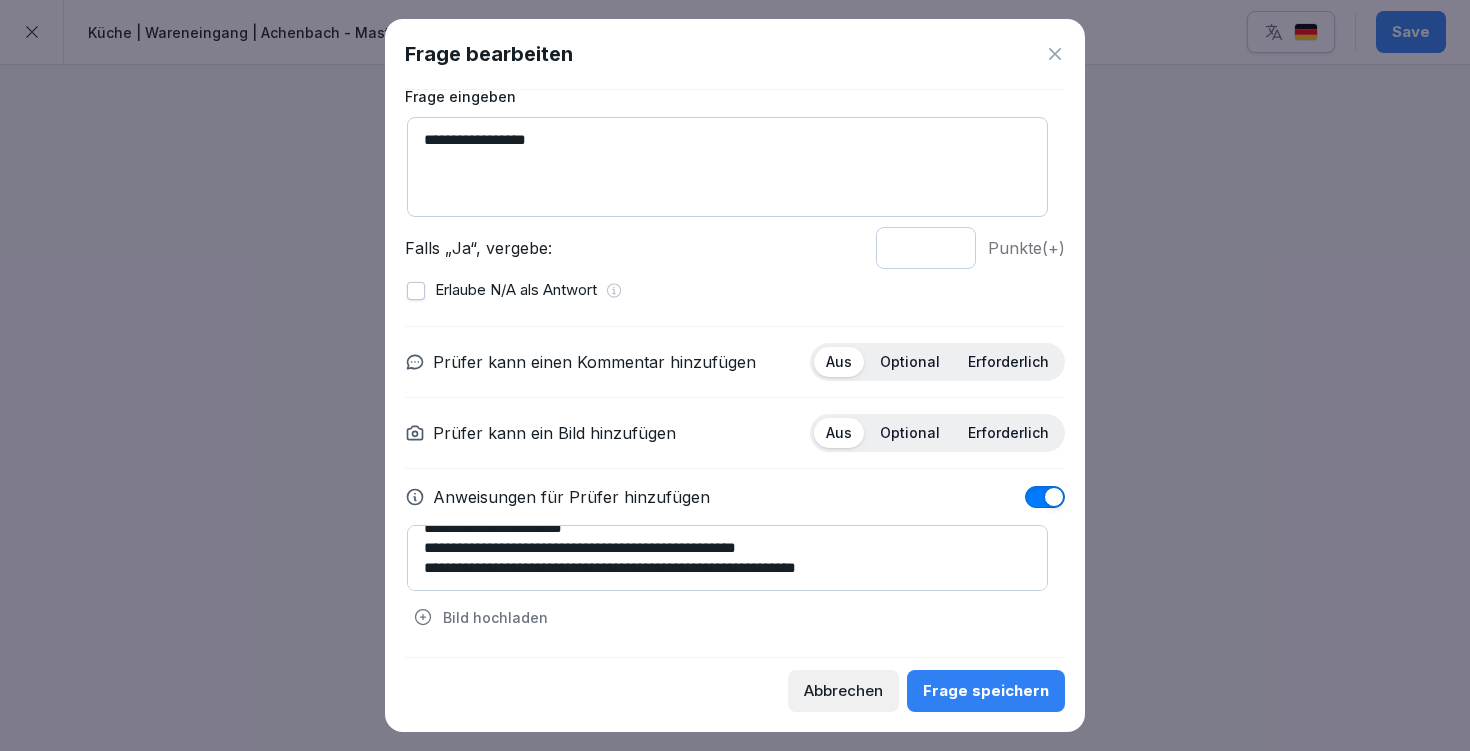 click on "**********" at bounding box center [727, 558] 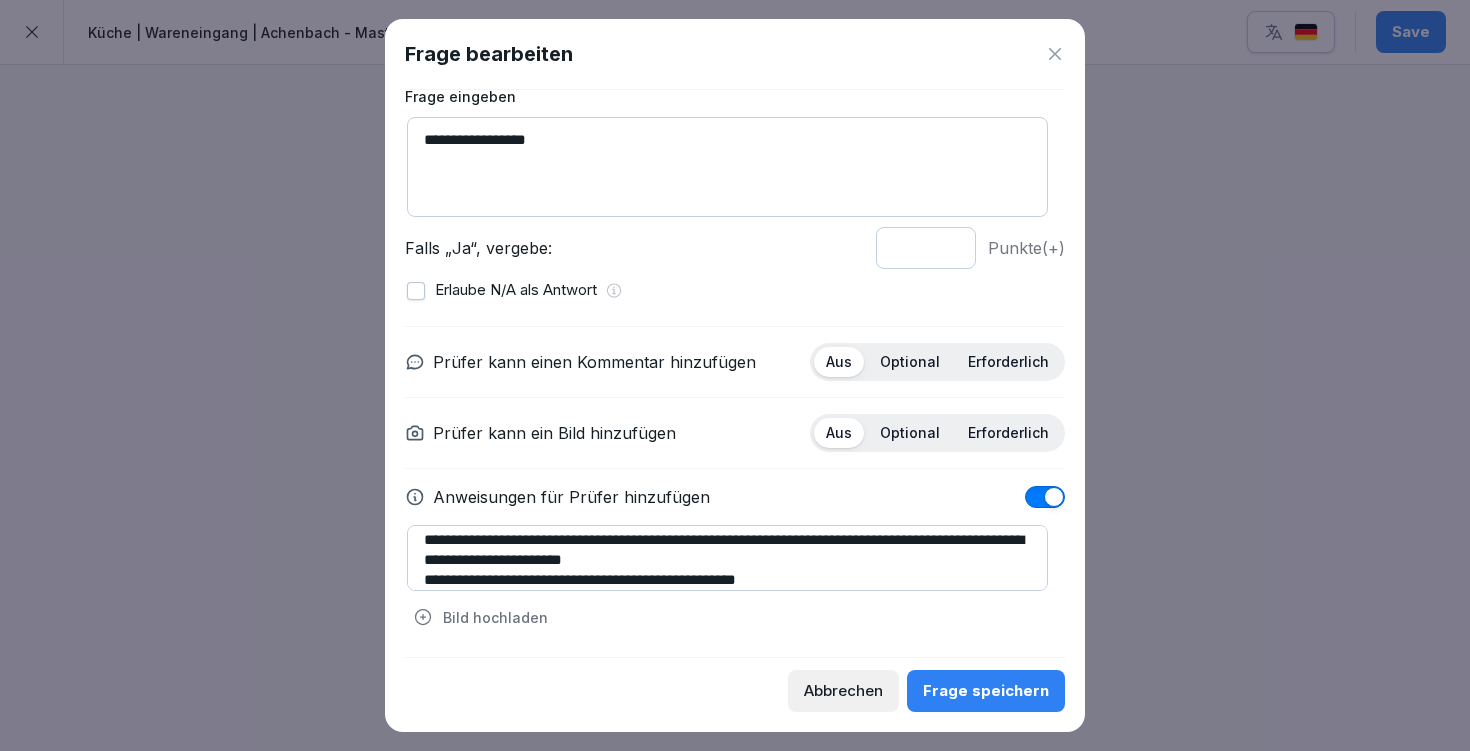 scroll, scrollTop: 0, scrollLeft: 0, axis: both 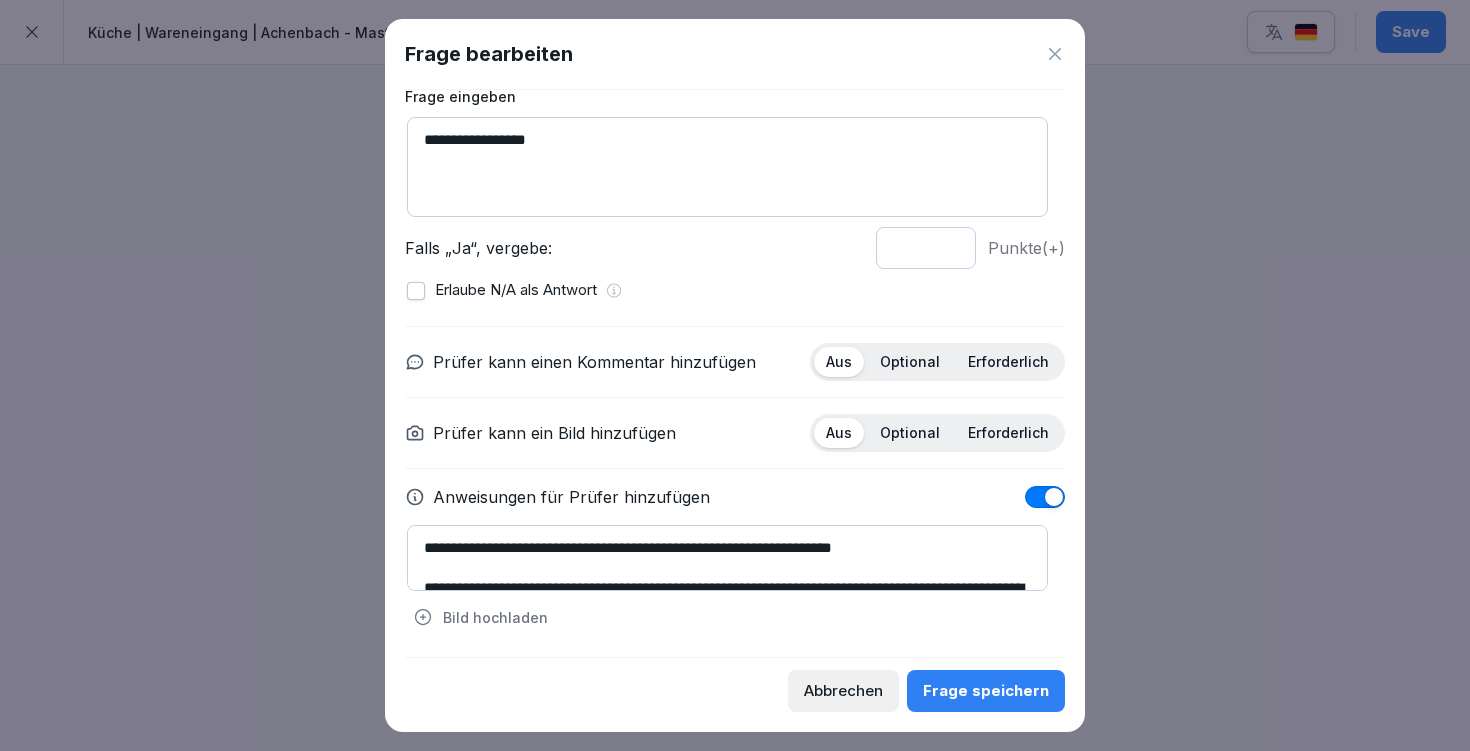 click on "**********" at bounding box center (727, 558) 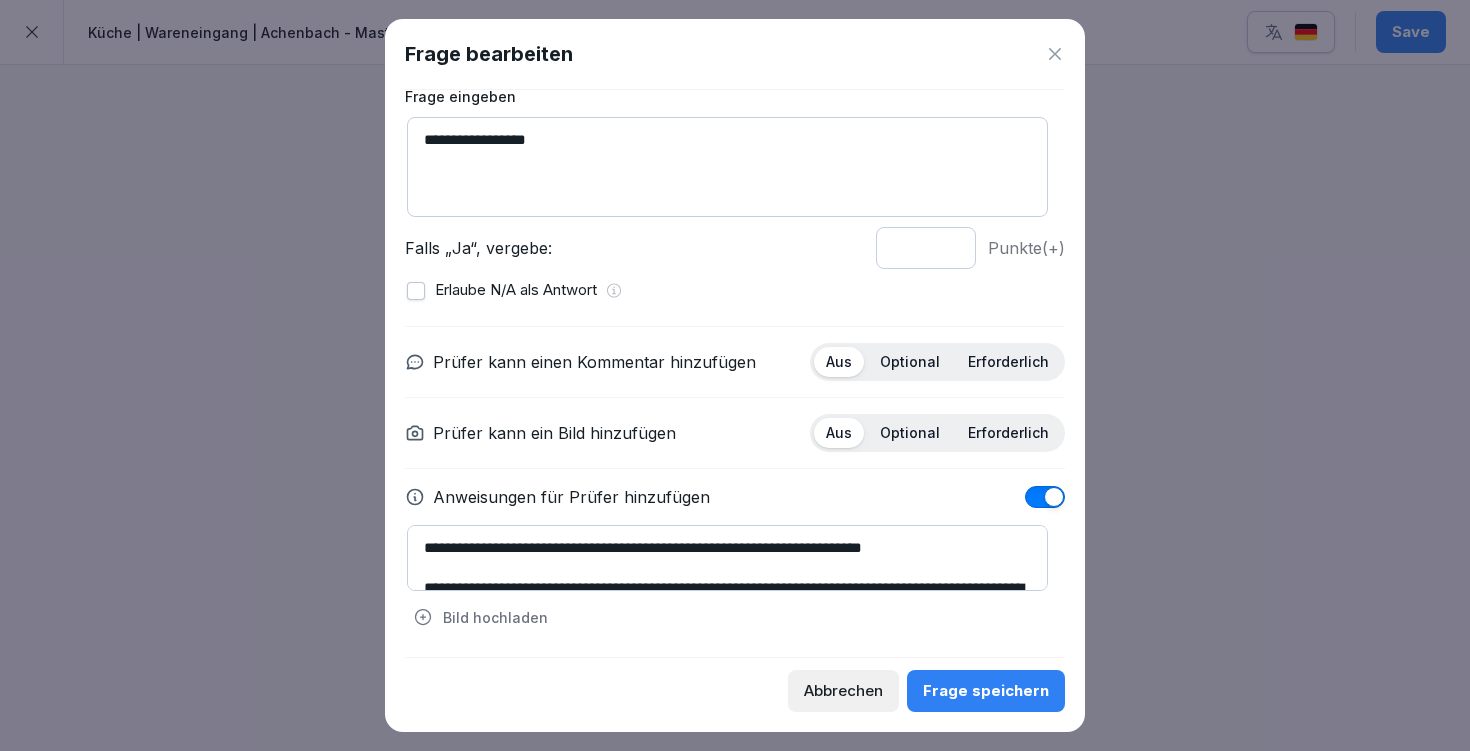 click on "**********" at bounding box center [727, 558] 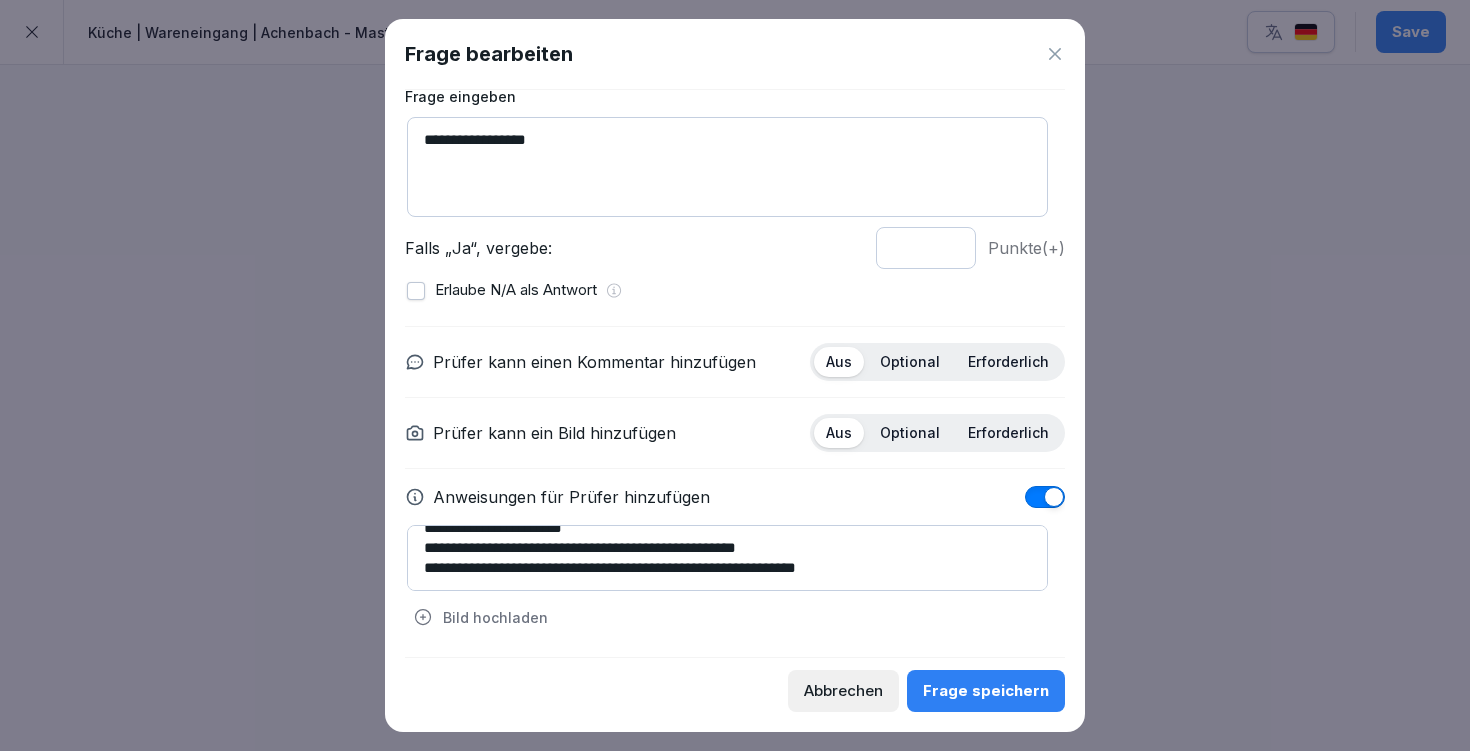 scroll, scrollTop: 87, scrollLeft: 0, axis: vertical 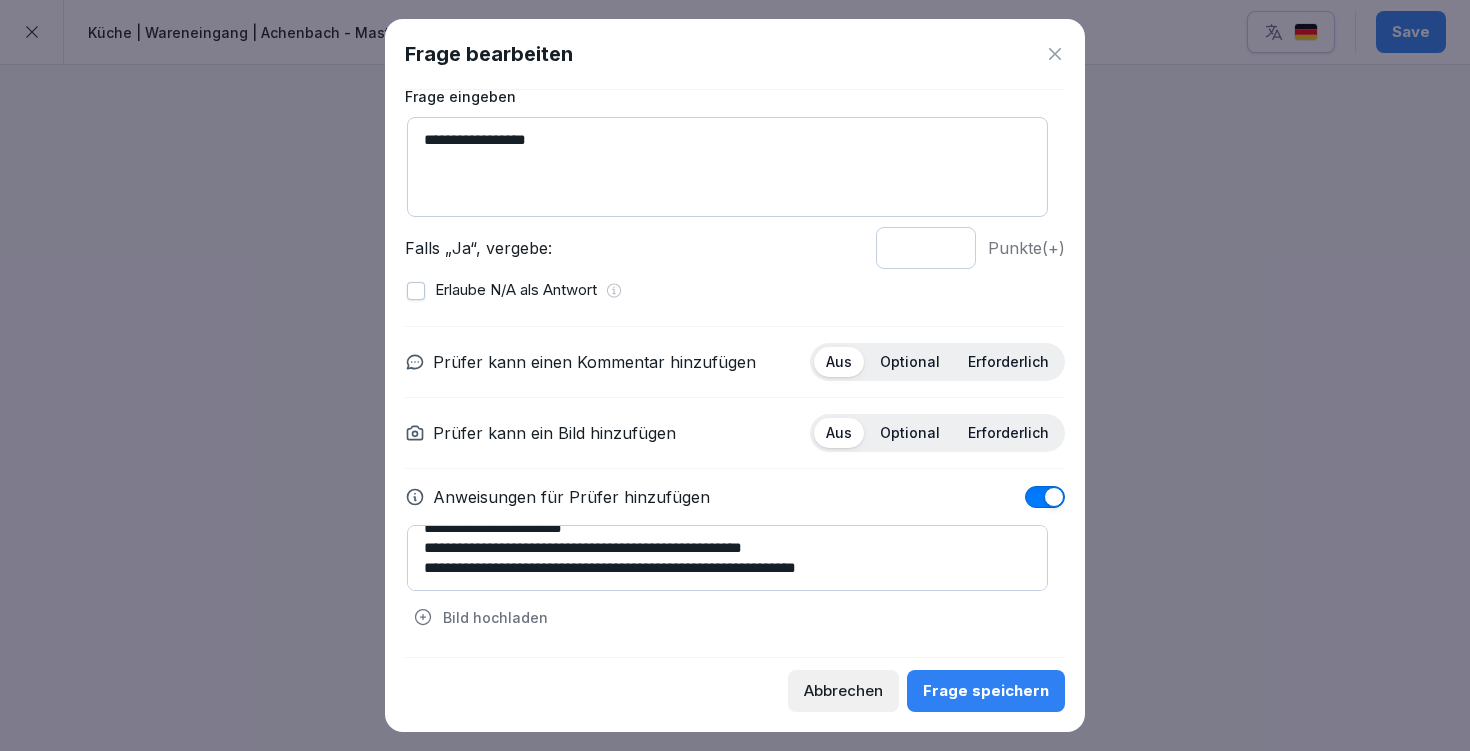 click on "**********" at bounding box center (727, 558) 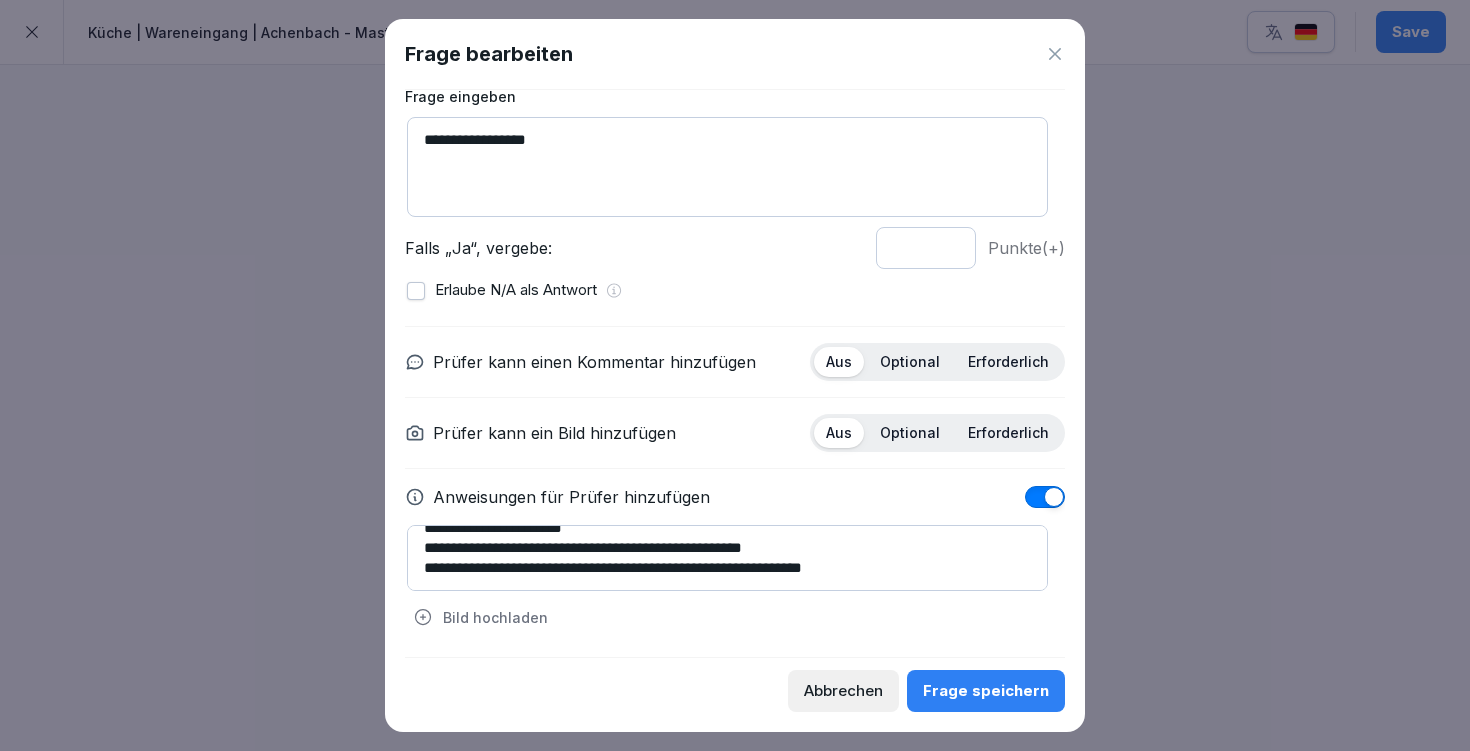 type on "**********" 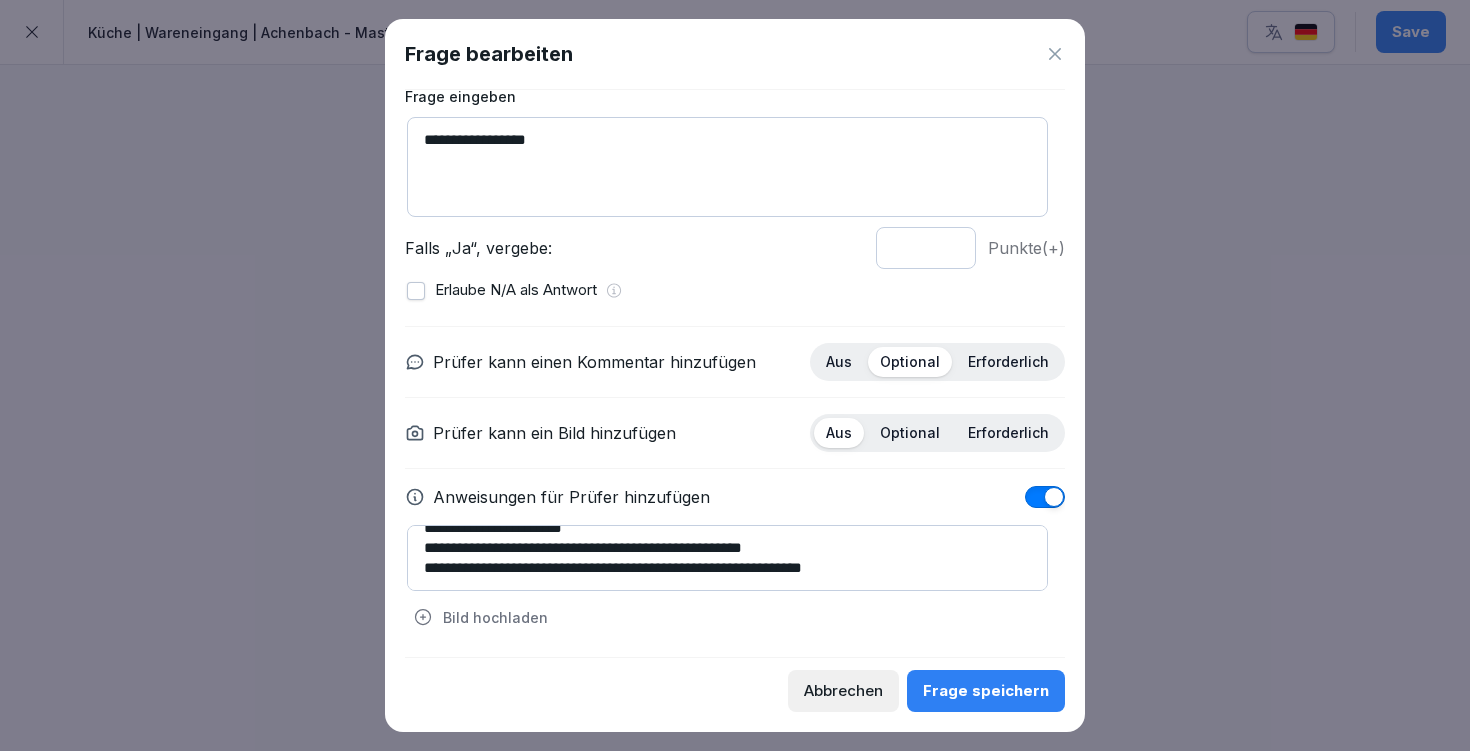 click on "Optional" at bounding box center [910, 433] 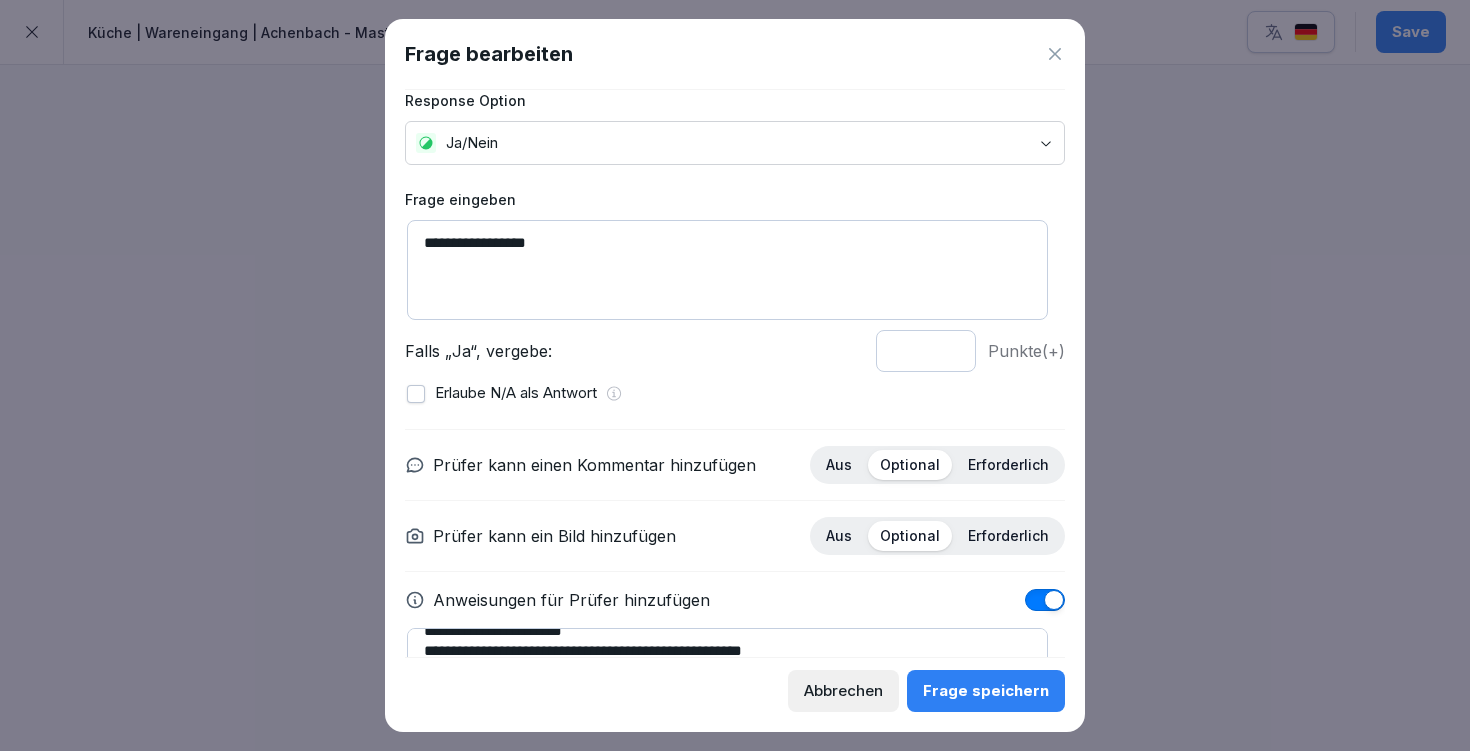 scroll, scrollTop: 0, scrollLeft: 0, axis: both 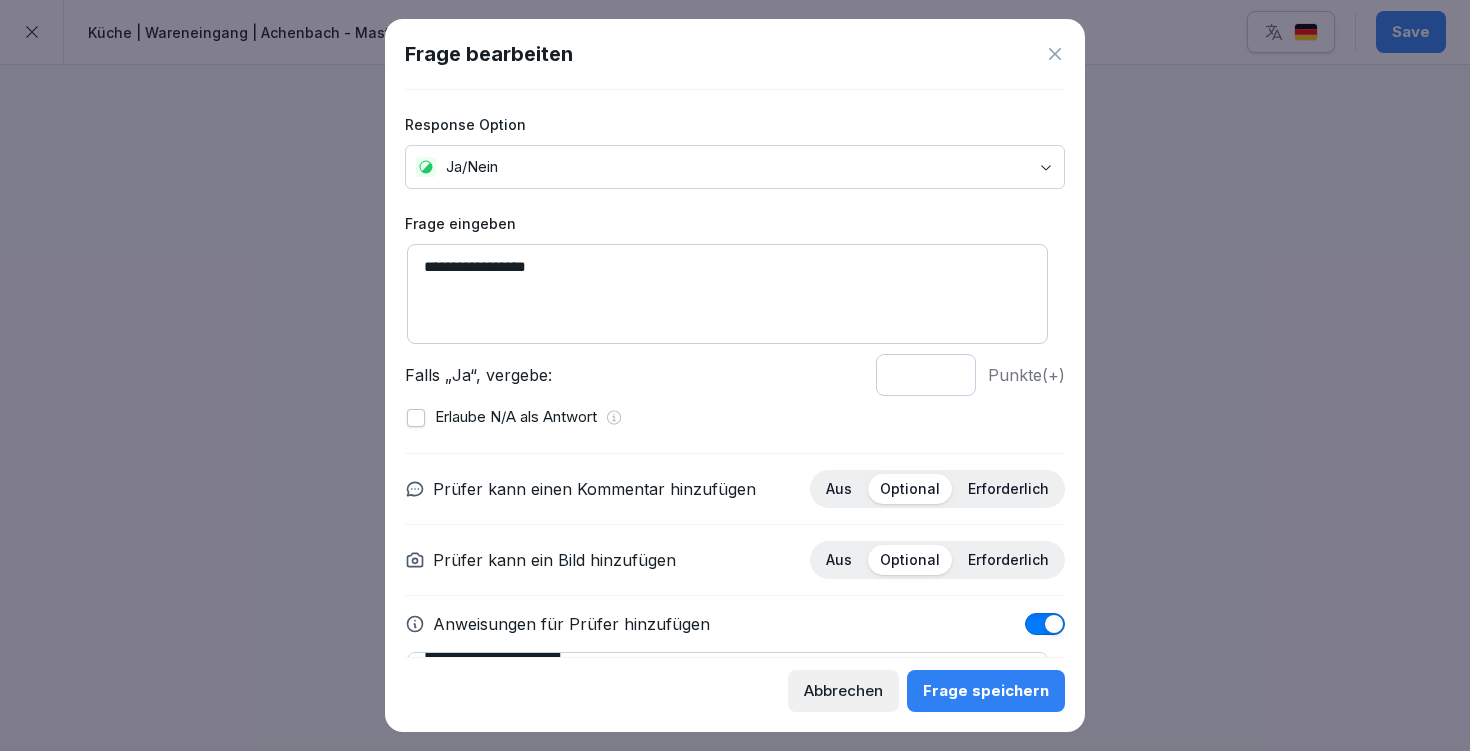 click on "Frage speichern" at bounding box center [986, 691] 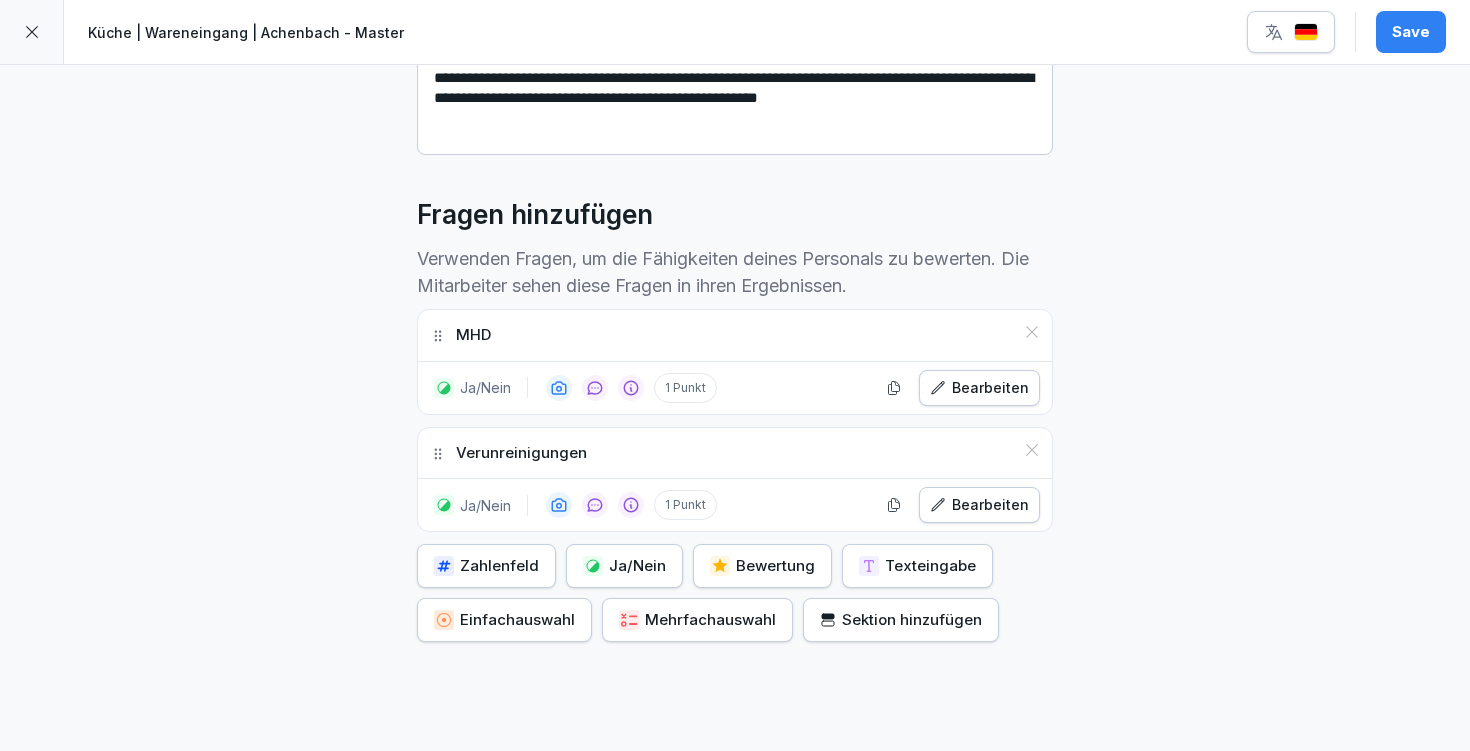 scroll, scrollTop: 166, scrollLeft: 0, axis: vertical 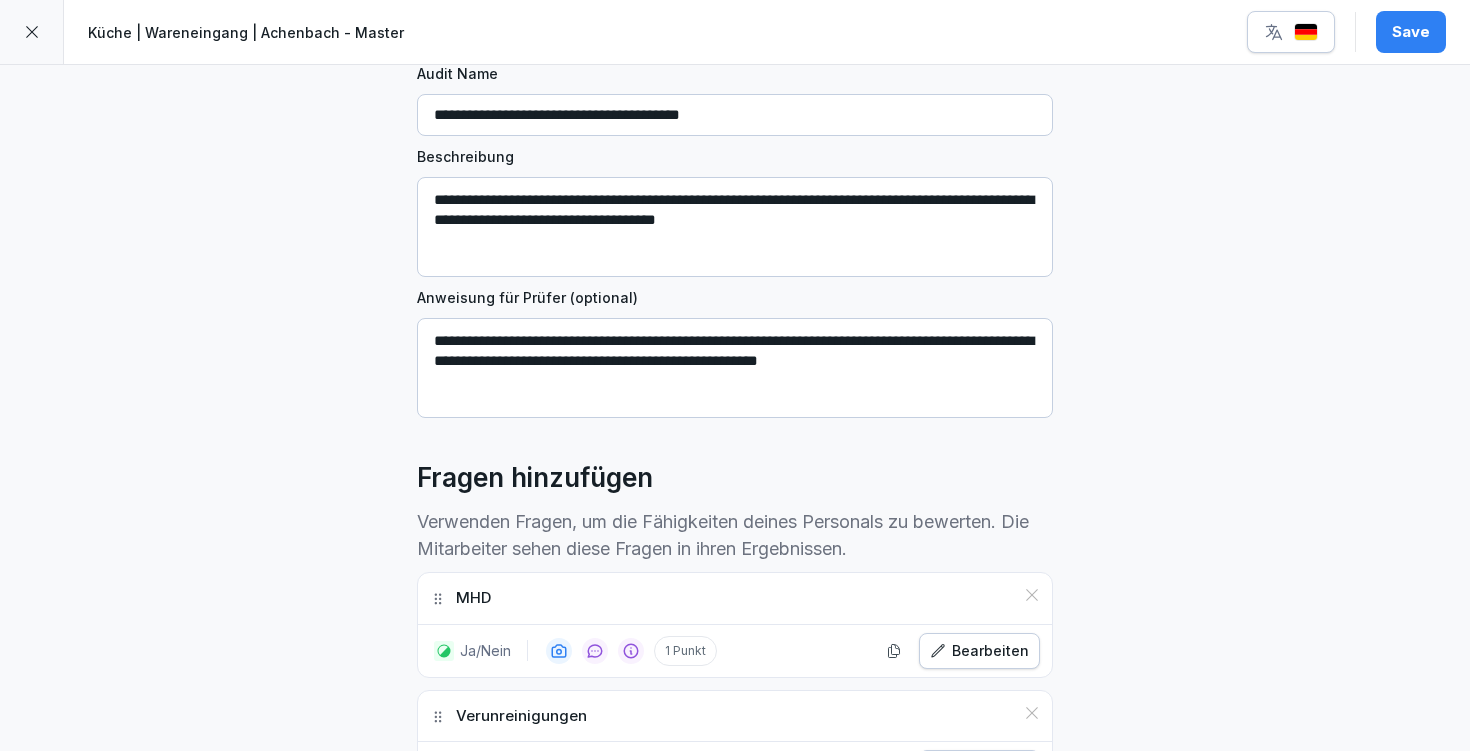 click on "MHD Ja/Nein [NUMBER] Punkt Bearbeiten Verunreinigungen  Ja/Nein [NUMBER] Punkt Bearbeiten
To pick up a draggable item, press the space bar.
While dragging, use the arrow keys to move the item.
Press space again to drop the item in its new position, or press escape to cancel.
Zahlenfeld Ja/Nein Bewertung Texteingabe Einfachauswahl Mehrfachauswahl Sektion hinzufügen" at bounding box center (735, 502) 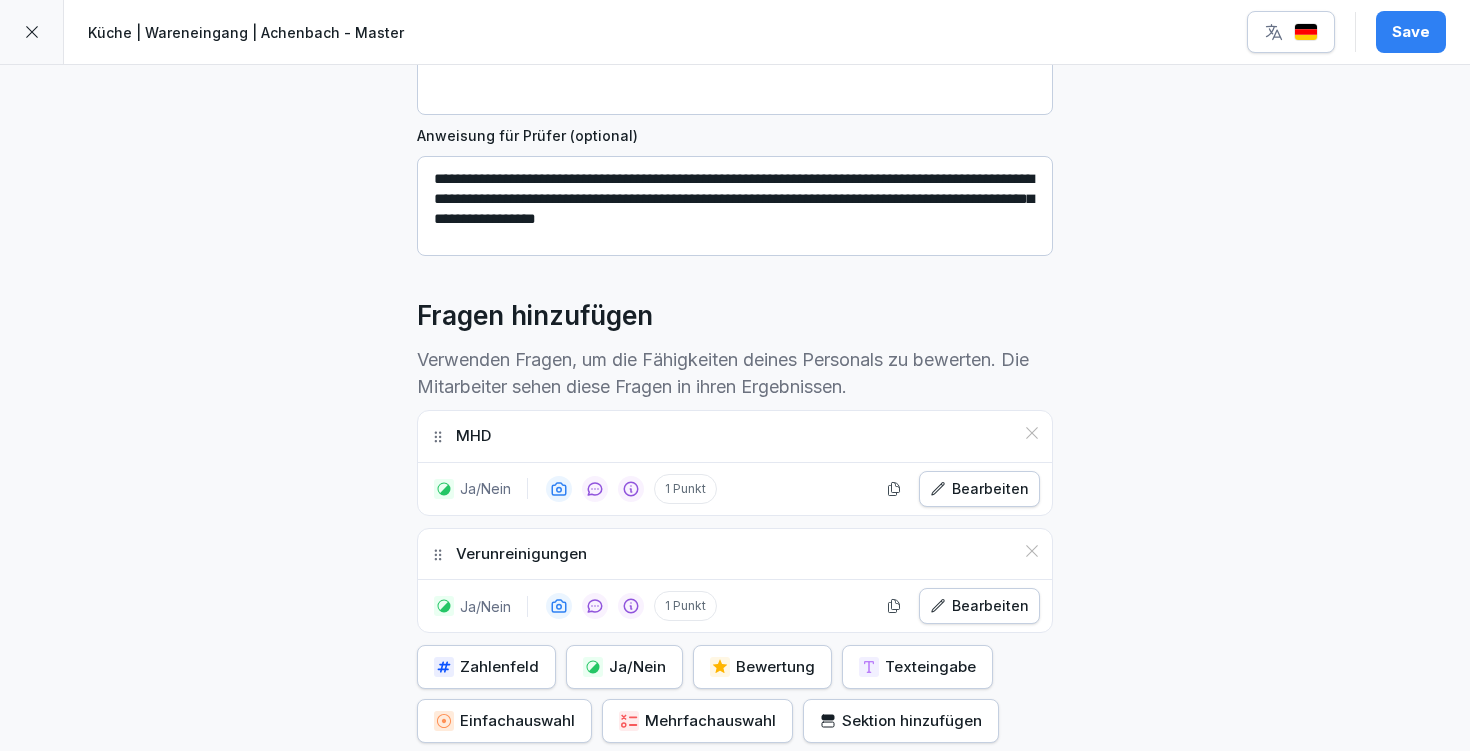 scroll, scrollTop: 510, scrollLeft: 0, axis: vertical 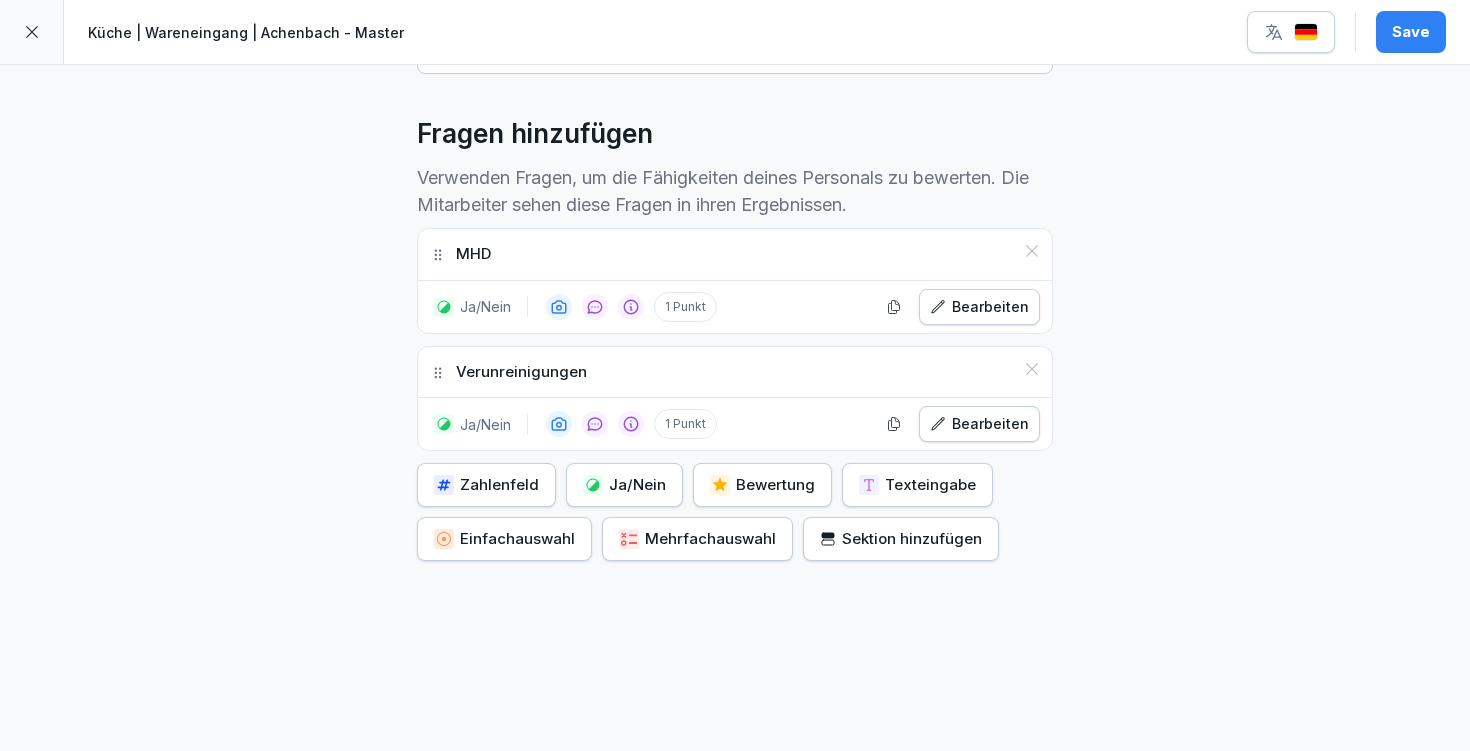 type on "**********" 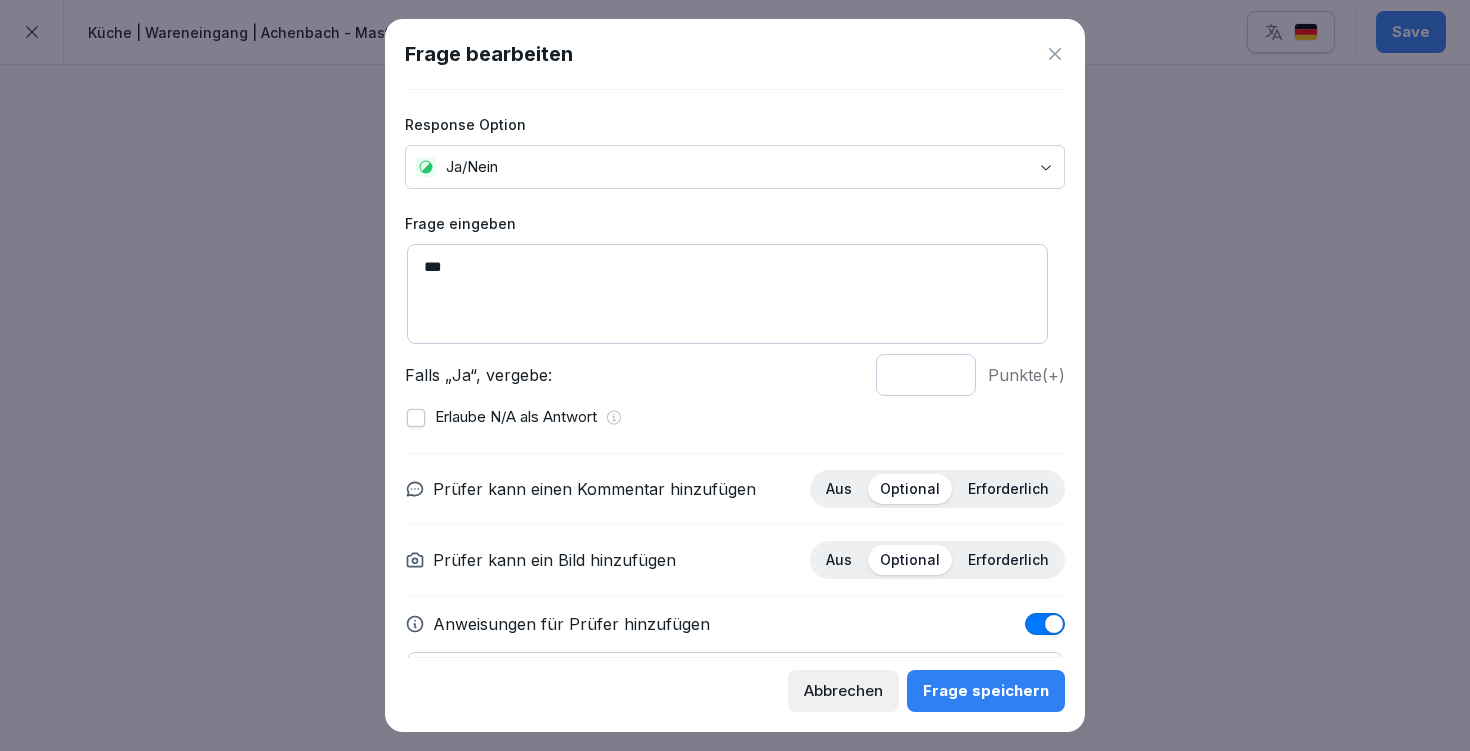 click on "Erlaube N/A als Antwort" at bounding box center [516, 417] 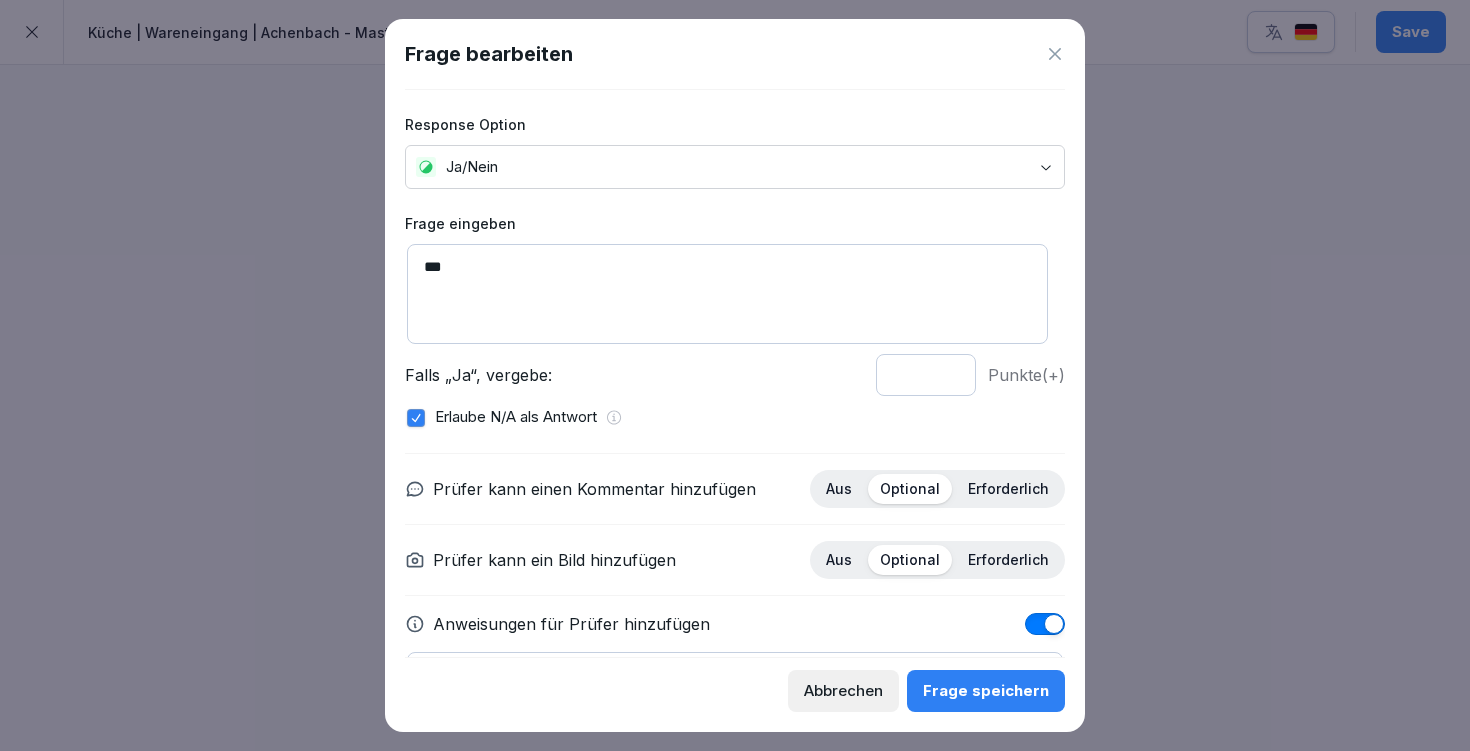 drag, startPoint x: 1026, startPoint y: 688, endPoint x: 1020, endPoint y: 676, distance: 13.416408 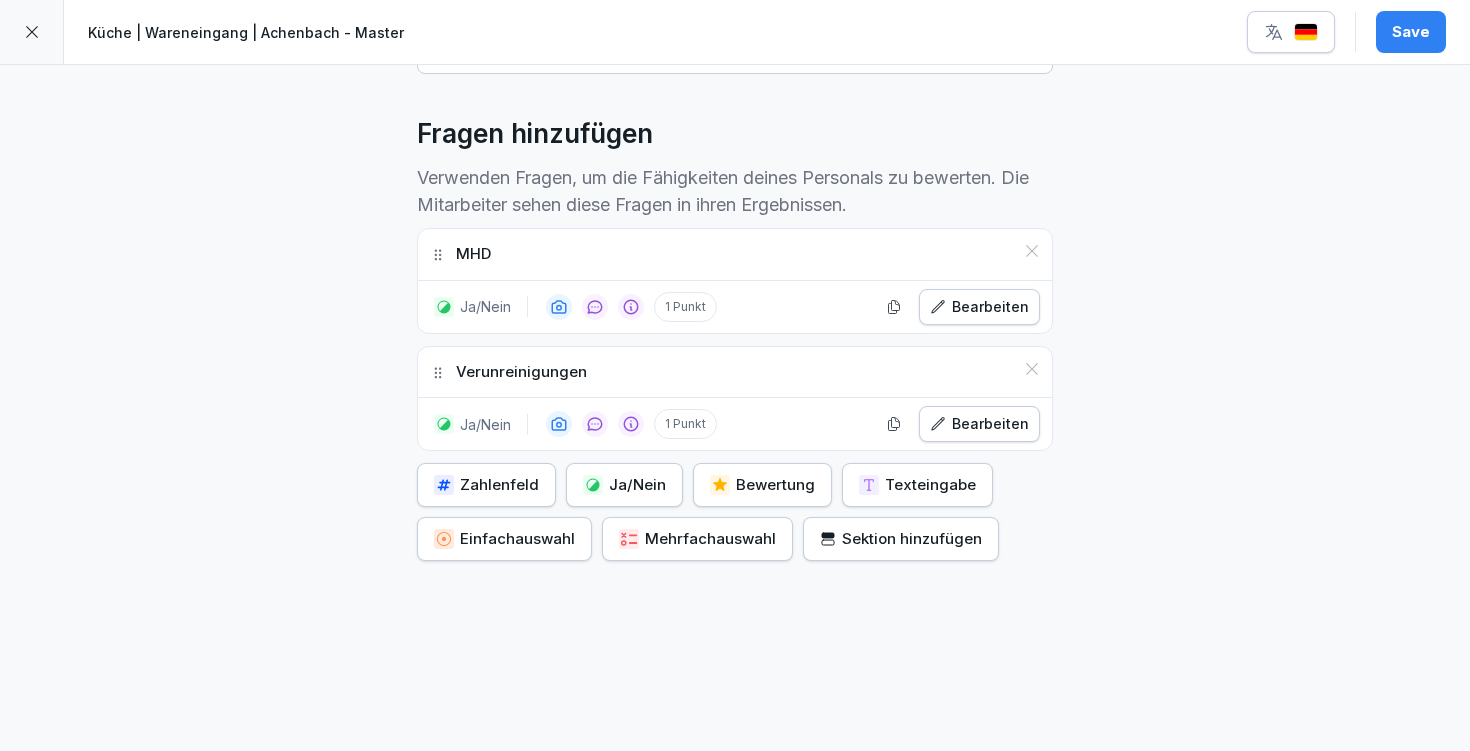 click on "Bearbeiten" at bounding box center [979, 424] 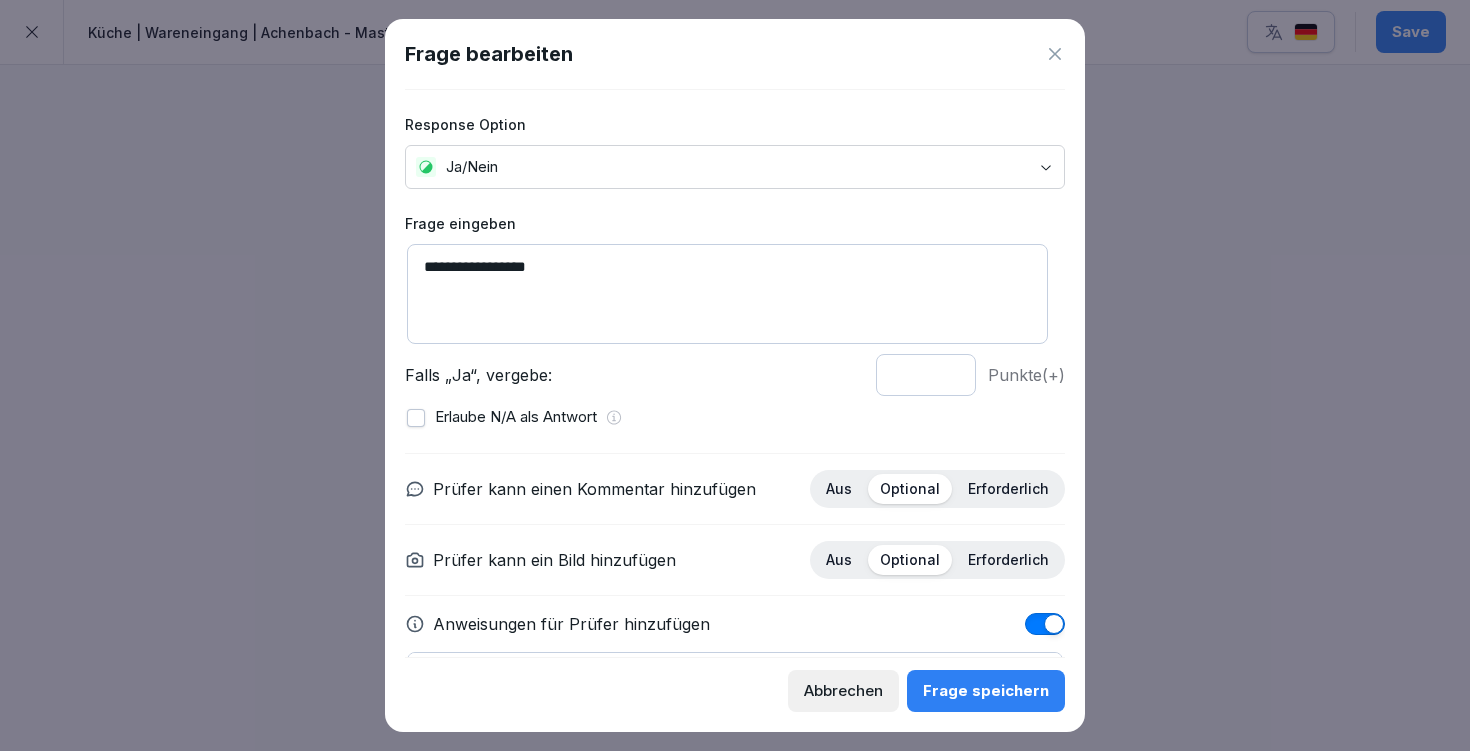 click on "**********" at bounding box center (735, 375) 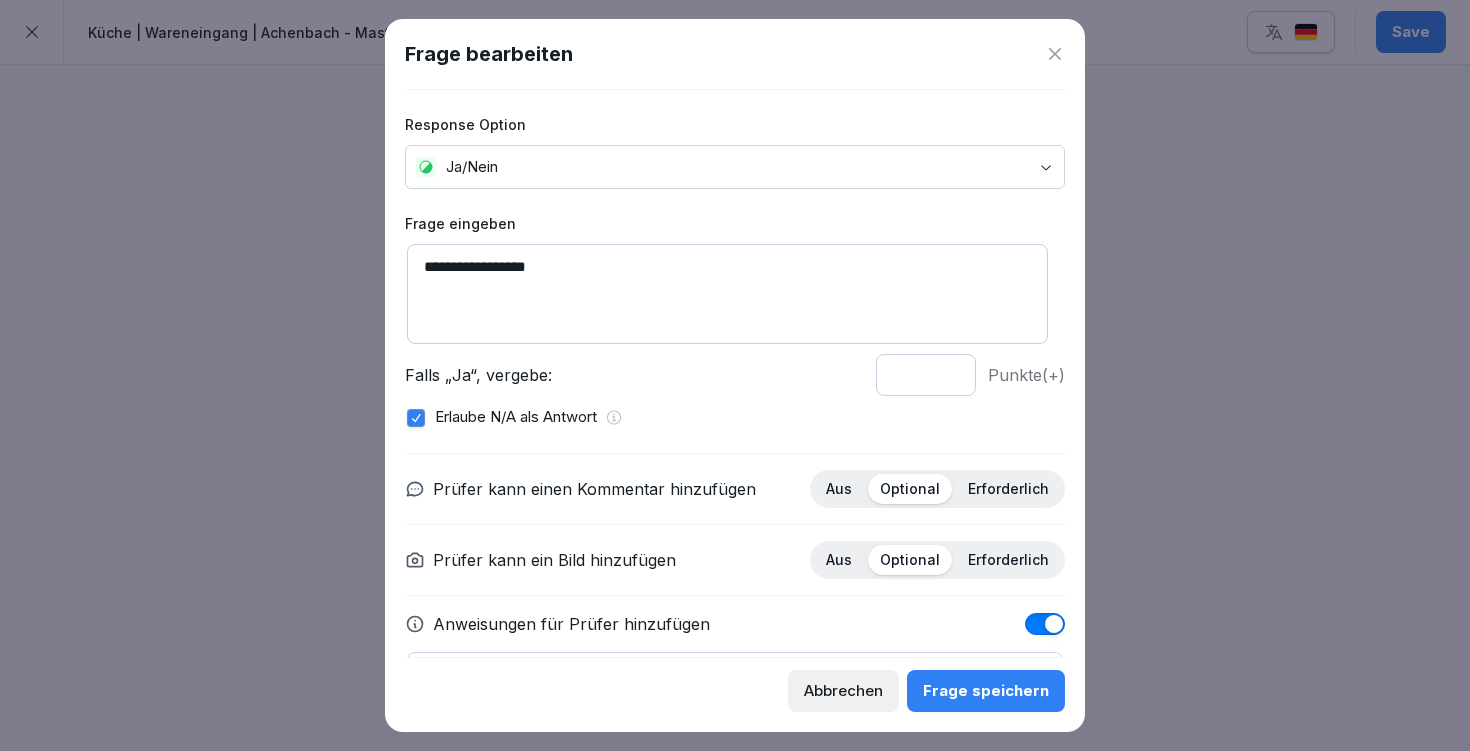 click on "Frage speichern" at bounding box center [986, 691] 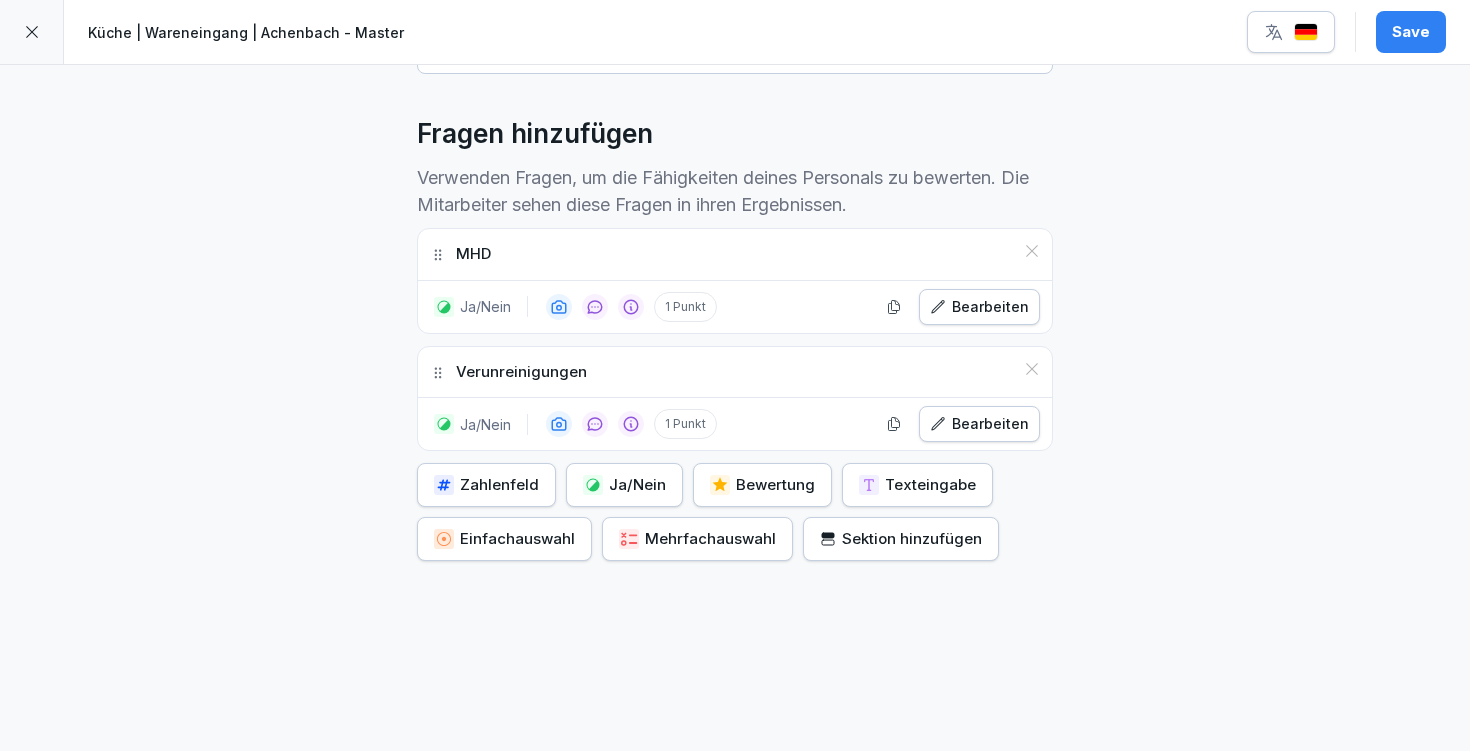 scroll, scrollTop: 514, scrollLeft: 0, axis: vertical 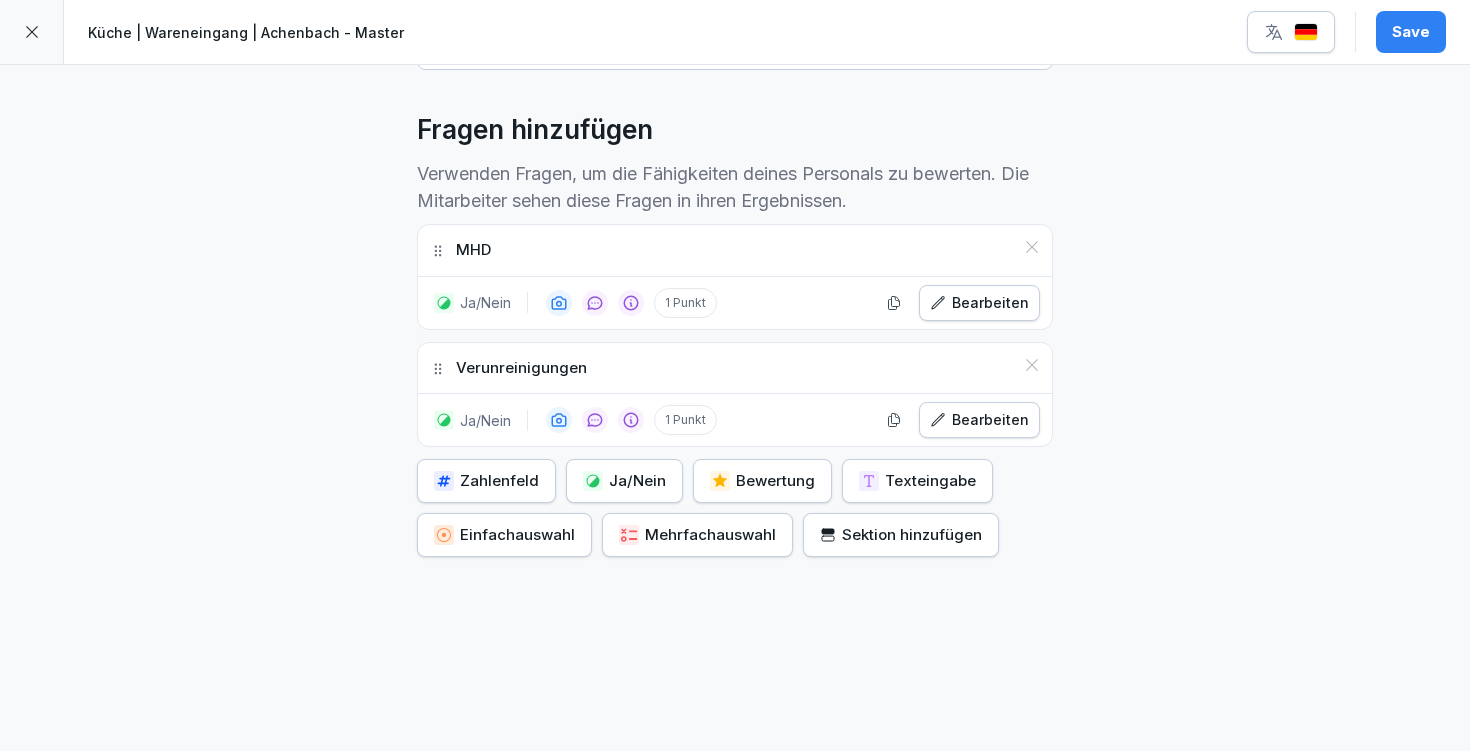 click on "Zahlenfeld" at bounding box center [486, 481] 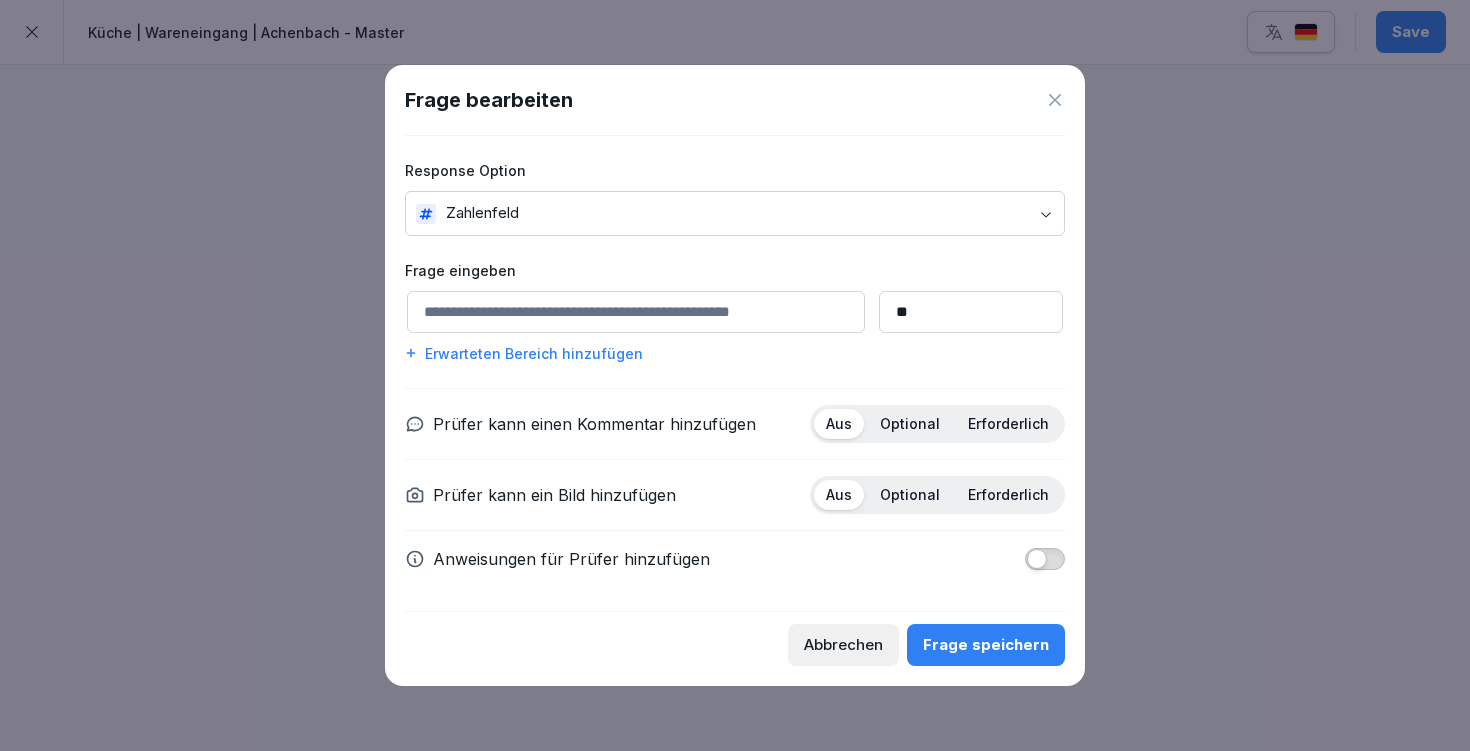 click at bounding box center (1037, 559) 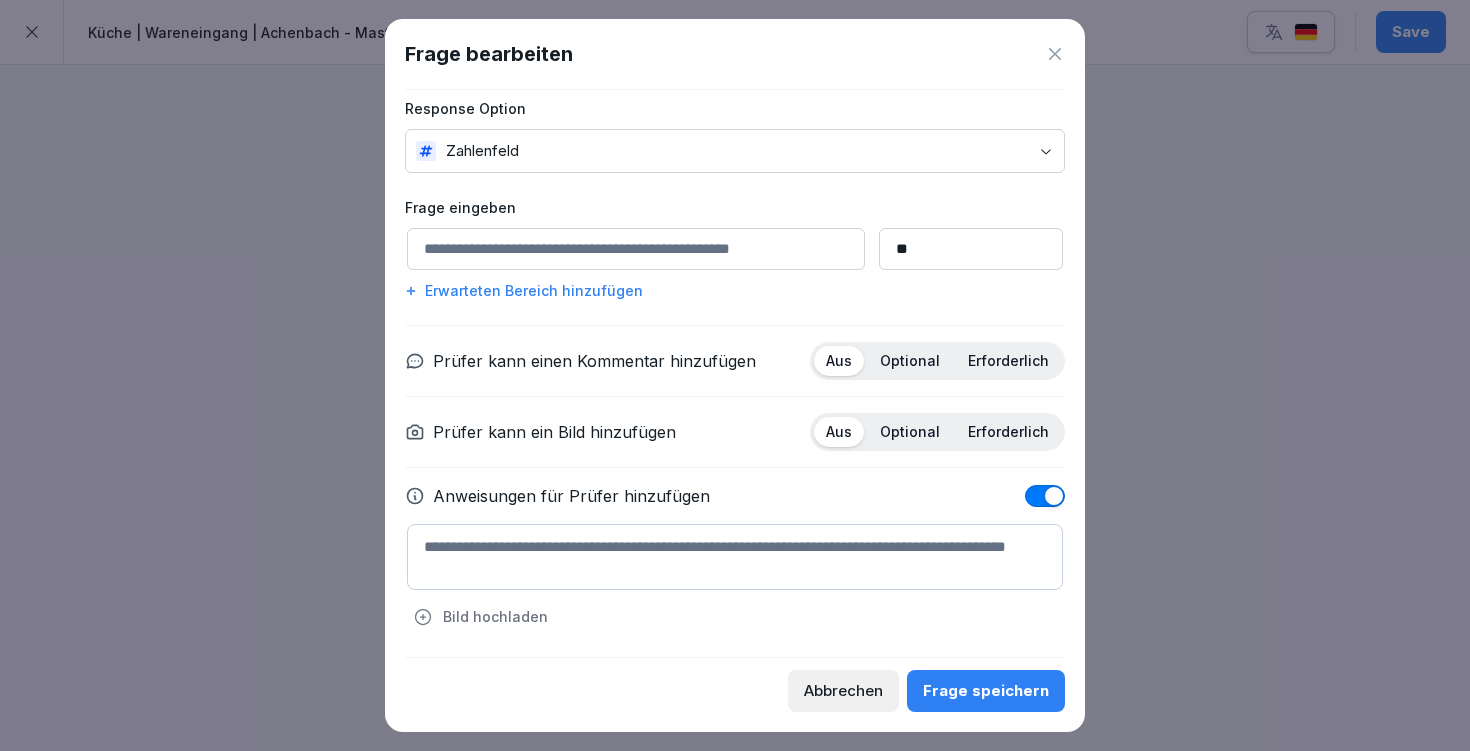 scroll, scrollTop: 0, scrollLeft: 0, axis: both 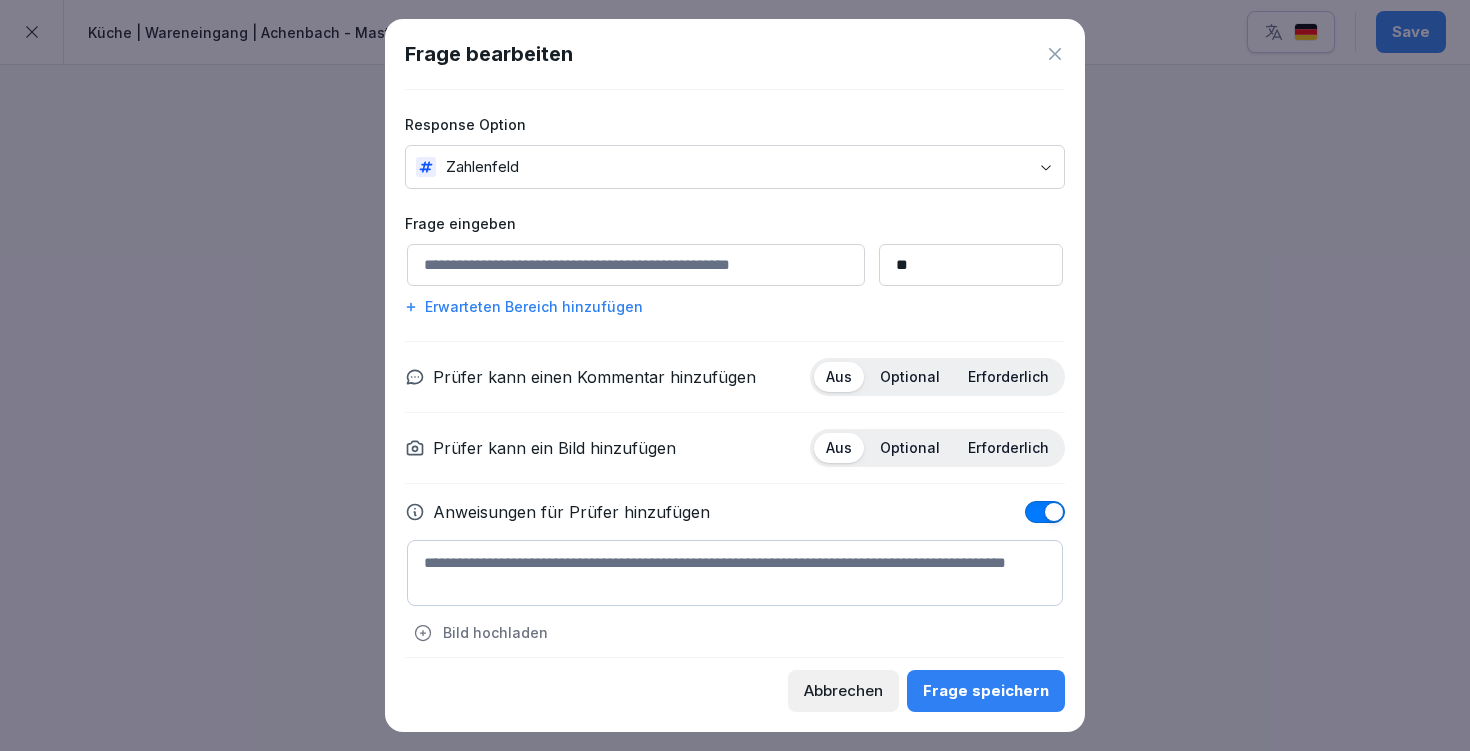 click at bounding box center [735, 573] 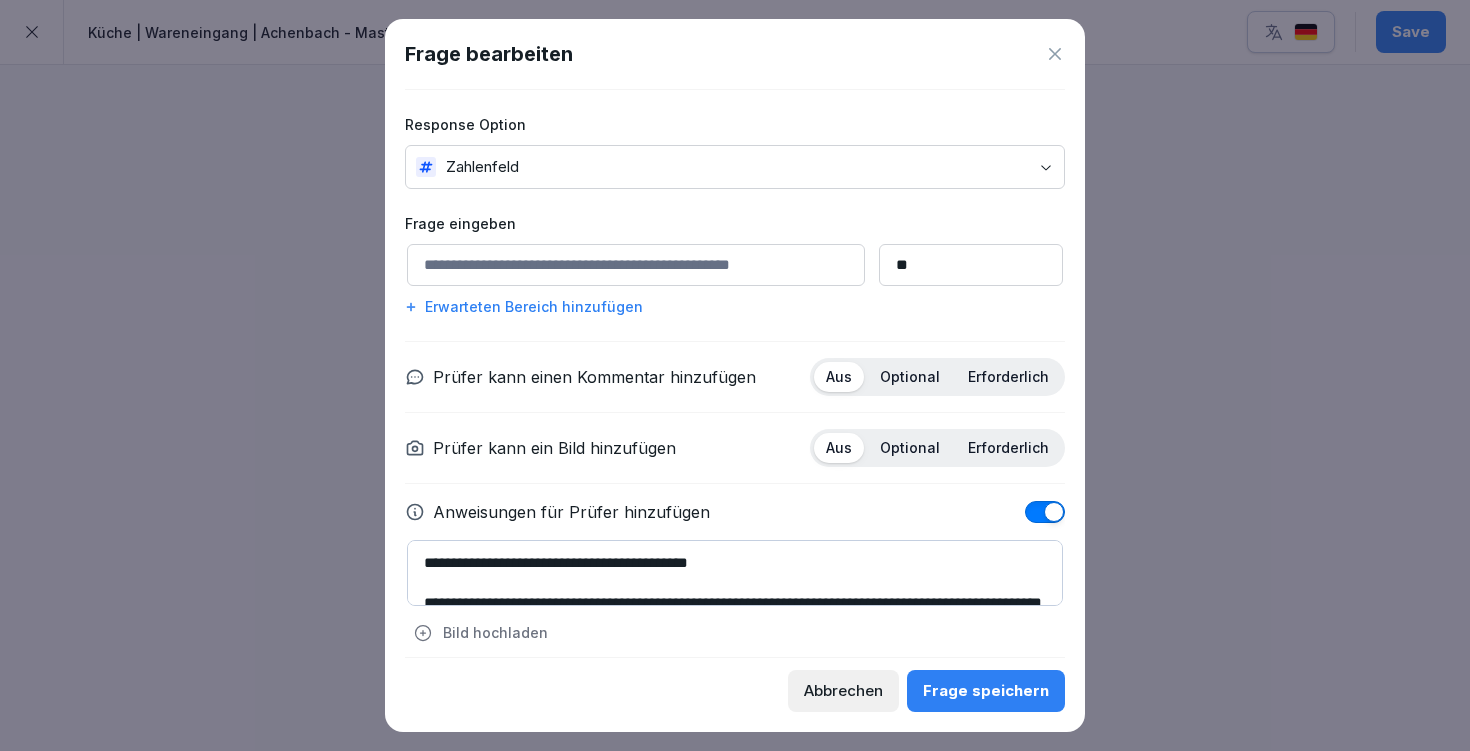 scroll, scrollTop: 80, scrollLeft: 0, axis: vertical 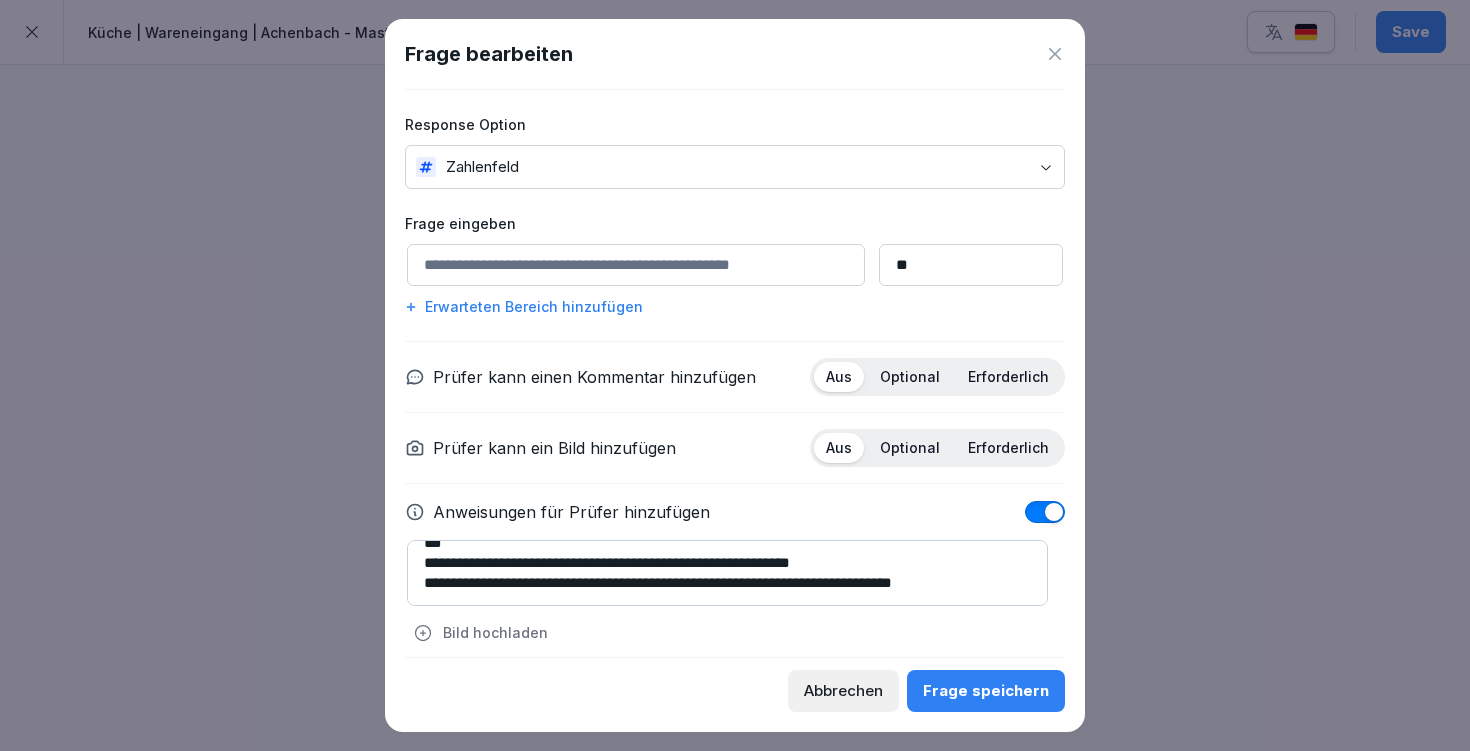 type on "**********" 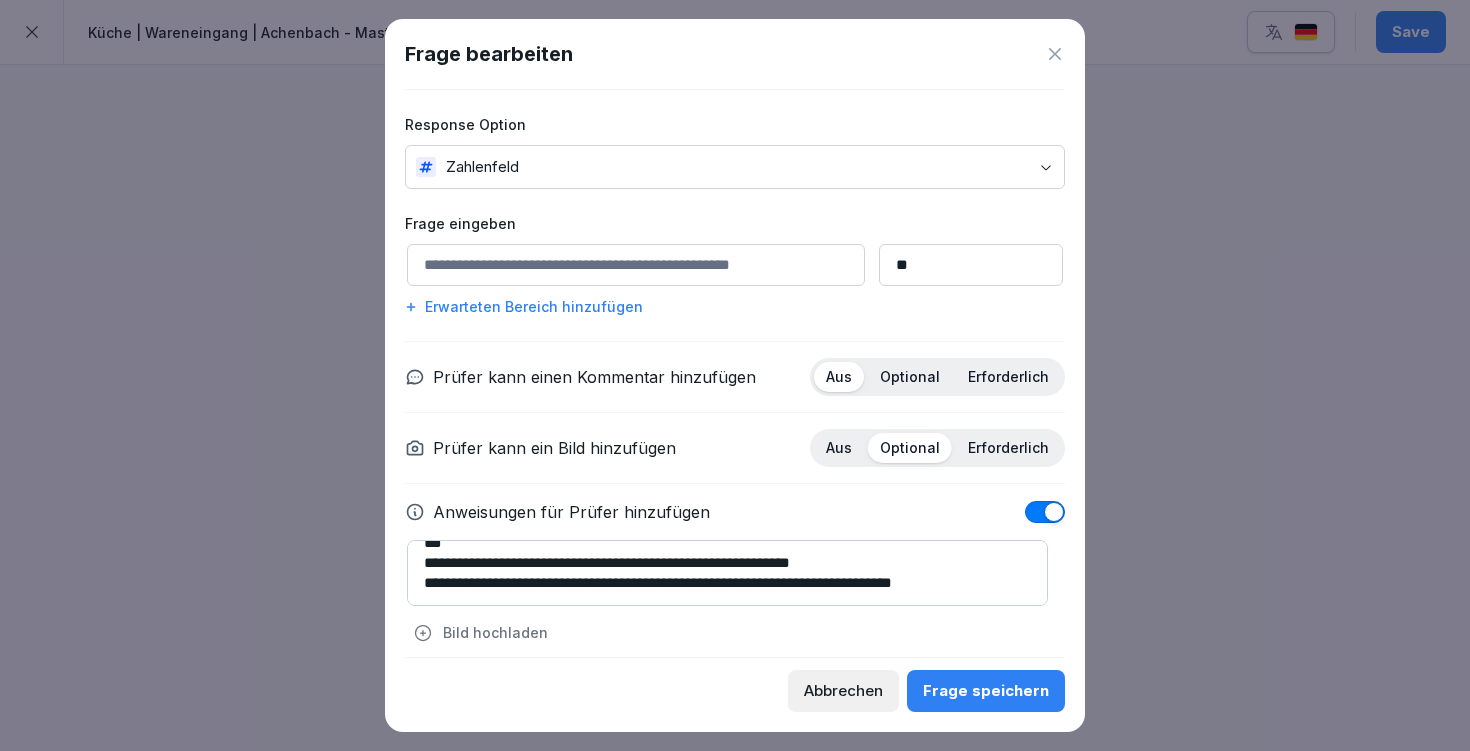 click on "Optional" at bounding box center [910, 377] 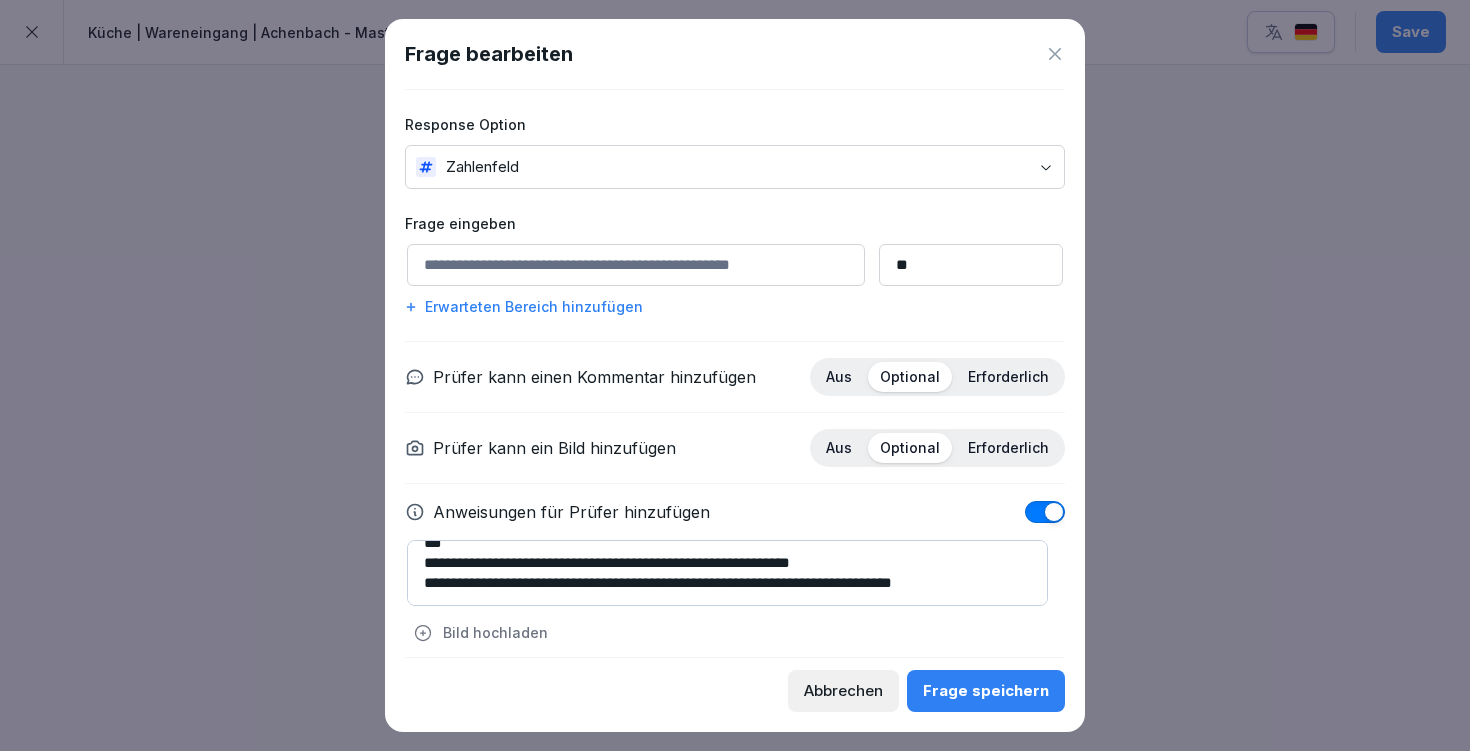 scroll, scrollTop: 16, scrollLeft: 0, axis: vertical 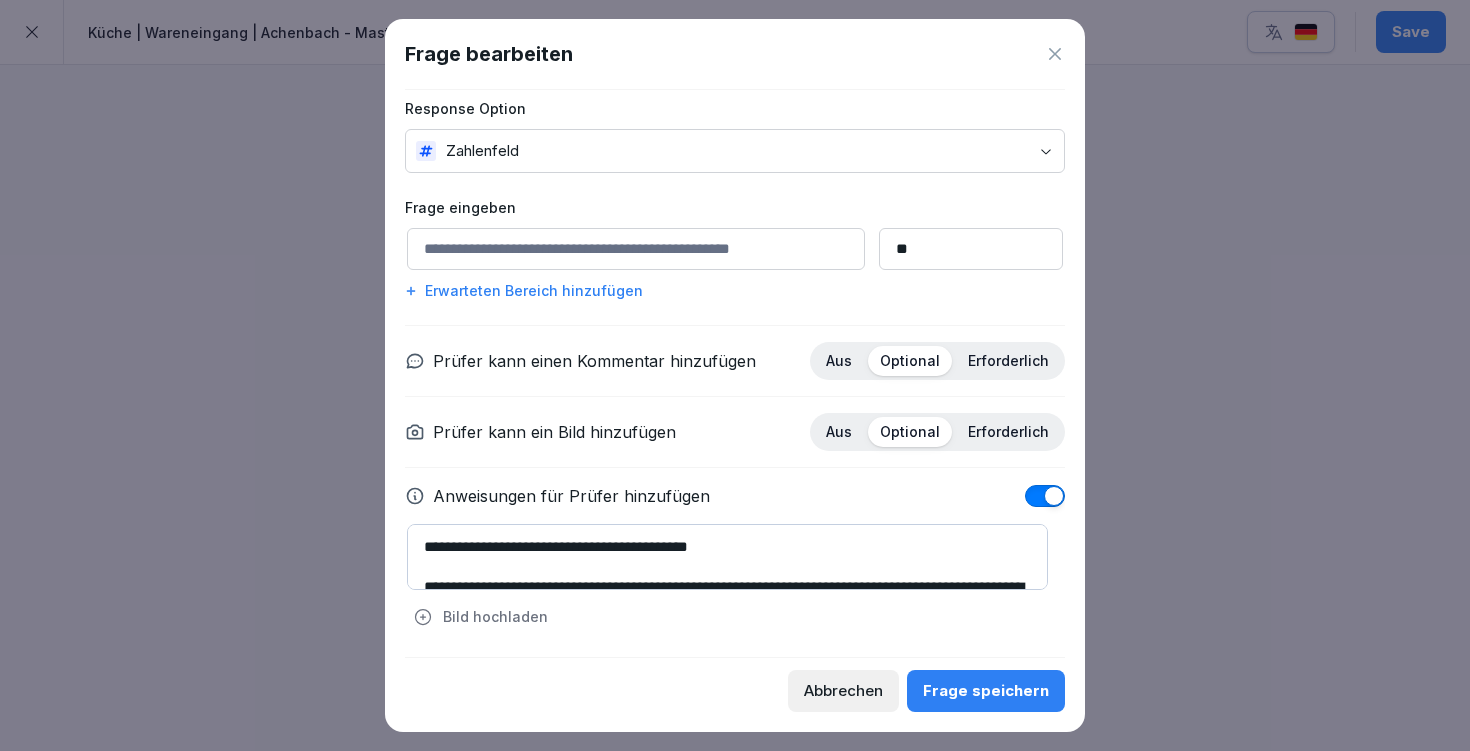click at bounding box center [636, 249] 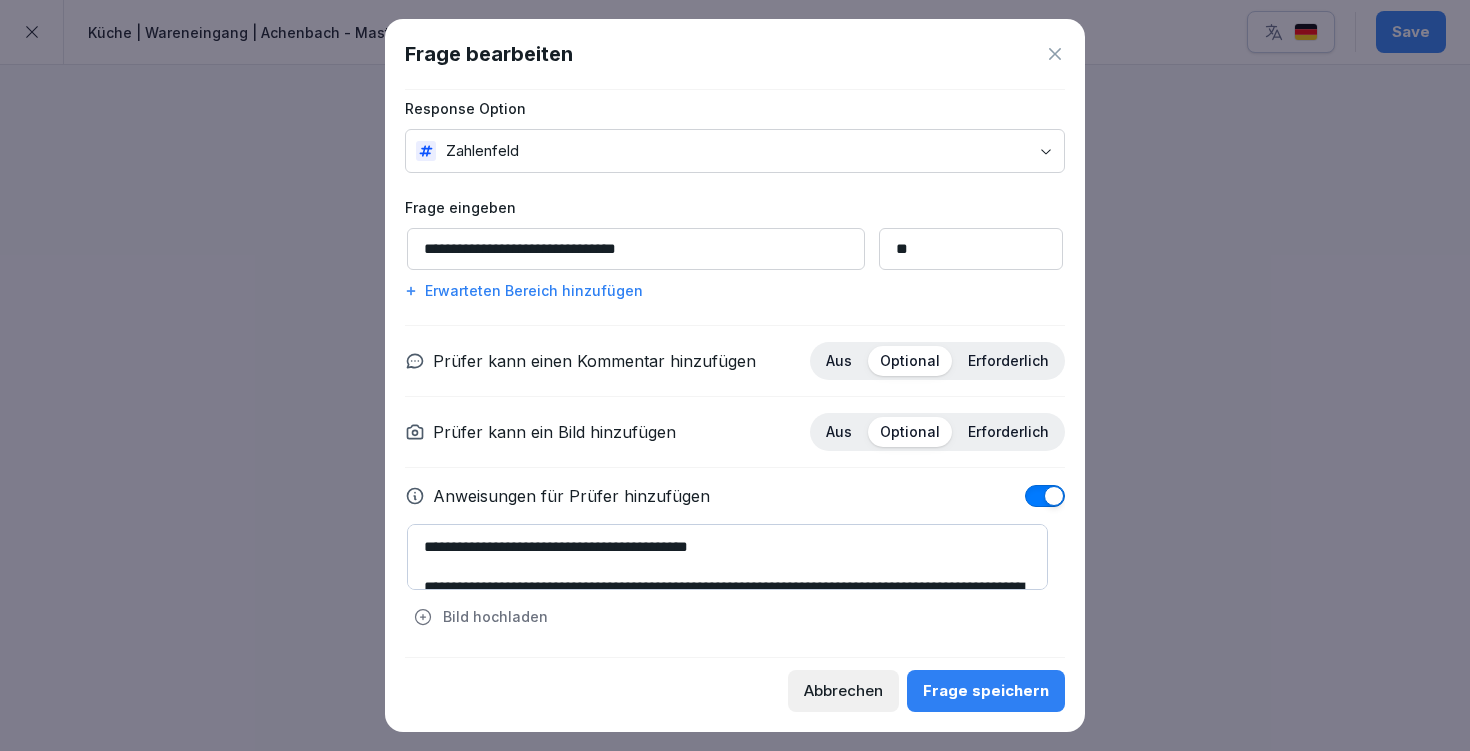 type on "**********" 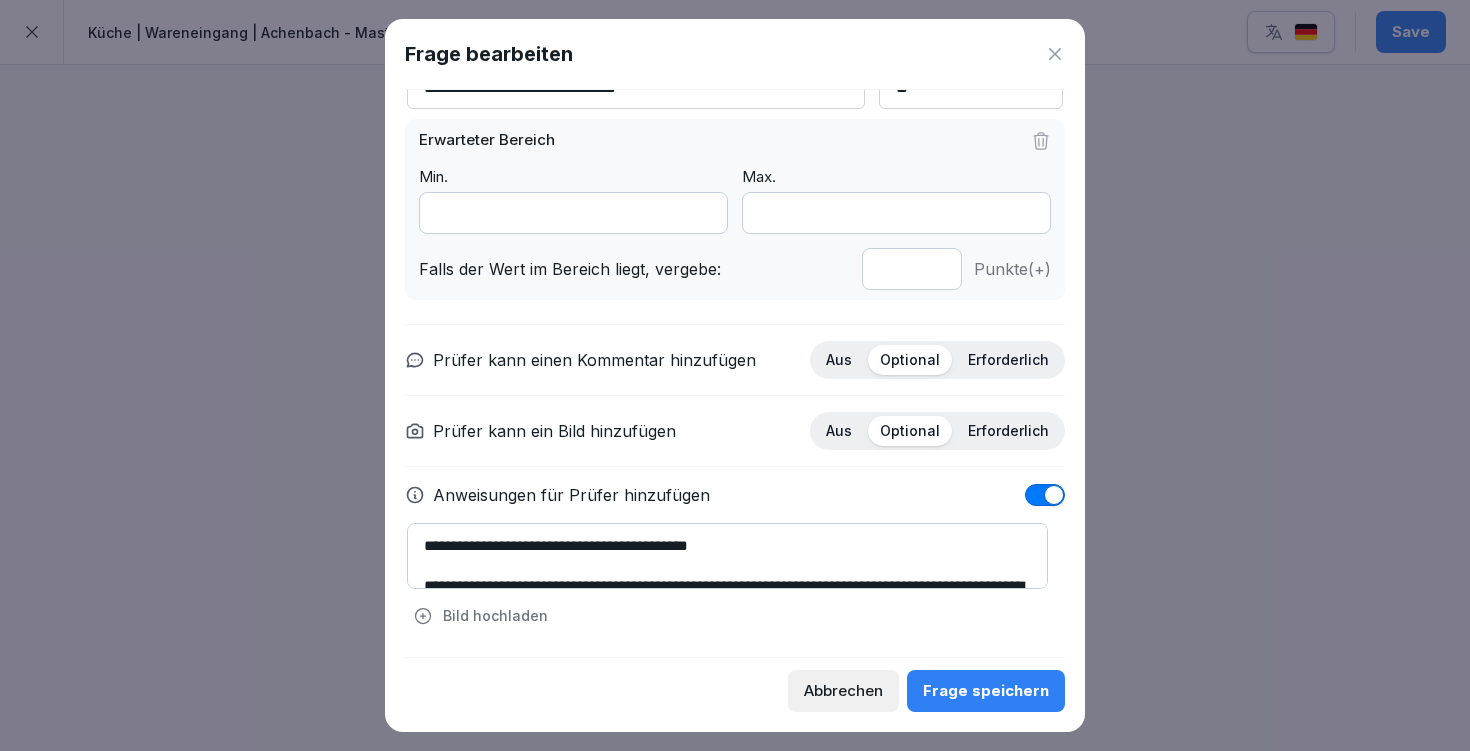 scroll, scrollTop: 175, scrollLeft: 0, axis: vertical 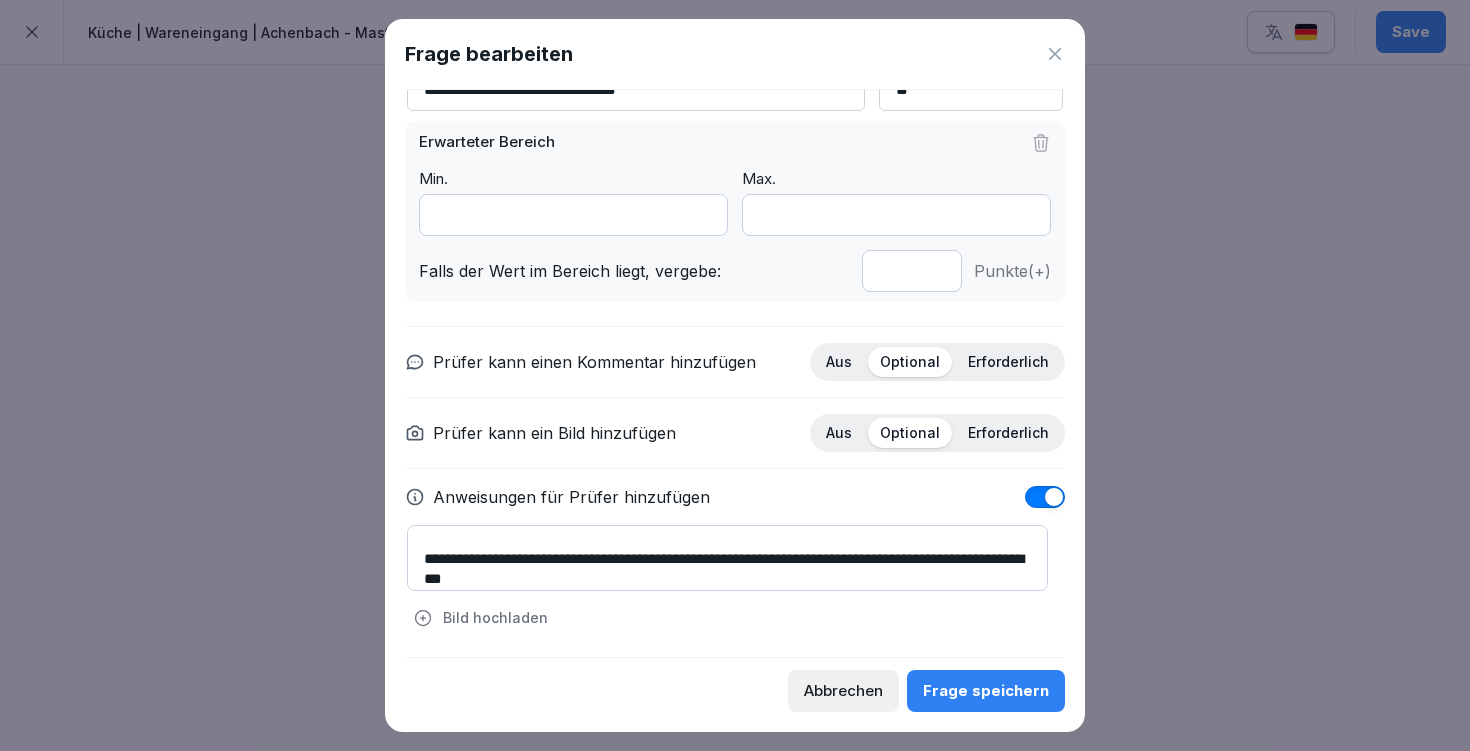 click on "**********" at bounding box center [727, 558] 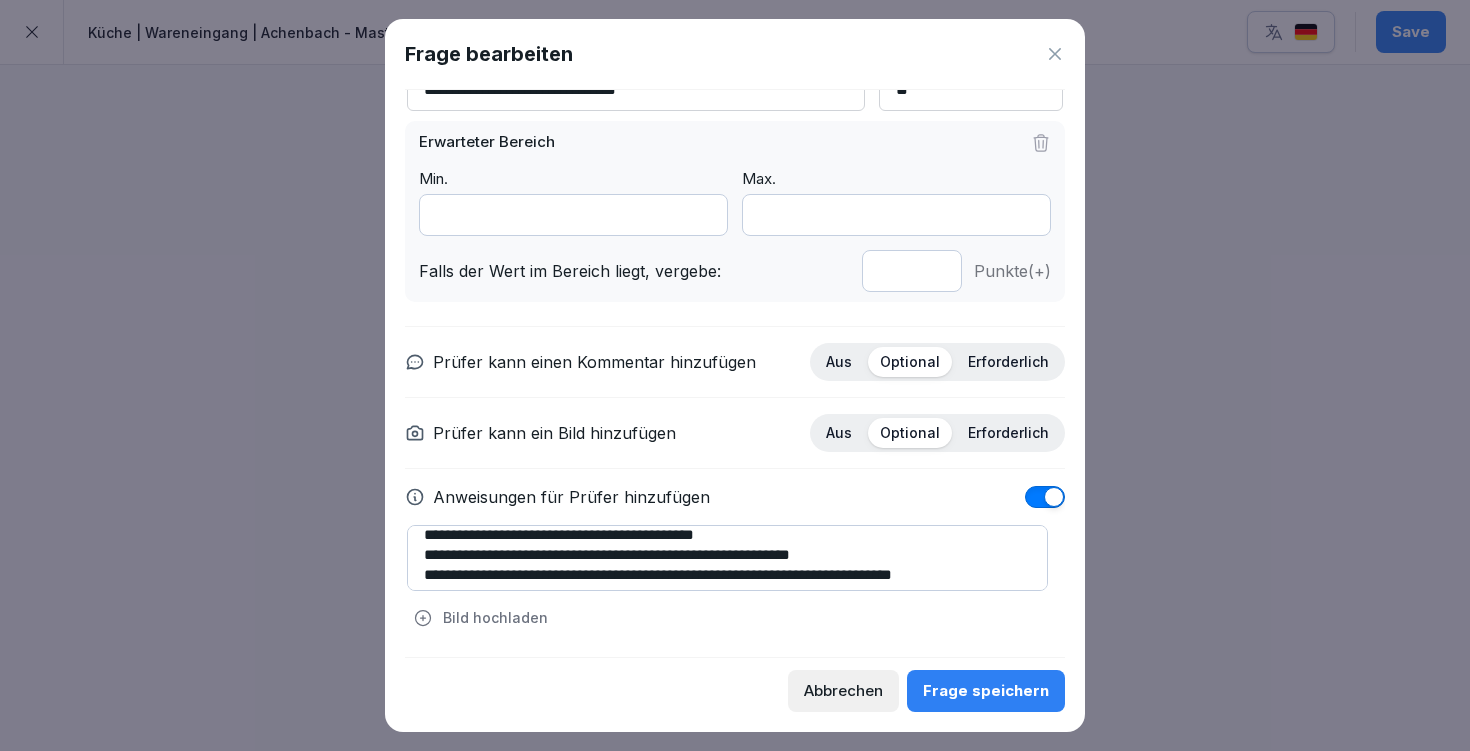 scroll, scrollTop: 35, scrollLeft: 0, axis: vertical 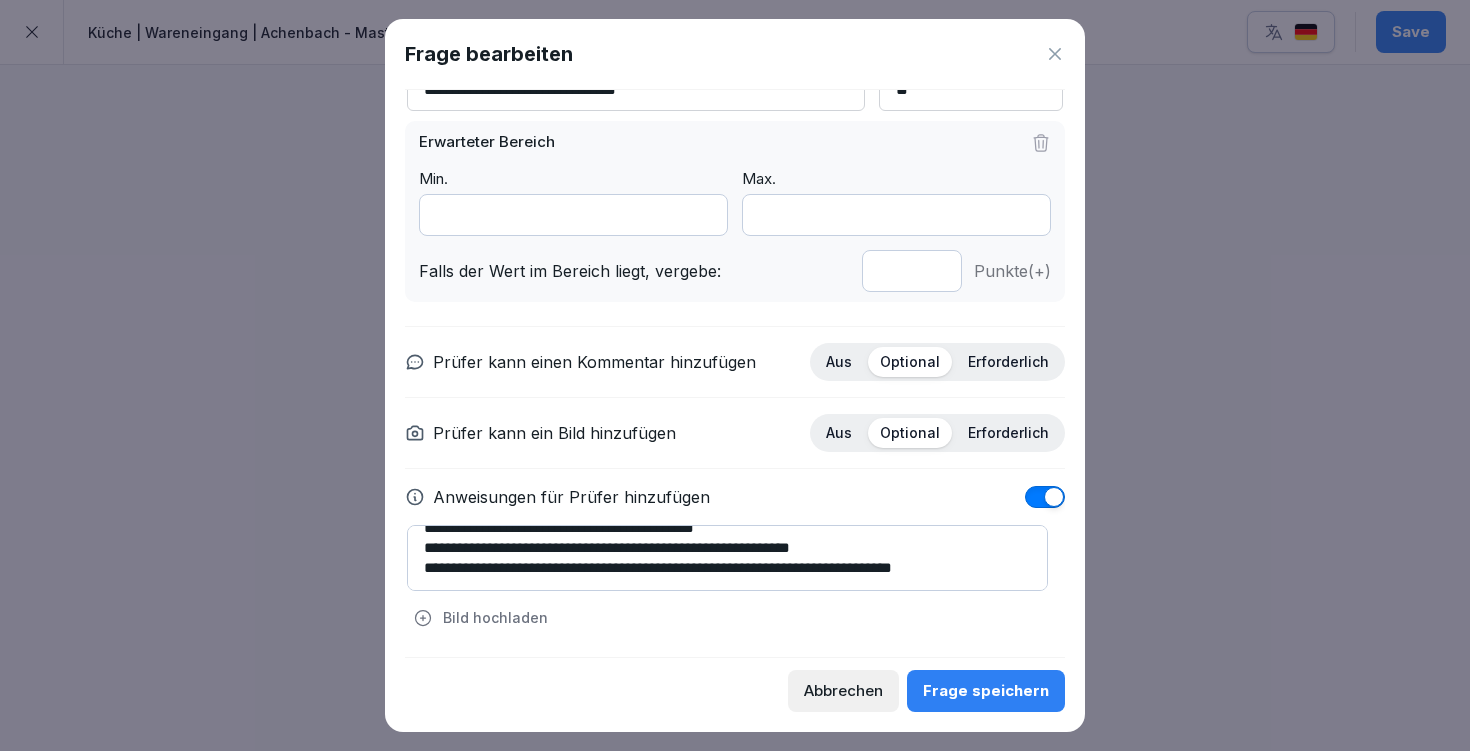 drag, startPoint x: 416, startPoint y: 551, endPoint x: 1061, endPoint y: 598, distance: 646.71014 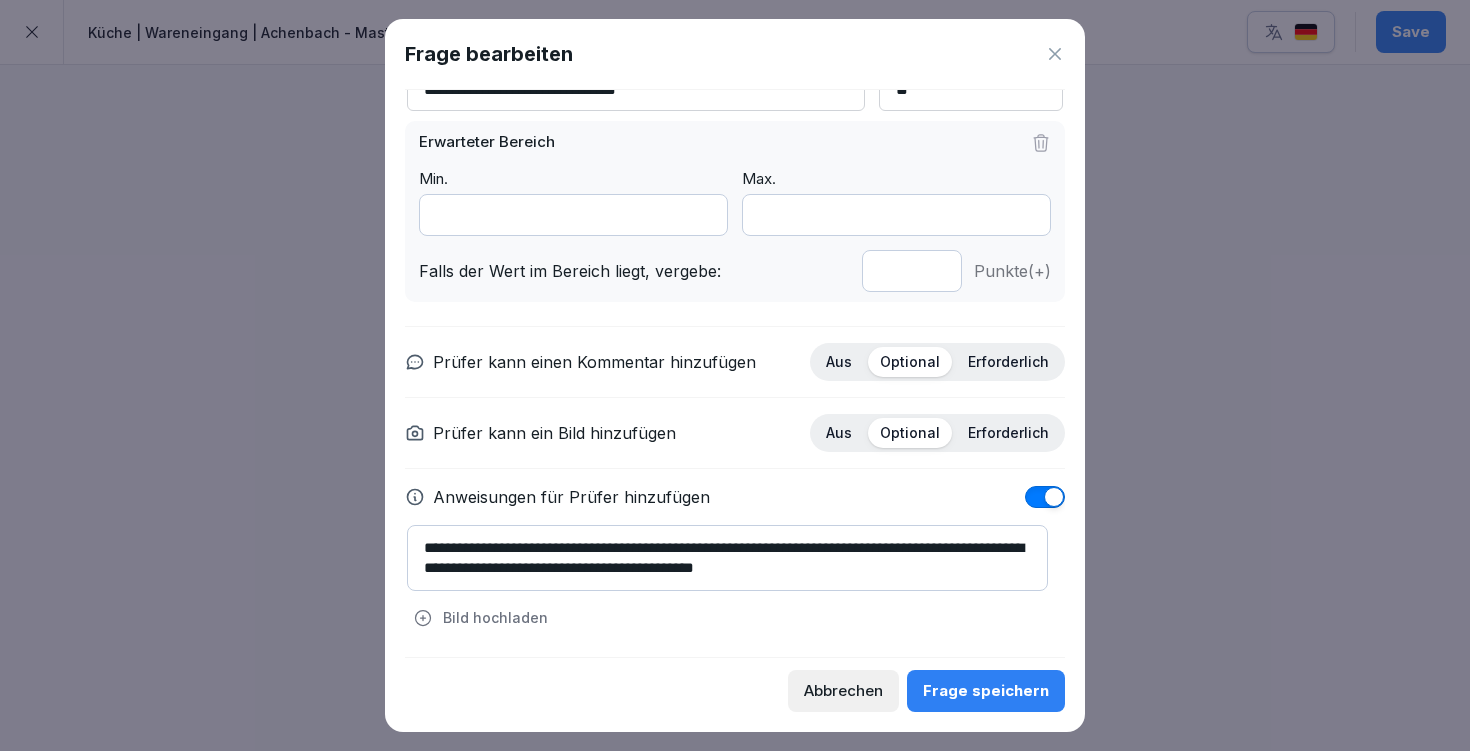 scroll, scrollTop: 0, scrollLeft: 0, axis: both 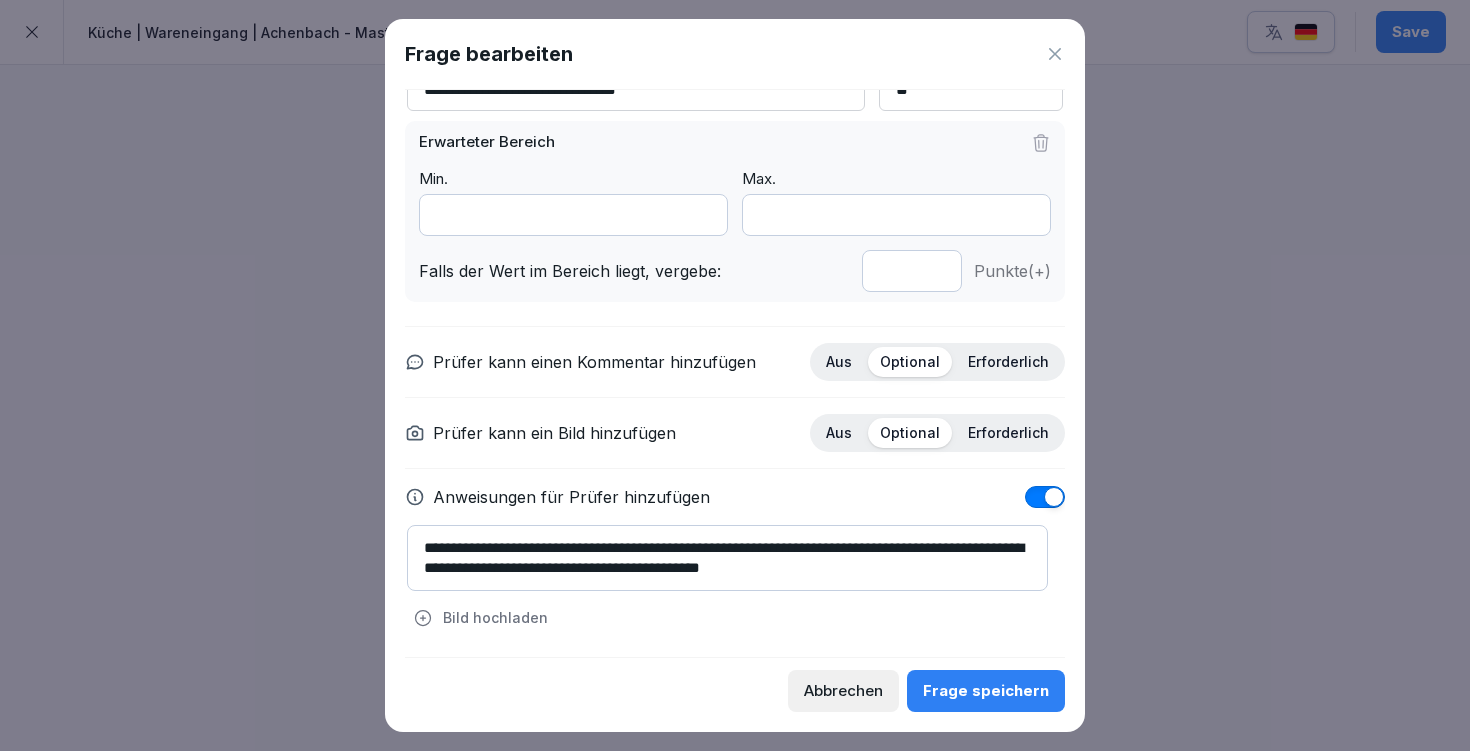 type on "**********" 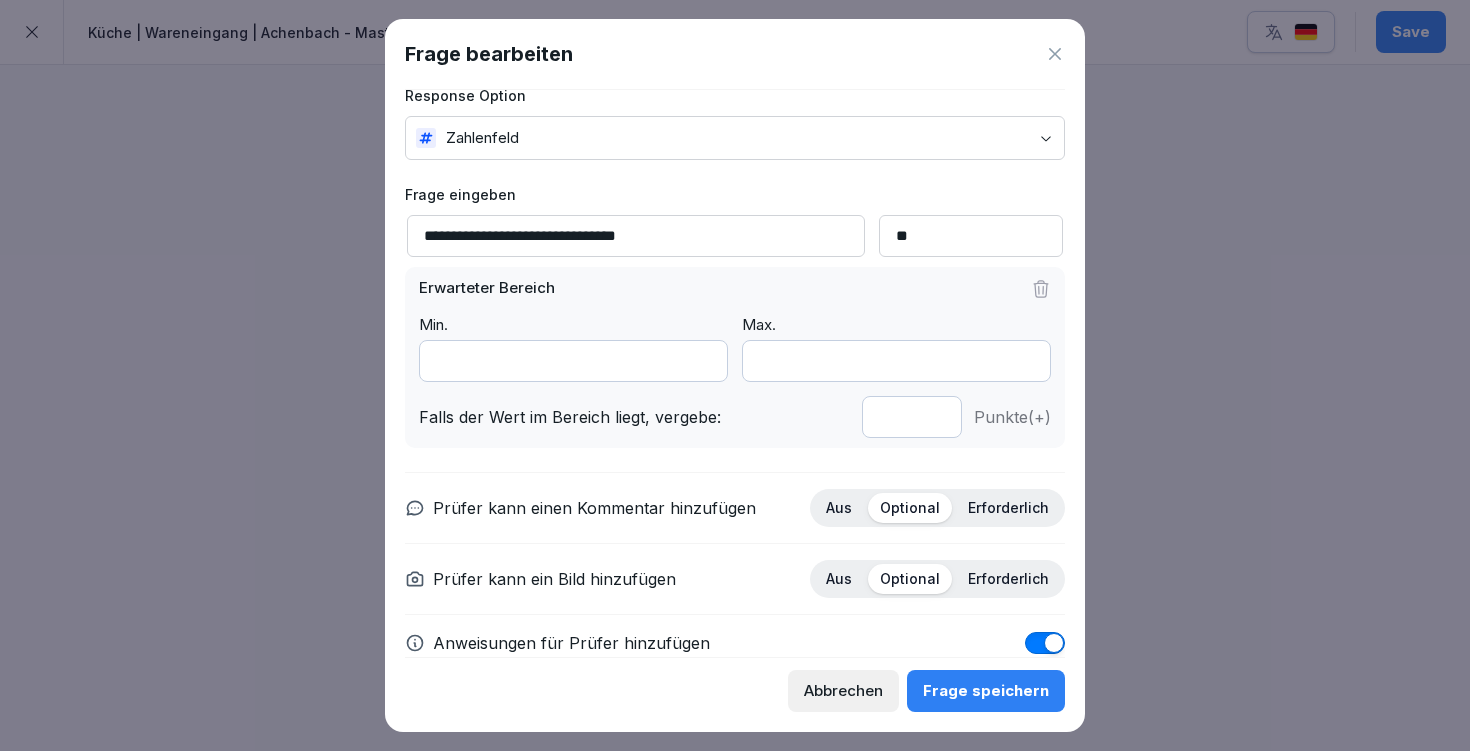 scroll, scrollTop: 175, scrollLeft: 0, axis: vertical 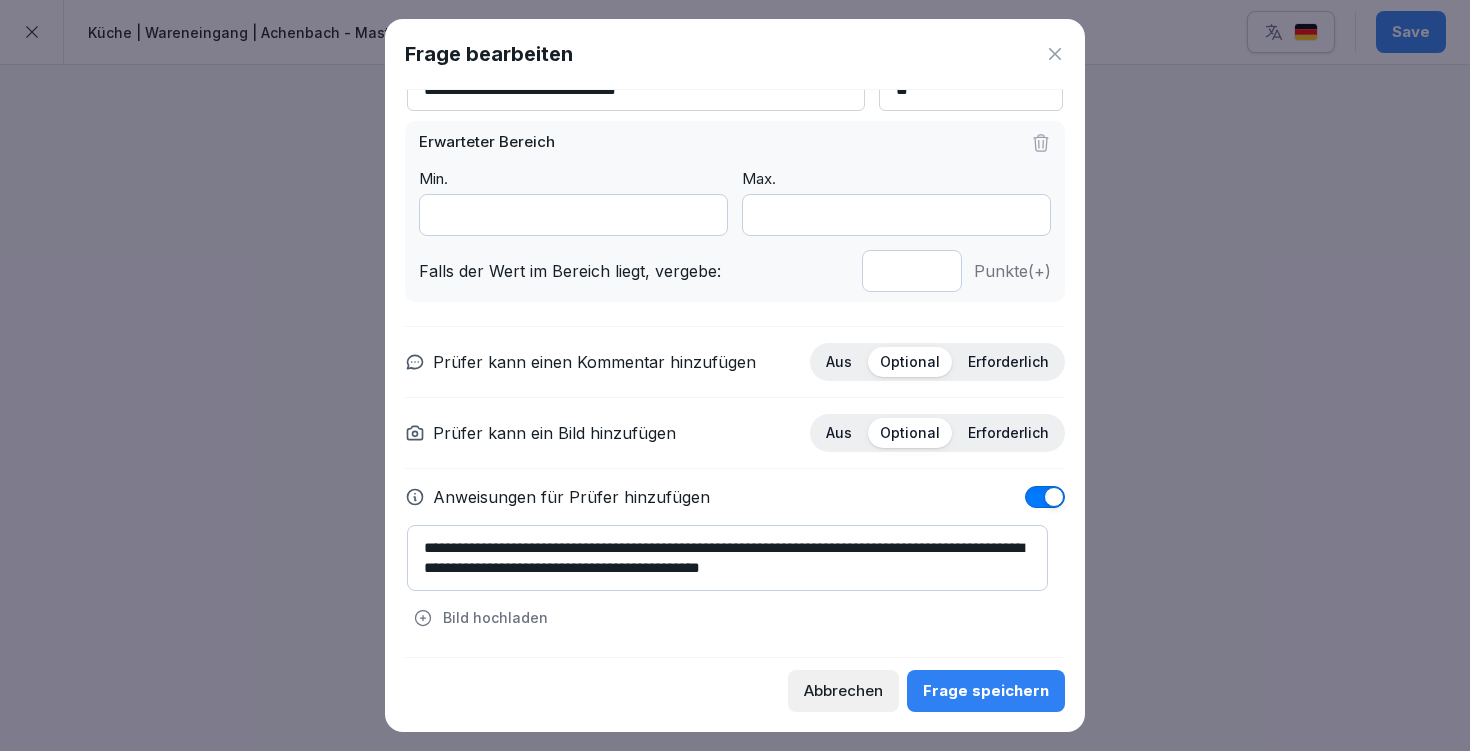 click on "**********" at bounding box center (727, 558) 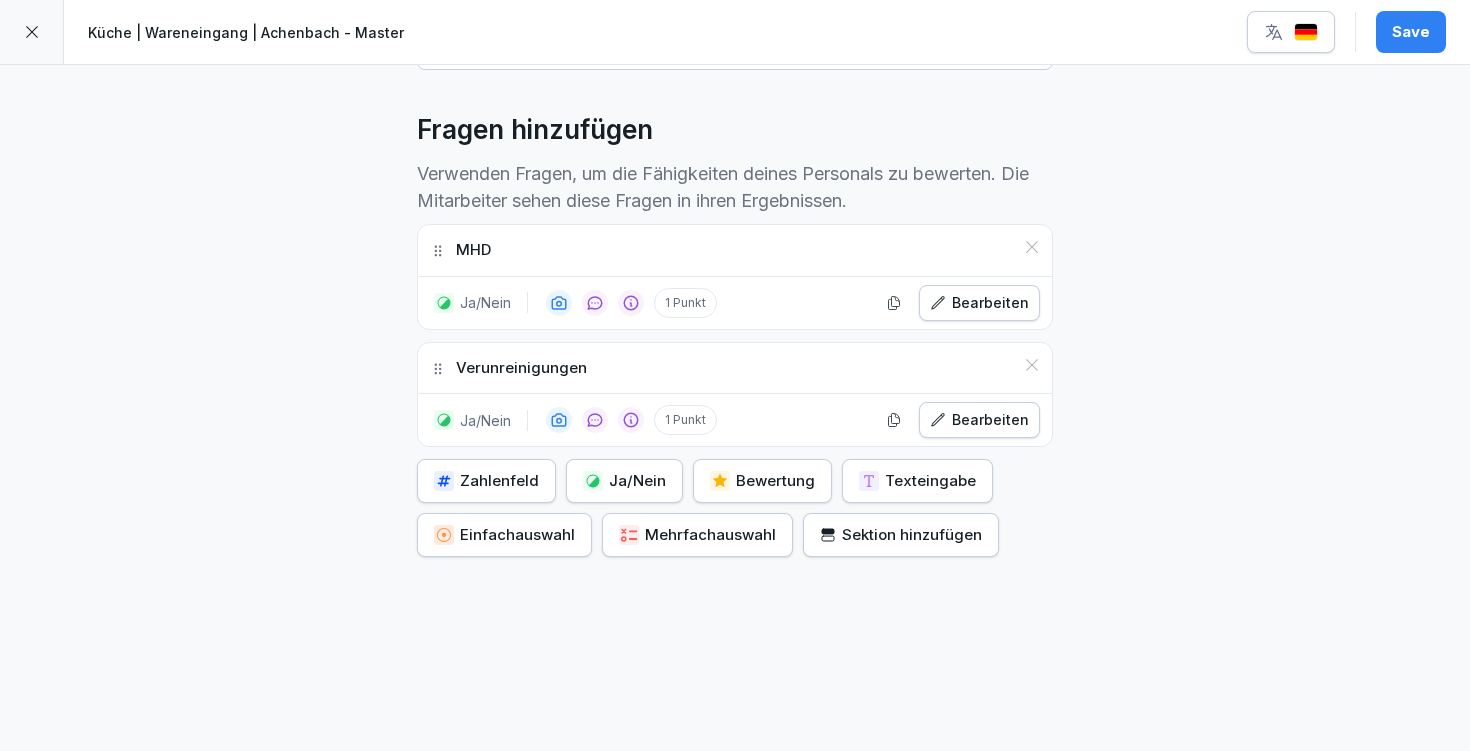 click on "Texteingabe" at bounding box center [917, 481] 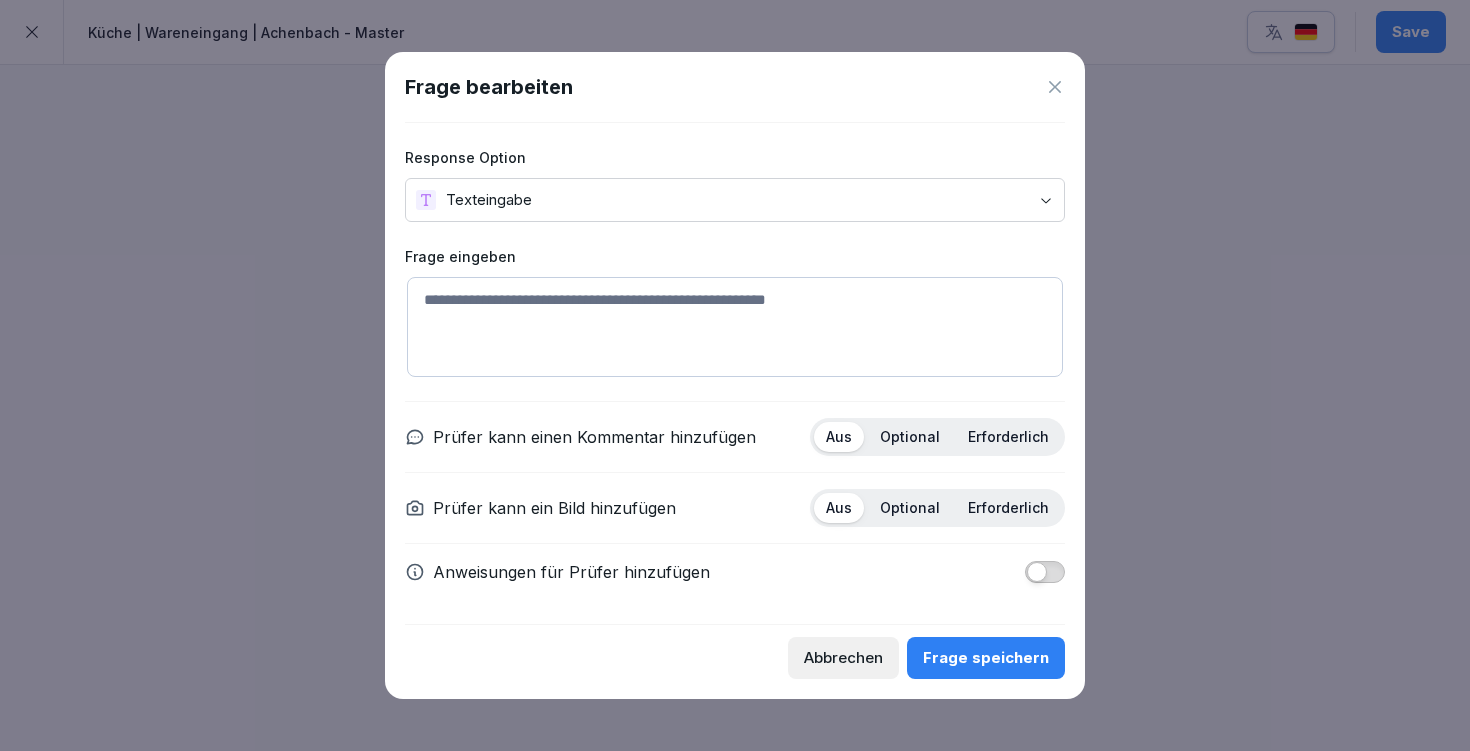 click on "Frage bearbeiten" at bounding box center (735, 87) 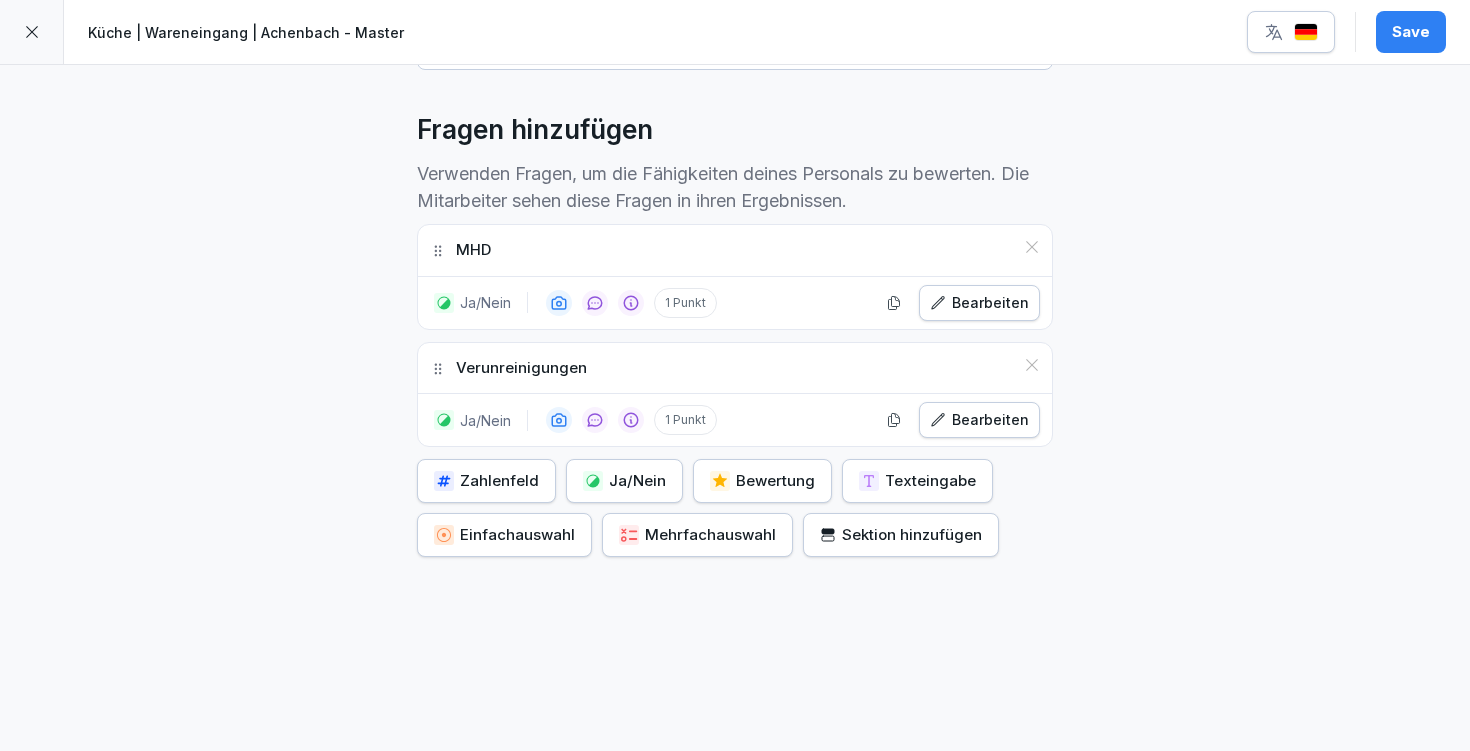 click on "Mehrfachauswahl" at bounding box center [697, 535] 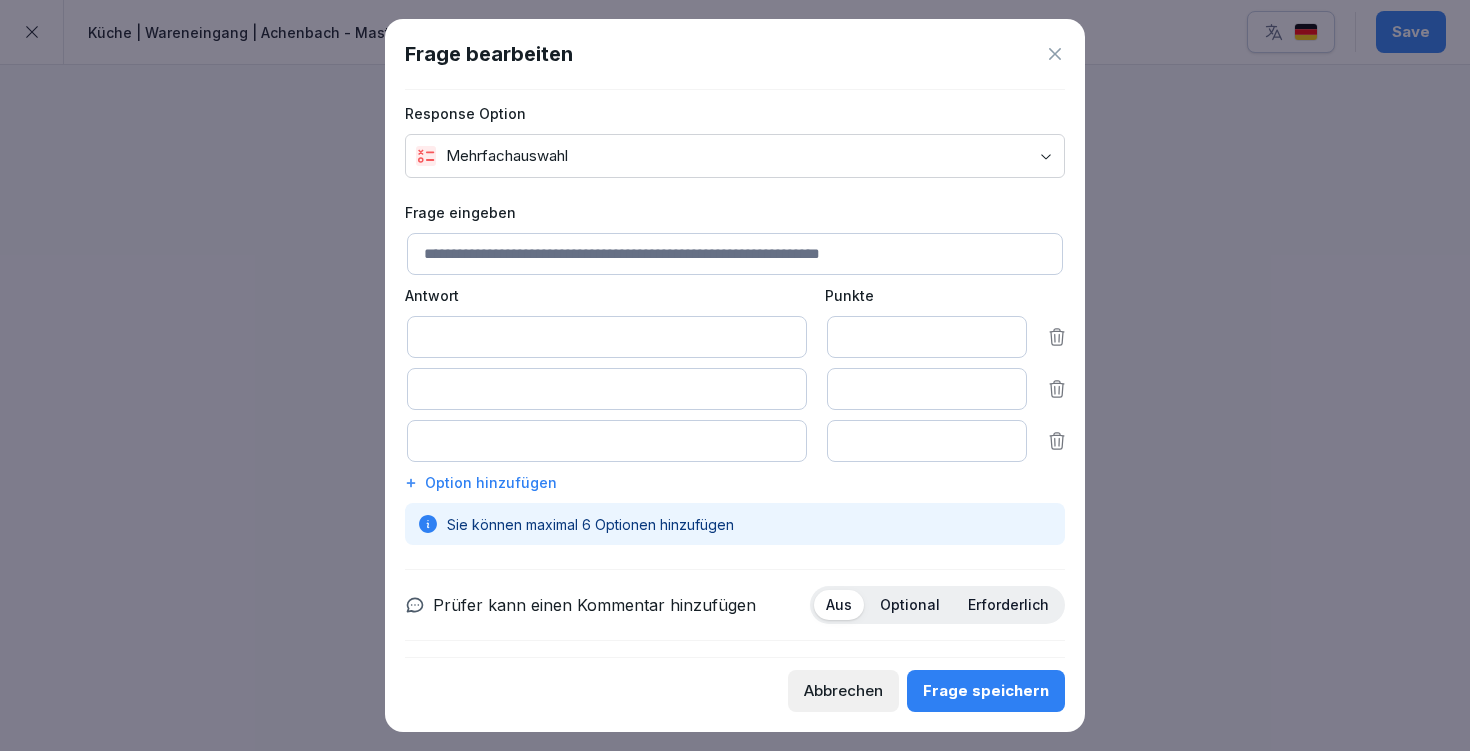 scroll, scrollTop: 0, scrollLeft: 0, axis: both 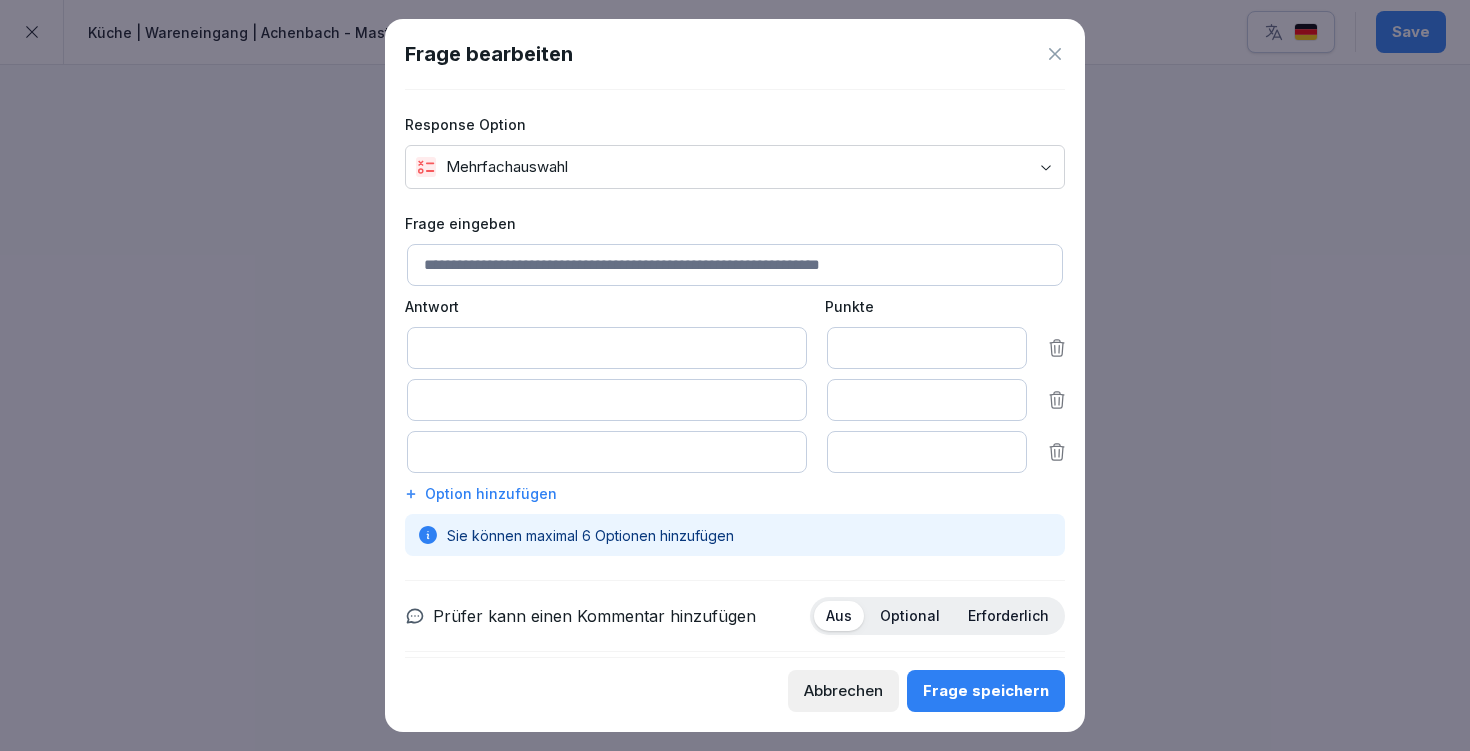 click 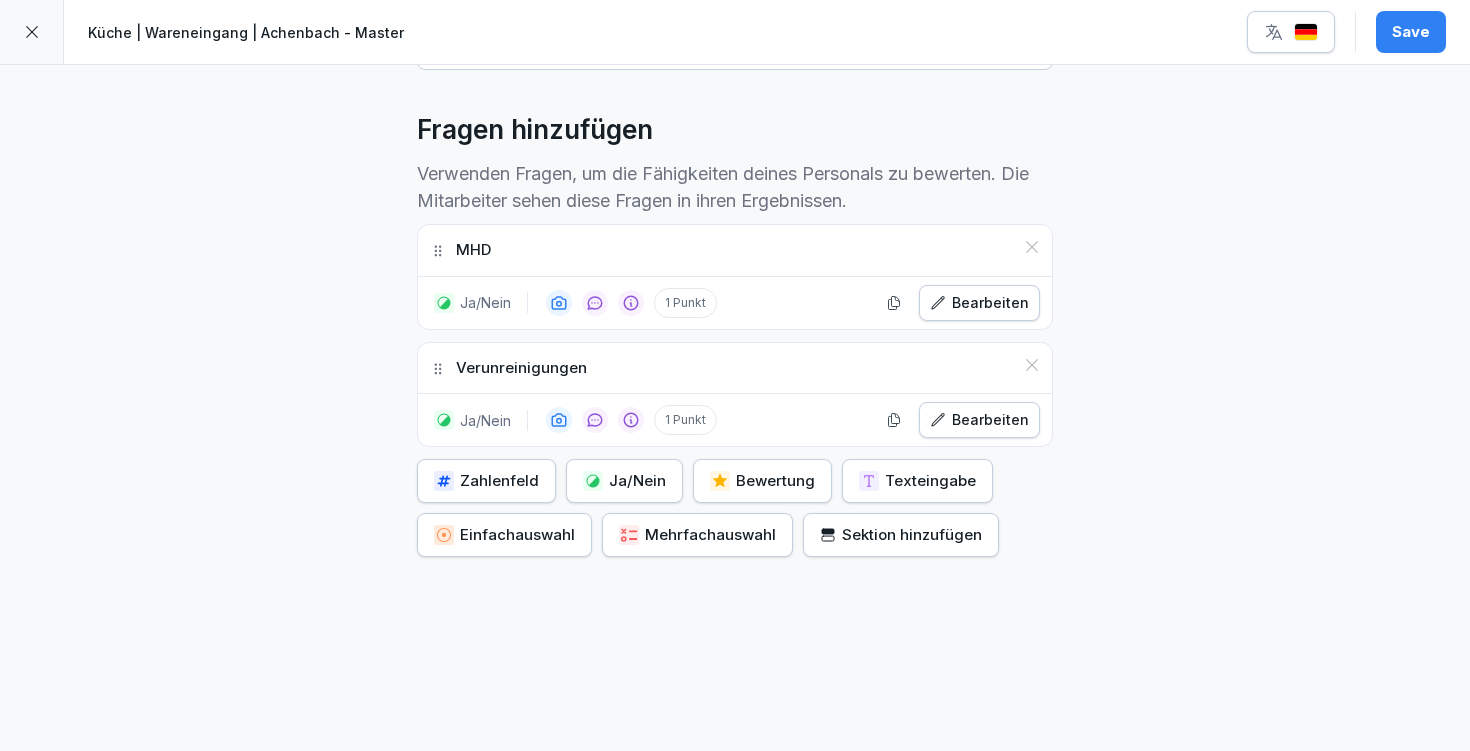 click on "Zahlenfeld" at bounding box center (486, 481) 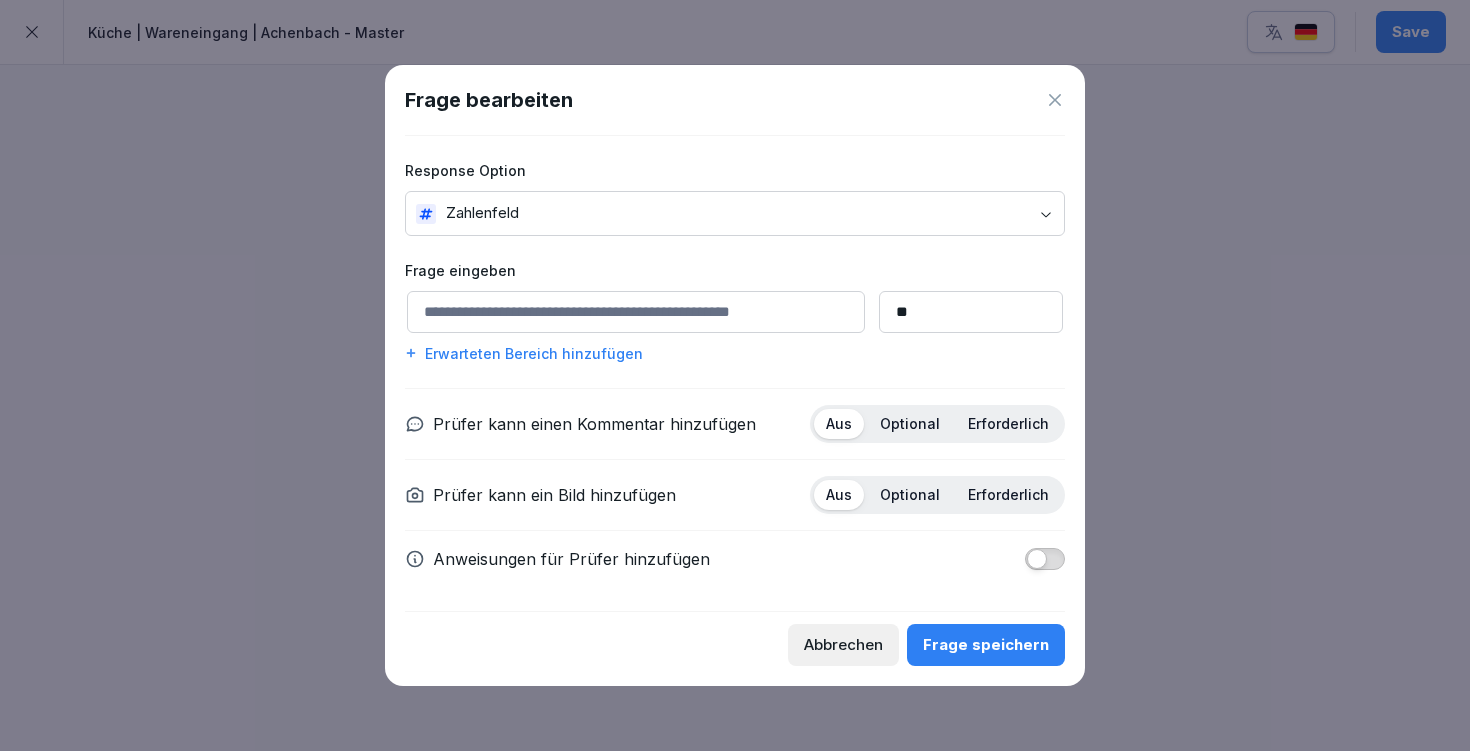click at bounding box center (636, 312) 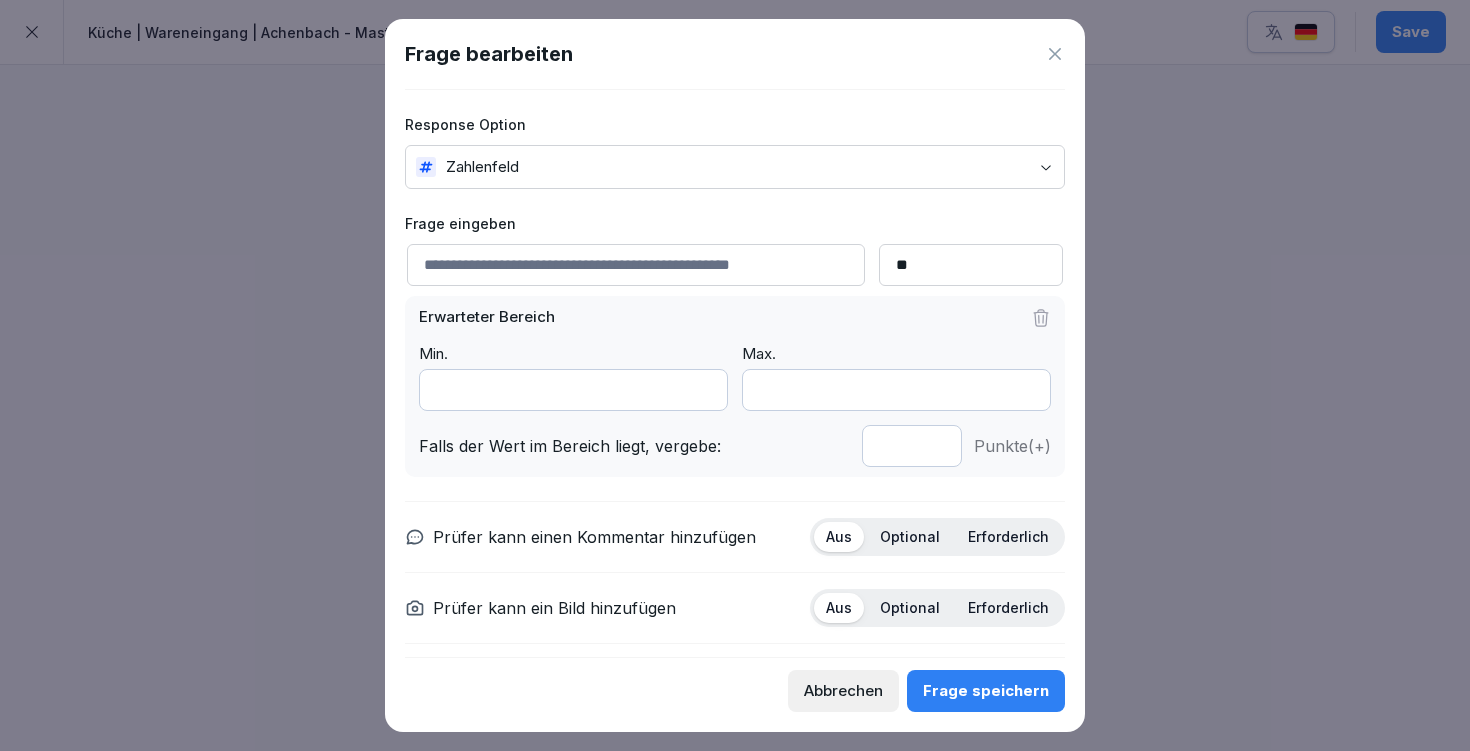 scroll, scrollTop: 66, scrollLeft: 0, axis: vertical 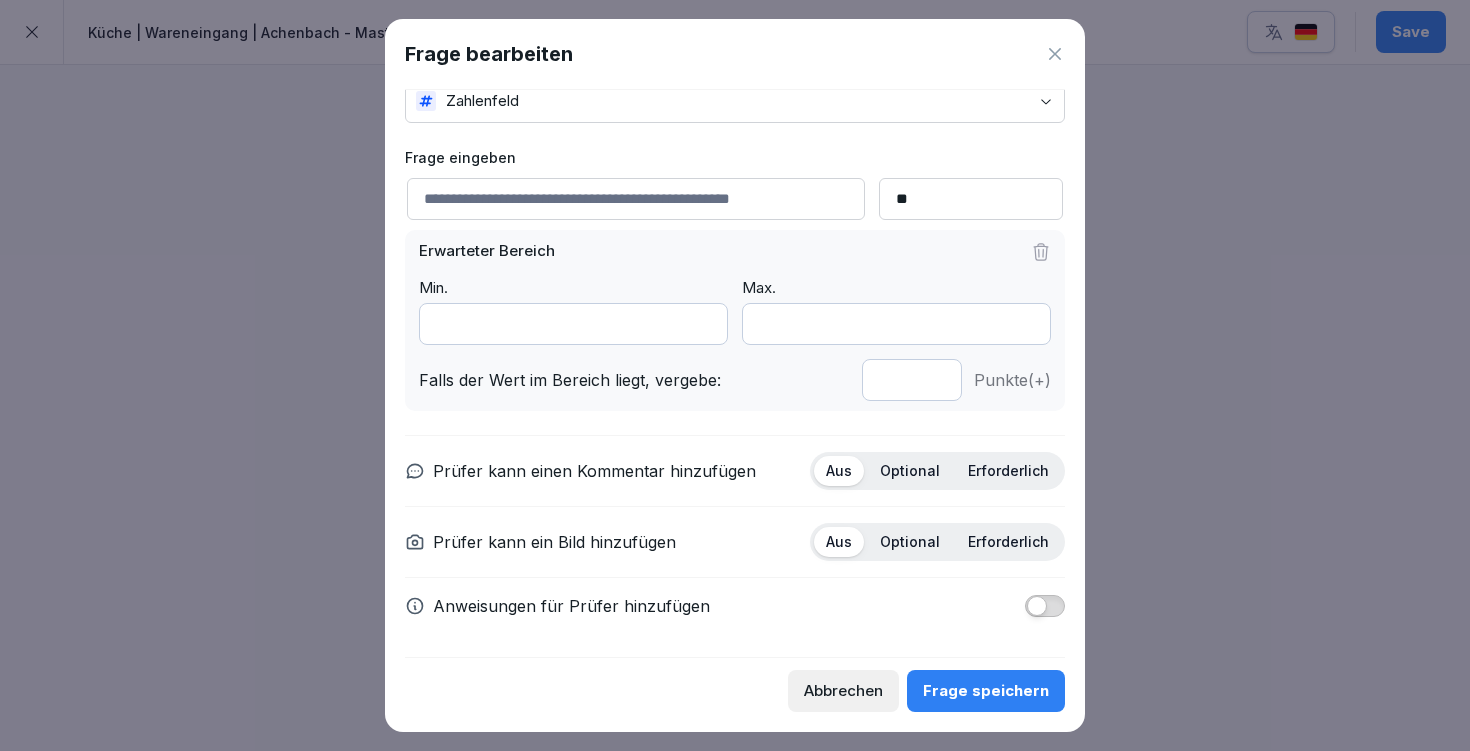 click on "*" at bounding box center (573, 324) 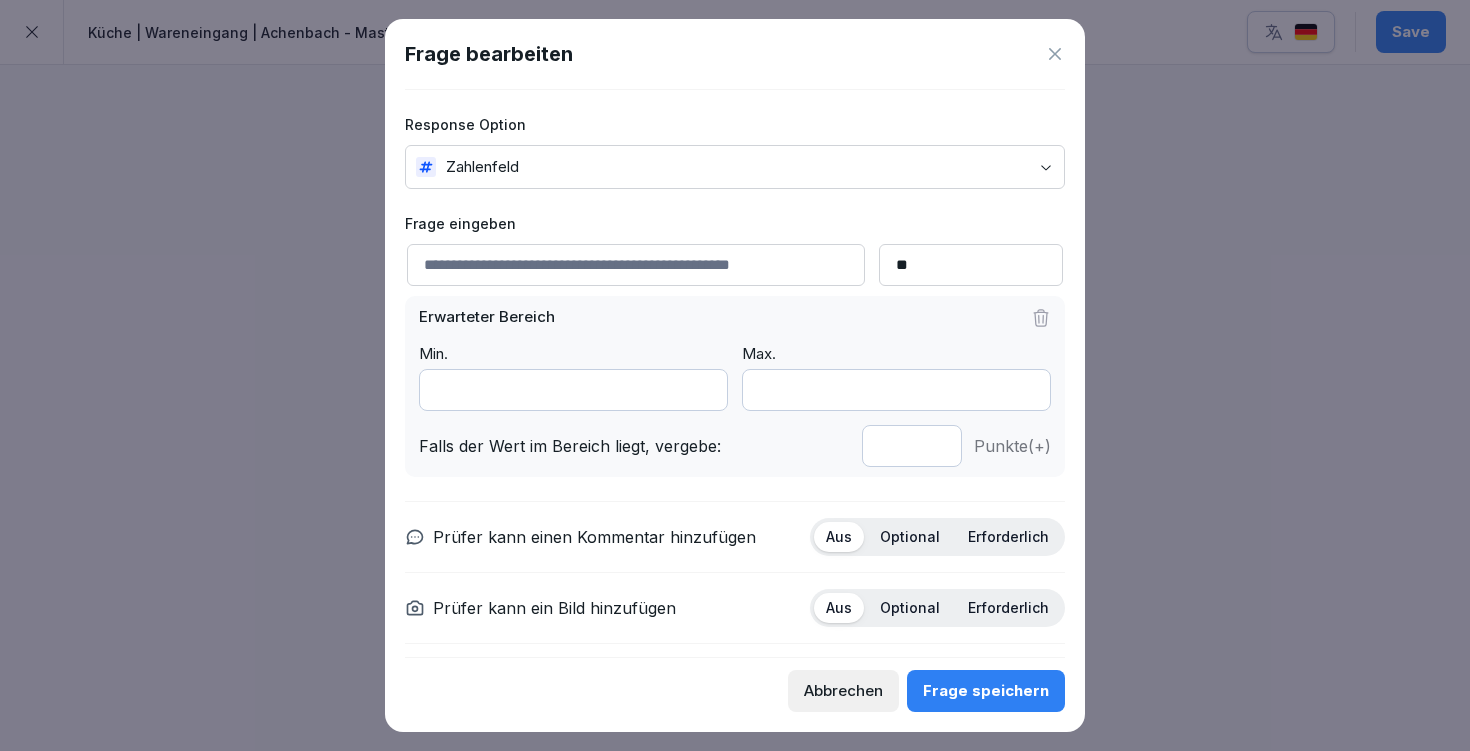 scroll, scrollTop: 66, scrollLeft: 0, axis: vertical 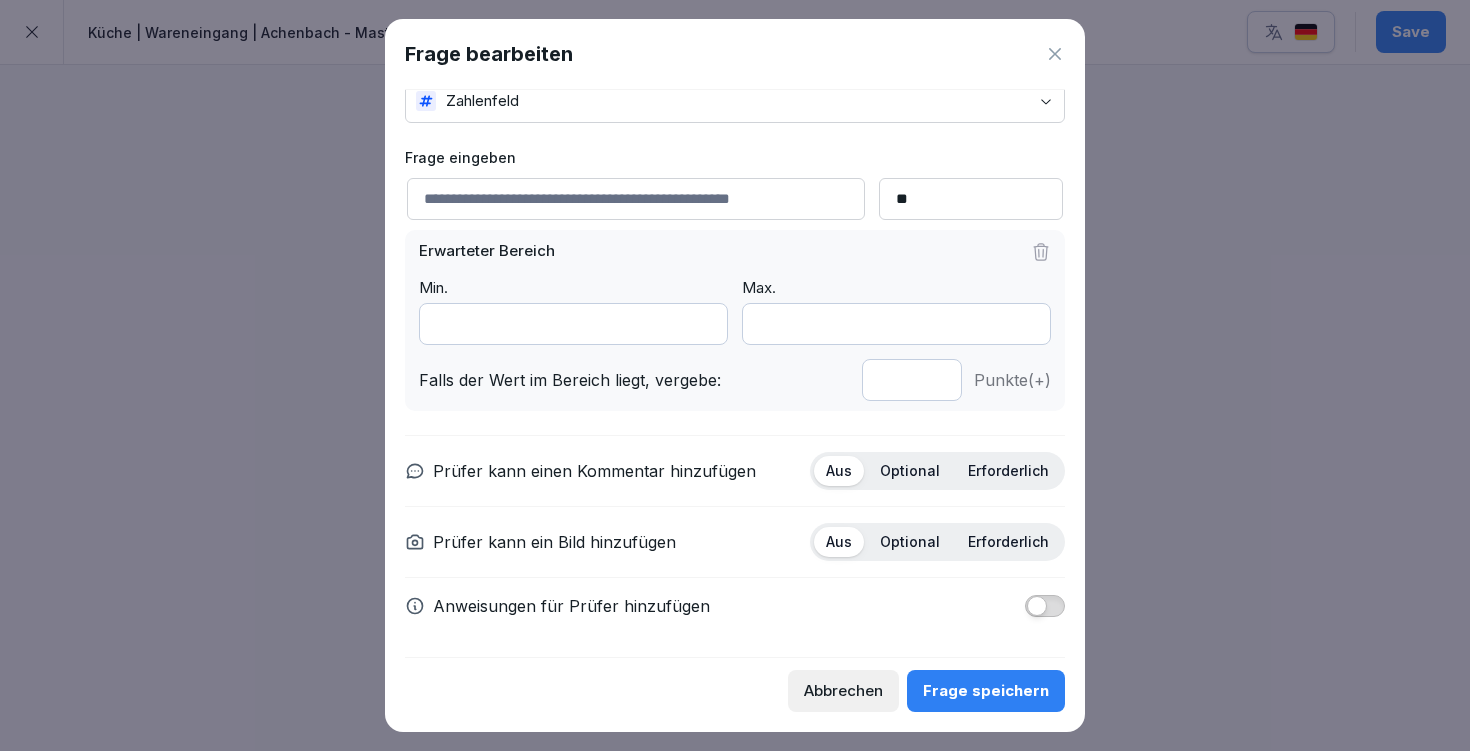 click on "Frage eingeben" at bounding box center (735, 157) 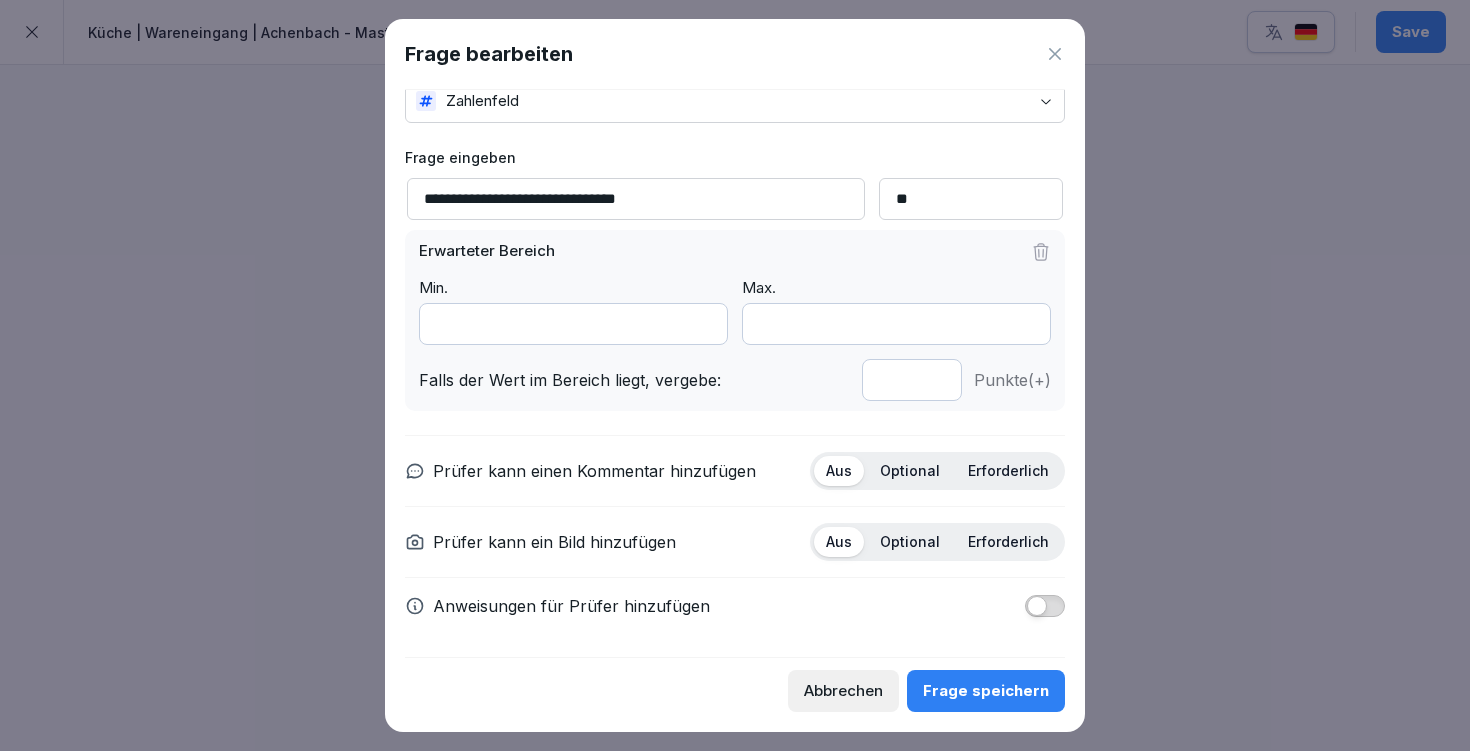click on "**********" at bounding box center [636, 199] 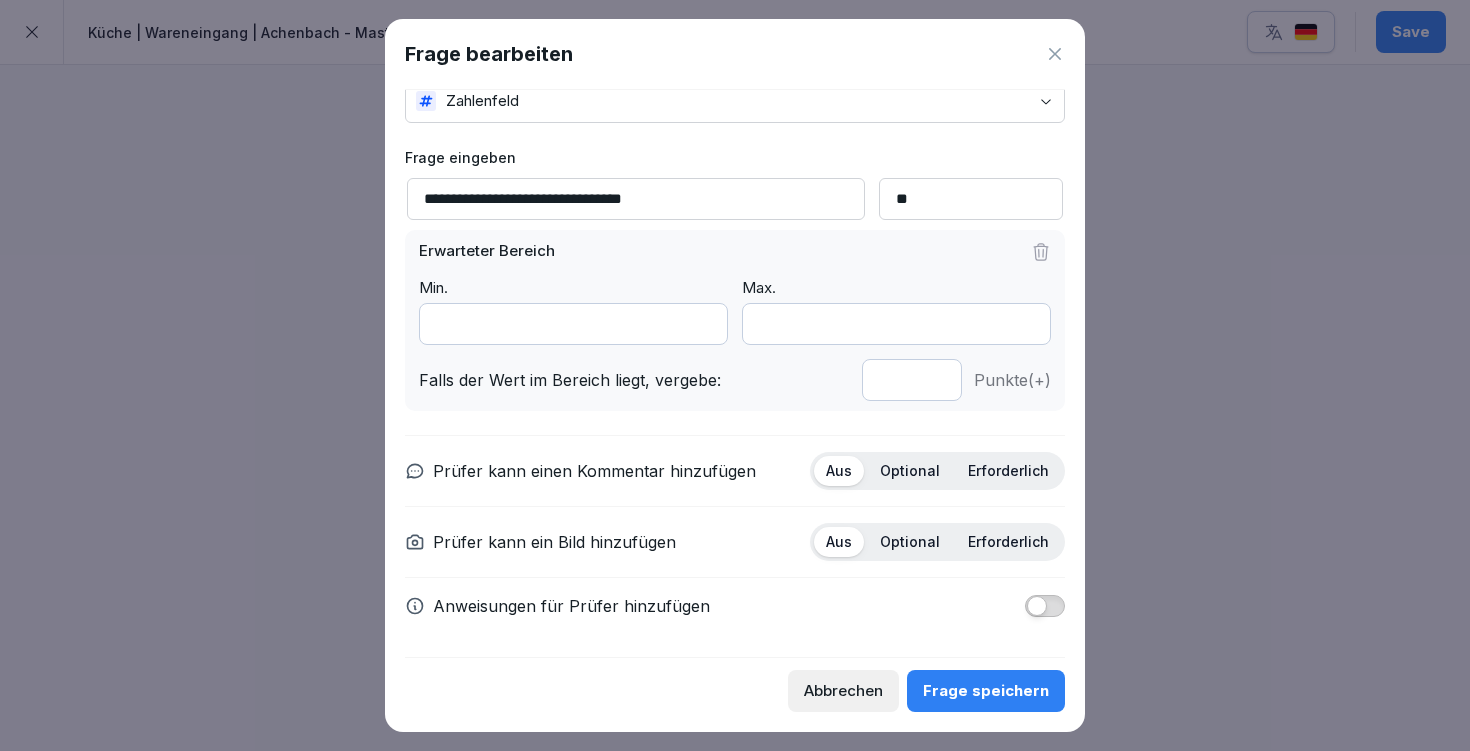 type on "**********" 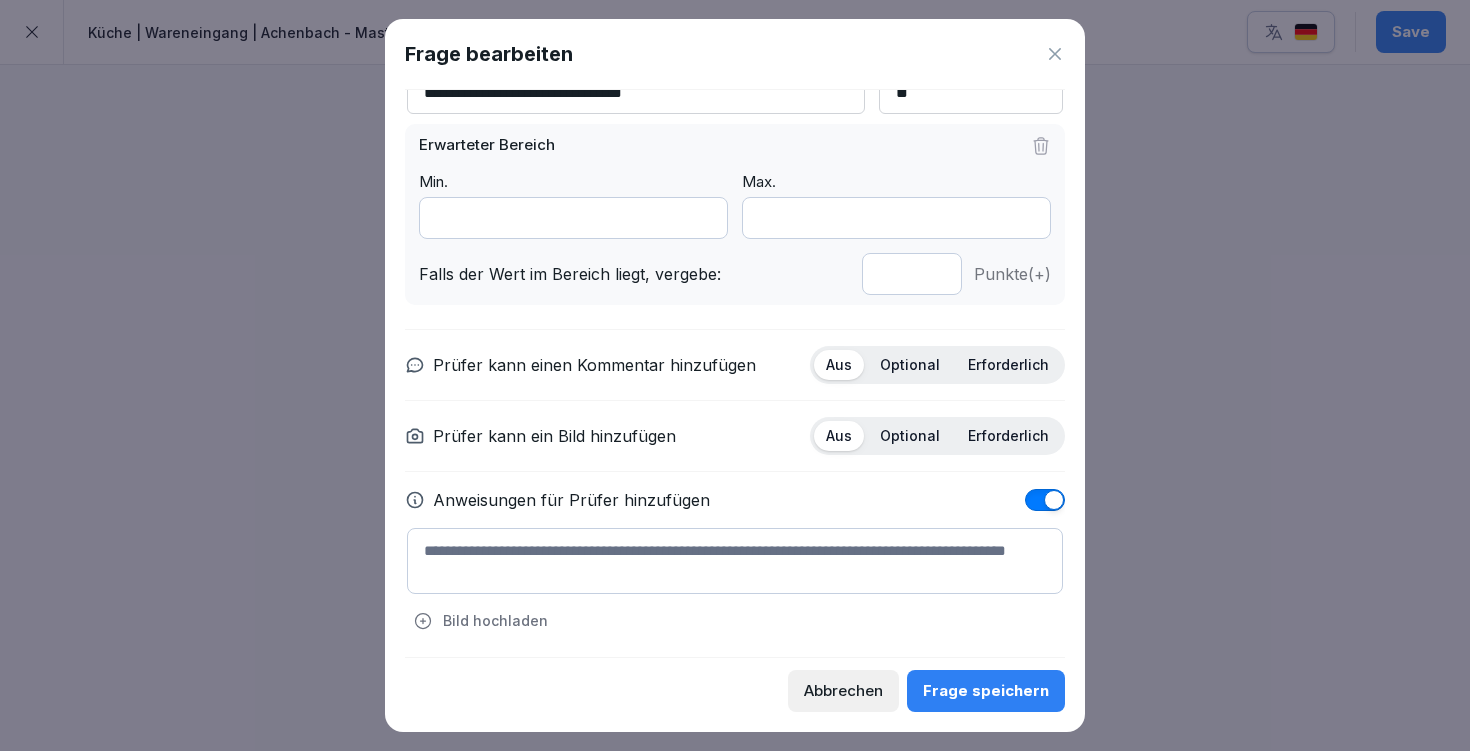 scroll, scrollTop: 175, scrollLeft: 0, axis: vertical 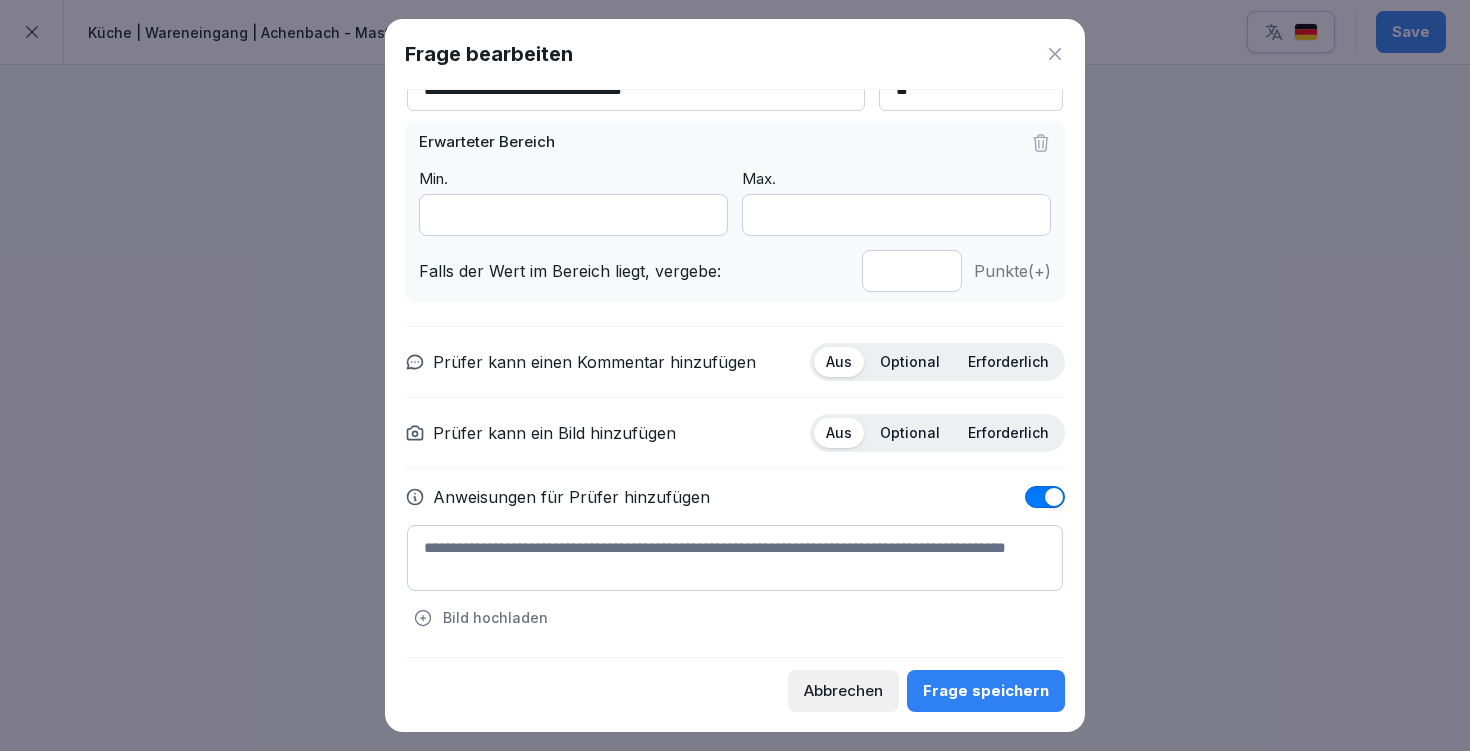 click on "*" at bounding box center (912, 271) 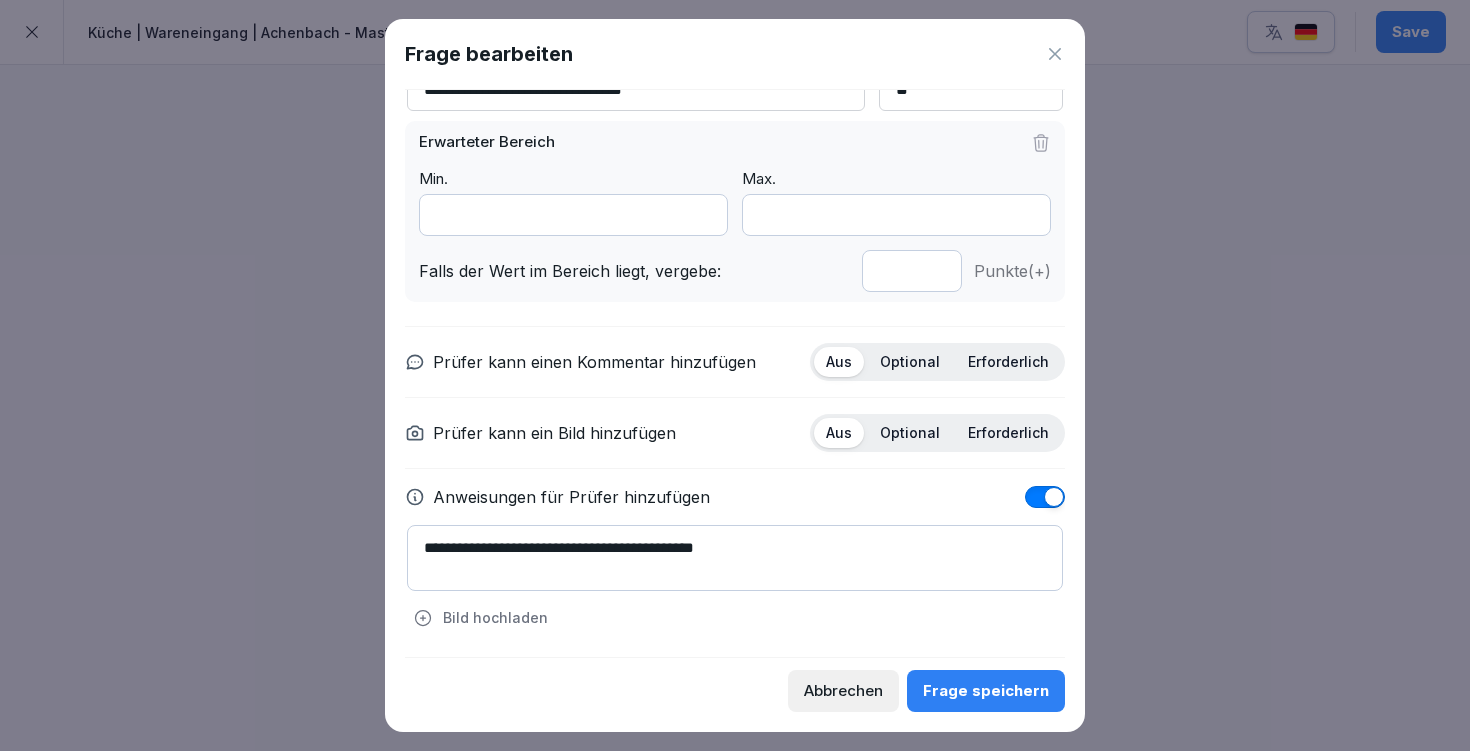 click on "**********" at bounding box center (735, 558) 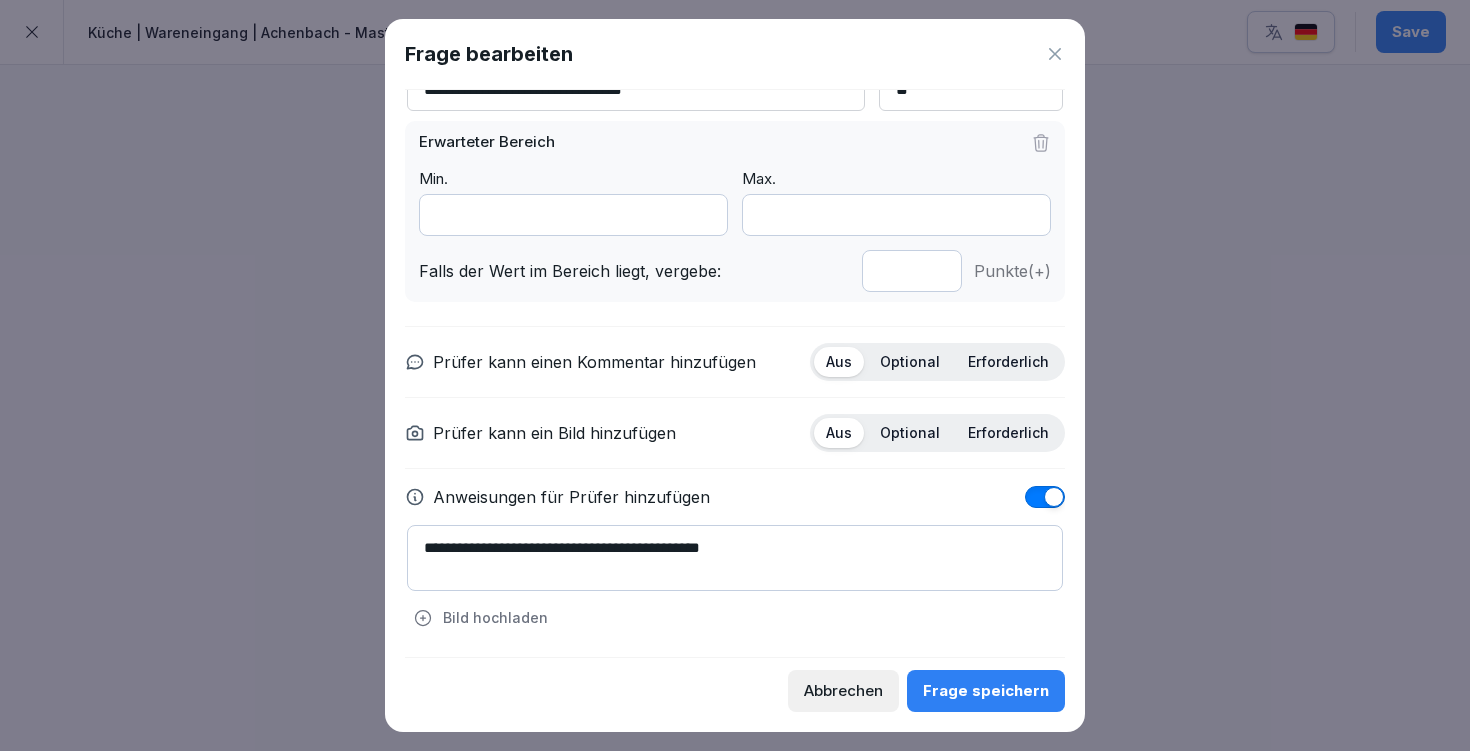 click on "**********" at bounding box center [735, 558] 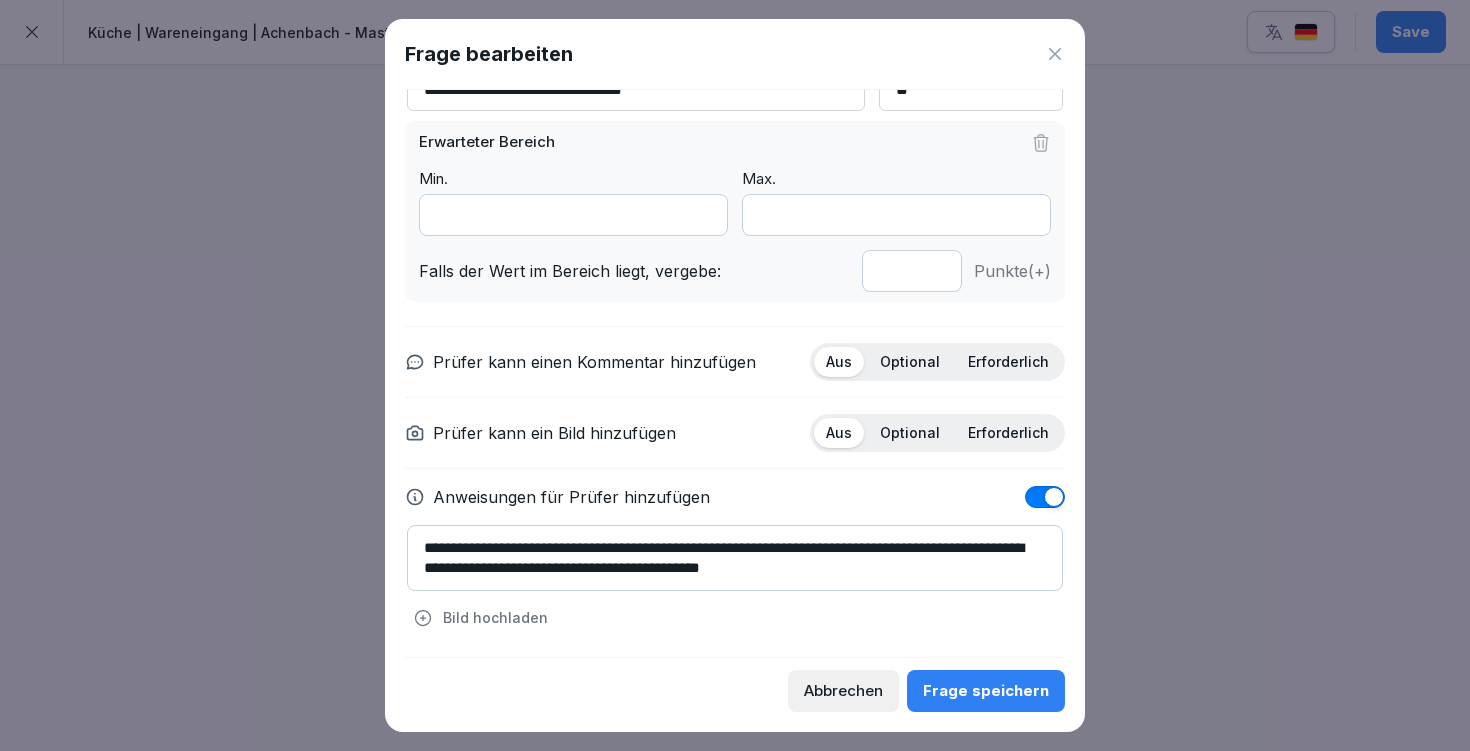 drag, startPoint x: 767, startPoint y: 548, endPoint x: 787, endPoint y: 545, distance: 20.22375 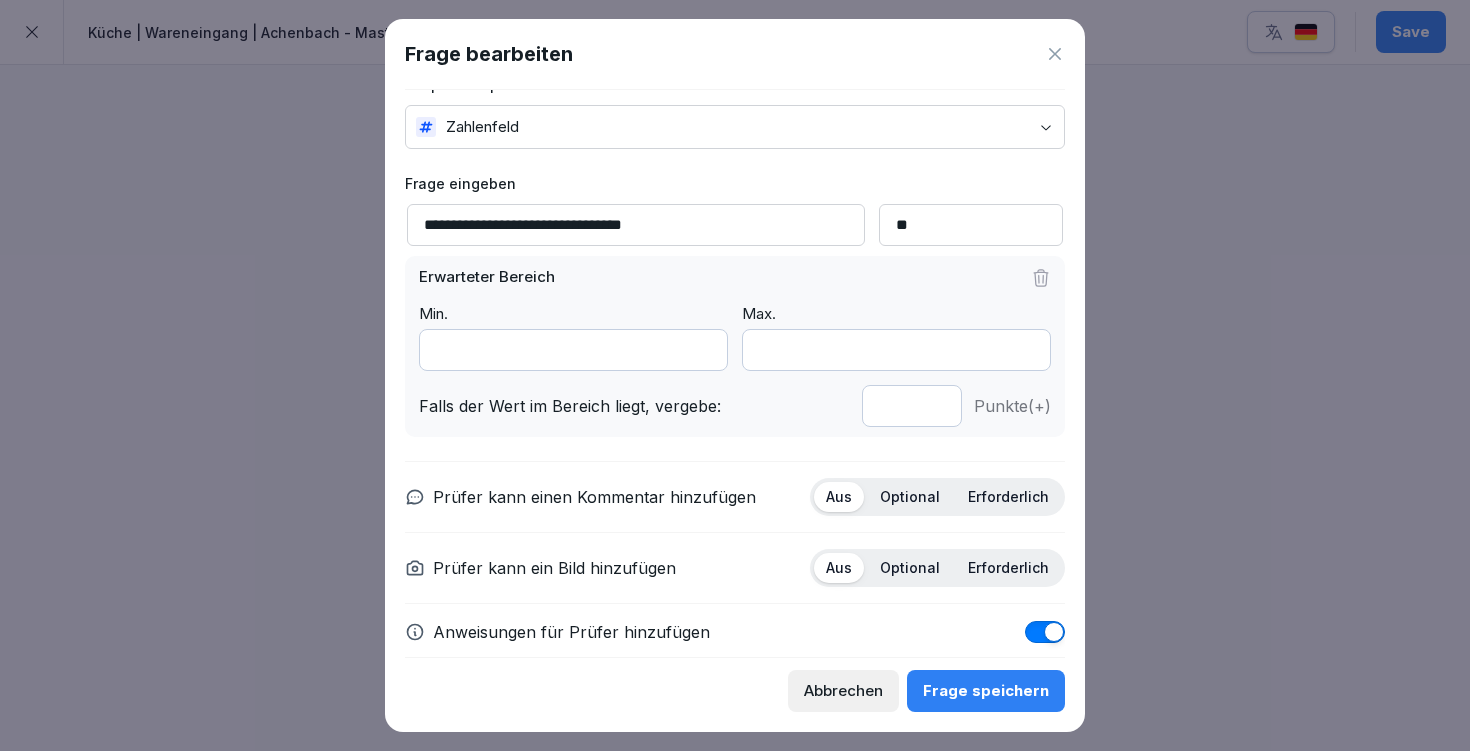 scroll, scrollTop: 175, scrollLeft: 0, axis: vertical 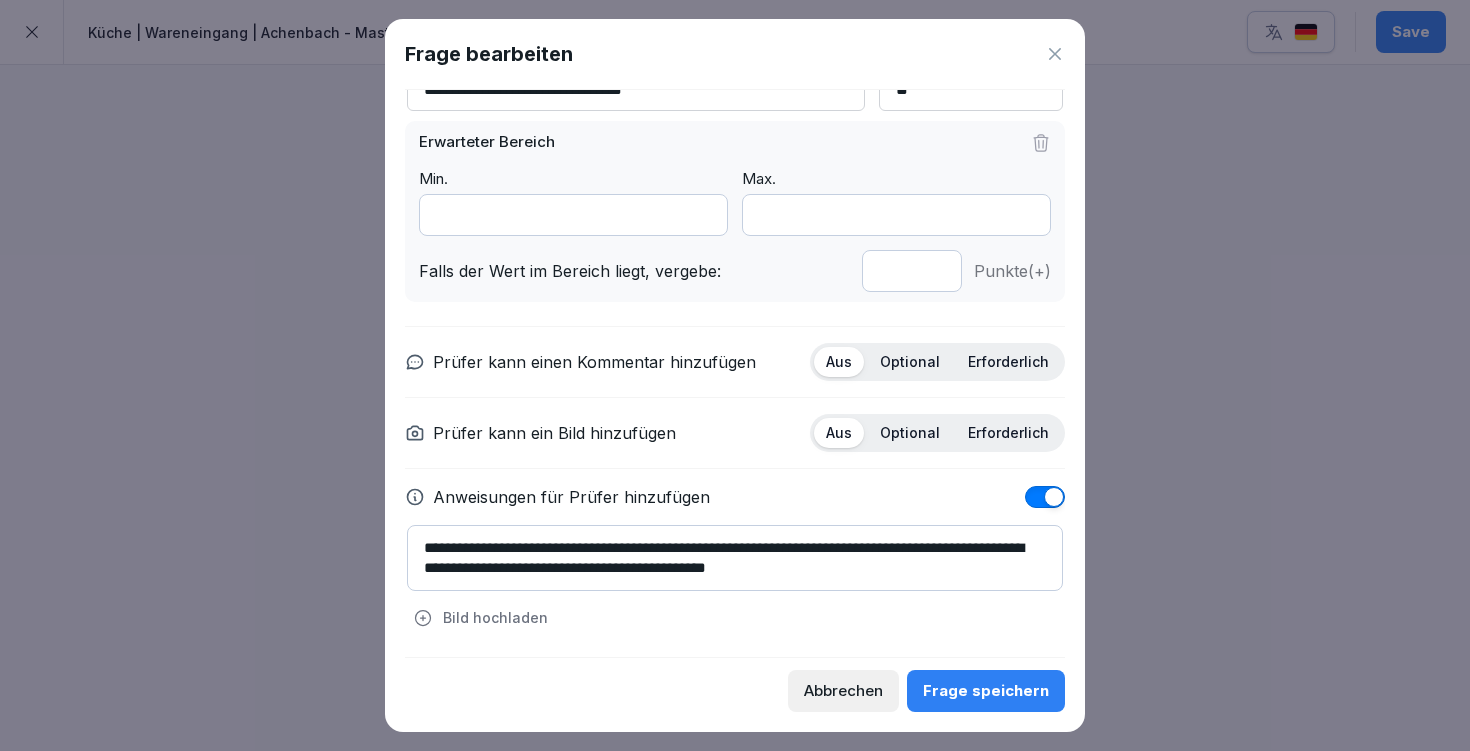 type on "**********" 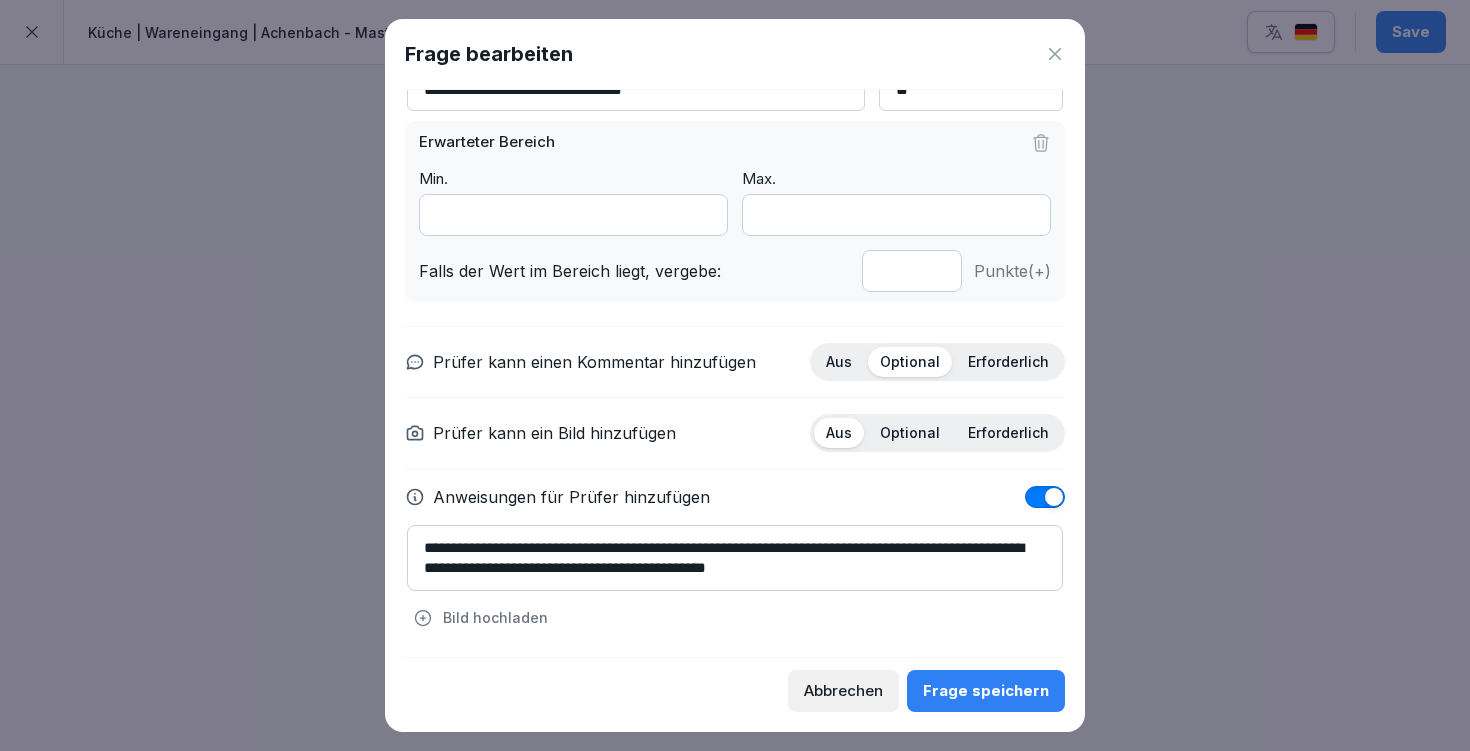 click on "Optional" at bounding box center (910, 433) 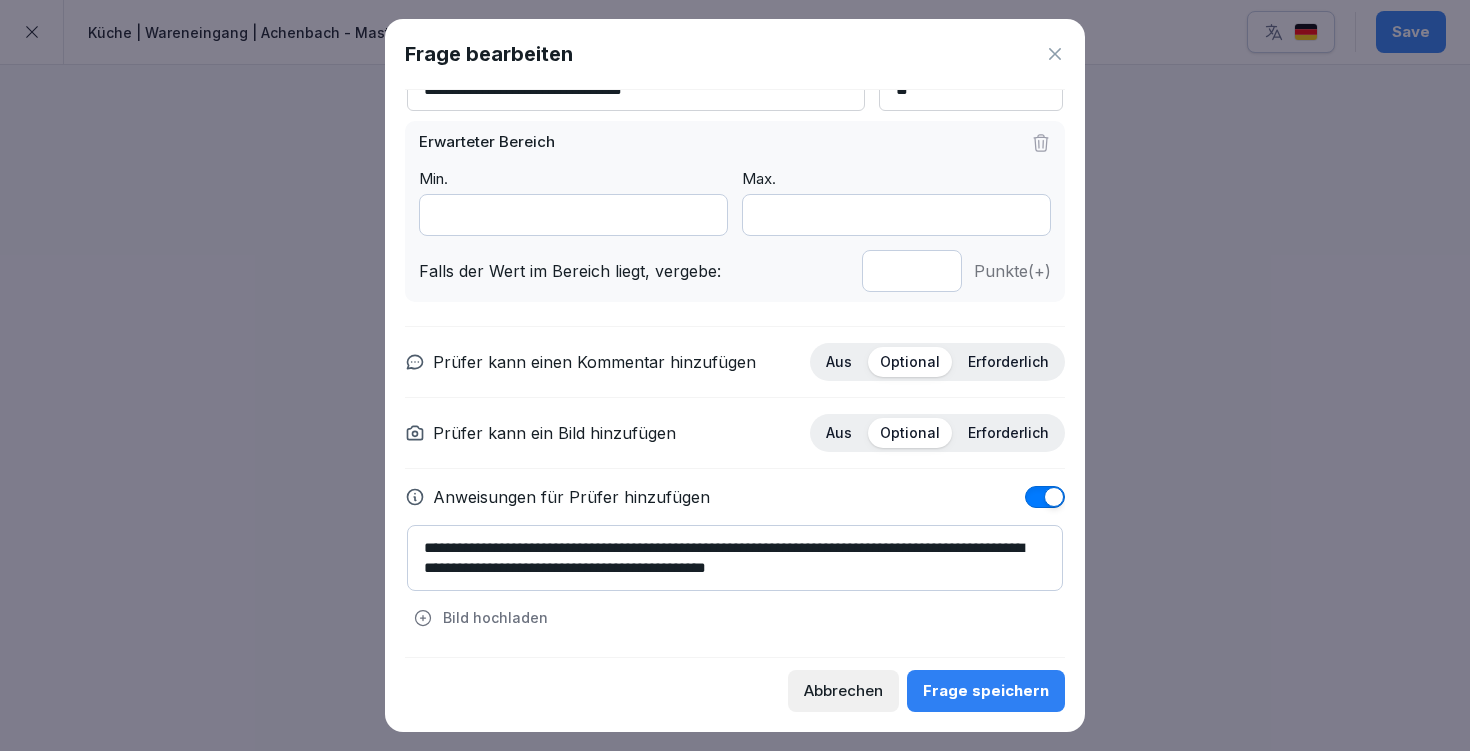 click on "Frage speichern" at bounding box center [986, 691] 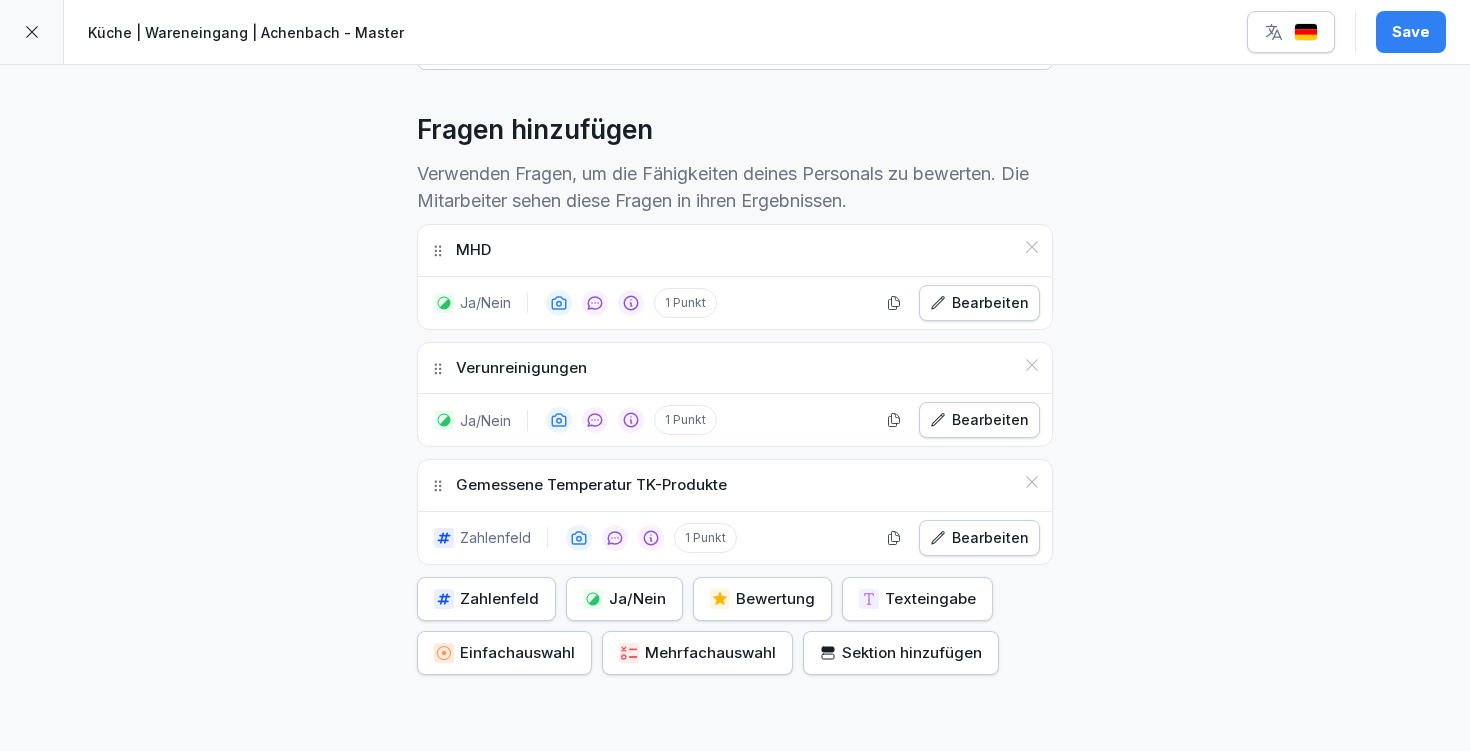click on "Save" at bounding box center [1411, 32] 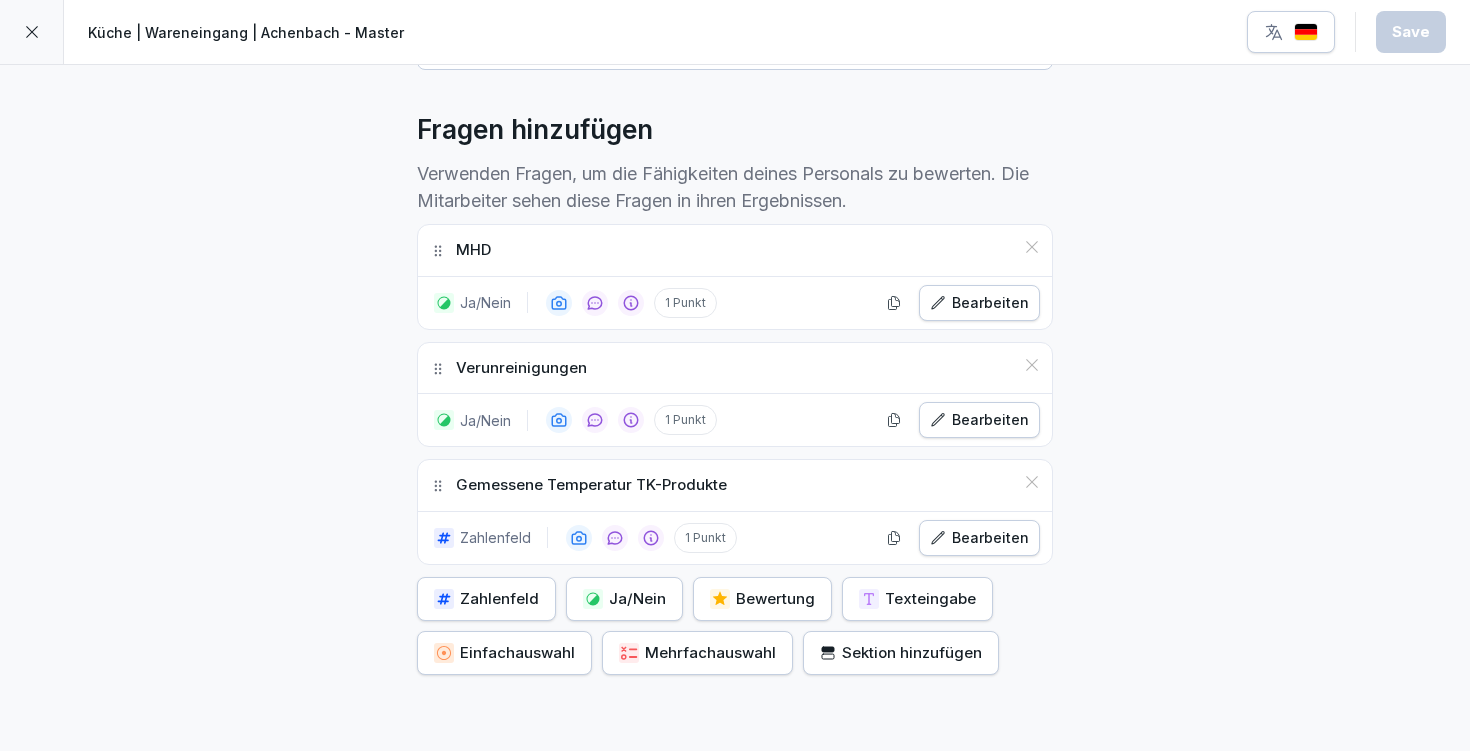 click on "Gemessene Temperatur TK-Produkte" at bounding box center [591, 485] 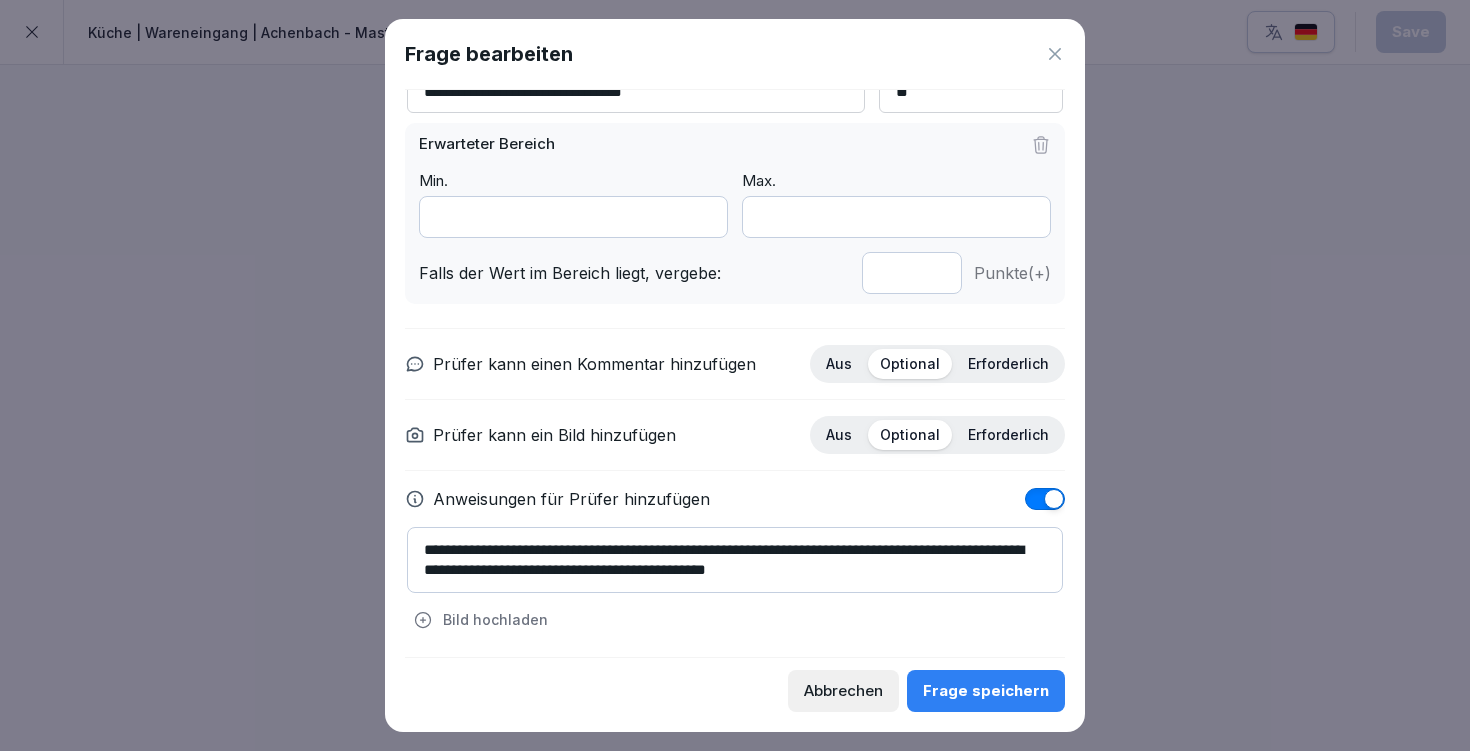 scroll, scrollTop: 175, scrollLeft: 0, axis: vertical 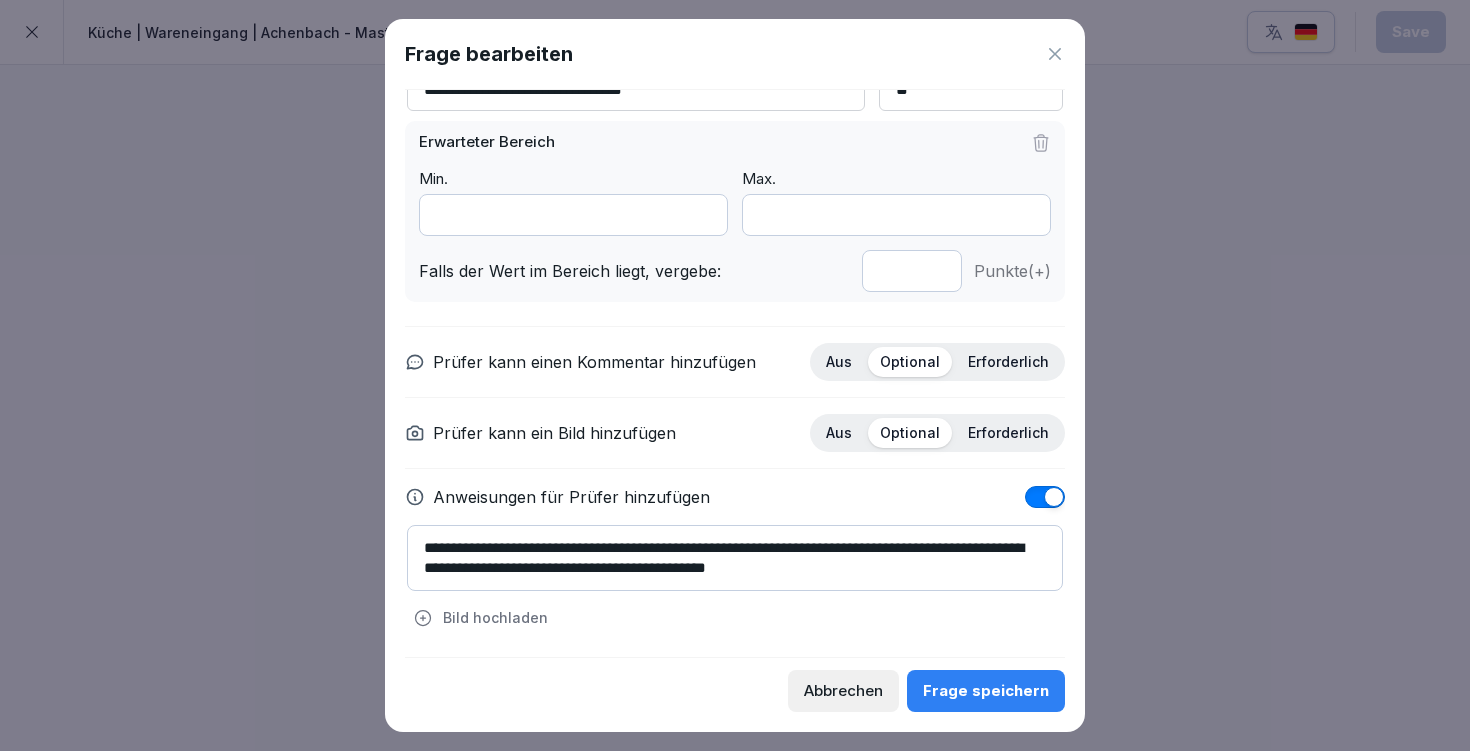 click on "**********" at bounding box center [735, 558] 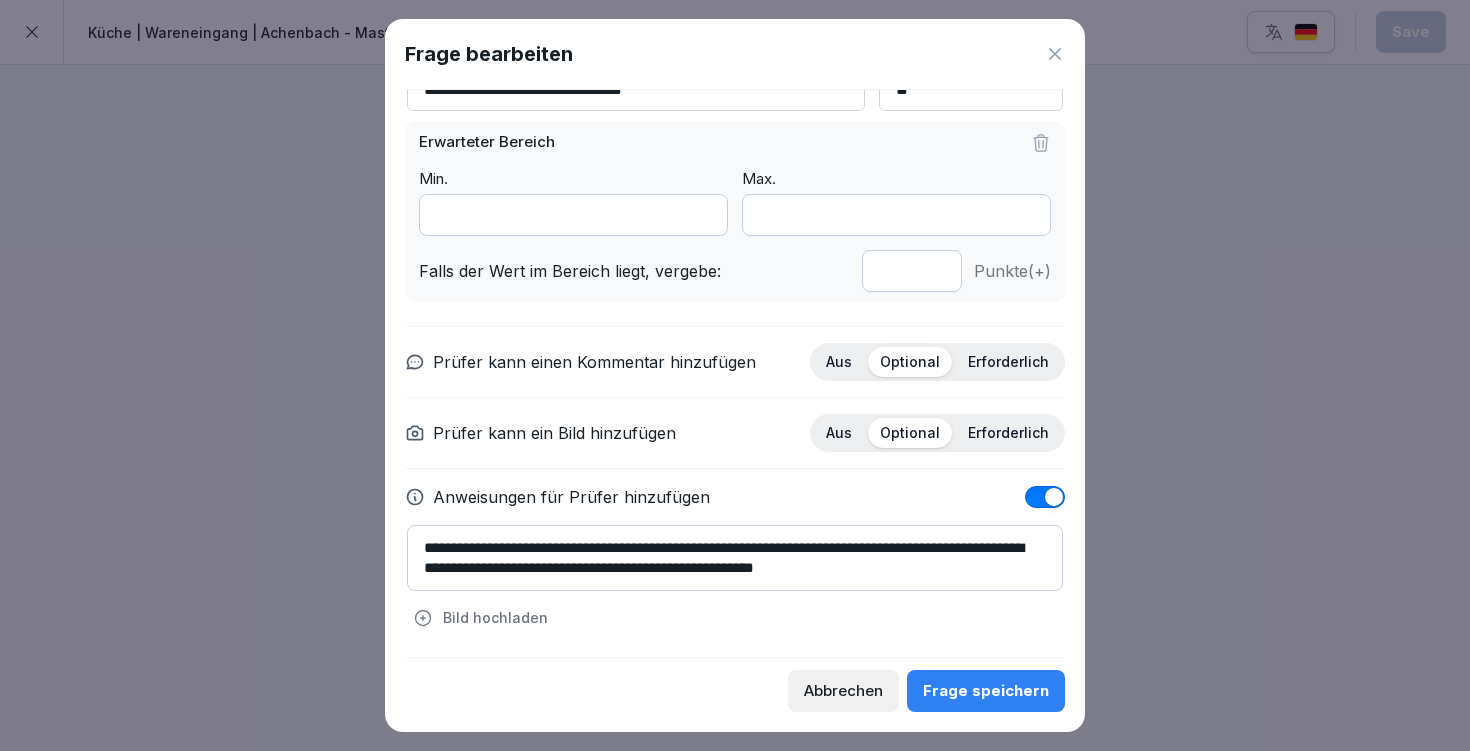 scroll, scrollTop: 7, scrollLeft: 0, axis: vertical 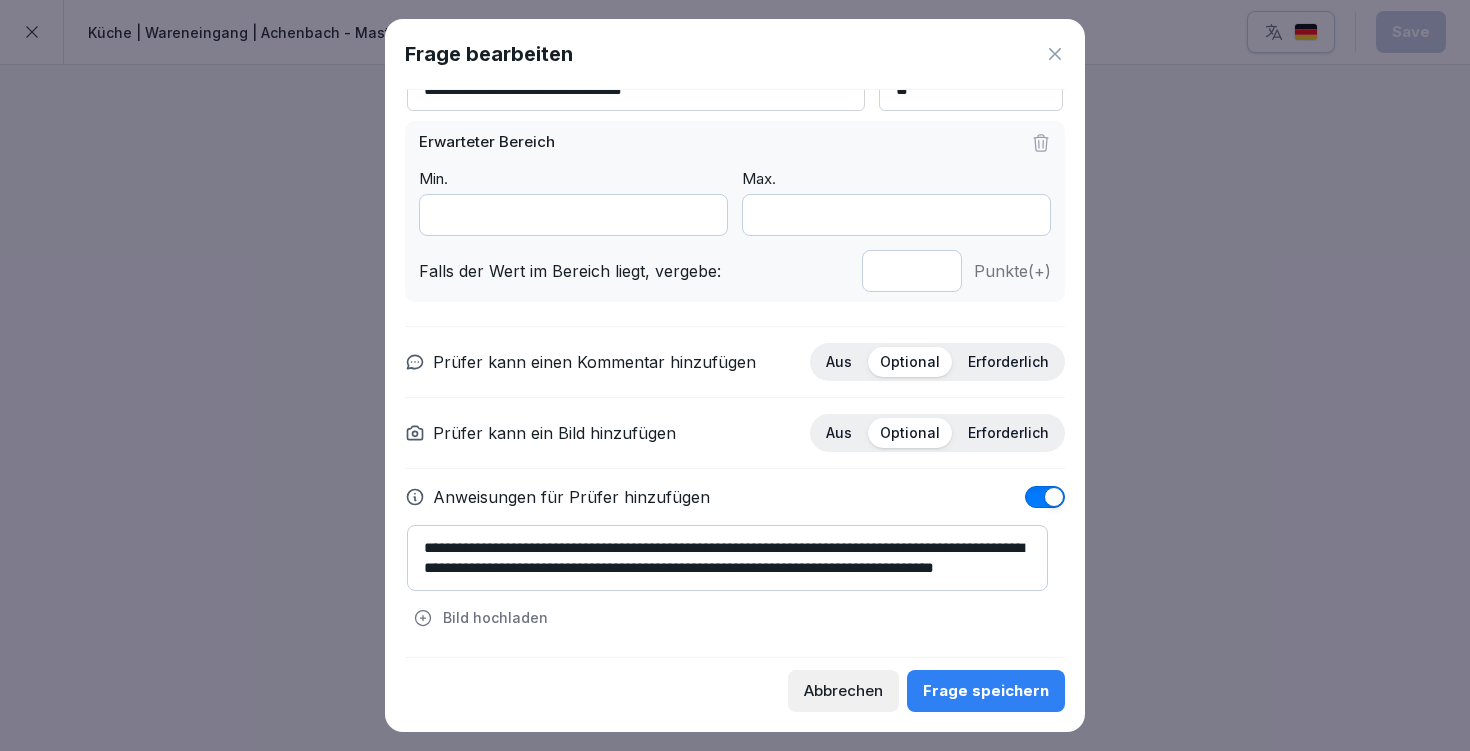 click on "**********" at bounding box center (727, 558) 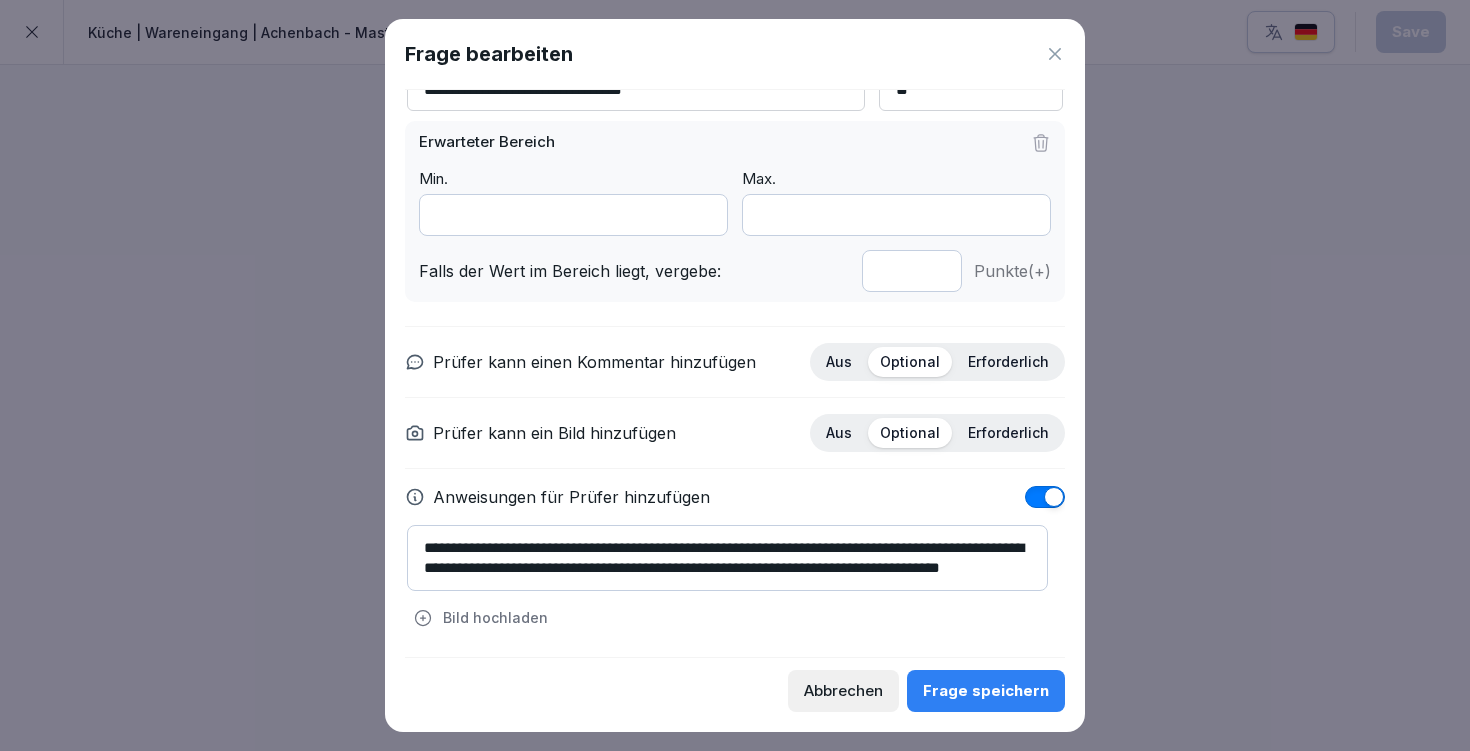 click on "**********" at bounding box center [727, 558] 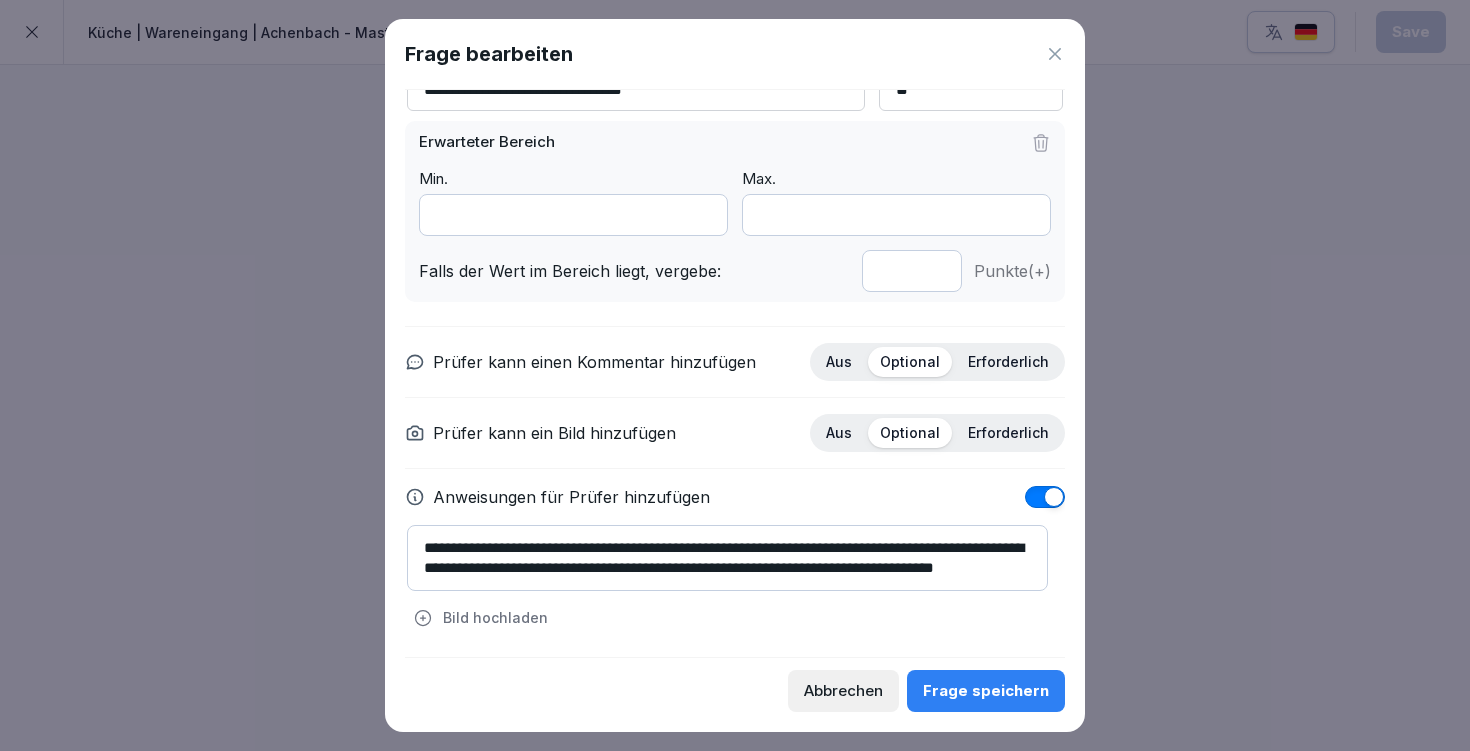 type on "**********" 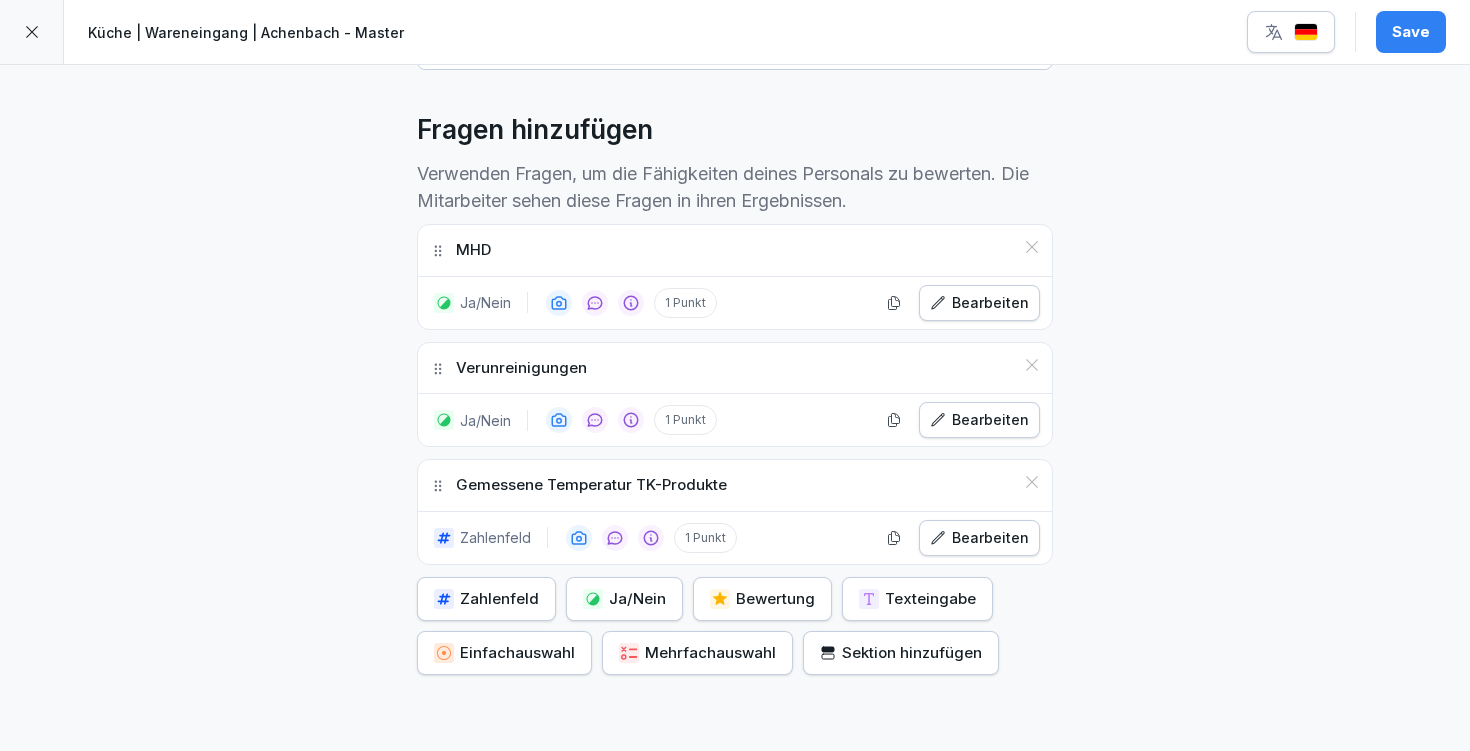click on "Save" at bounding box center [1411, 32] 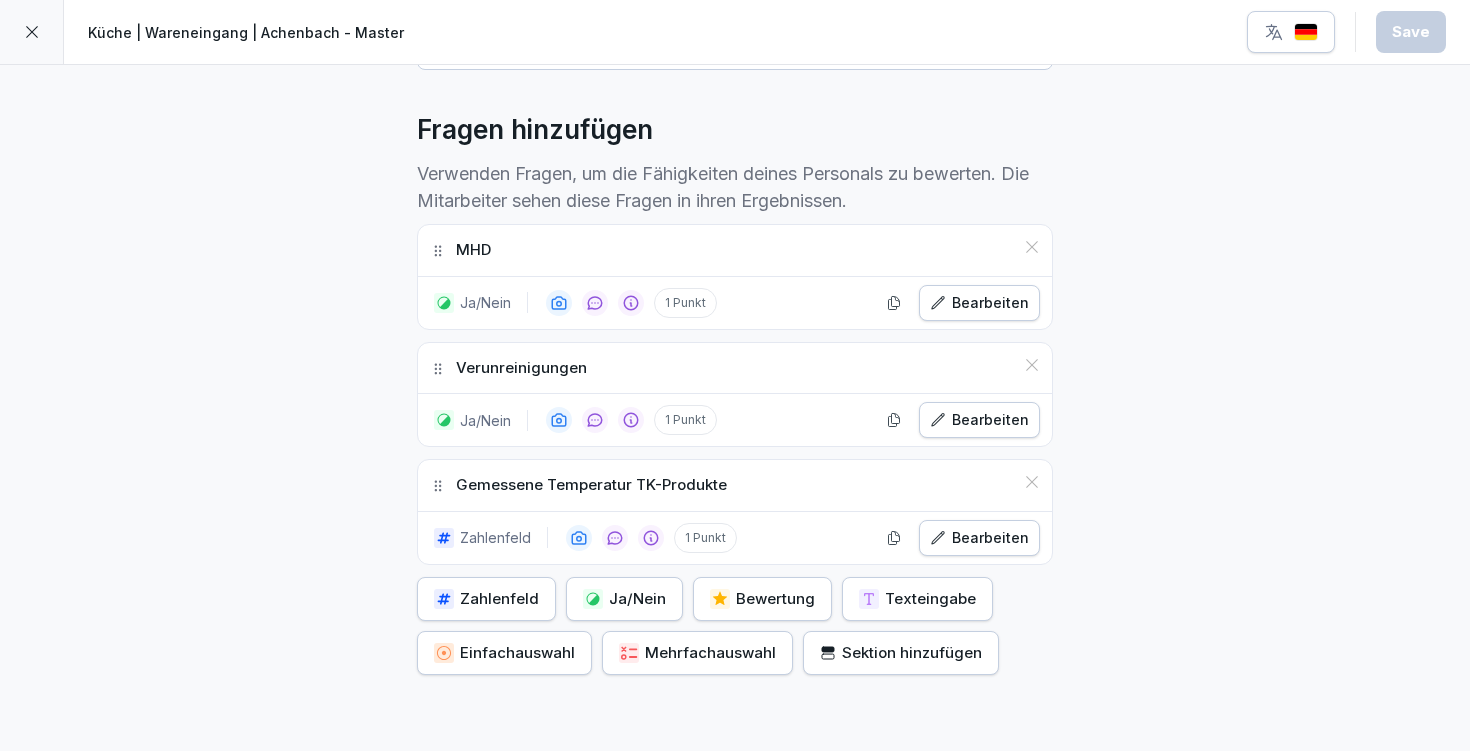 click on "Bearbeiten" at bounding box center [979, 538] 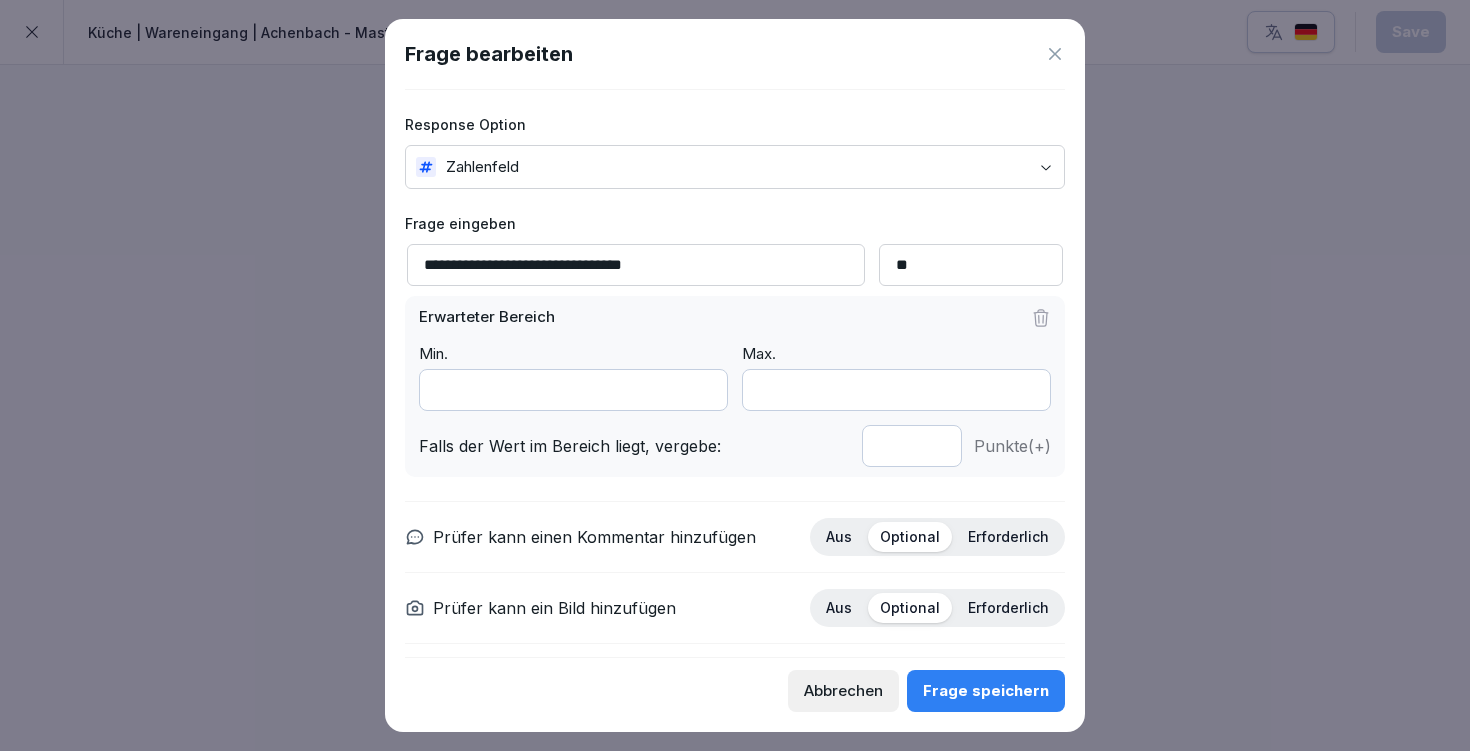scroll, scrollTop: 175, scrollLeft: 0, axis: vertical 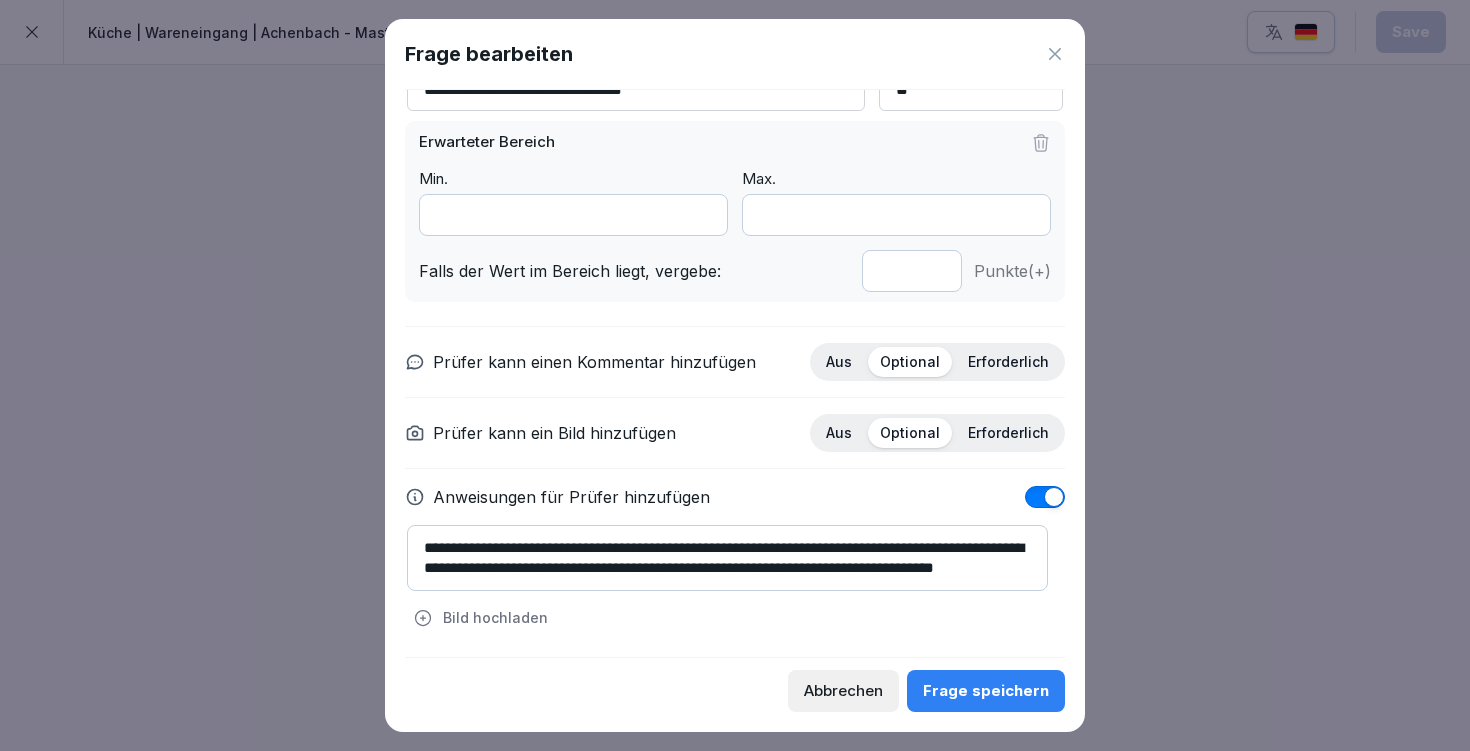 drag, startPoint x: 971, startPoint y: 555, endPoint x: 991, endPoint y: 587, distance: 37.735924 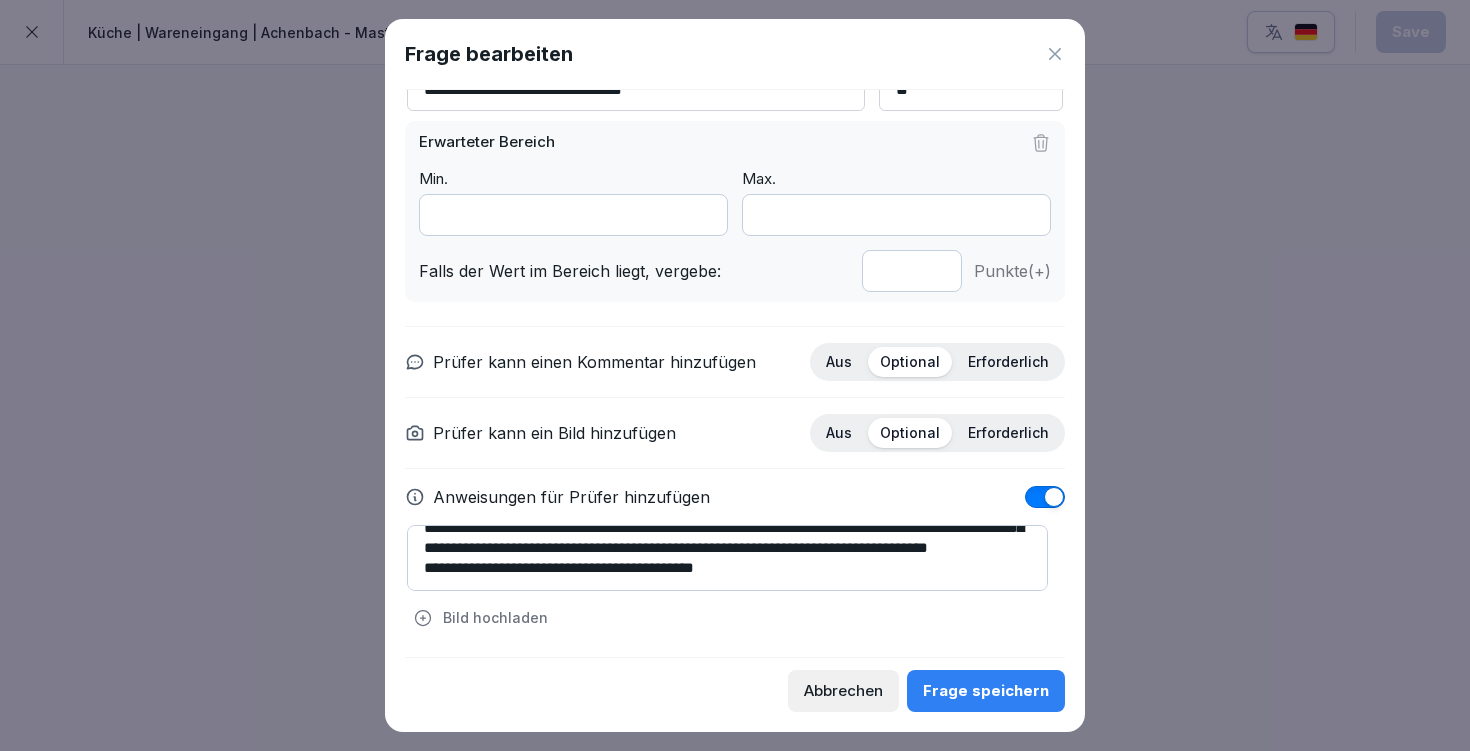scroll, scrollTop: 60, scrollLeft: 0, axis: vertical 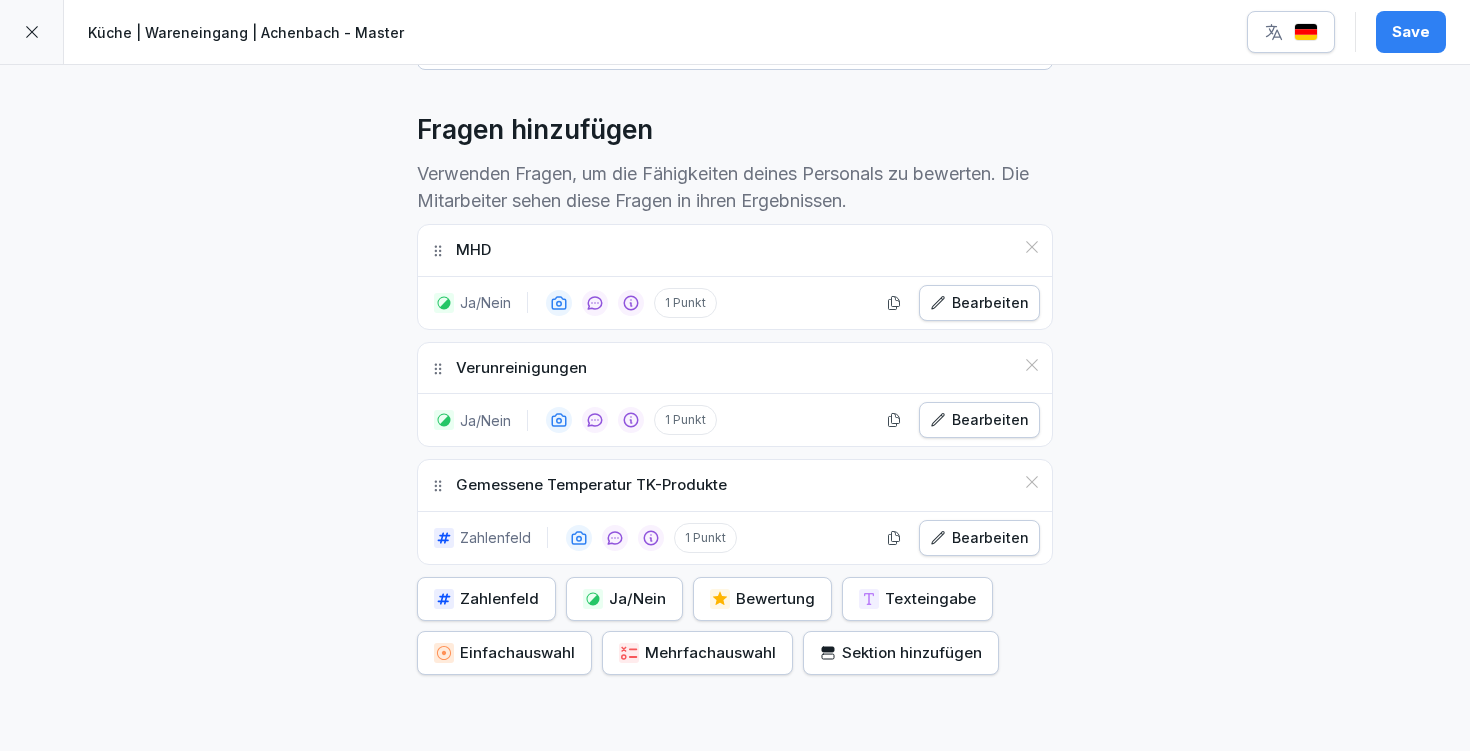 click on "Gemessene Temperatur TK-Produkte" at bounding box center [735, 485] 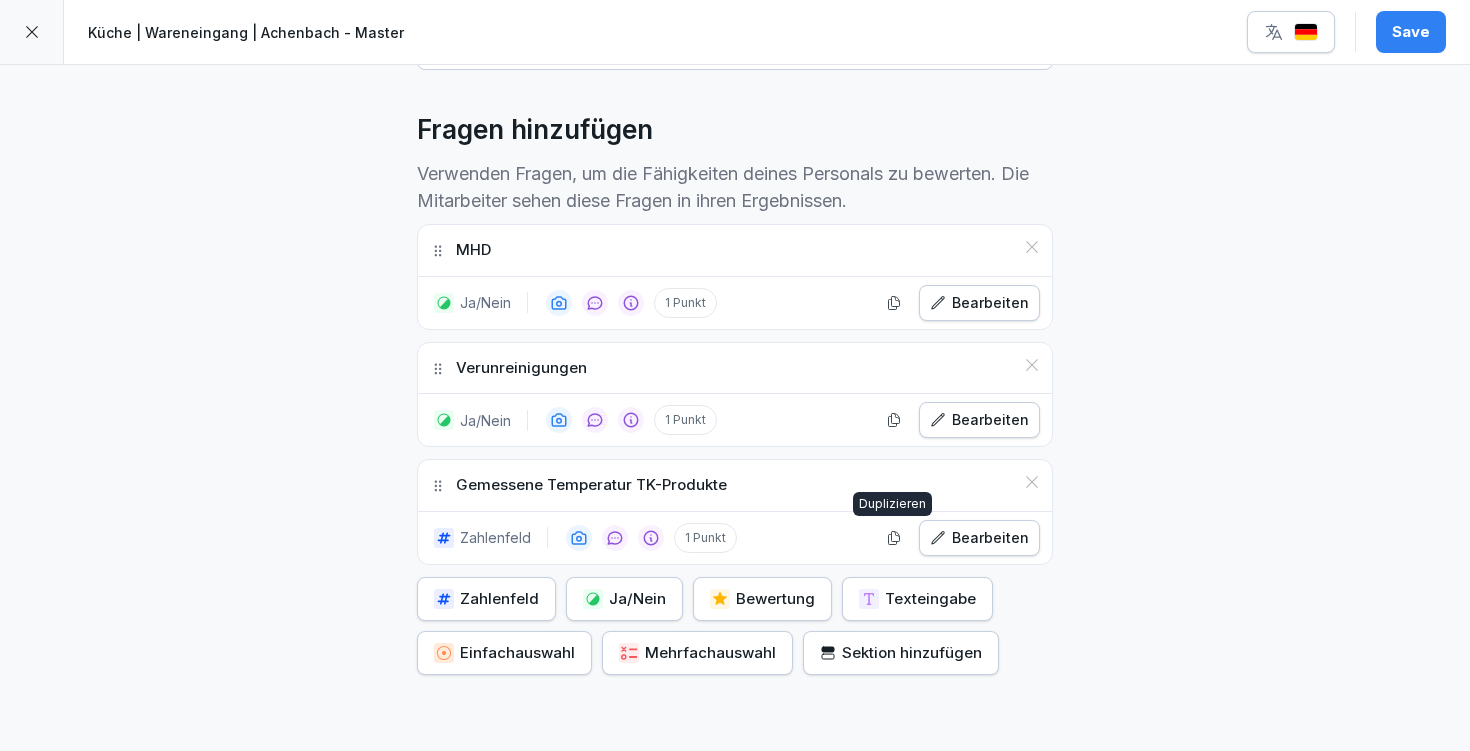 click at bounding box center (894, 538) 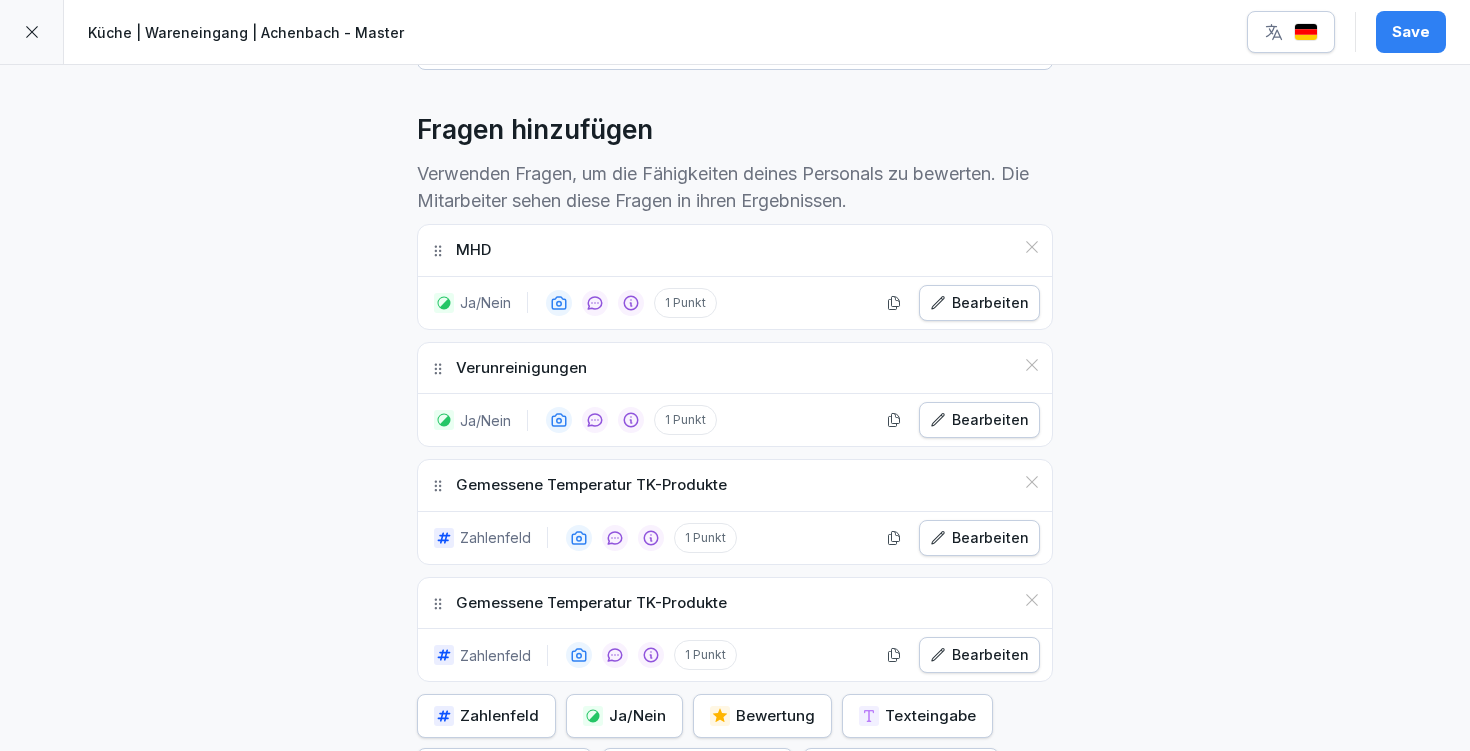 click on "Bearbeiten" at bounding box center [979, 655] 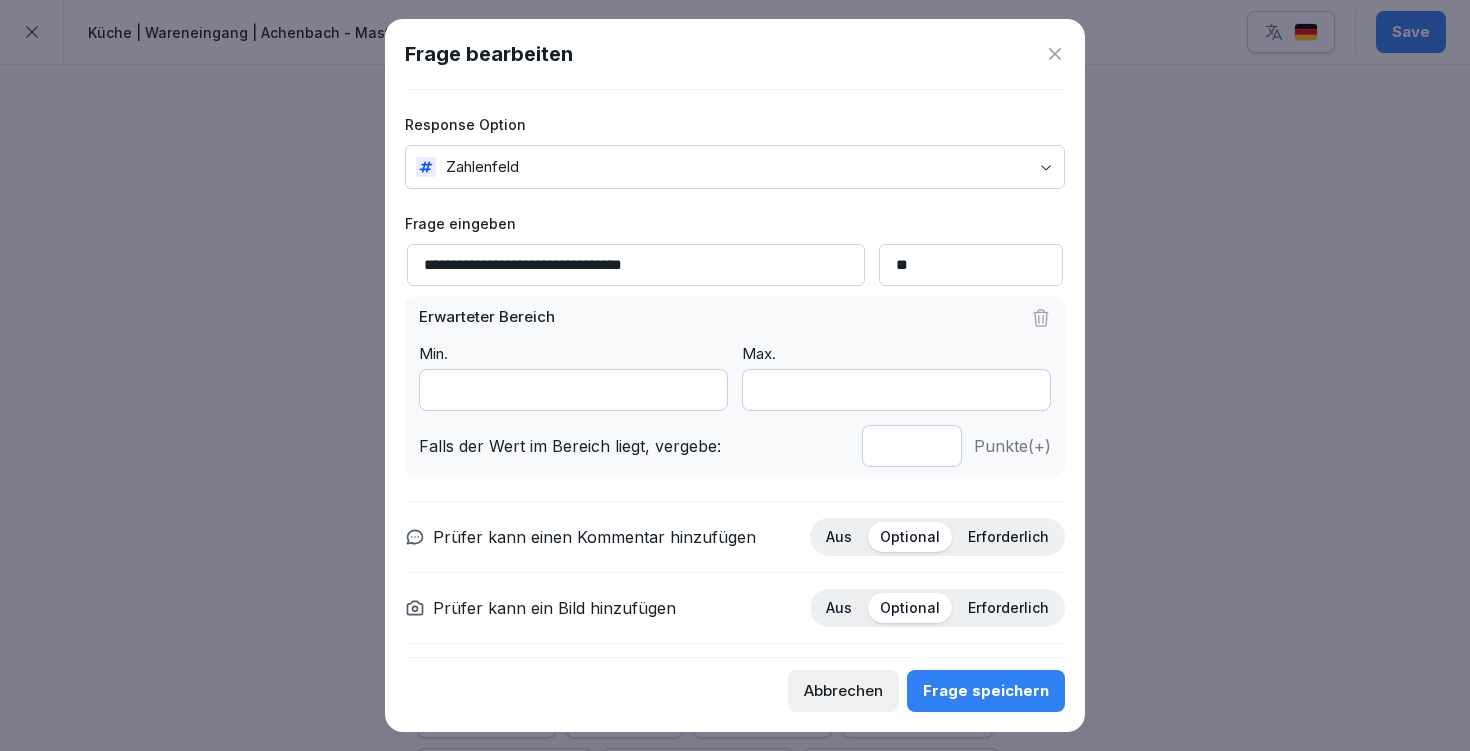 drag, startPoint x: 599, startPoint y: 264, endPoint x: 625, endPoint y: 259, distance: 26.476404 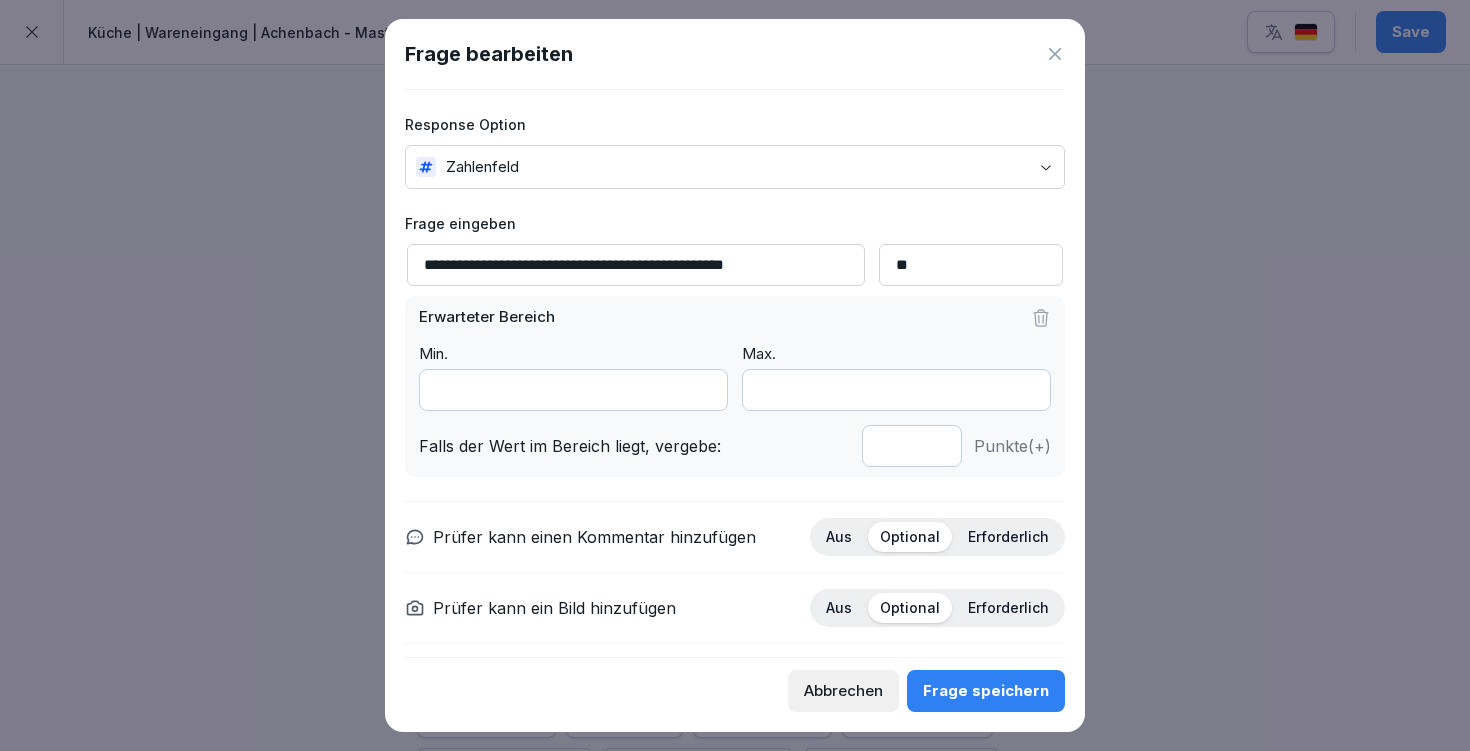 type on "**********" 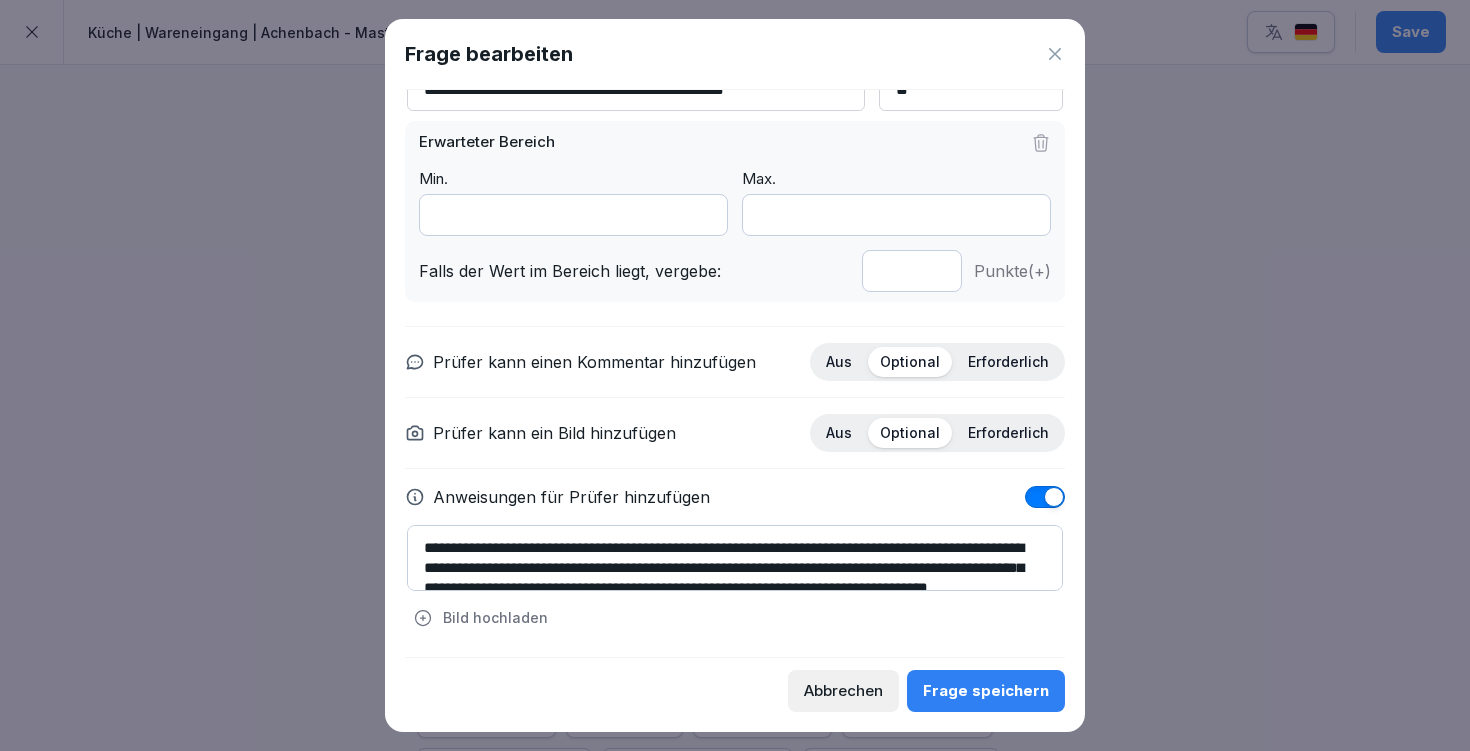 type on "*" 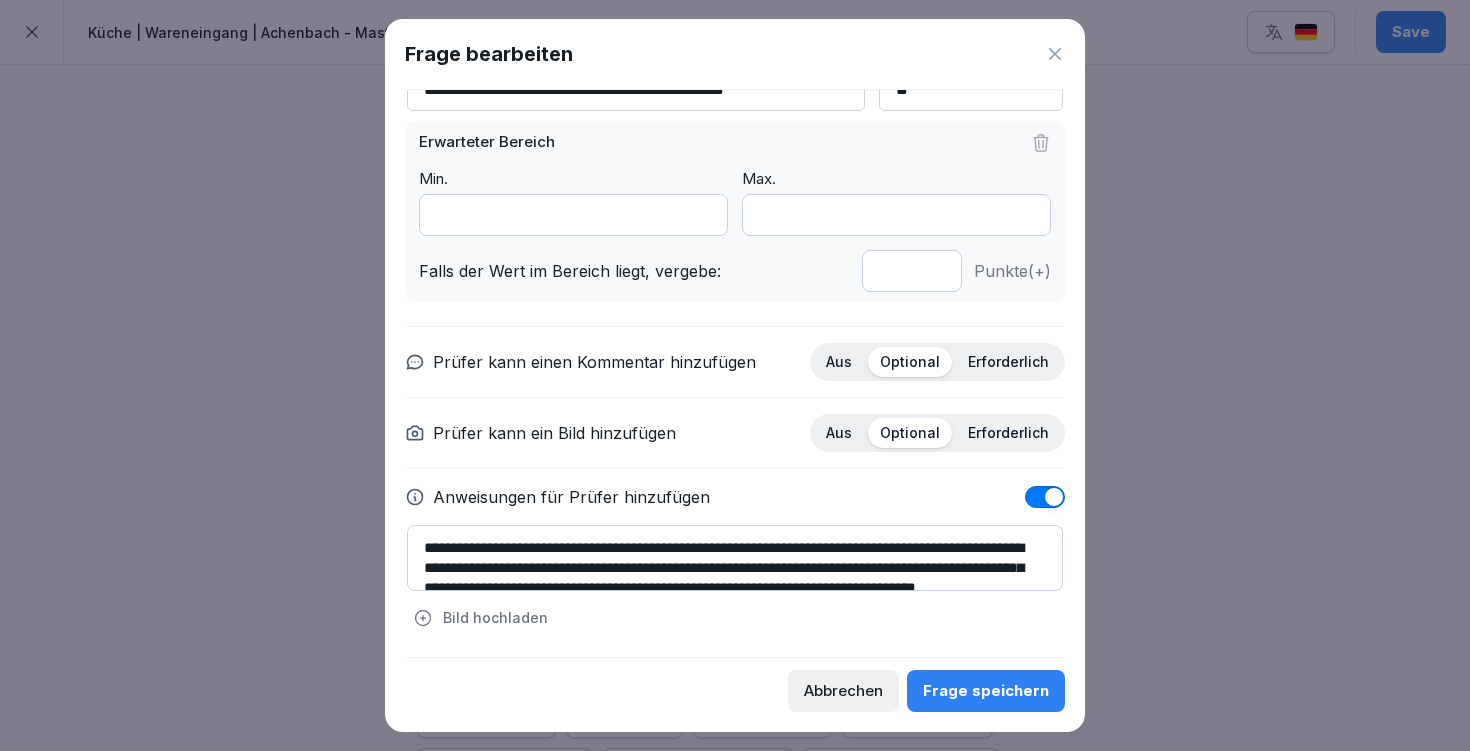 click on "**********" at bounding box center [735, 558] 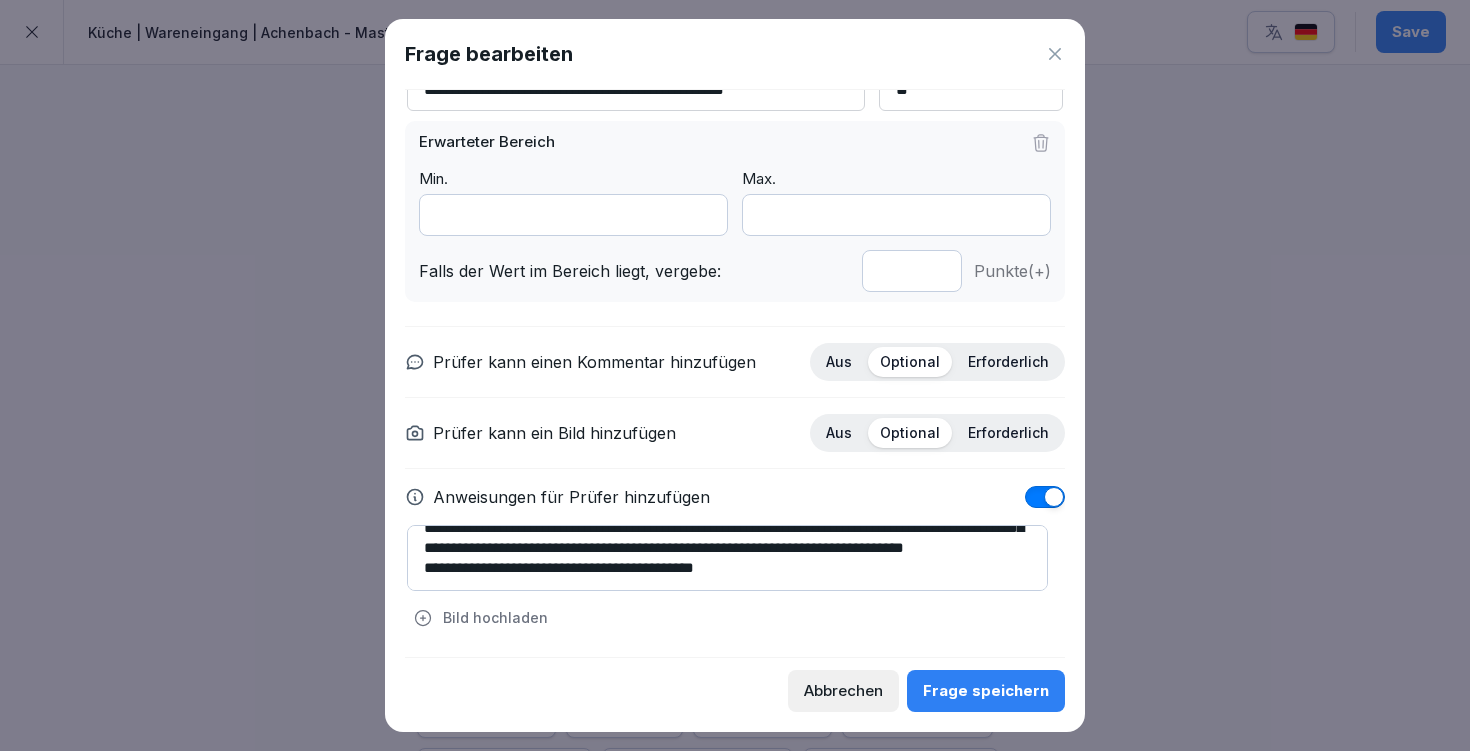 scroll, scrollTop: 49, scrollLeft: 0, axis: vertical 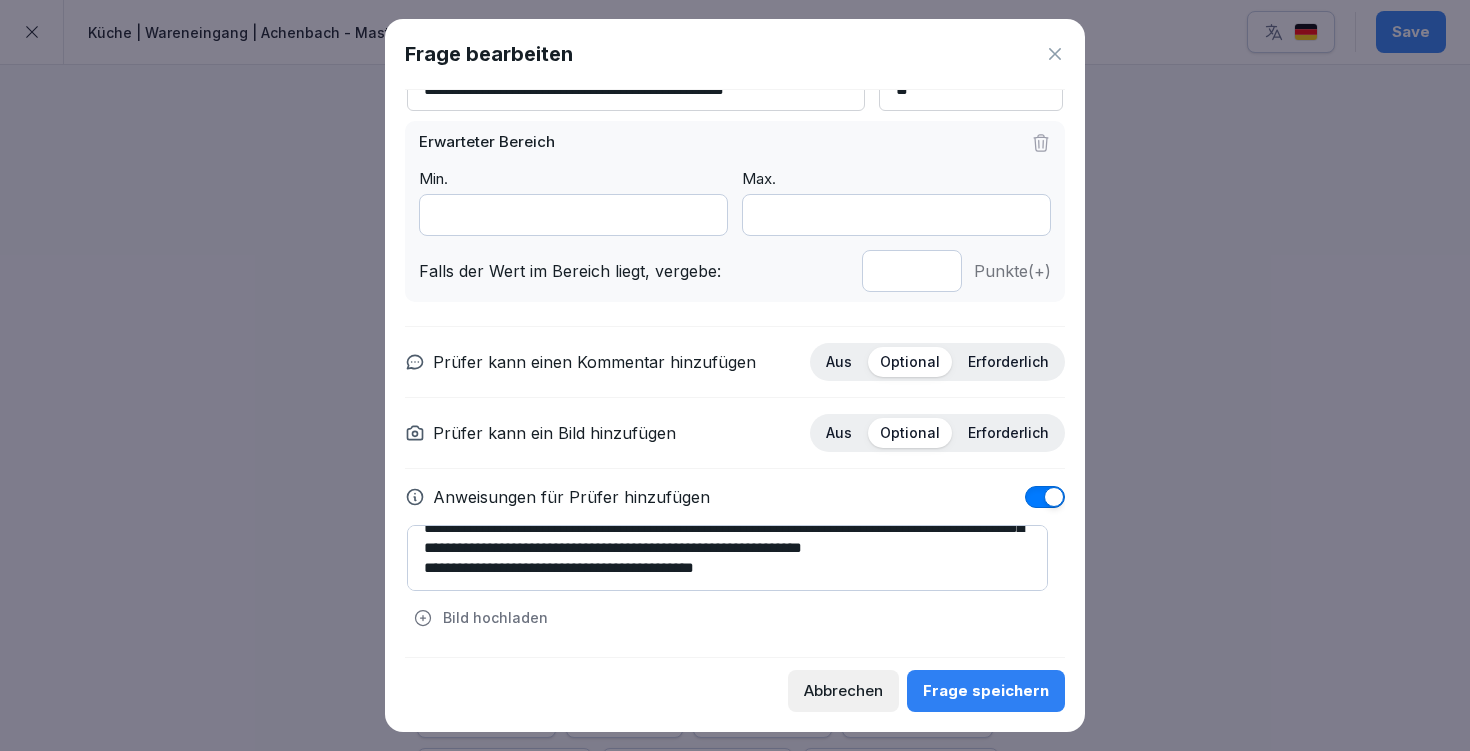 type on "**********" 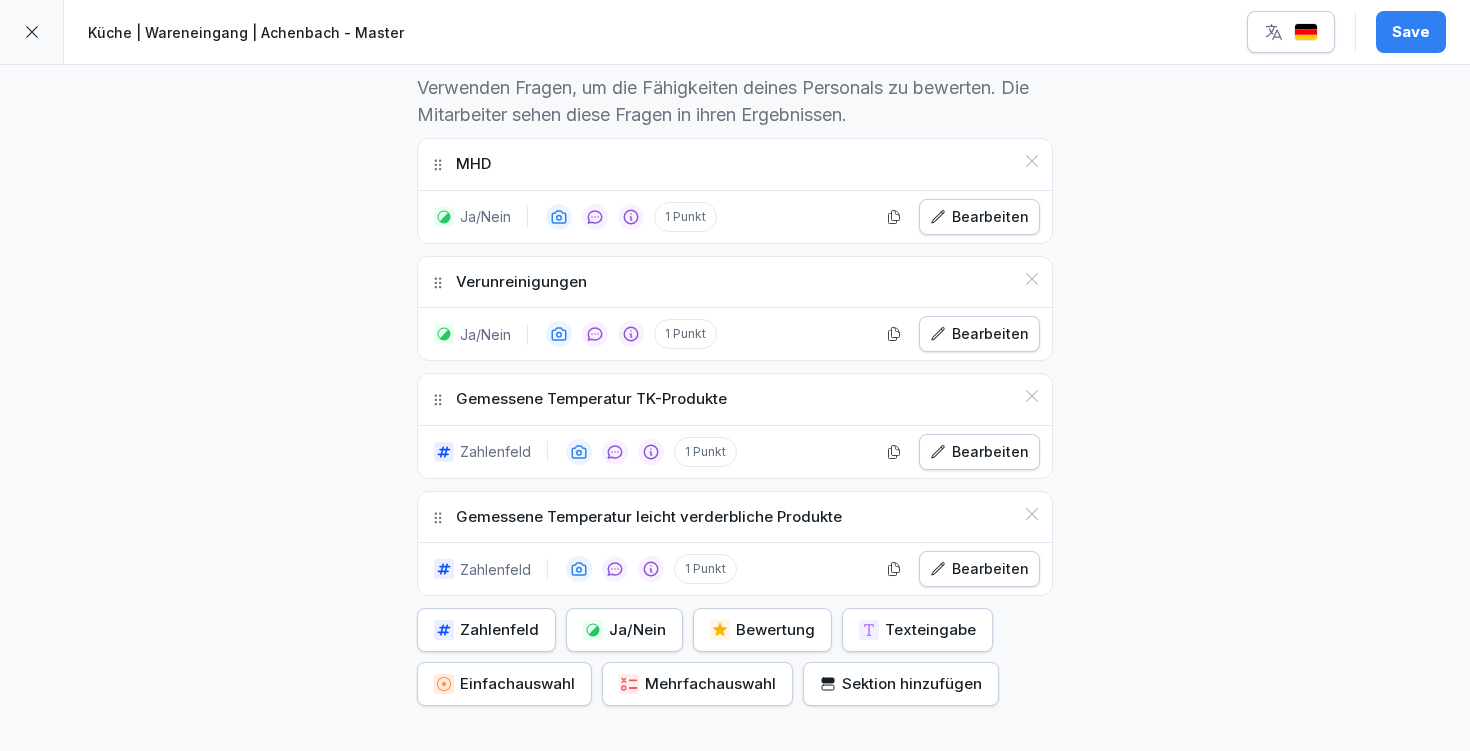scroll, scrollTop: 664, scrollLeft: 0, axis: vertical 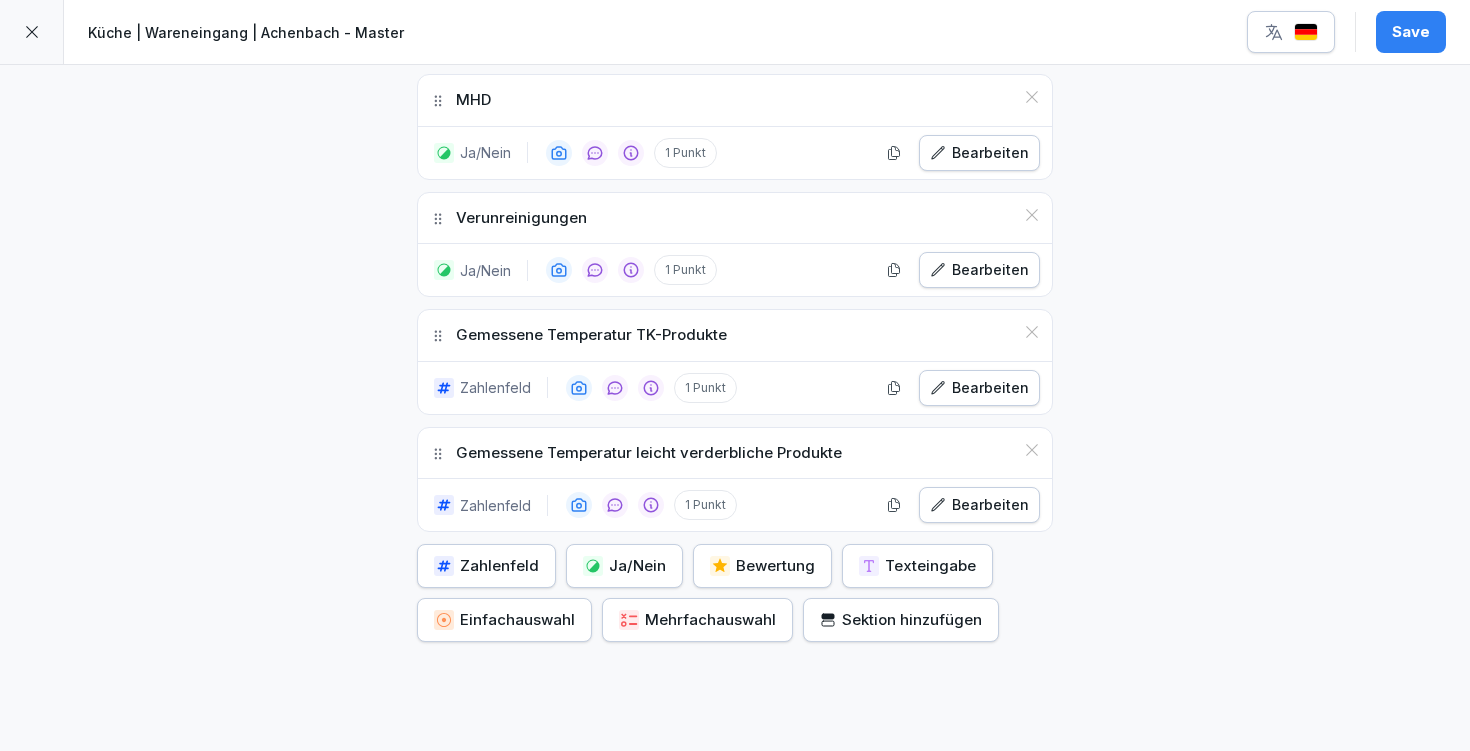 click on "Bearbeiten" at bounding box center (979, 388) 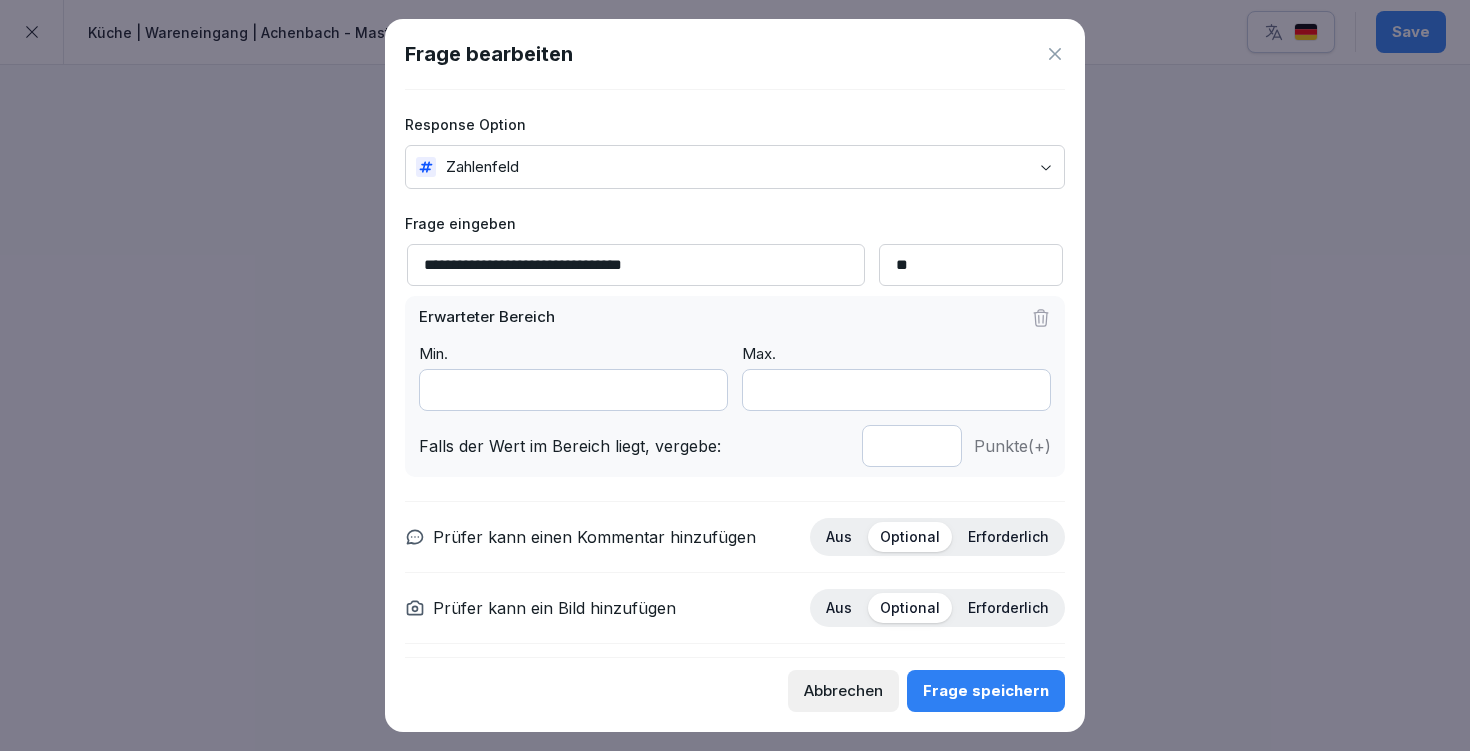 click 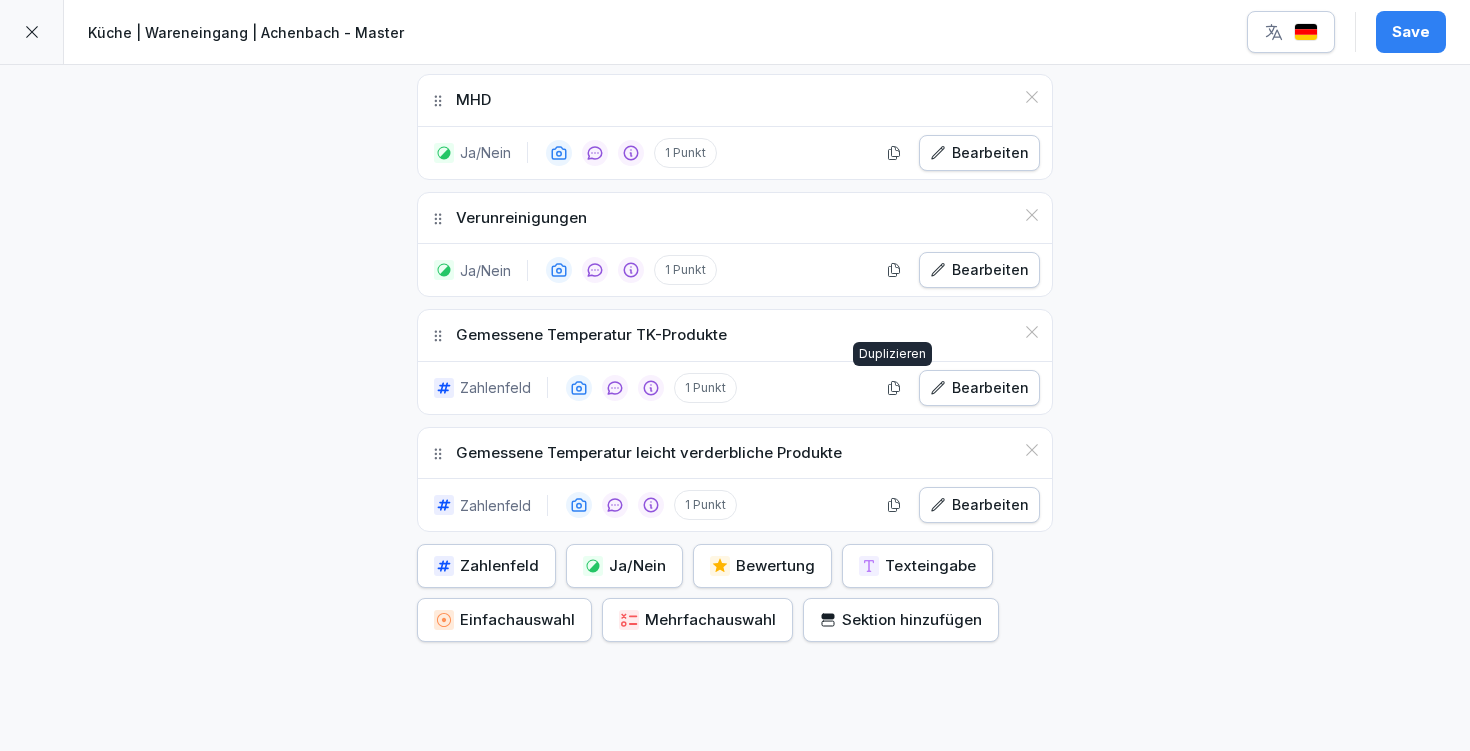 click 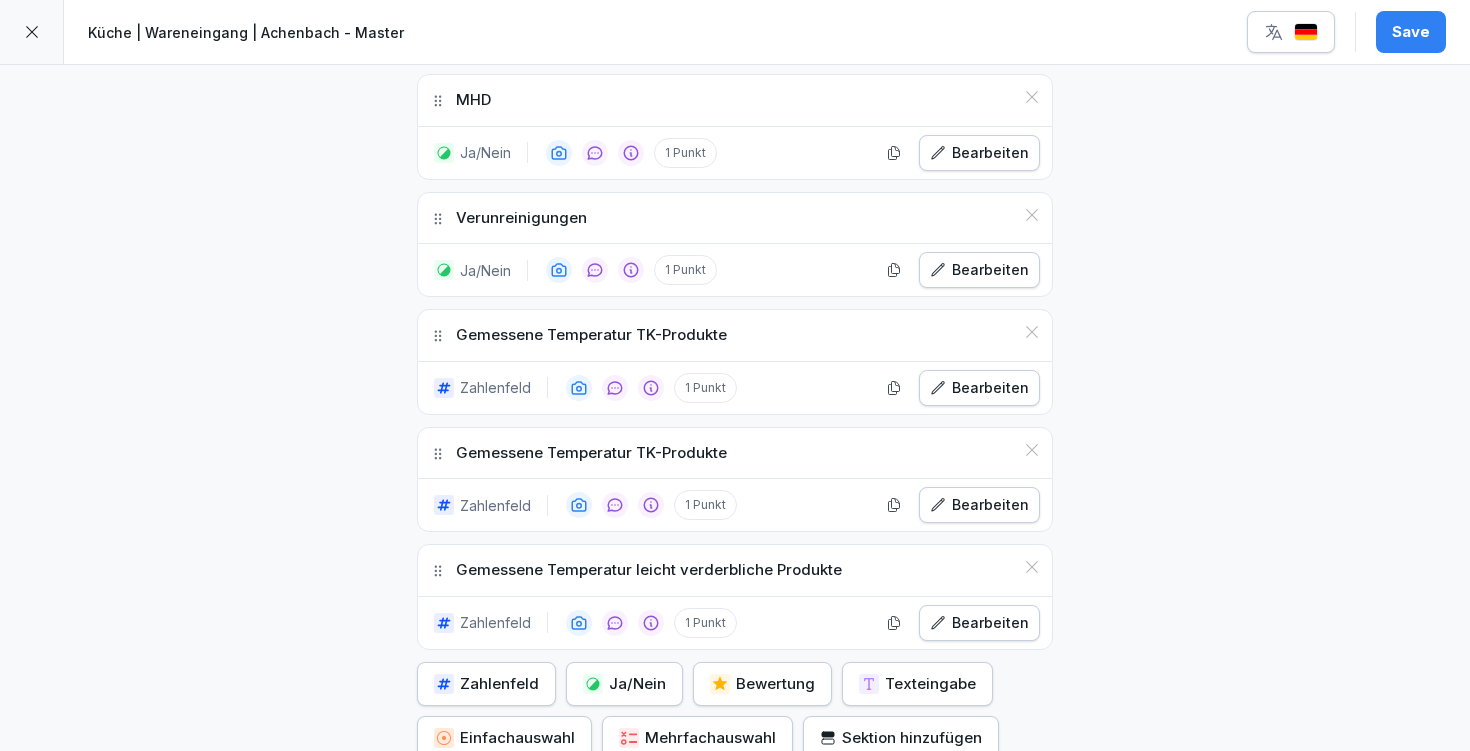 click on "Bearbeiten" at bounding box center [979, 505] 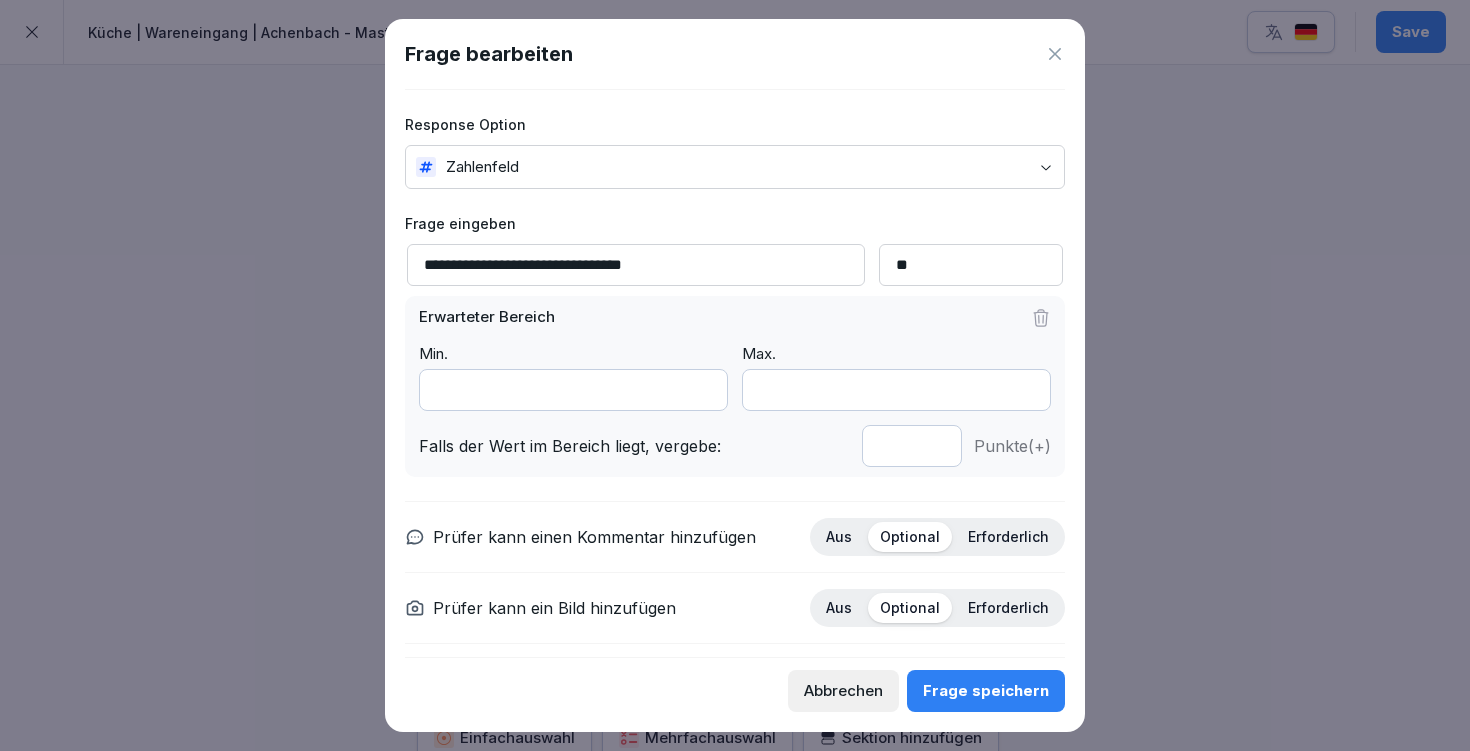 drag, startPoint x: 599, startPoint y: 266, endPoint x: 741, endPoint y: 265, distance: 142.00352 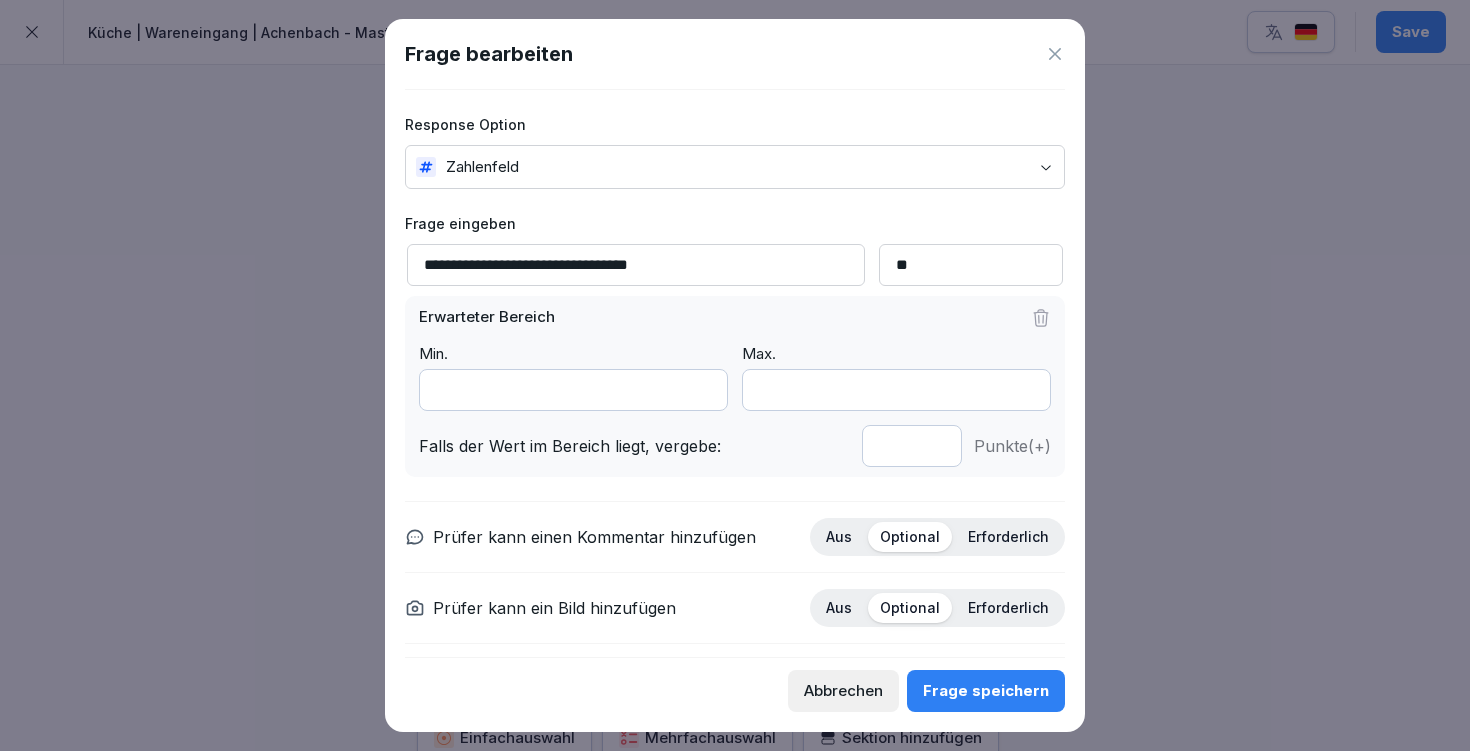 type on "**********" 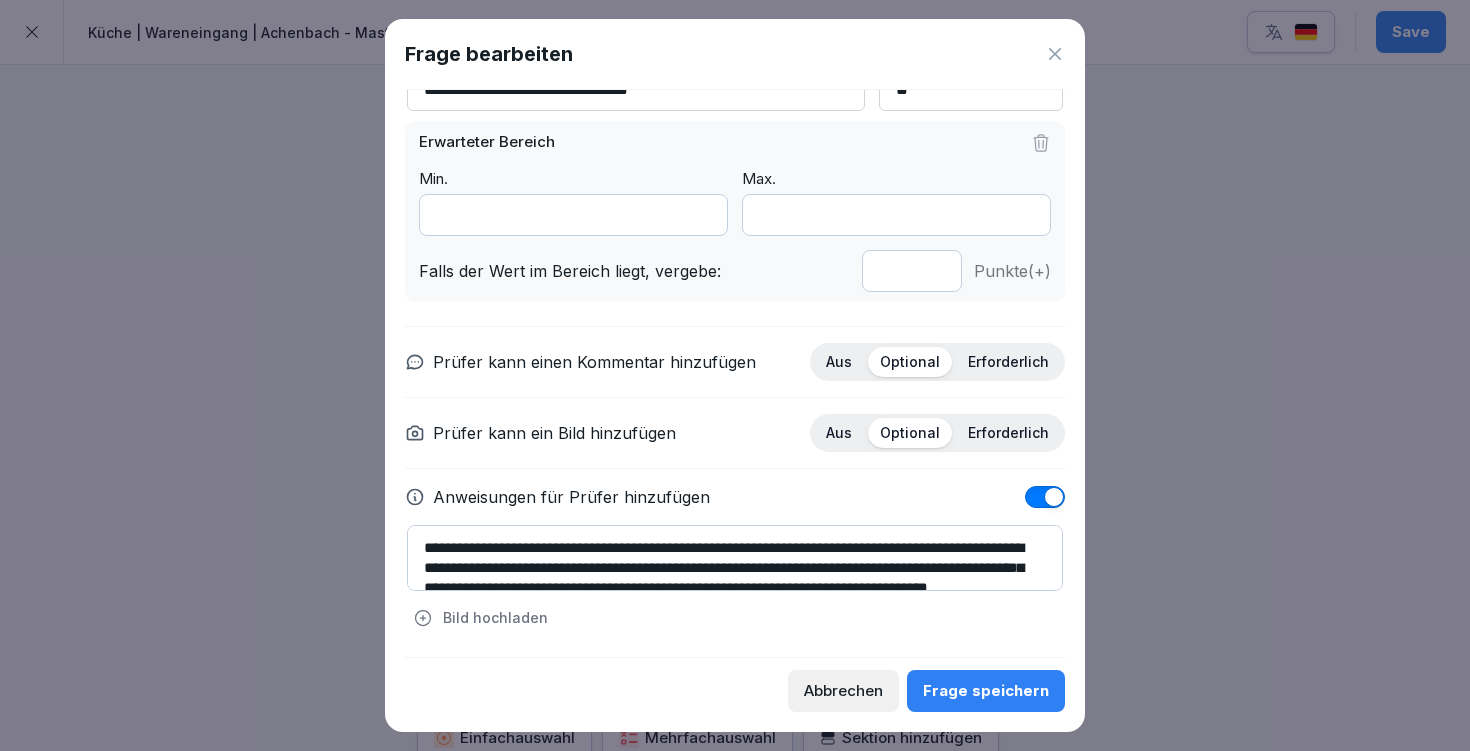 type on "*" 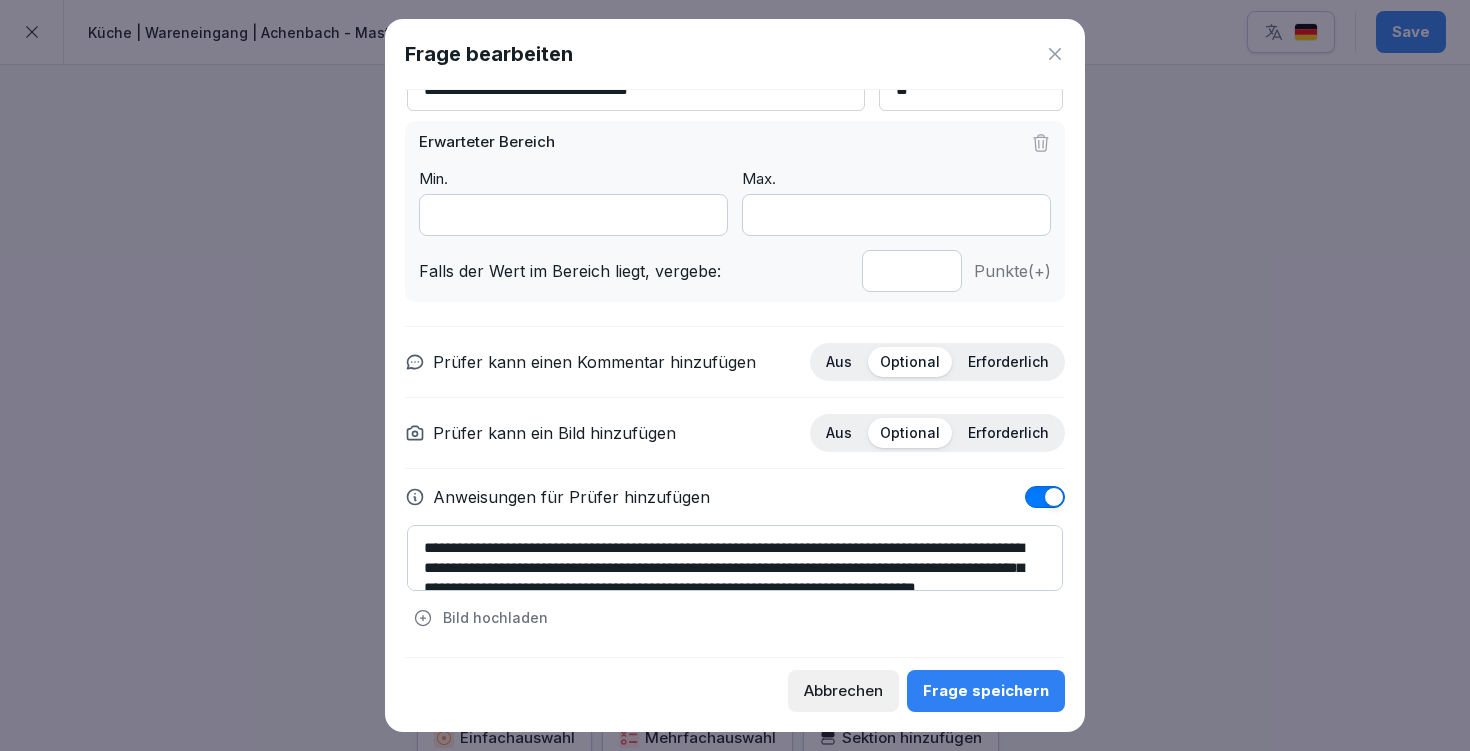 drag, startPoint x: 928, startPoint y: 566, endPoint x: 909, endPoint y: 568, distance: 19.104973 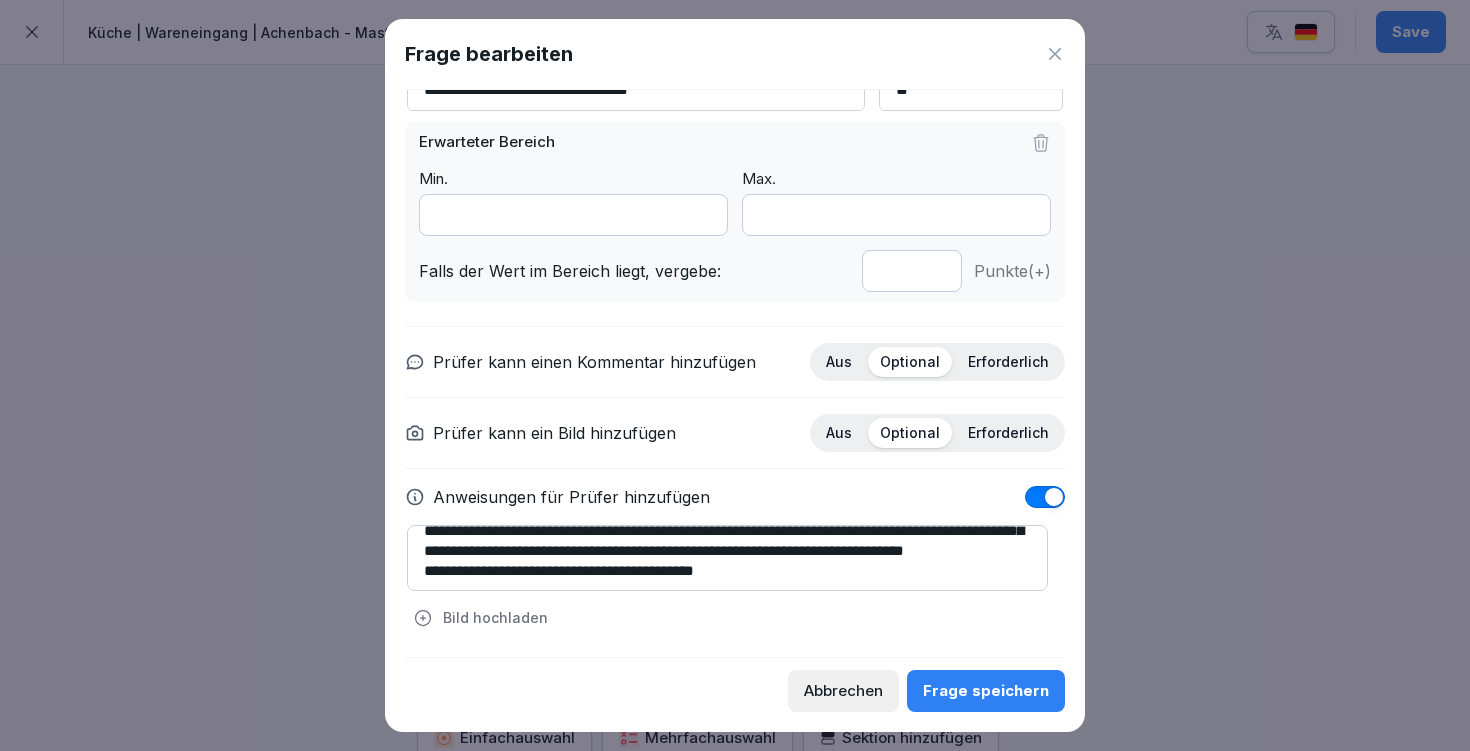 scroll, scrollTop: 41, scrollLeft: 0, axis: vertical 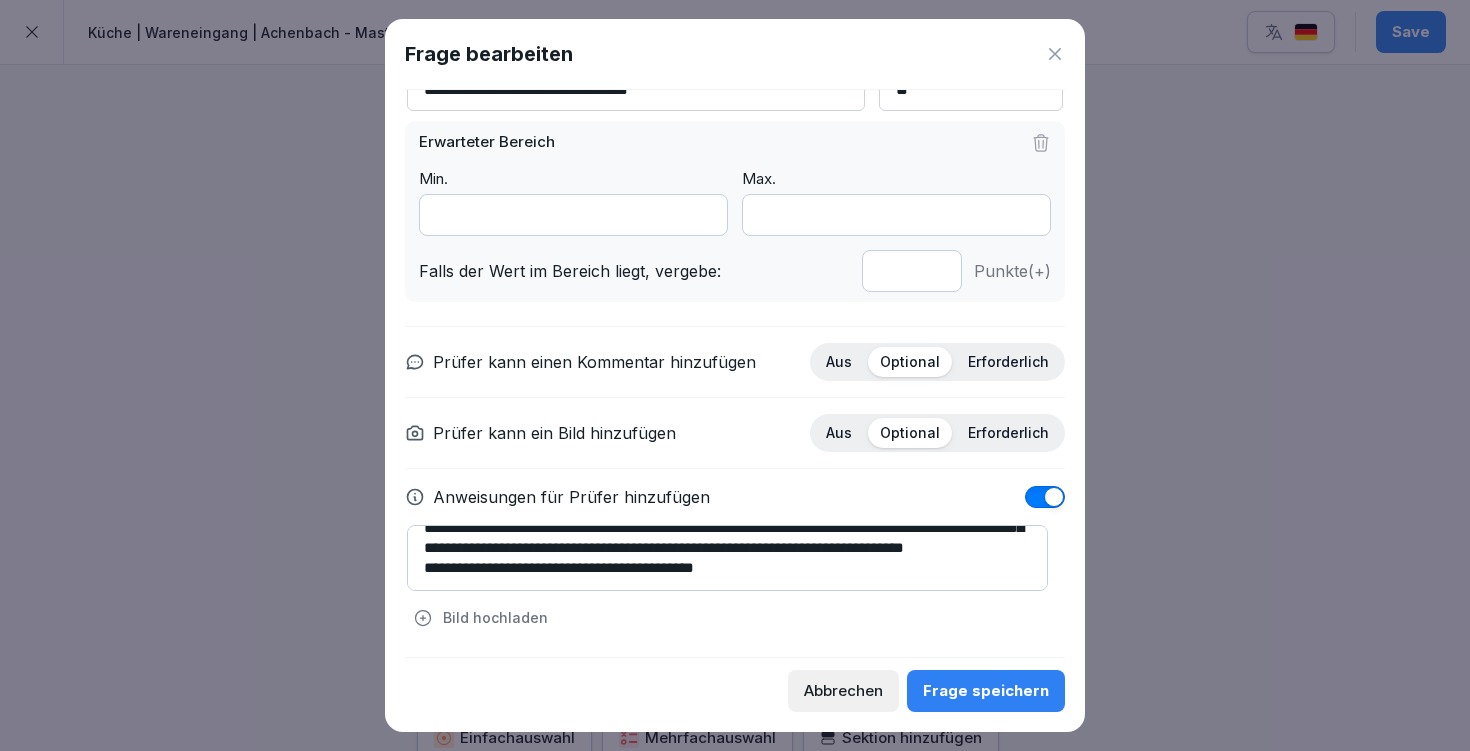 drag, startPoint x: 583, startPoint y: 563, endPoint x: 704, endPoint y: 559, distance: 121.0661 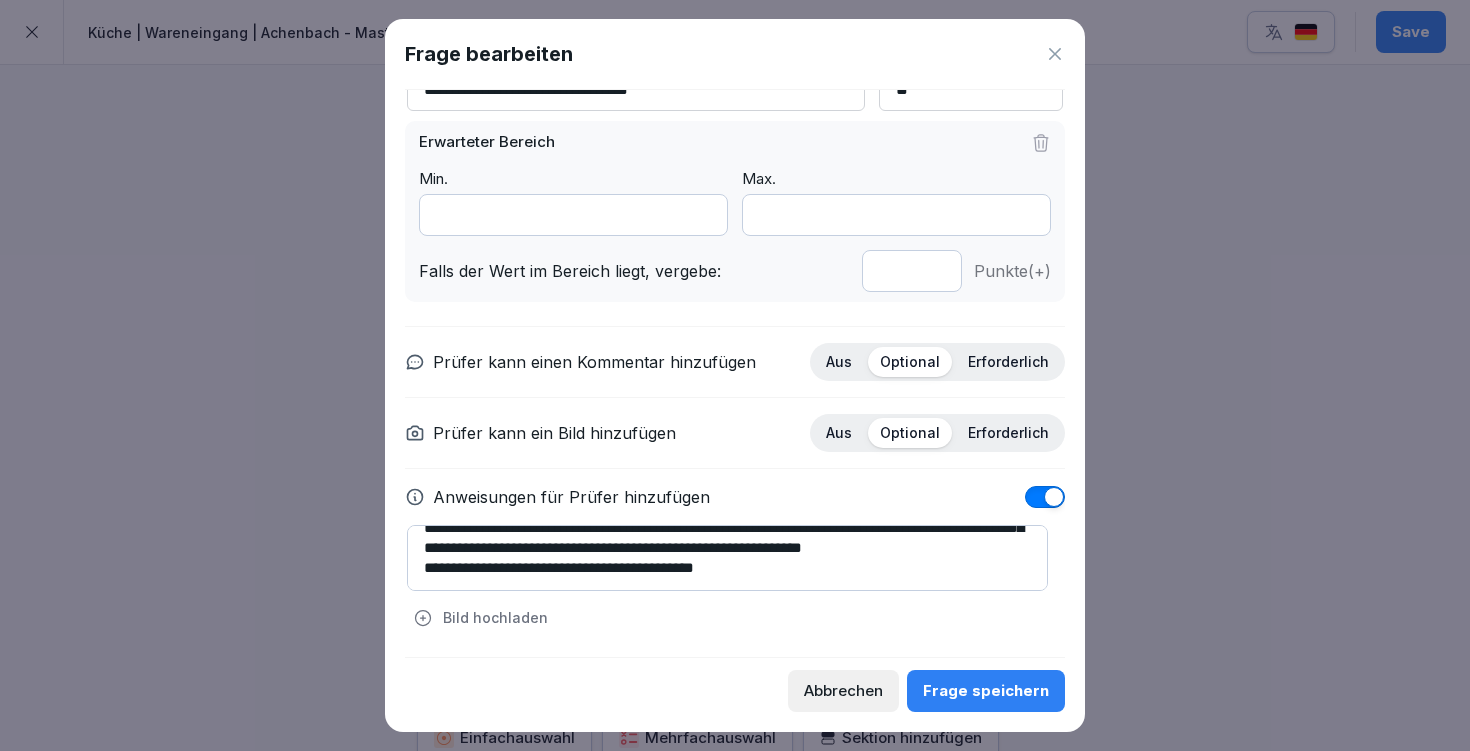 scroll, scrollTop: 60, scrollLeft: 0, axis: vertical 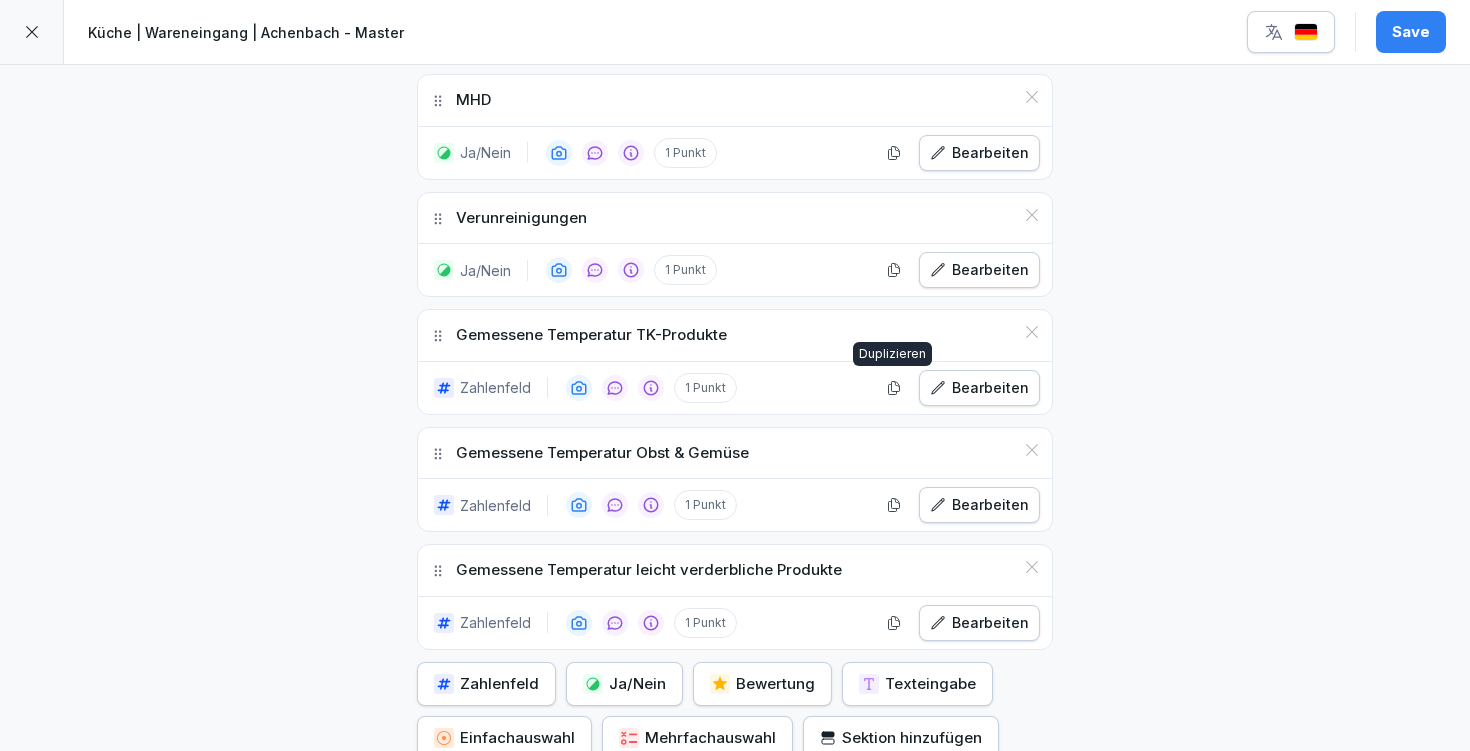 click on "Bearbeiten" at bounding box center [979, 388] 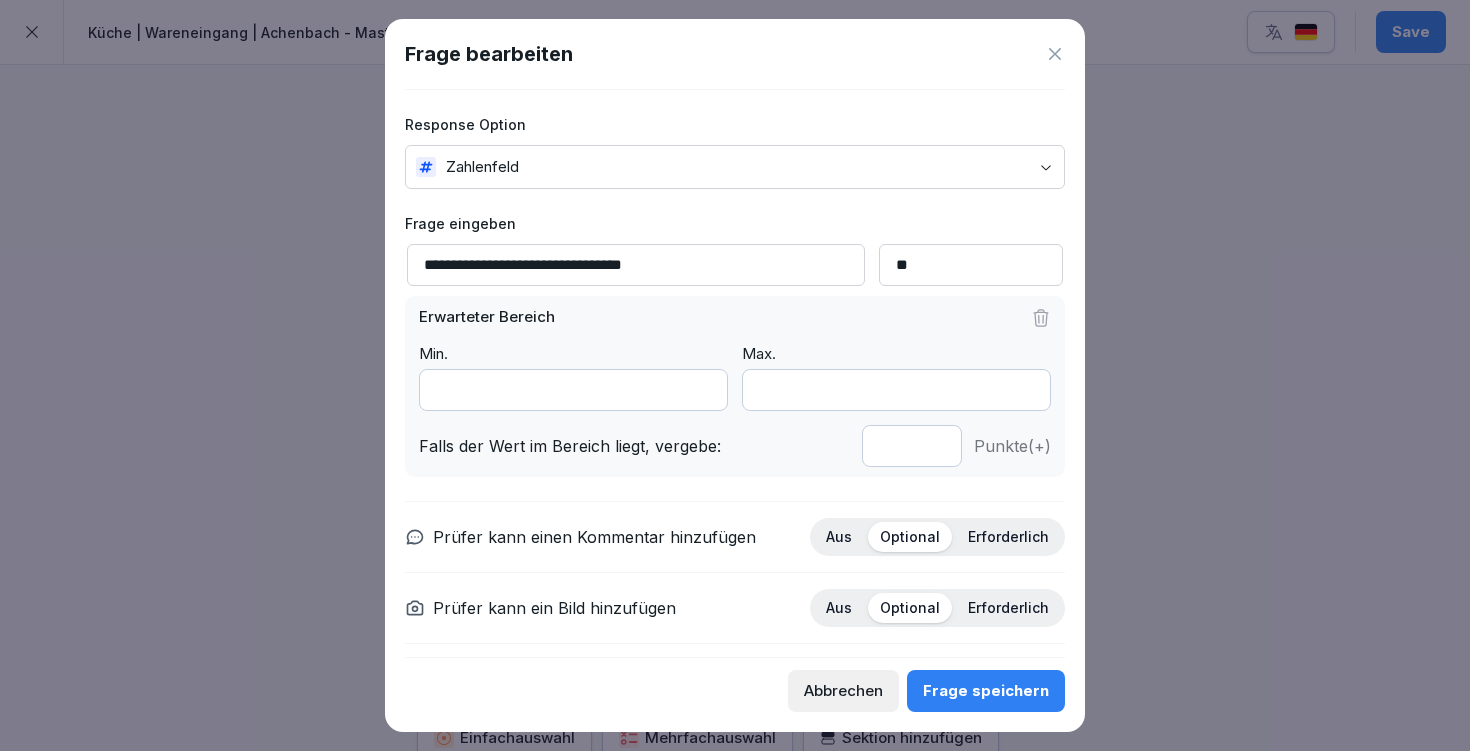 scroll, scrollTop: 175, scrollLeft: 0, axis: vertical 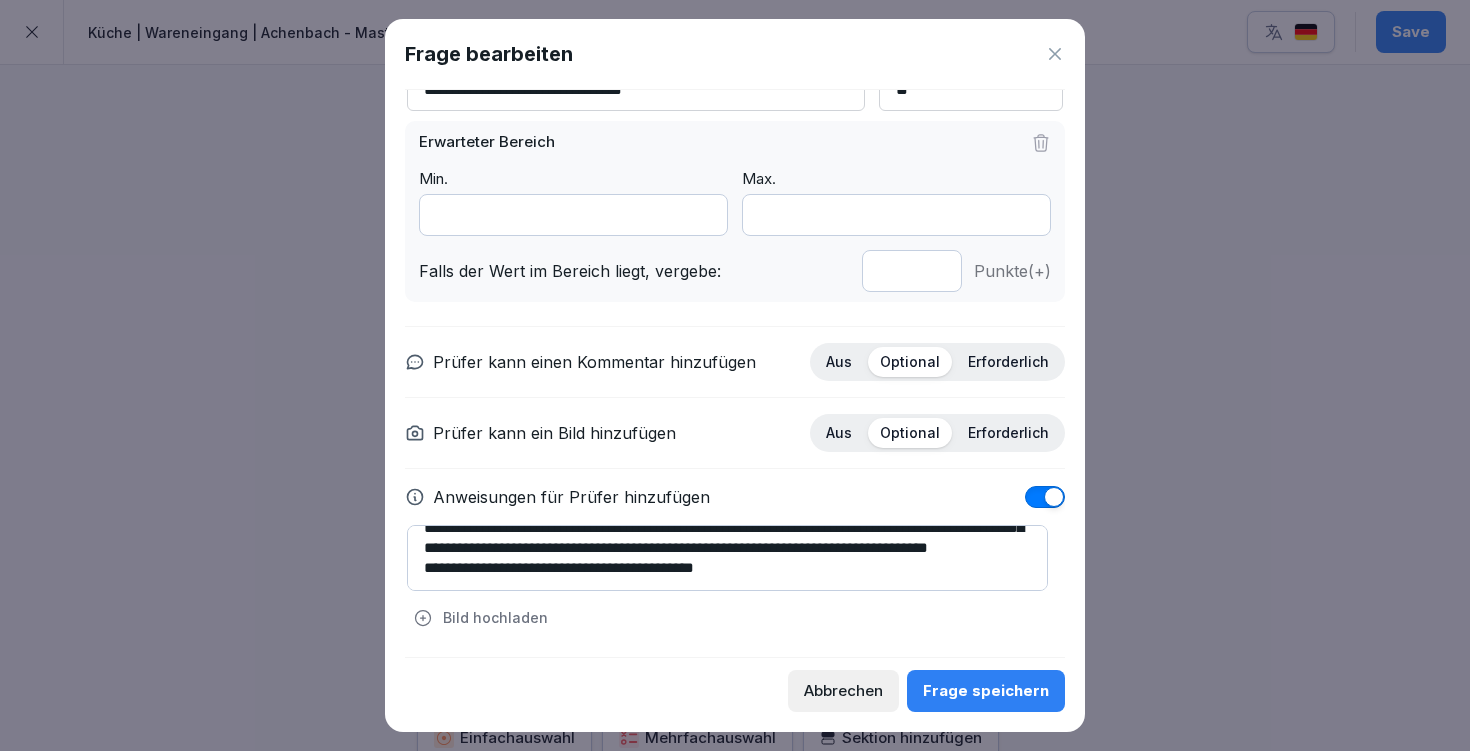 drag, startPoint x: 584, startPoint y: 546, endPoint x: 702, endPoint y: 540, distance: 118.15244 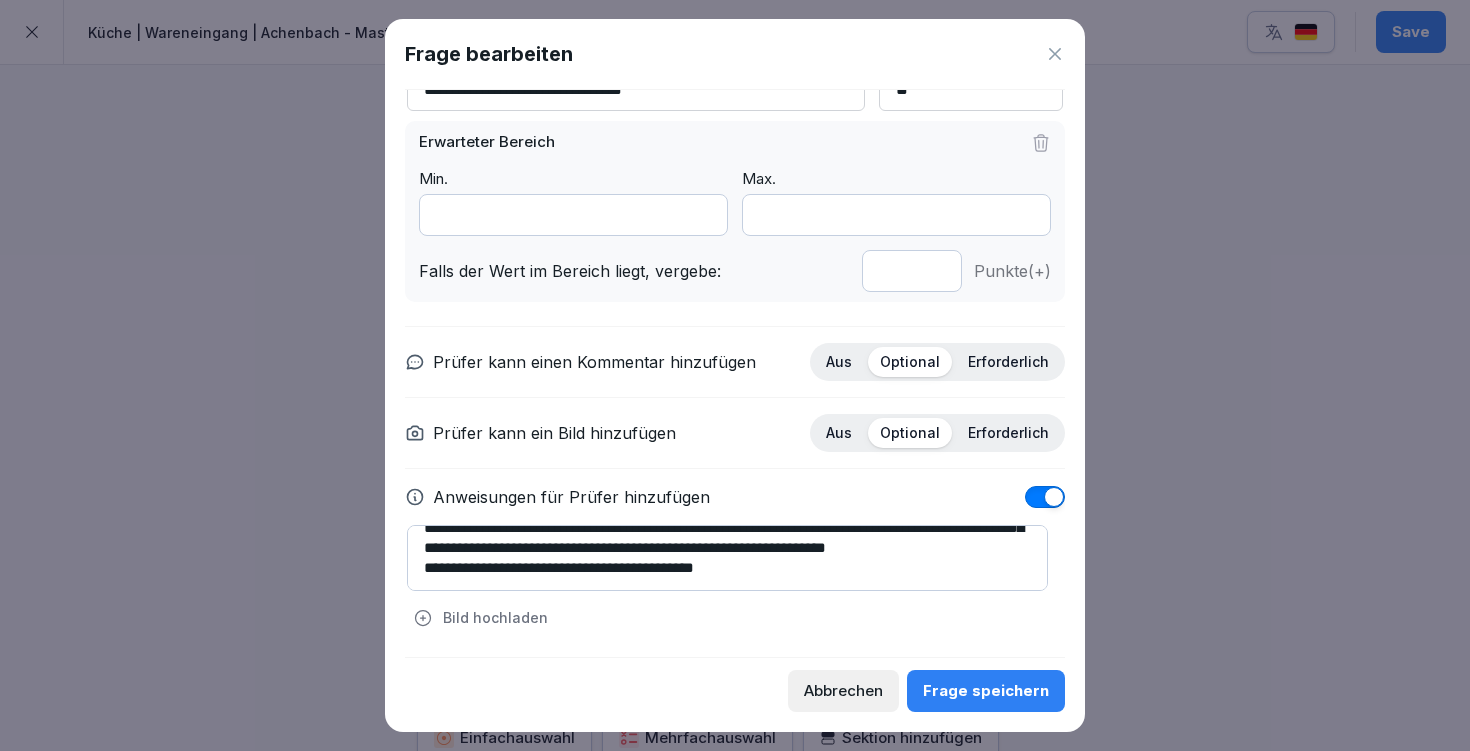 type on "**********" 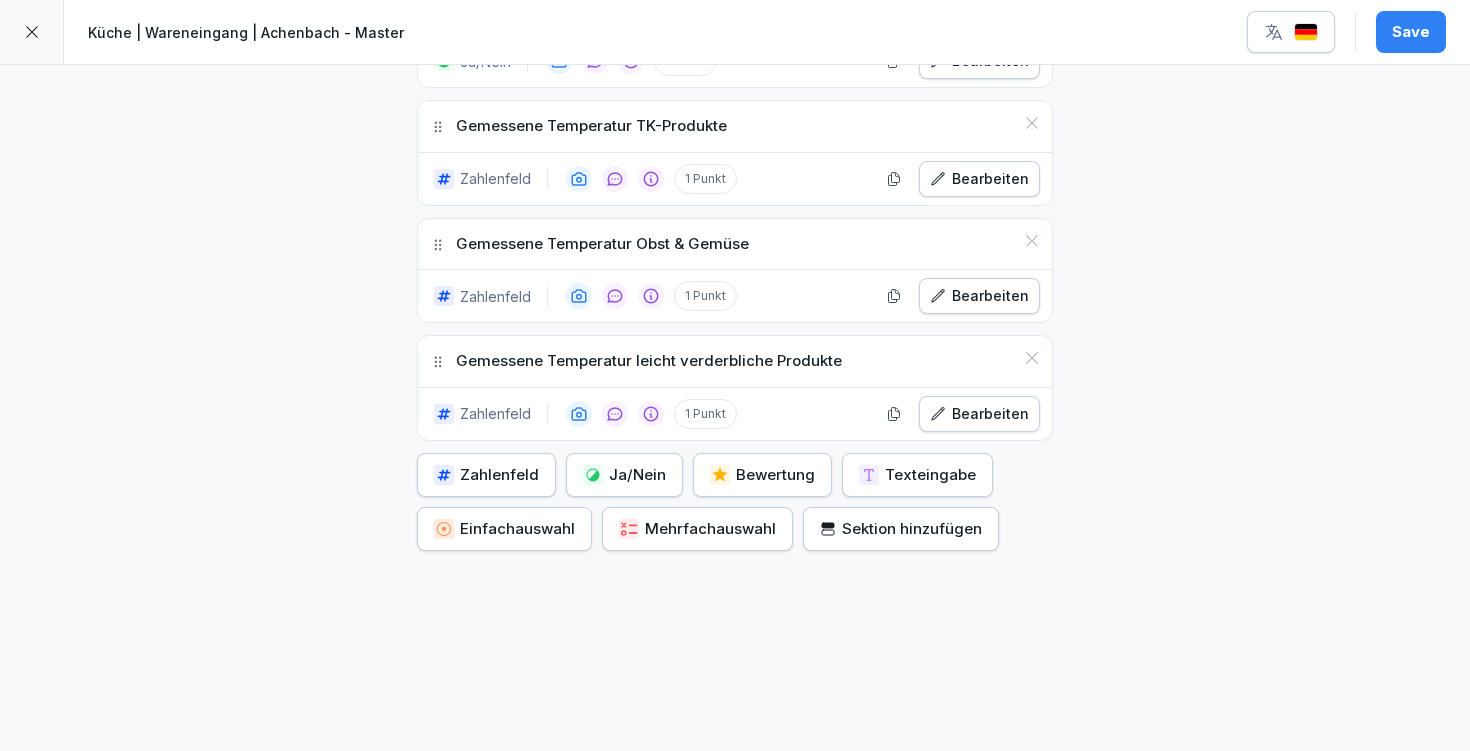 scroll, scrollTop: 777, scrollLeft: 0, axis: vertical 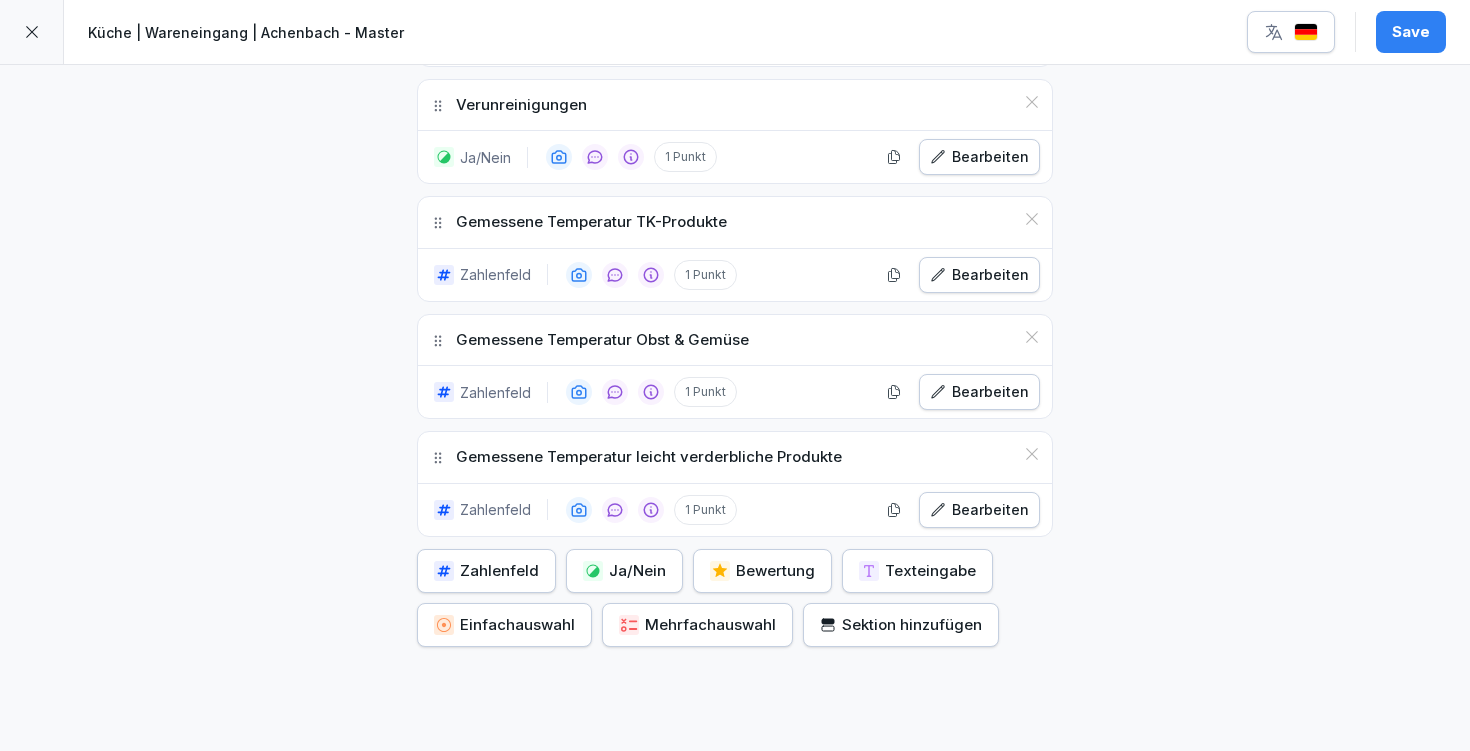 click on "Save" at bounding box center (1411, 32) 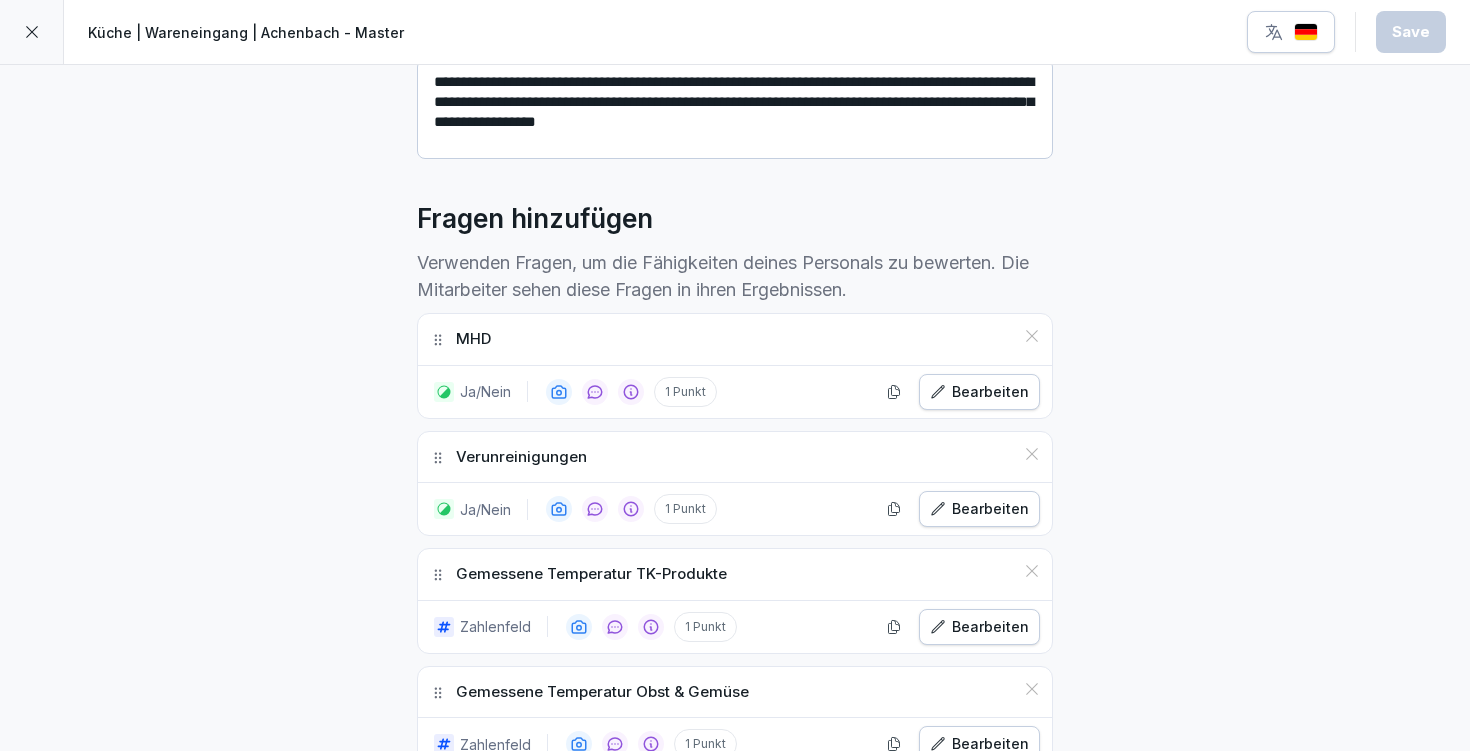 scroll, scrollTop: 0, scrollLeft: 0, axis: both 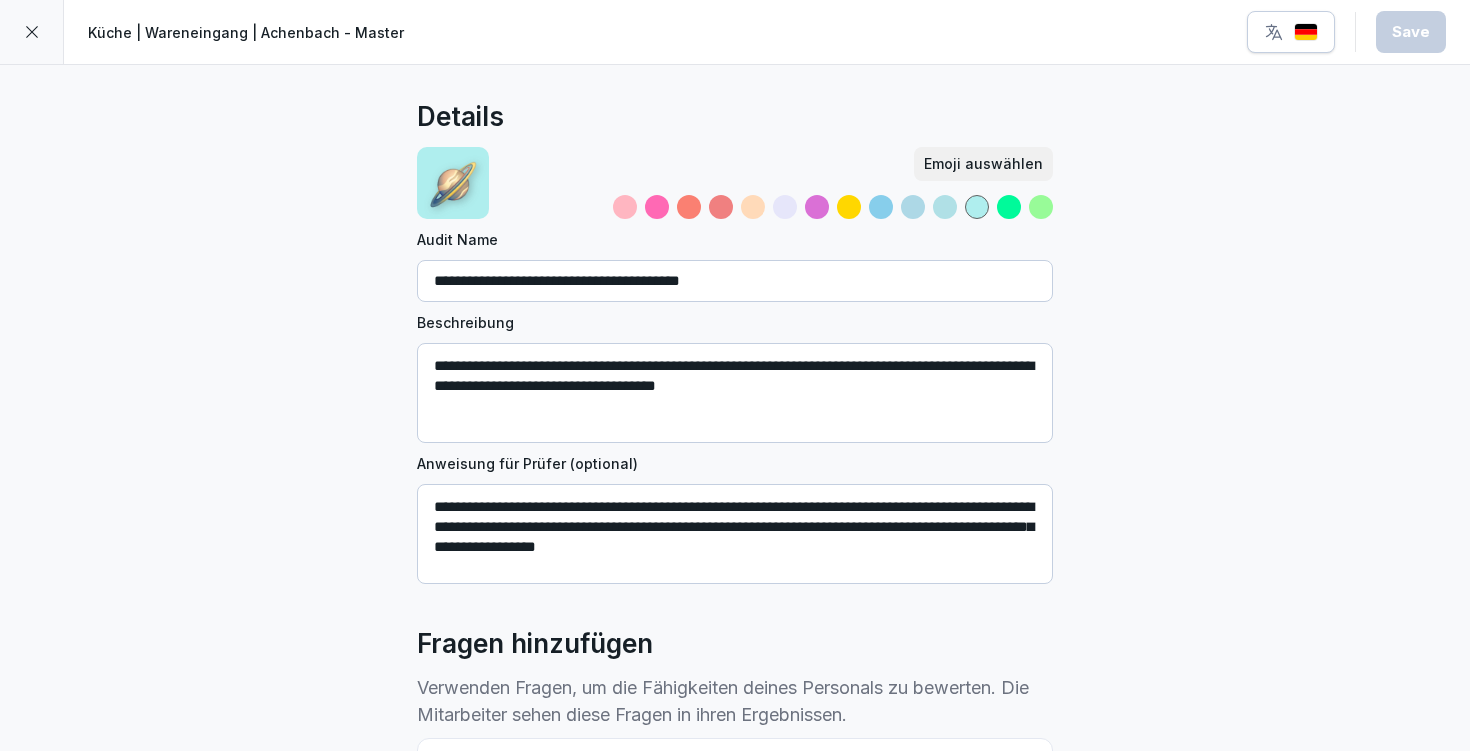 click at bounding box center (32, 32) 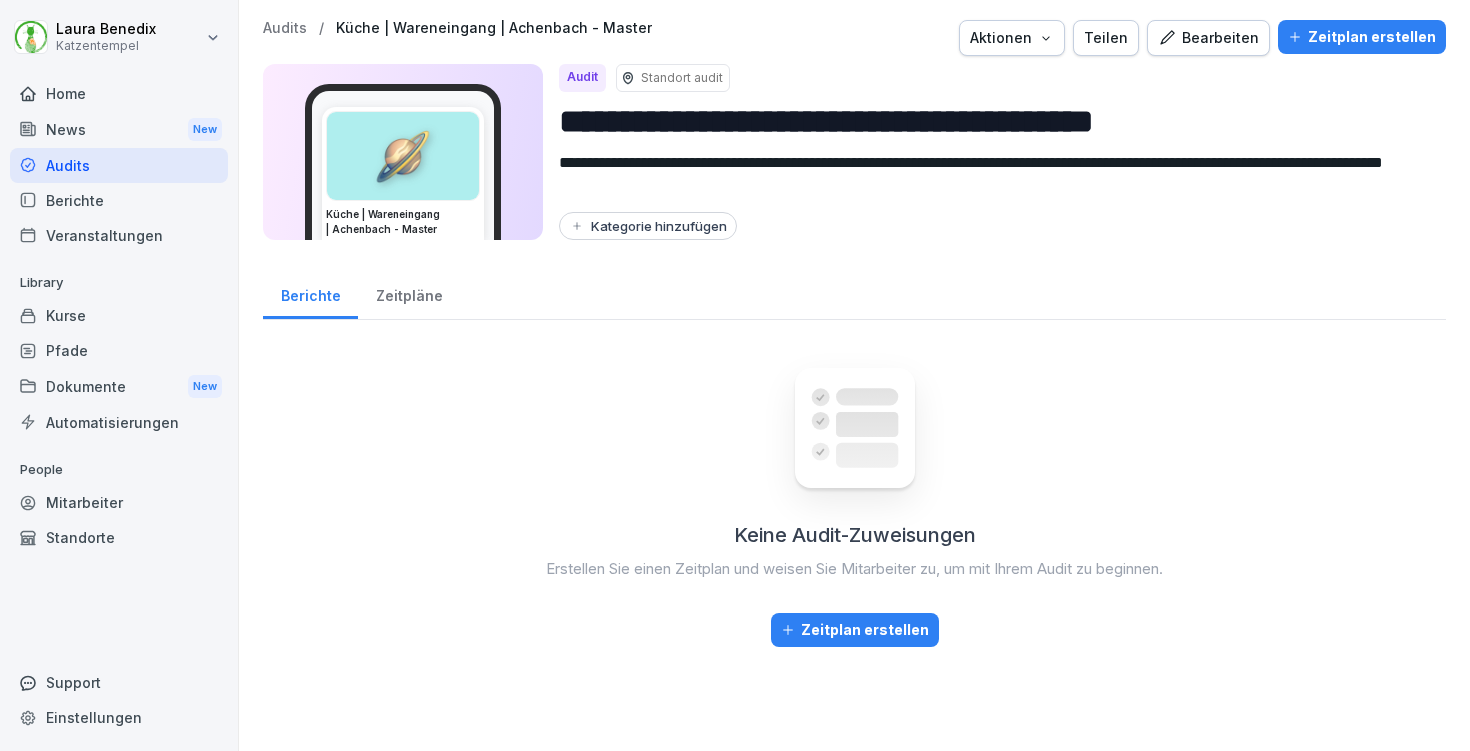 click on "Bearbeiten" at bounding box center (1208, 38) 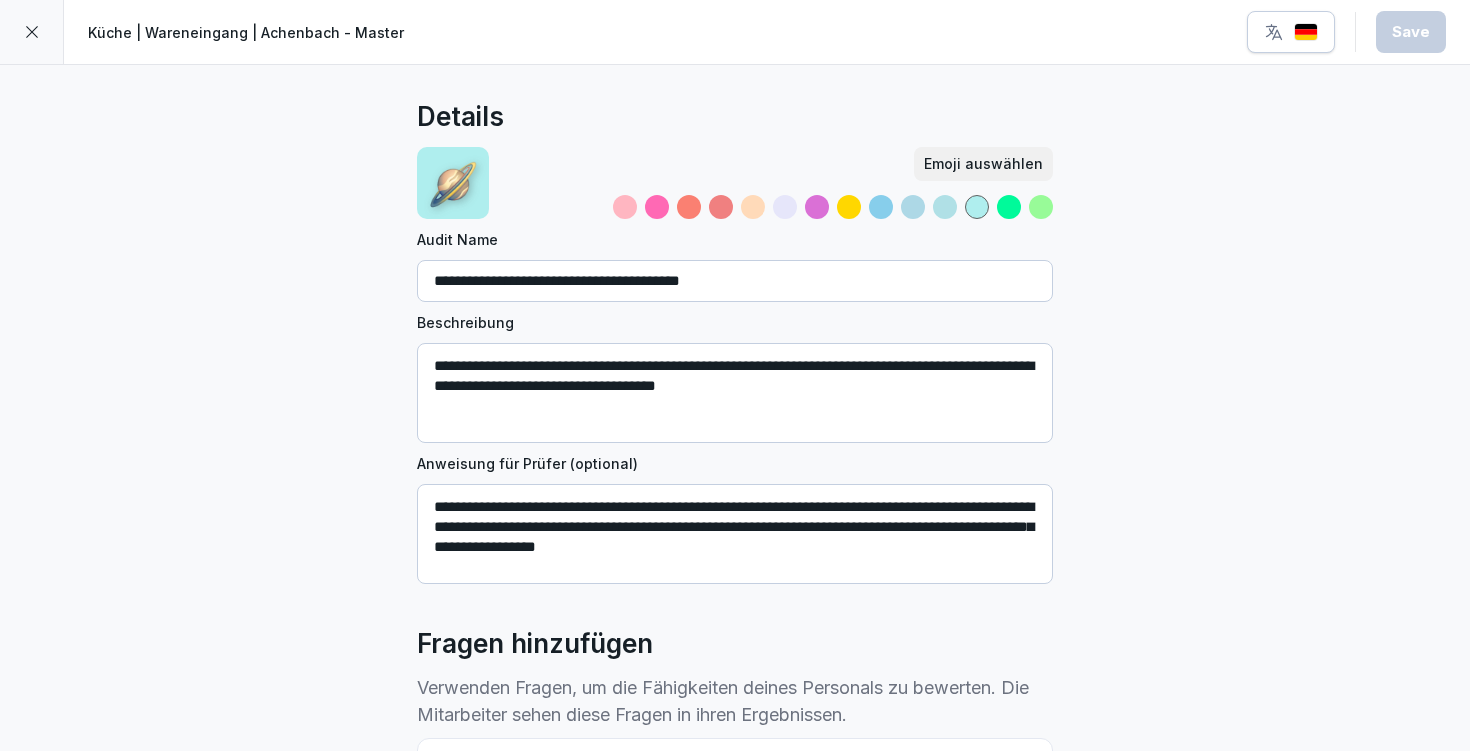 click at bounding box center [32, 32] 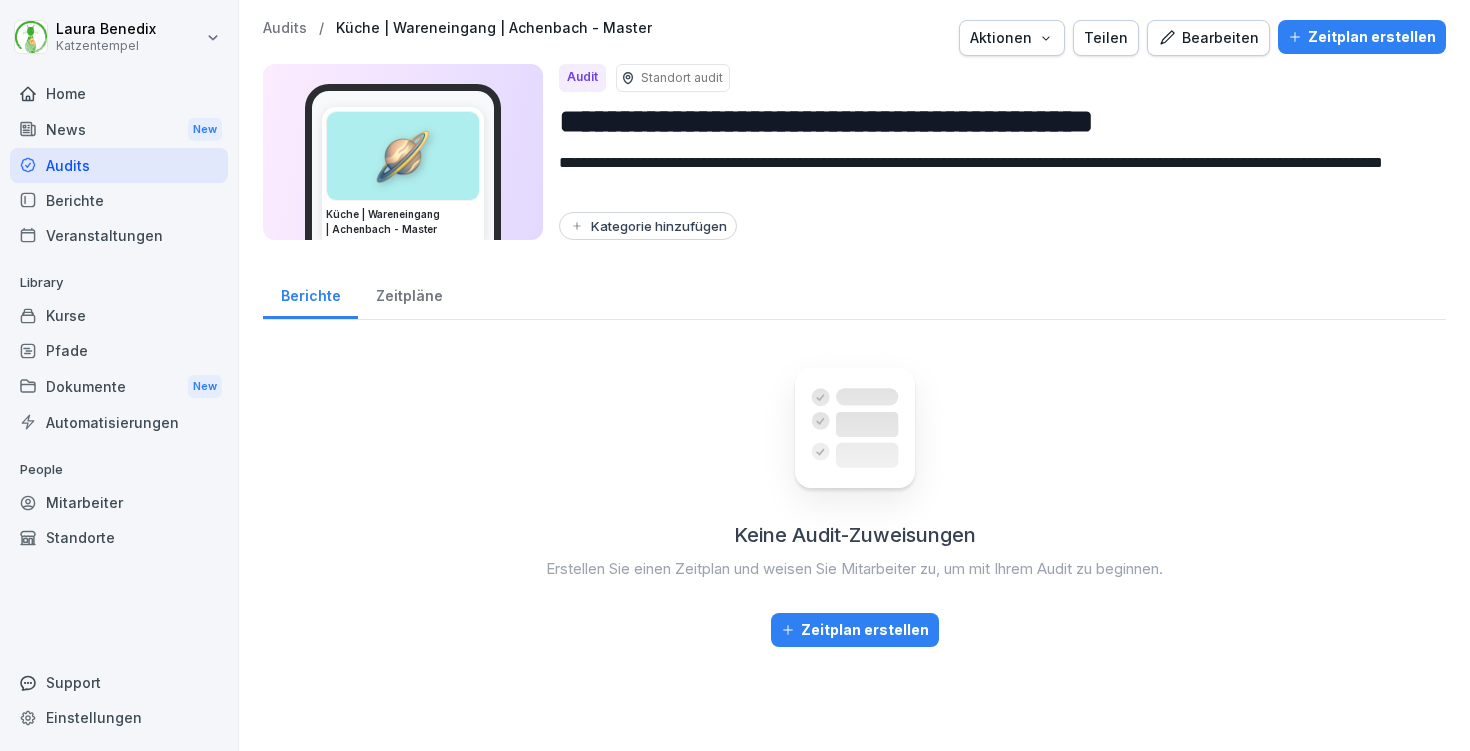 click on "Aktionen" at bounding box center (1012, 38) 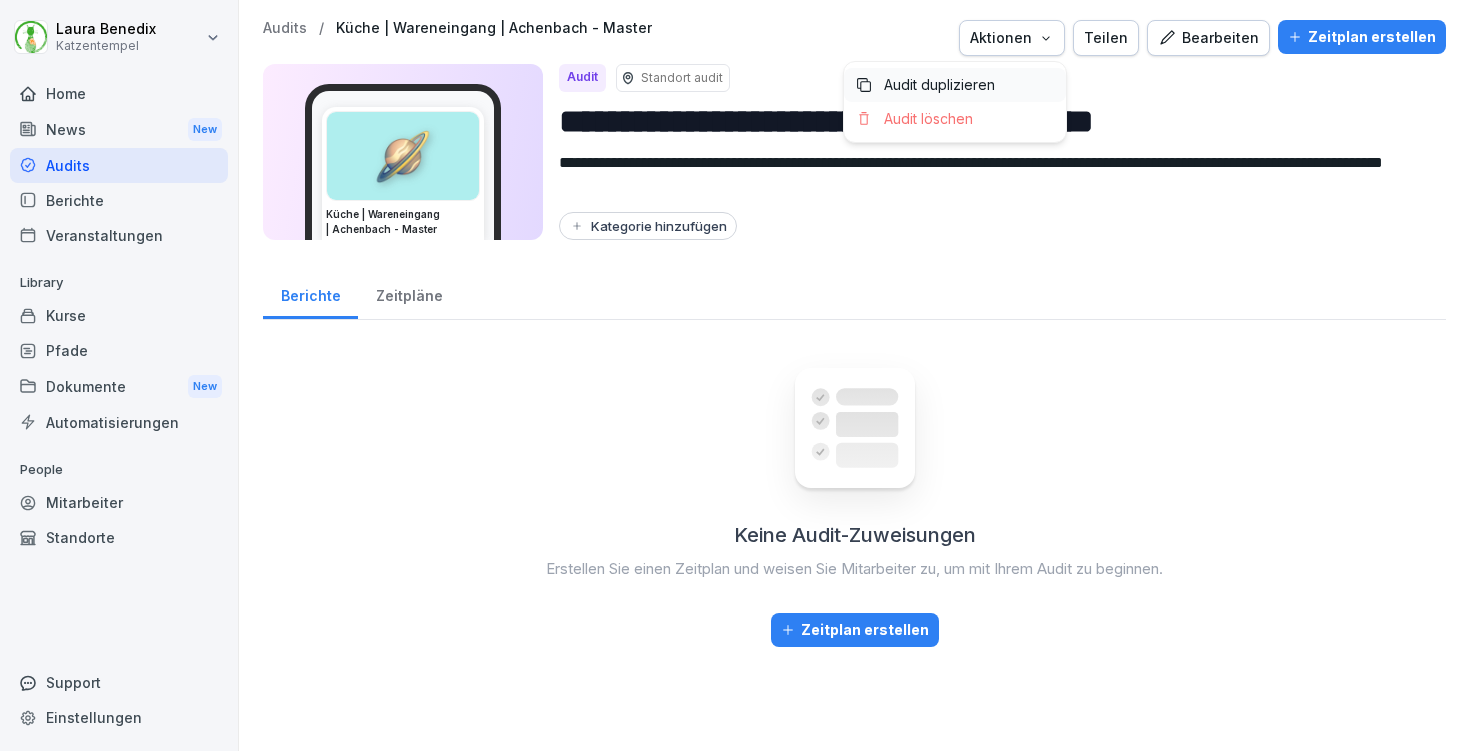 click on "Audit duplizieren" at bounding box center [955, 85] 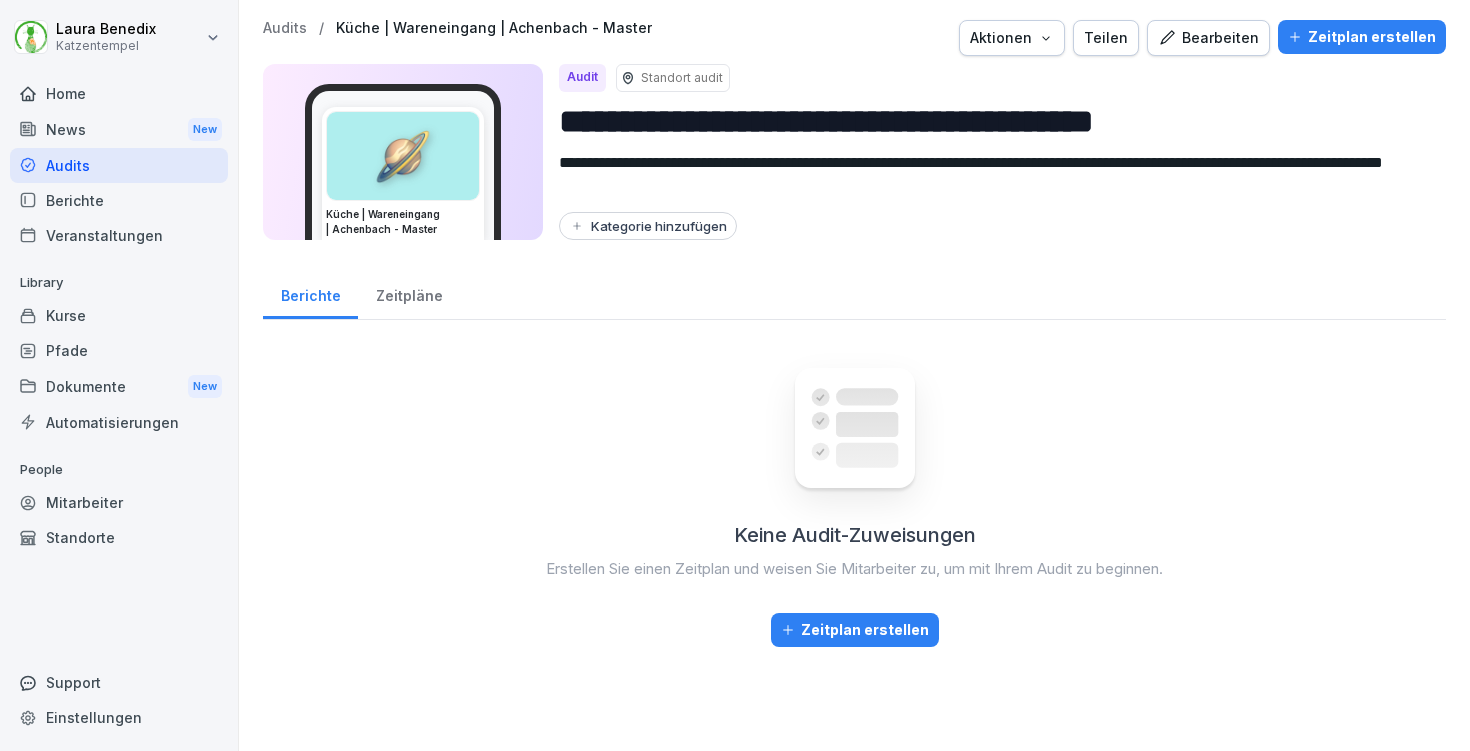 click on "**********" at bounding box center [994, 121] 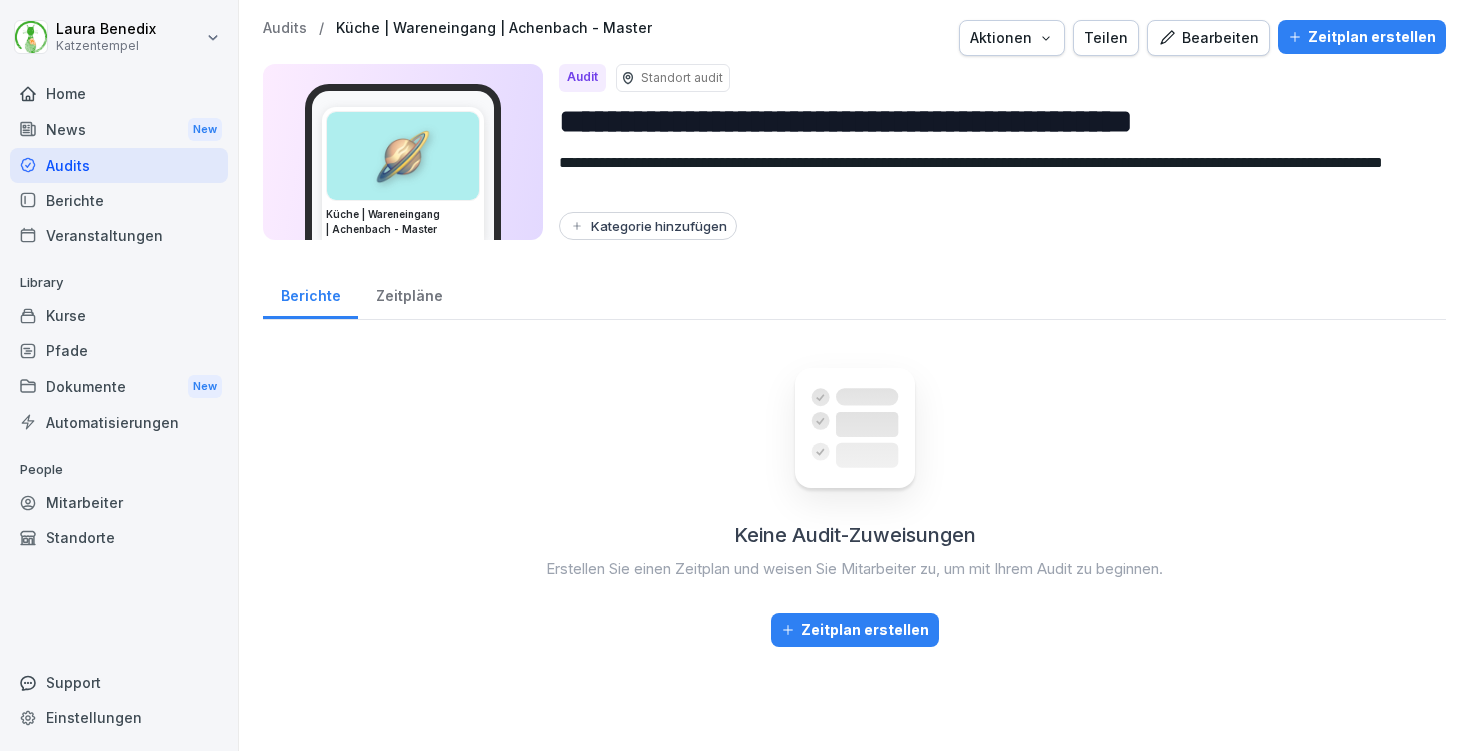 type on "**********" 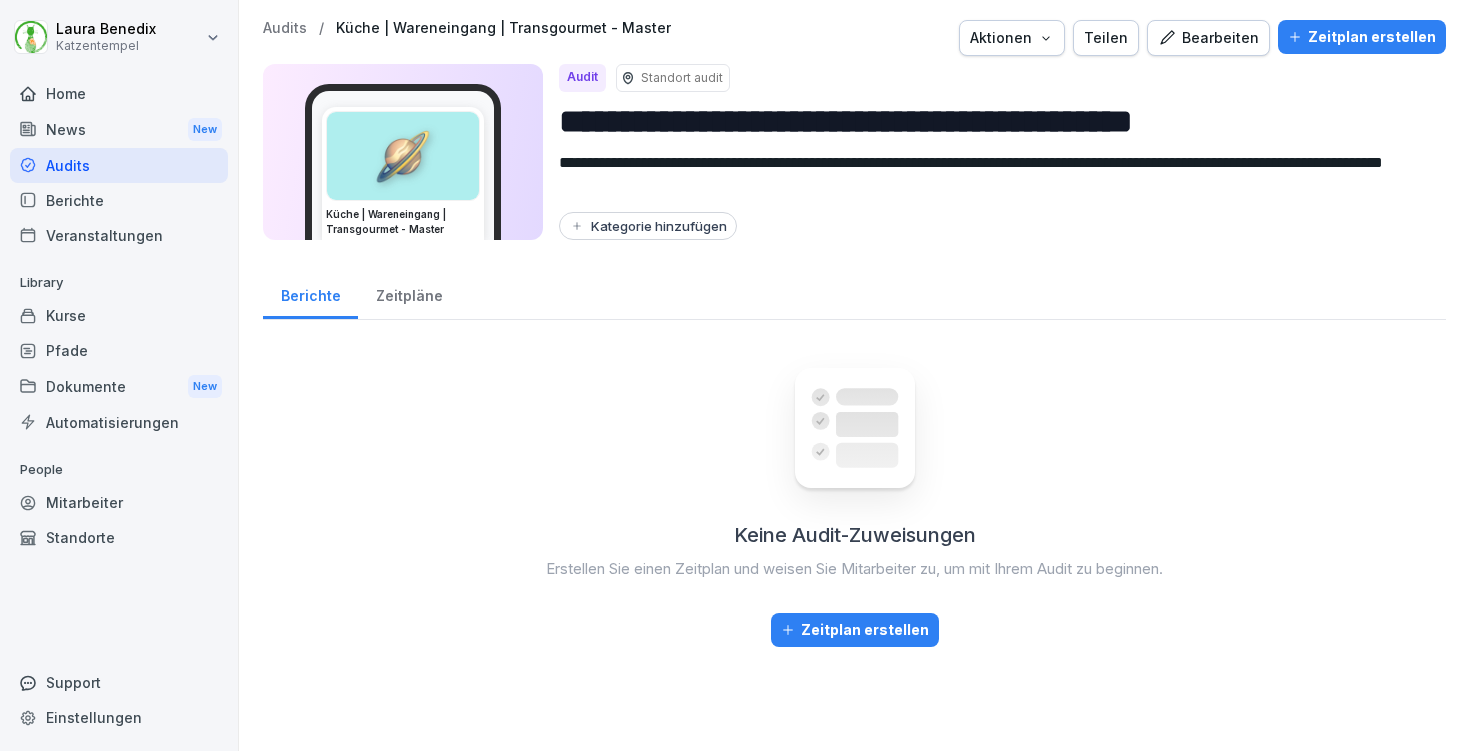 click on "Audits" at bounding box center (285, 28) 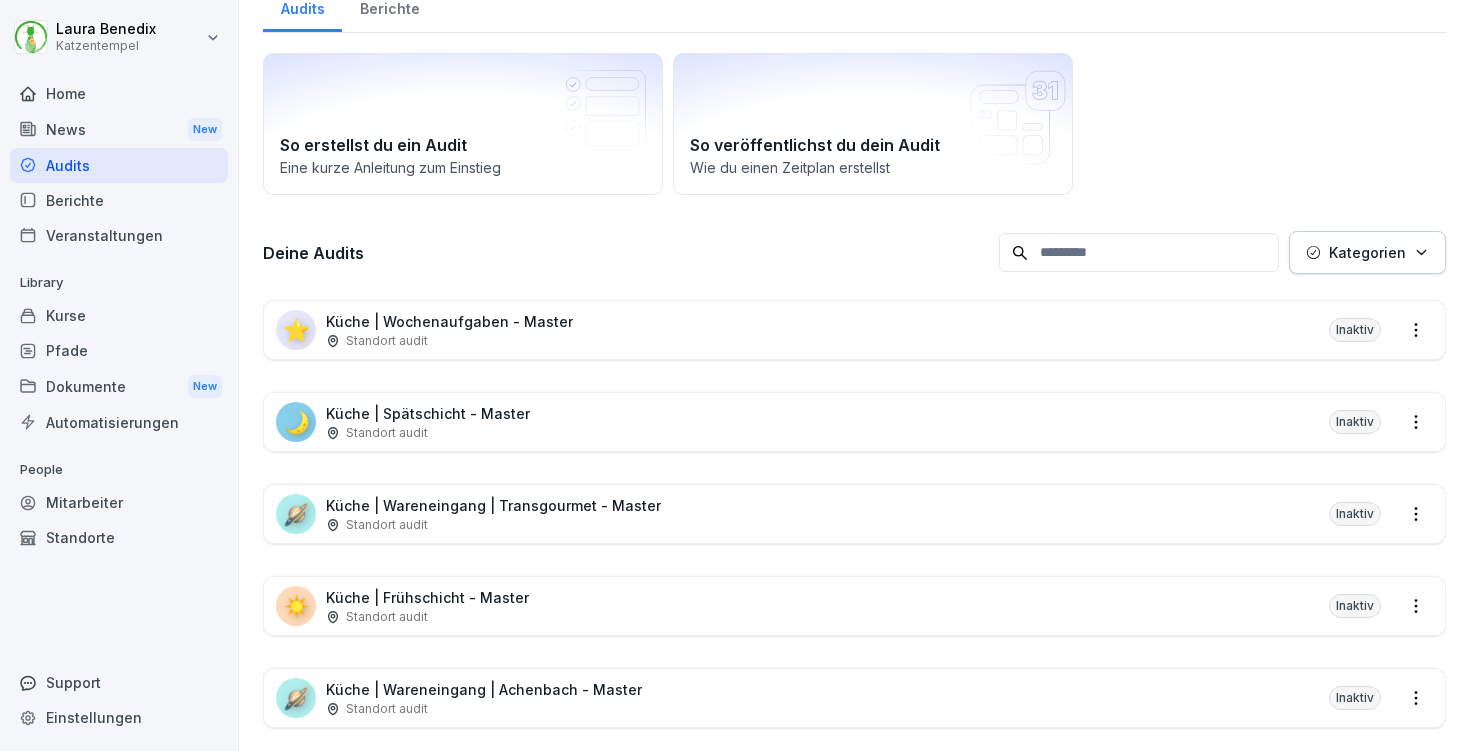 scroll, scrollTop: 130, scrollLeft: 0, axis: vertical 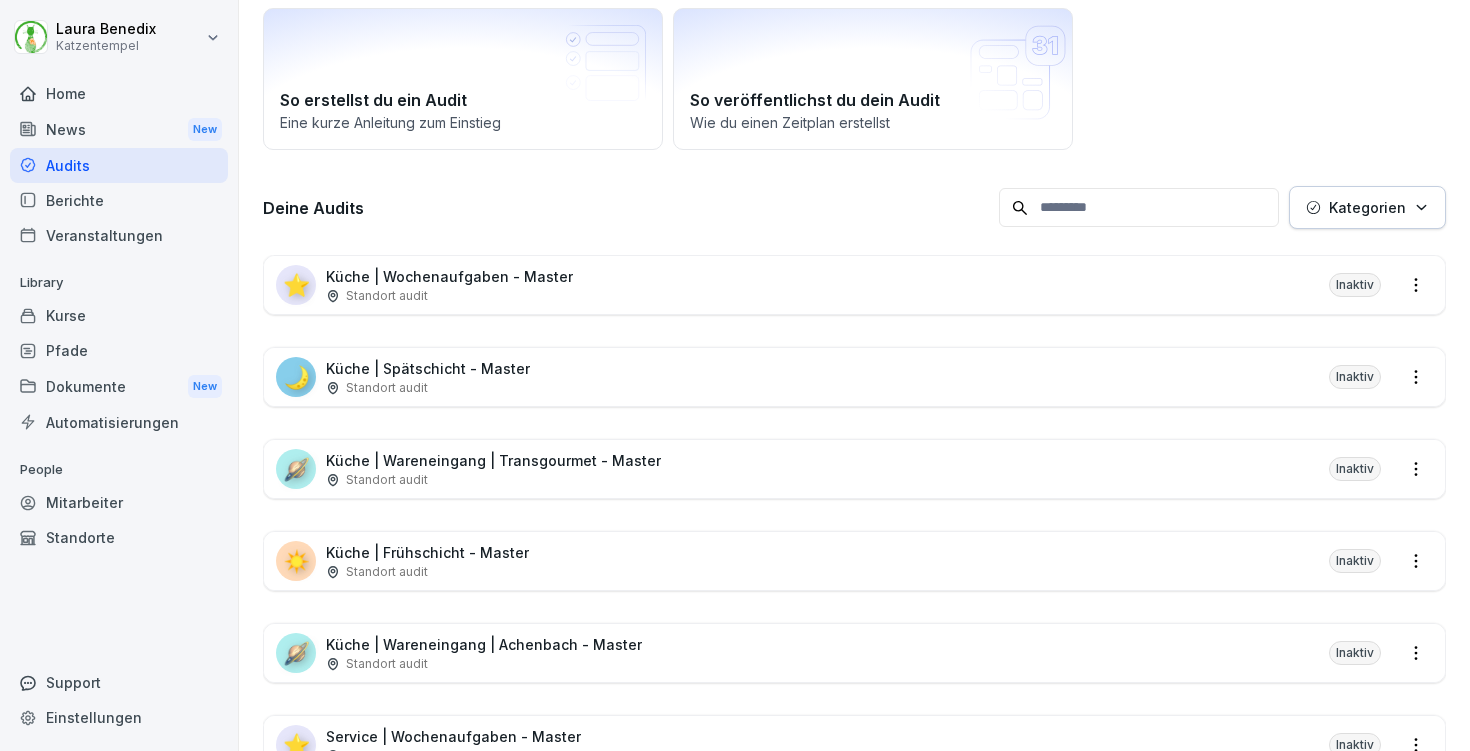click on "Standort audit" at bounding box center [484, 664] 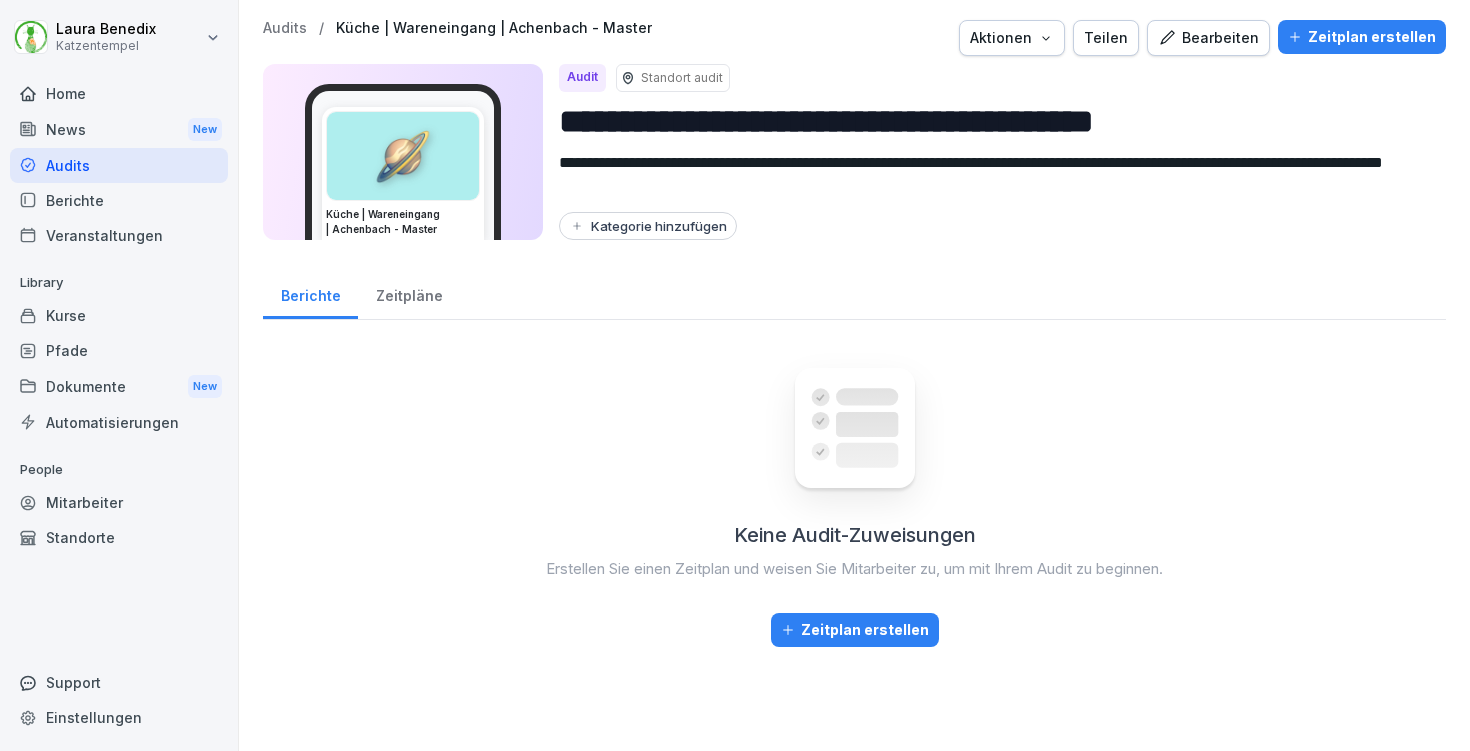 scroll, scrollTop: 0, scrollLeft: 0, axis: both 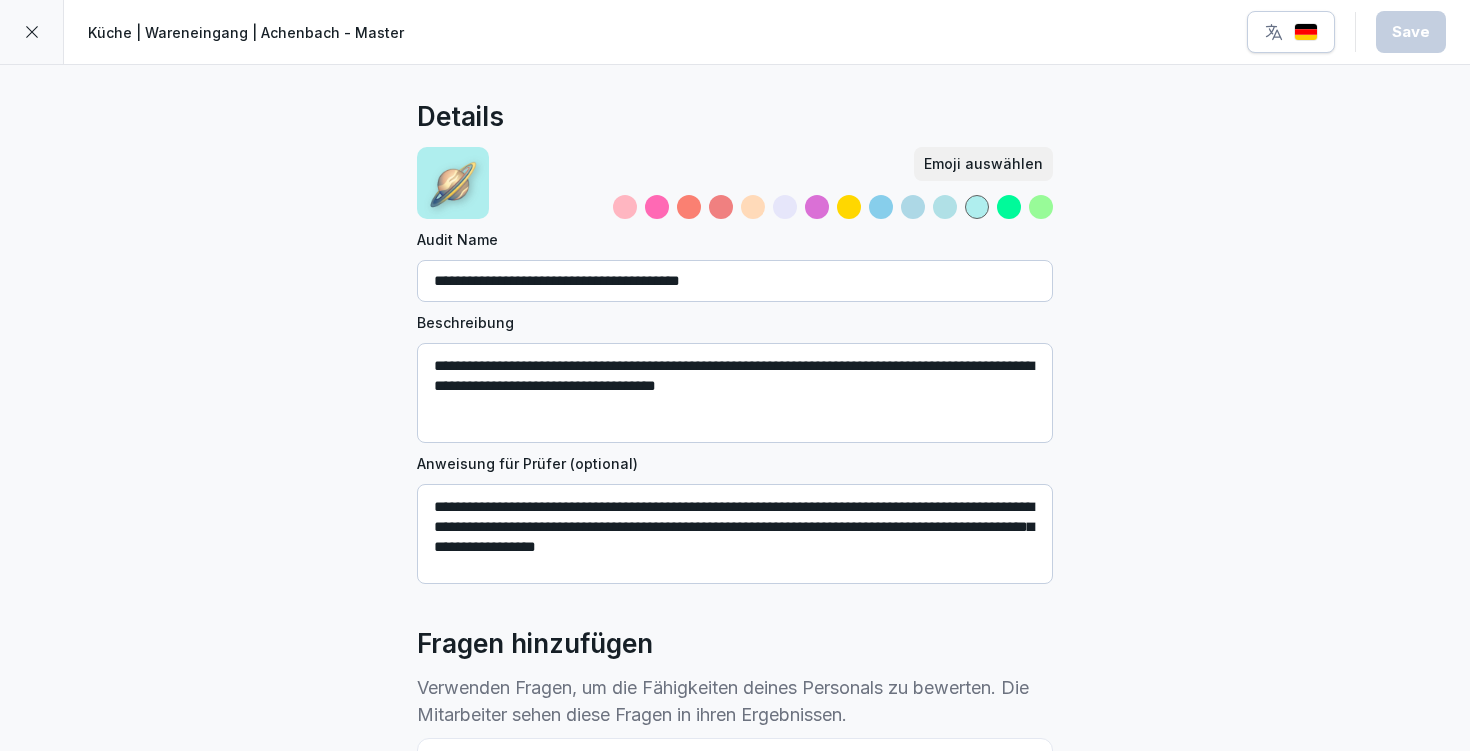 click on "🪐" at bounding box center [453, 183] 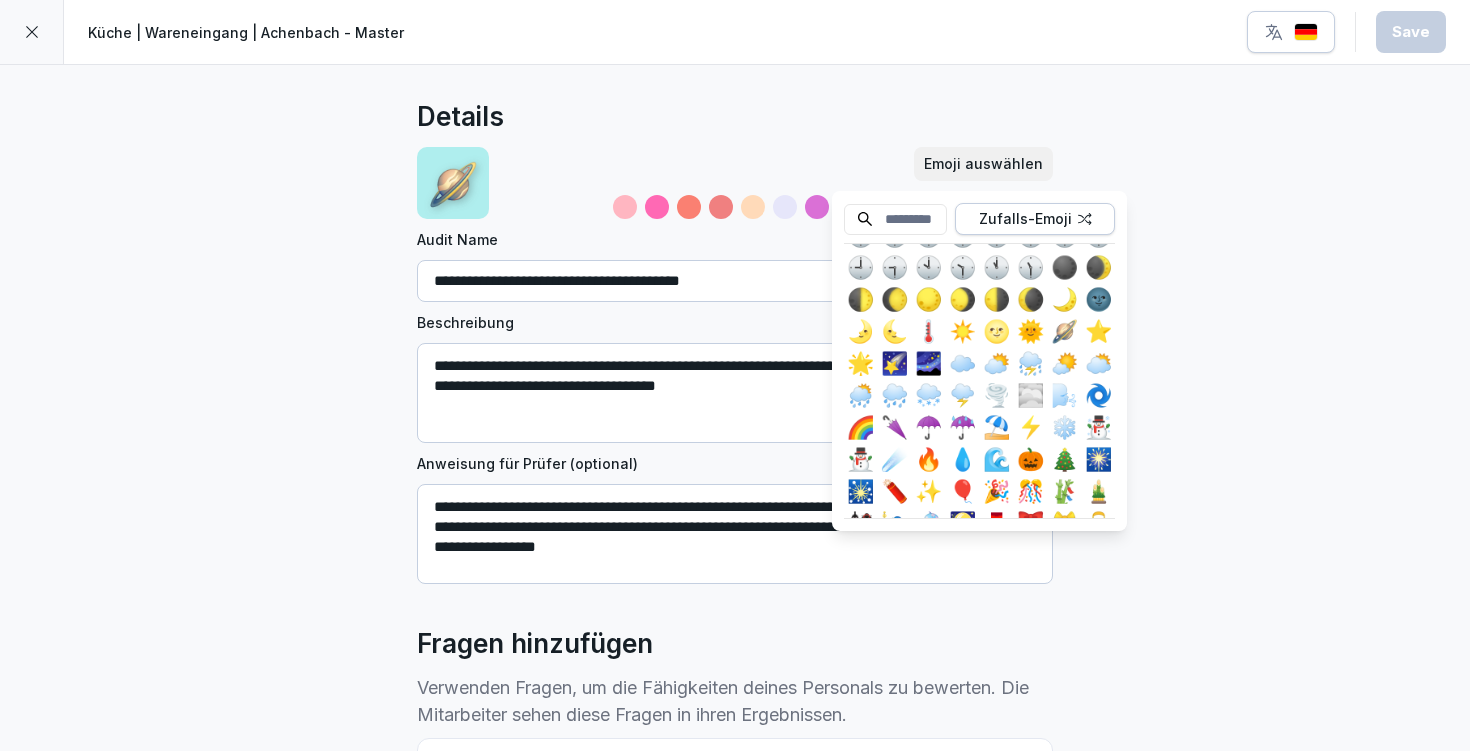 scroll, scrollTop: 3553, scrollLeft: 14, axis: both 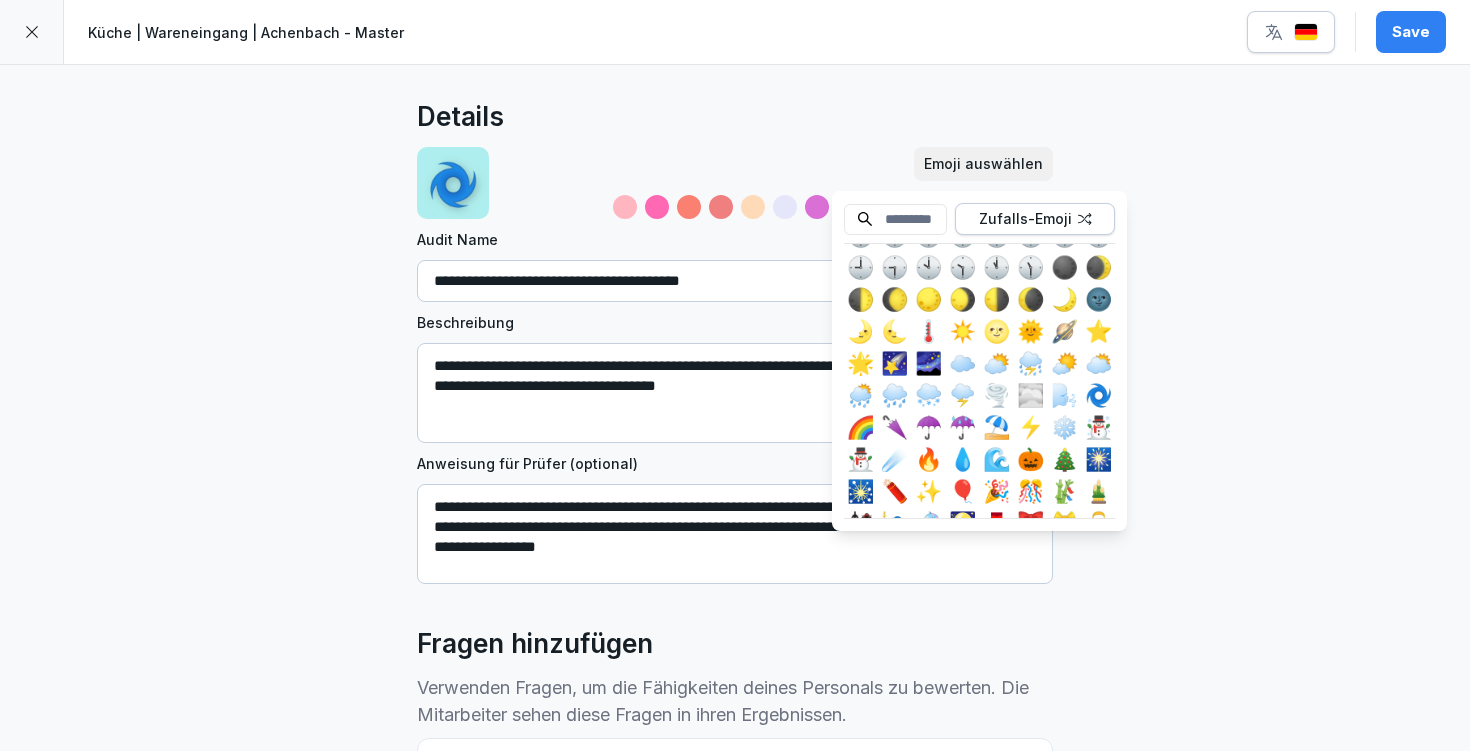 click on "Save" at bounding box center [1411, 32] 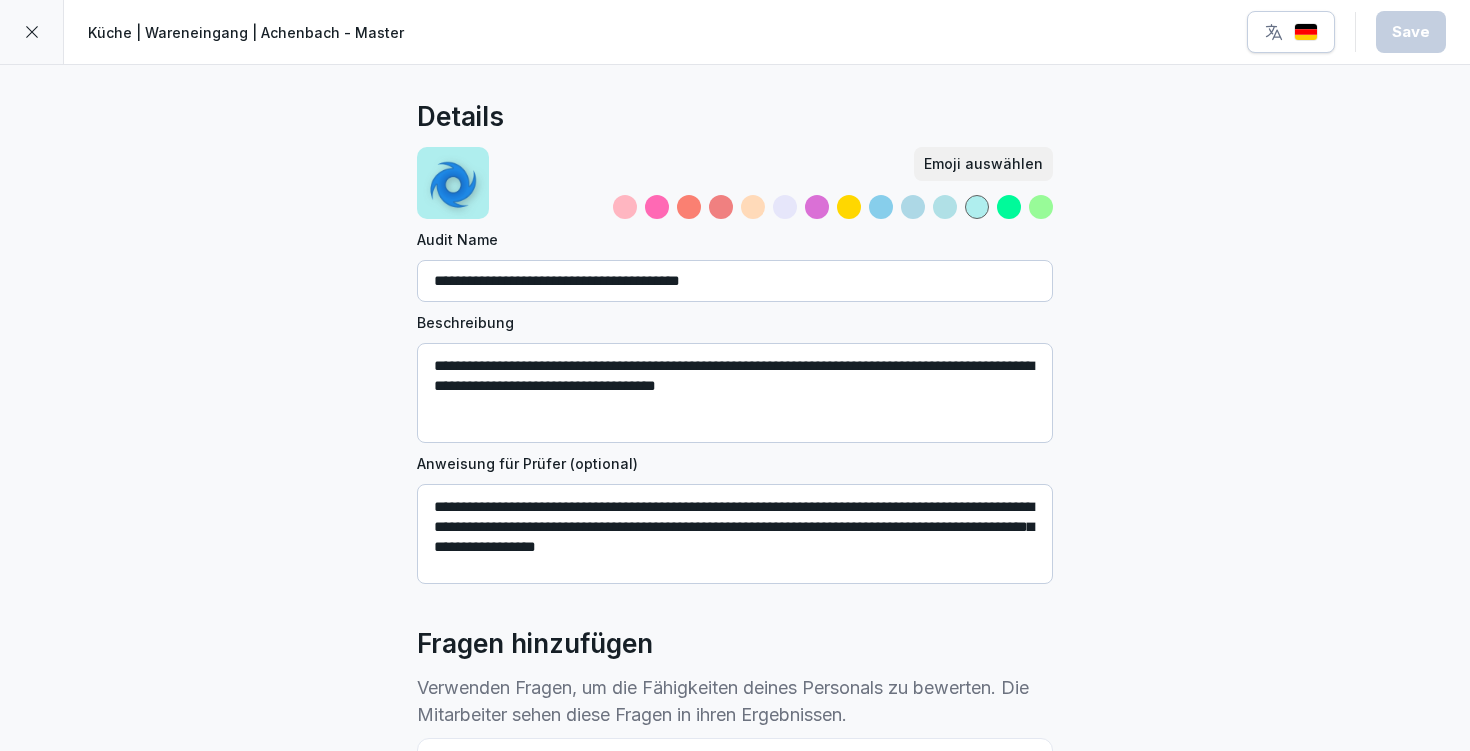 click at bounding box center [32, 32] 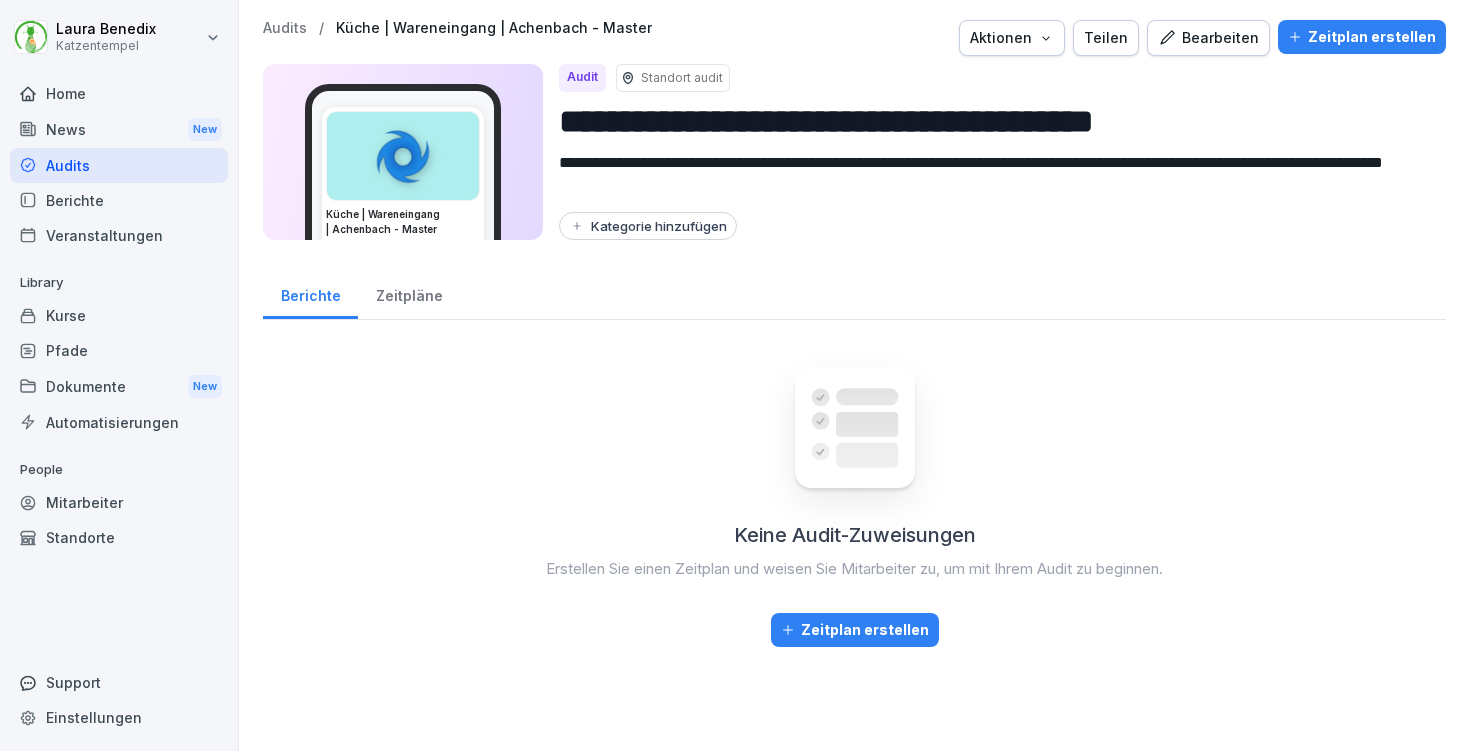 click on "Audits" at bounding box center (285, 28) 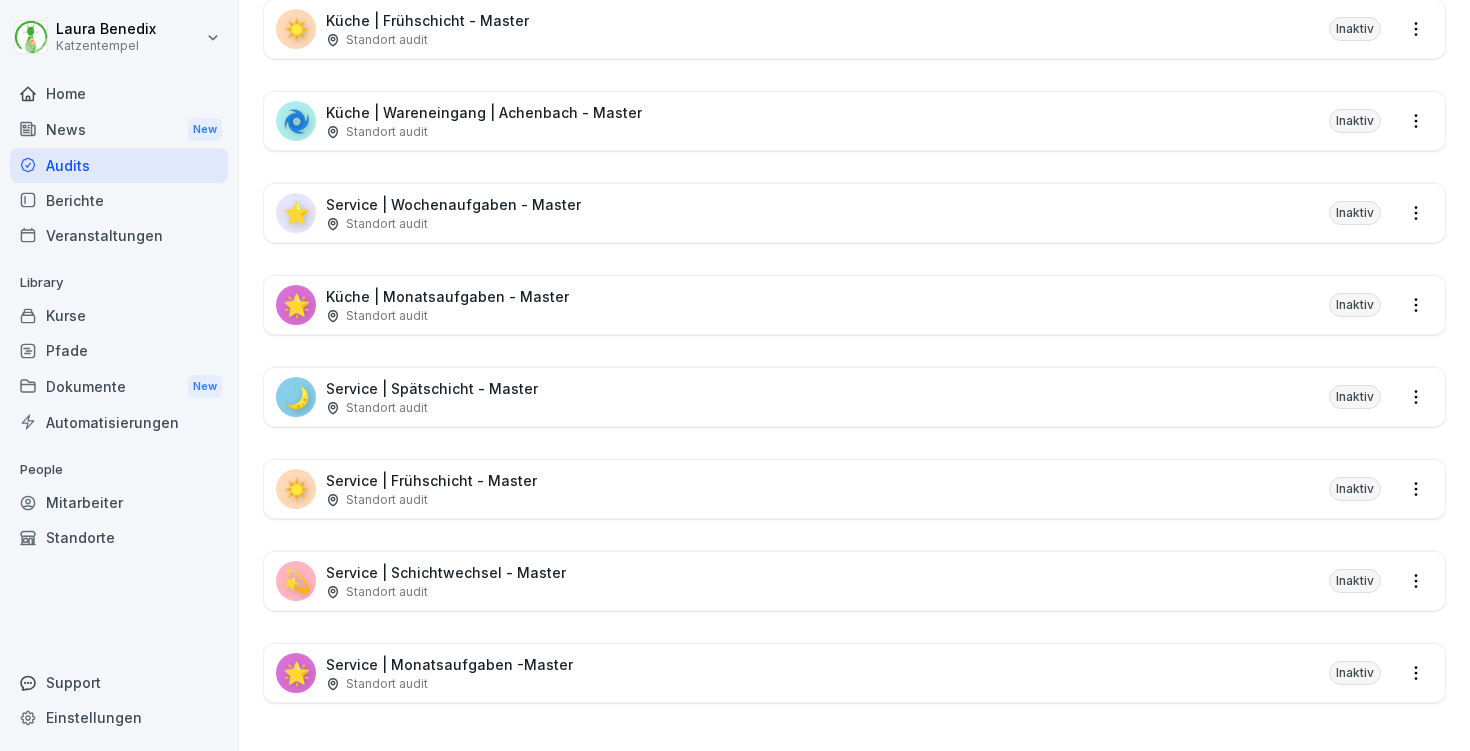 scroll, scrollTop: 0, scrollLeft: 0, axis: both 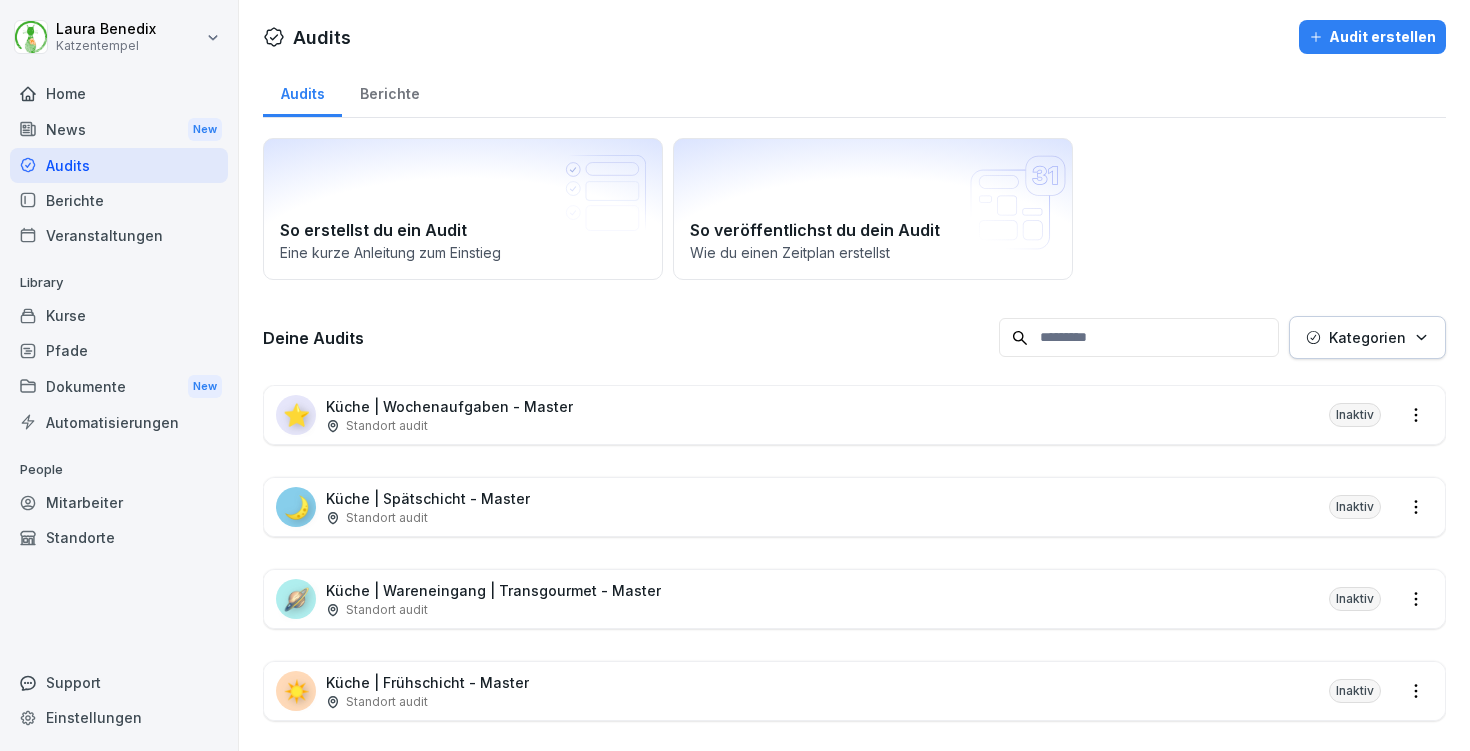 click on "Home" at bounding box center [119, 93] 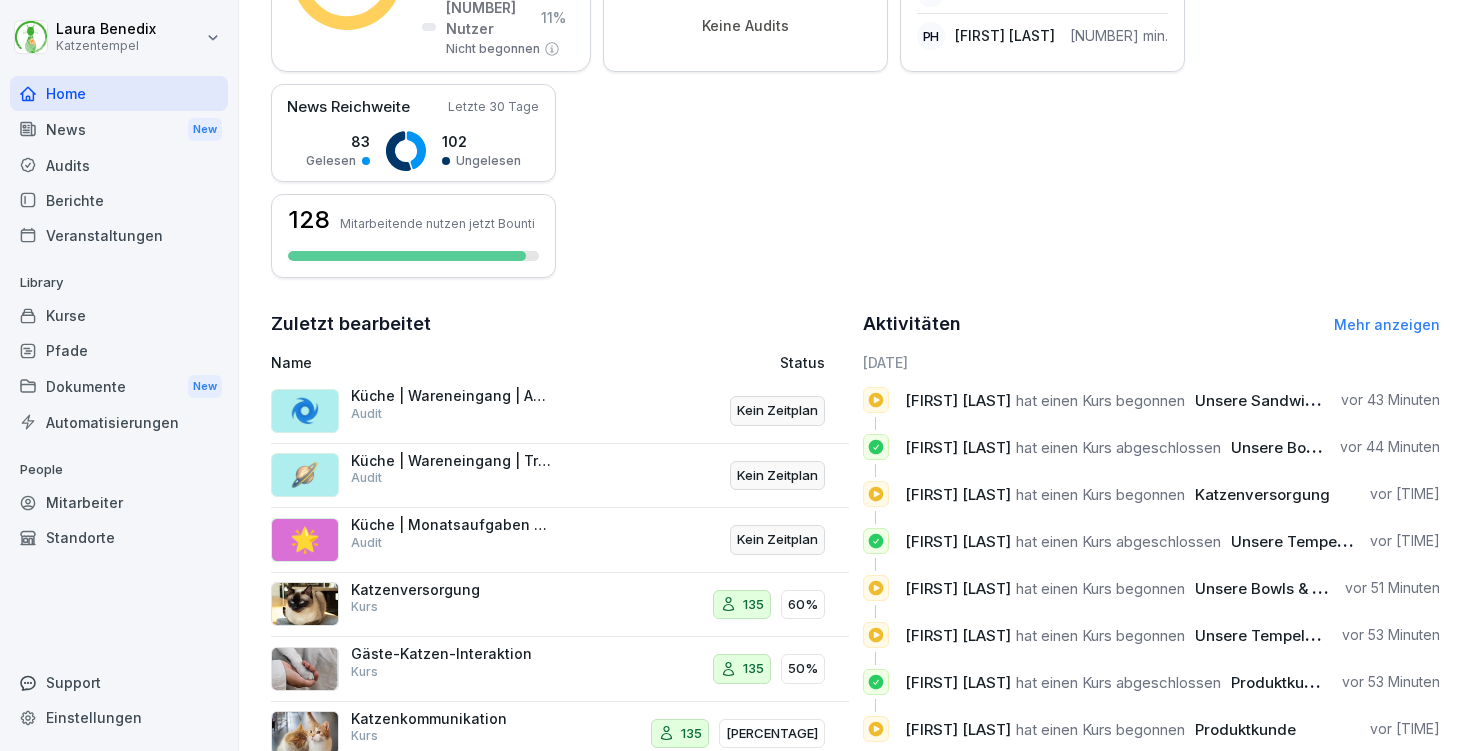 scroll, scrollTop: 482, scrollLeft: 0, axis: vertical 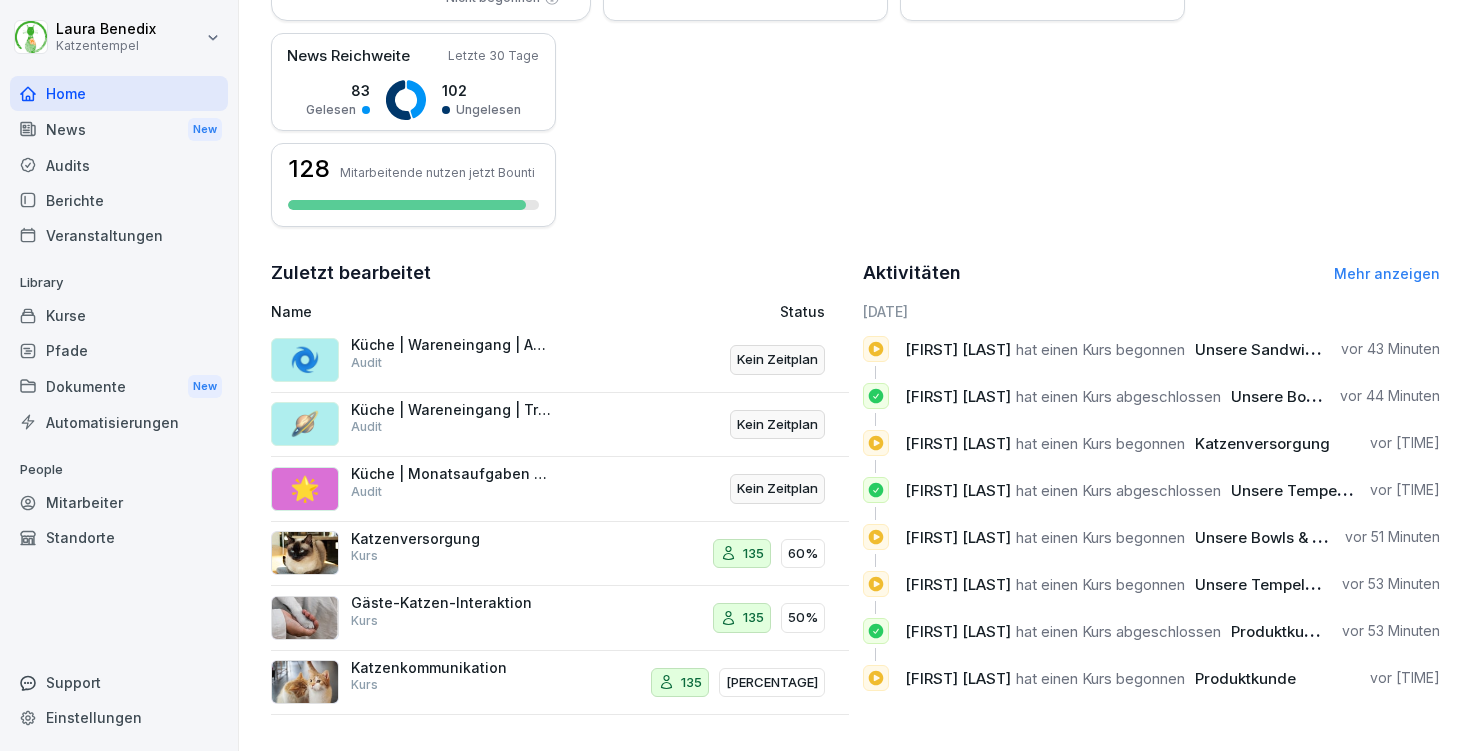 click on "Mehr anzeigen" at bounding box center (1387, 273) 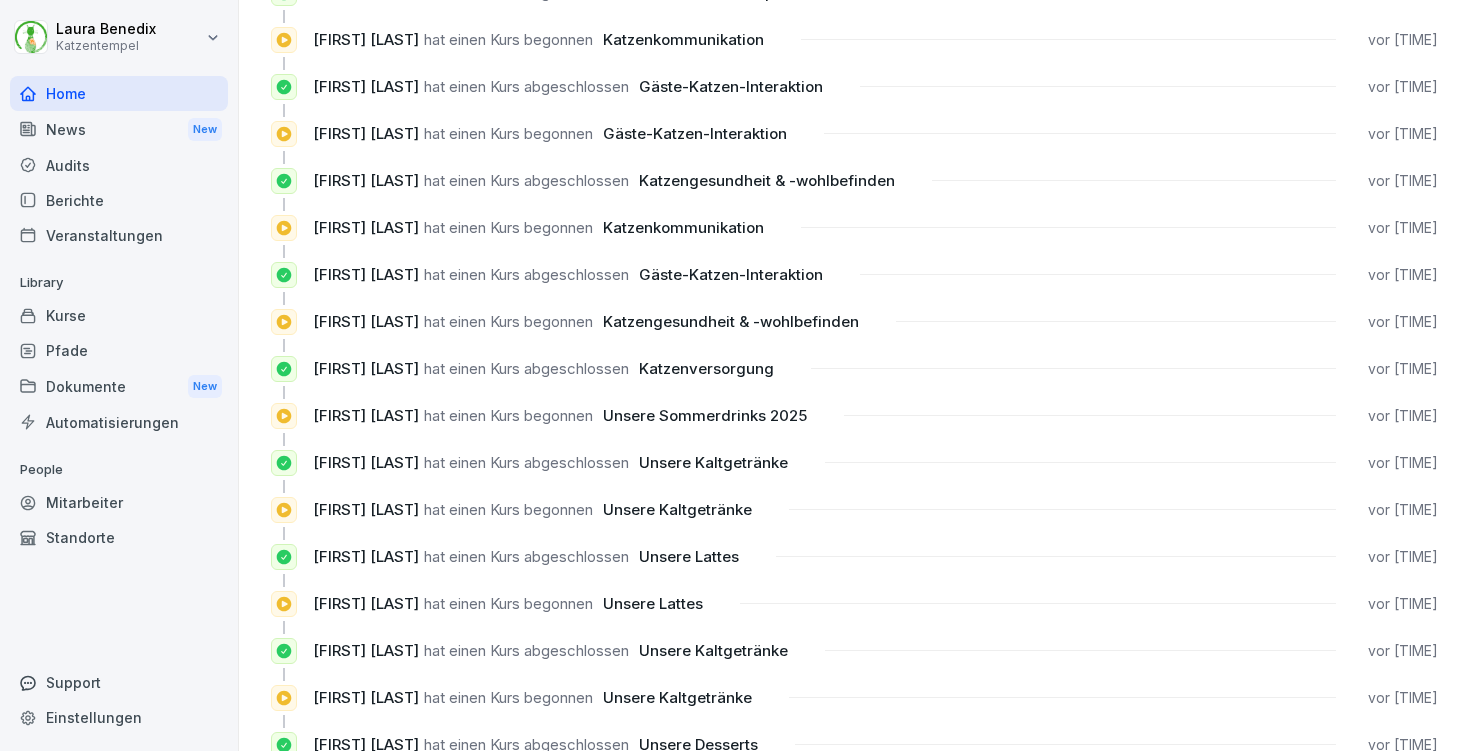 scroll, scrollTop: 0, scrollLeft: 0, axis: both 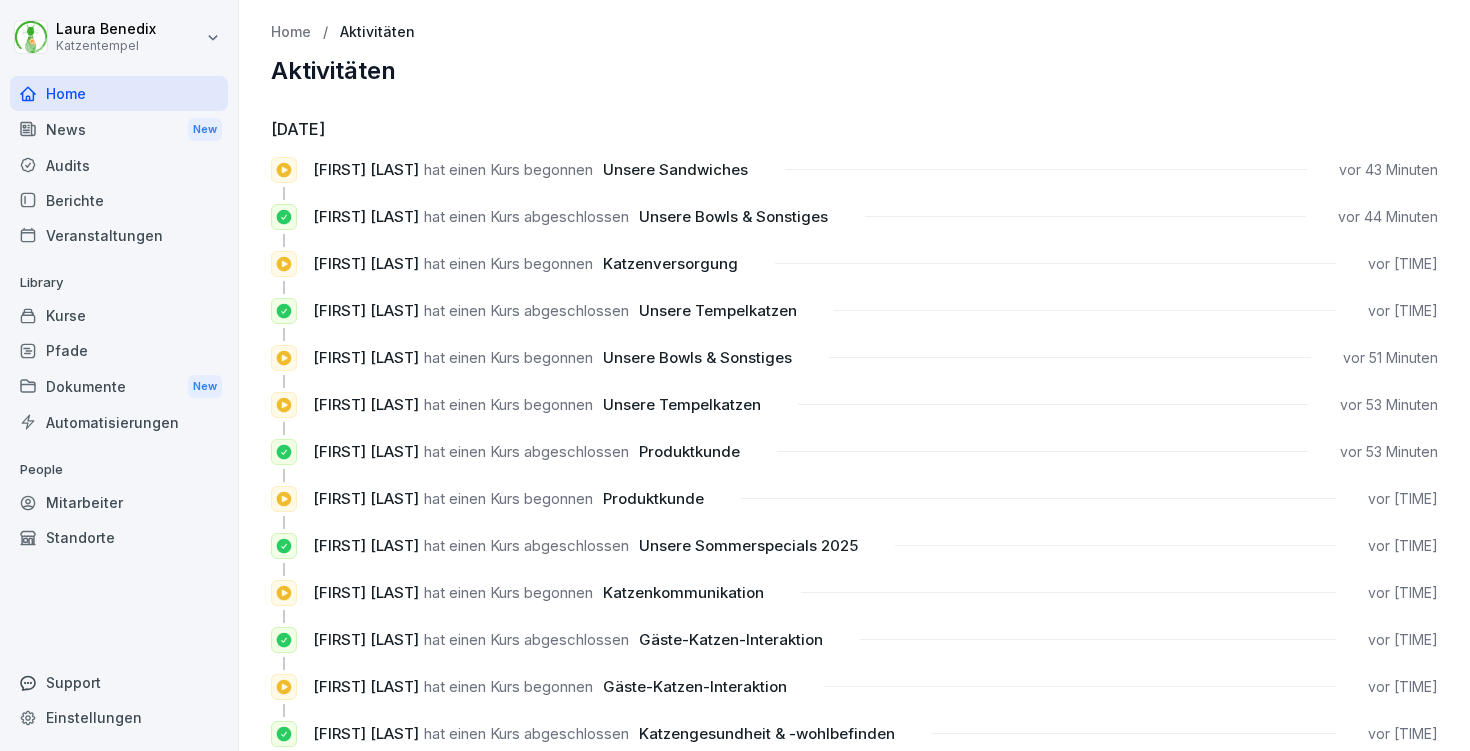 click on "Kurse" at bounding box center [119, 315] 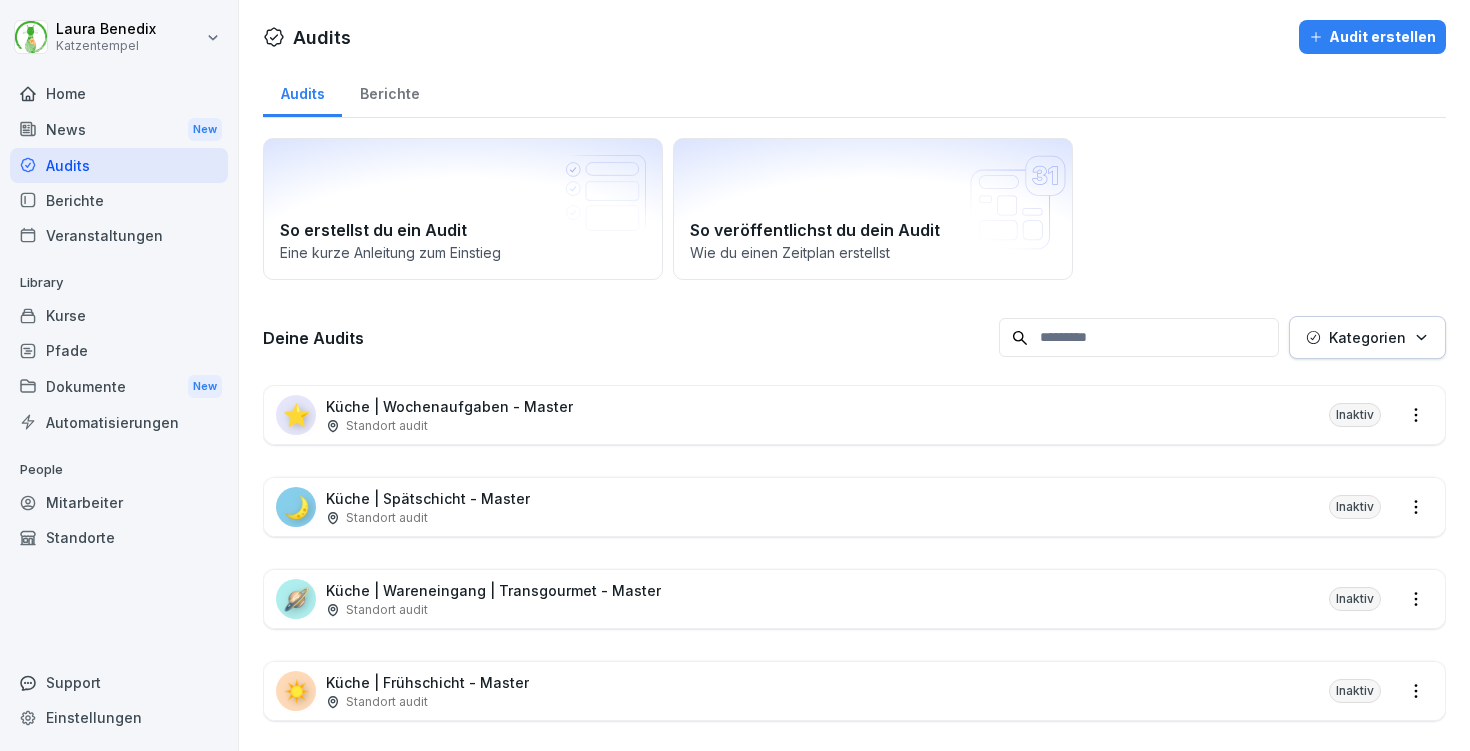 scroll, scrollTop: 0, scrollLeft: 0, axis: both 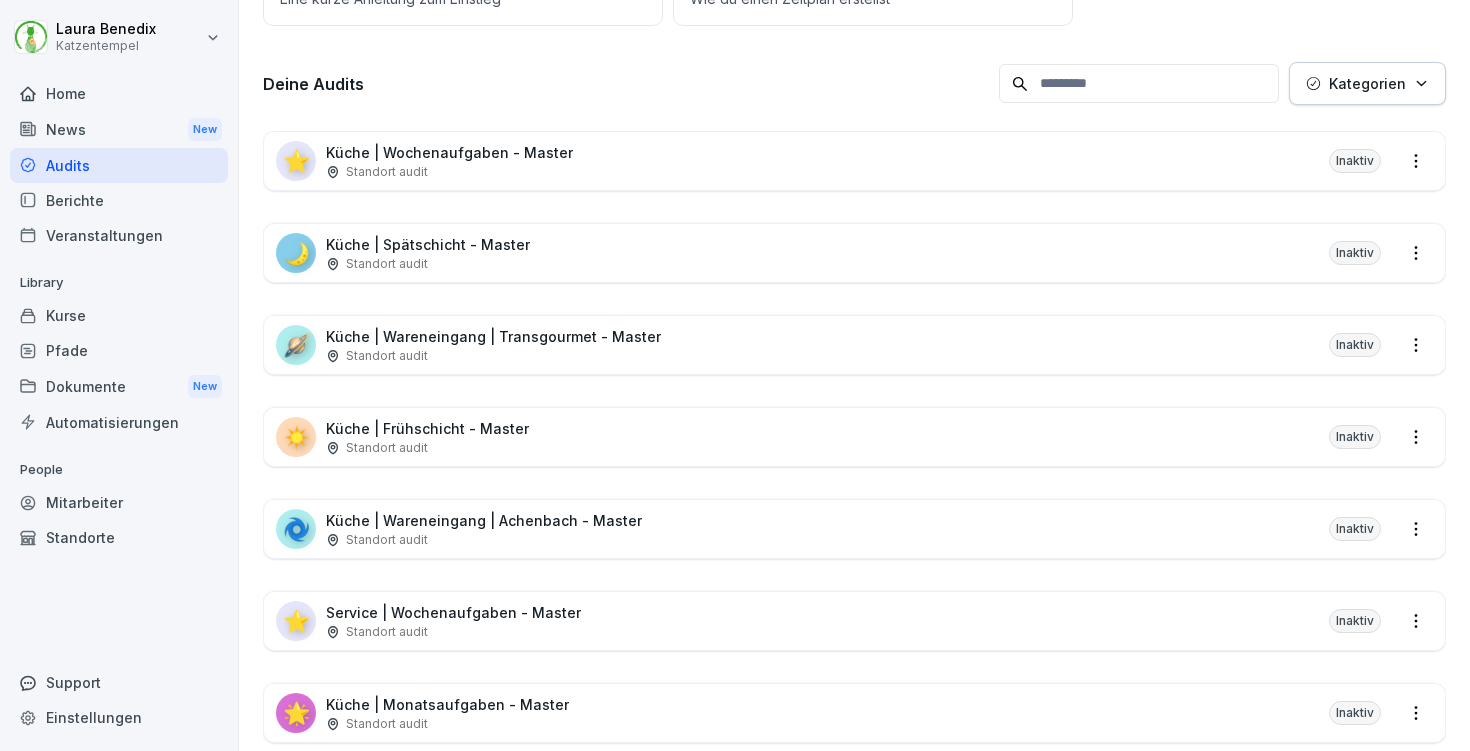 click on "Standort audit" at bounding box center [493, 356] 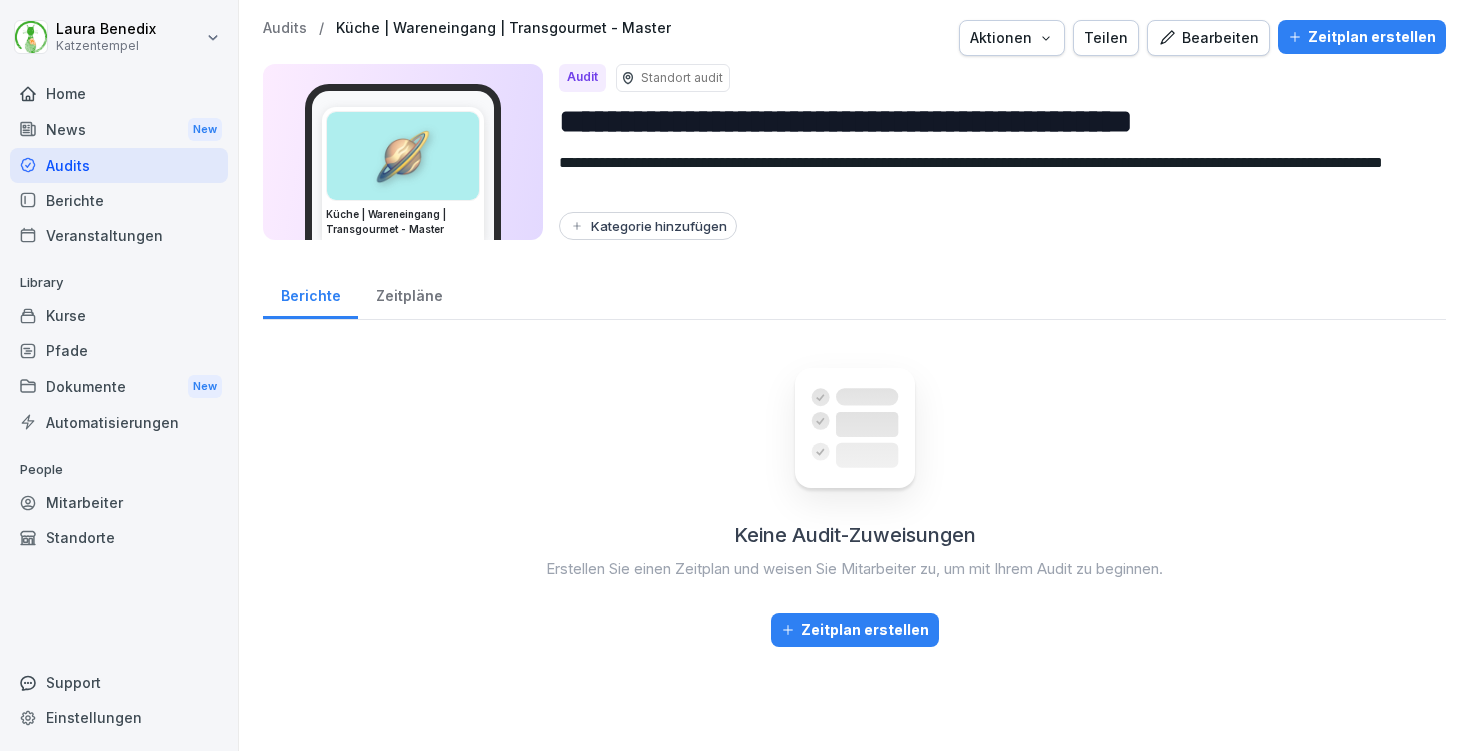 scroll, scrollTop: 0, scrollLeft: 0, axis: both 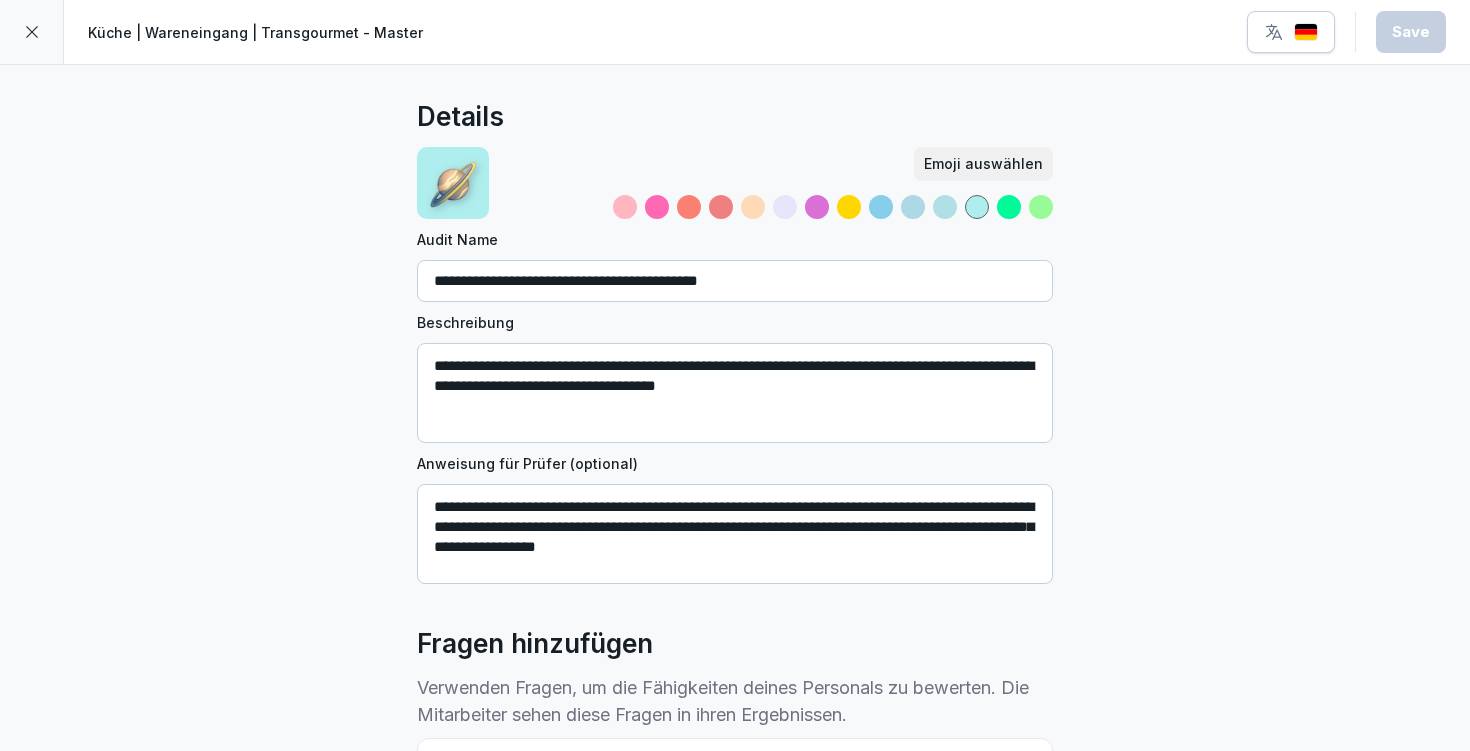 click at bounding box center (689, 207) 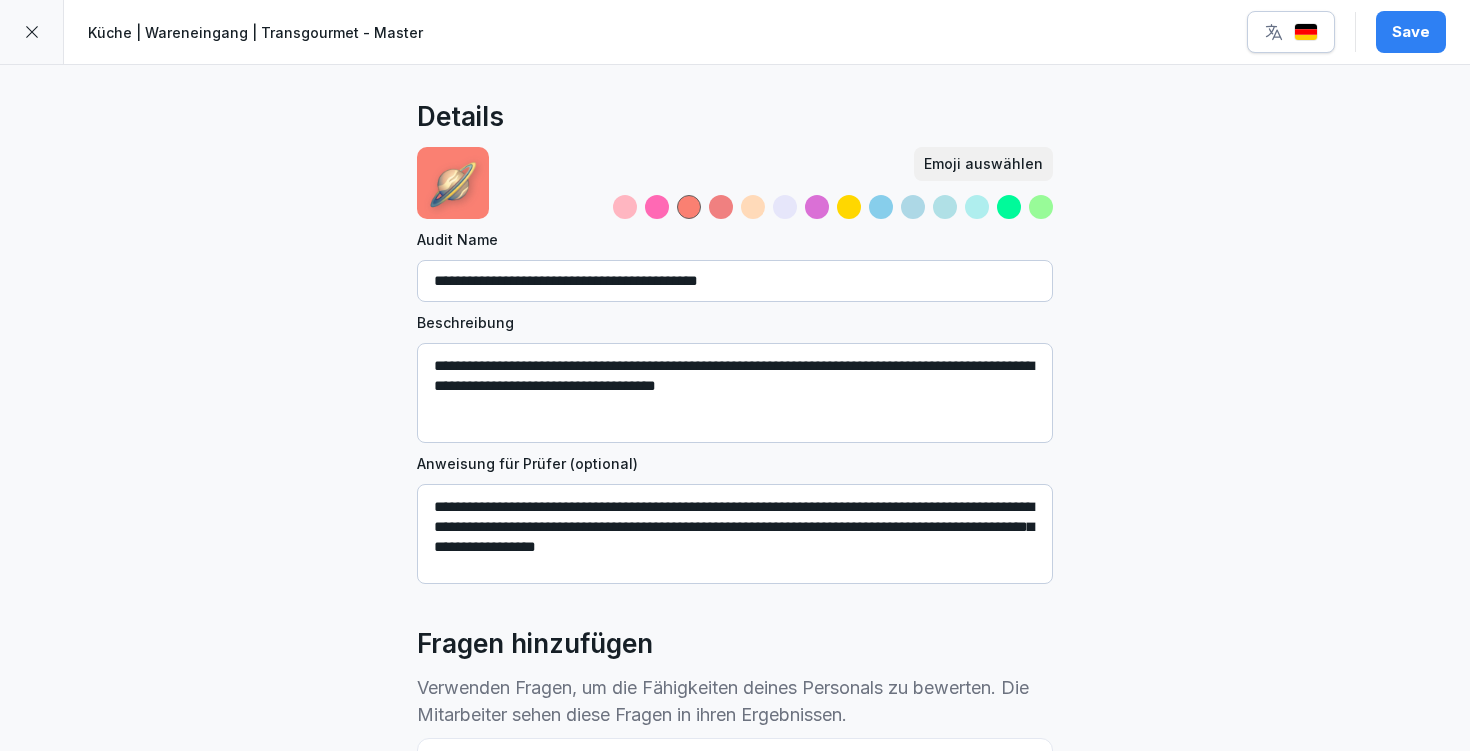click on "Save" at bounding box center (1411, 32) 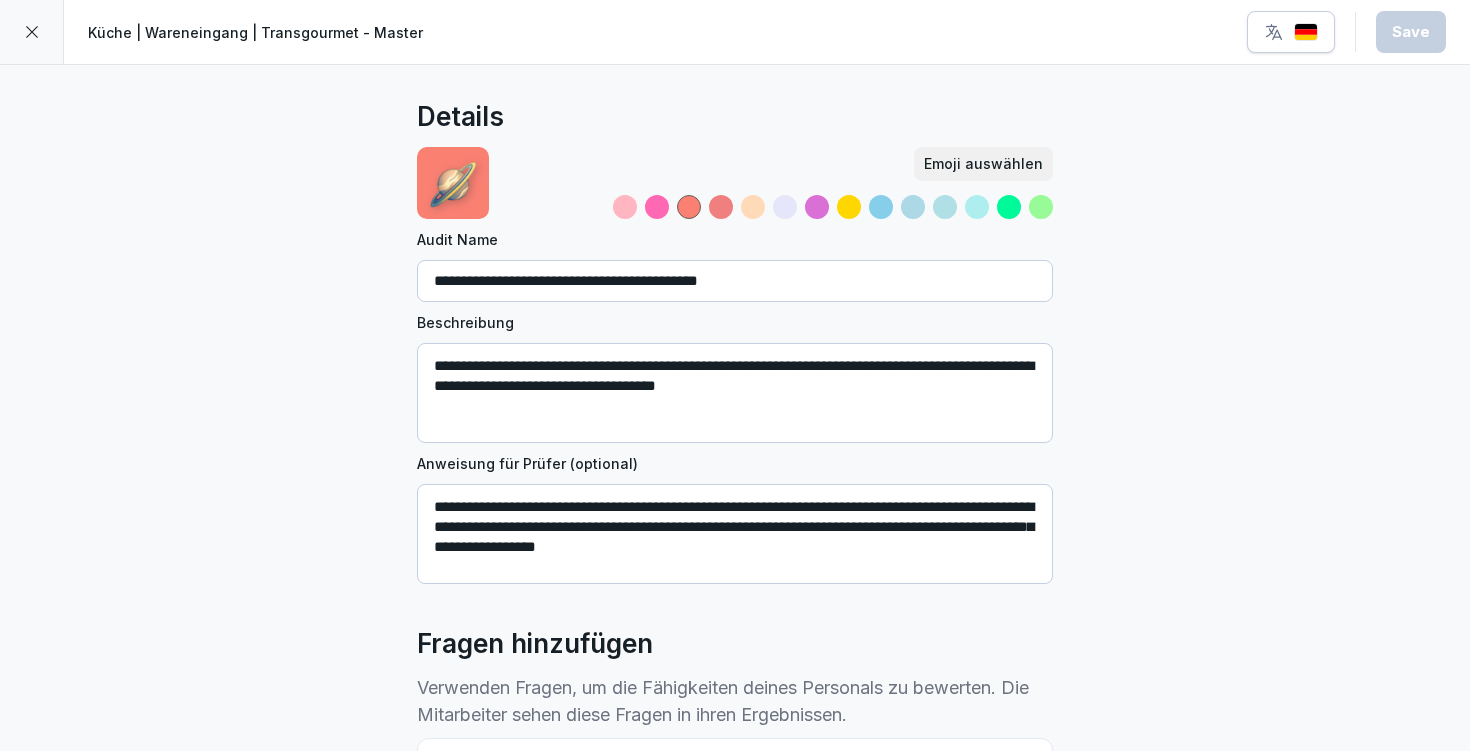 click at bounding box center (32, 32) 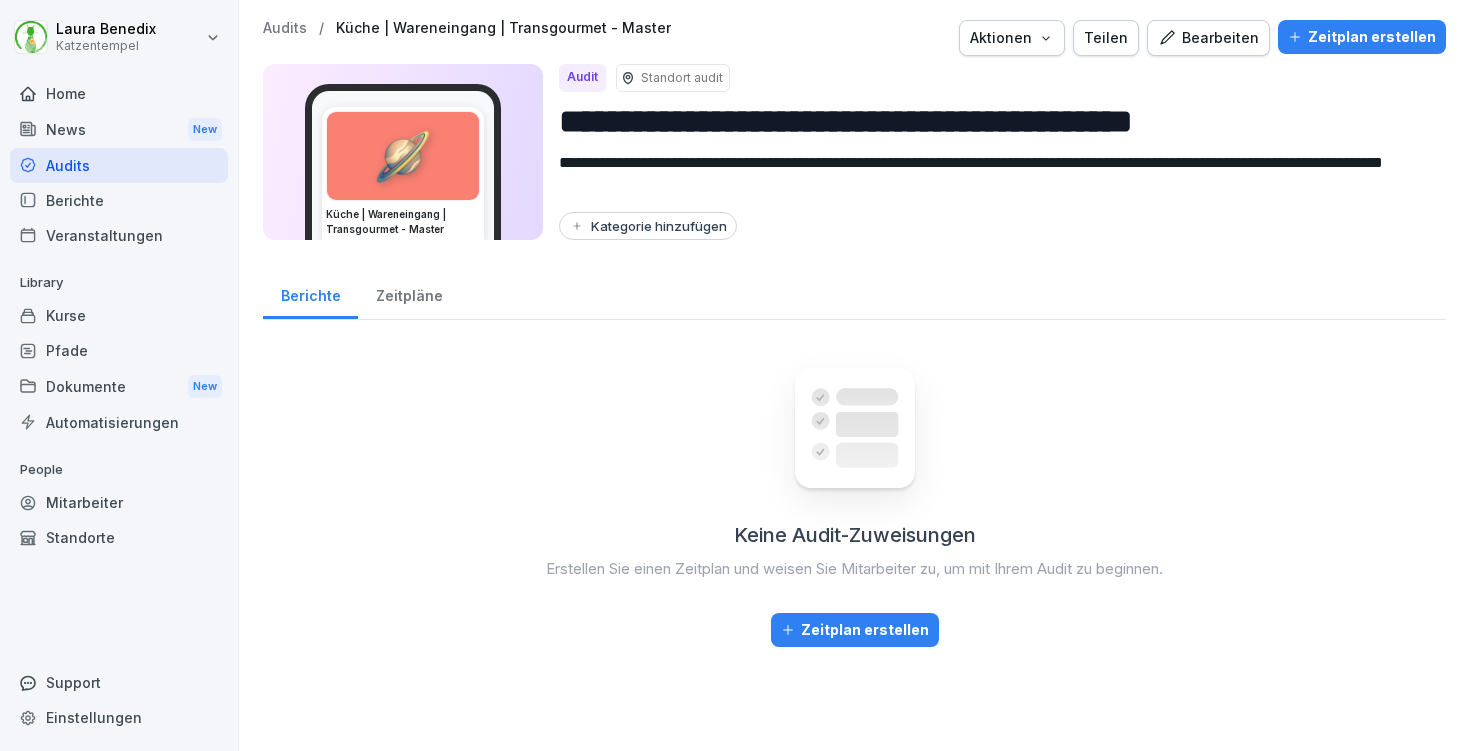 click on "Audits" at bounding box center [285, 28] 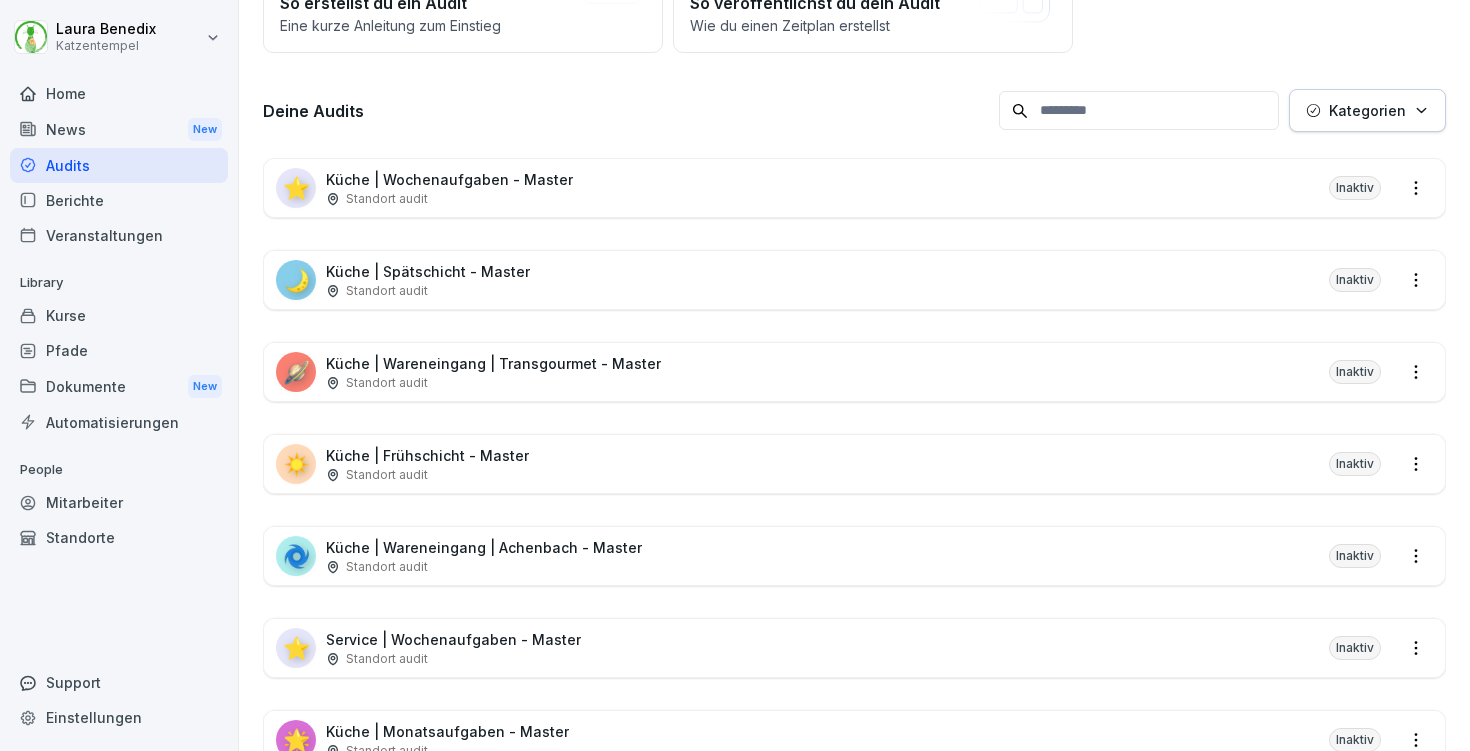 scroll, scrollTop: 228, scrollLeft: 0, axis: vertical 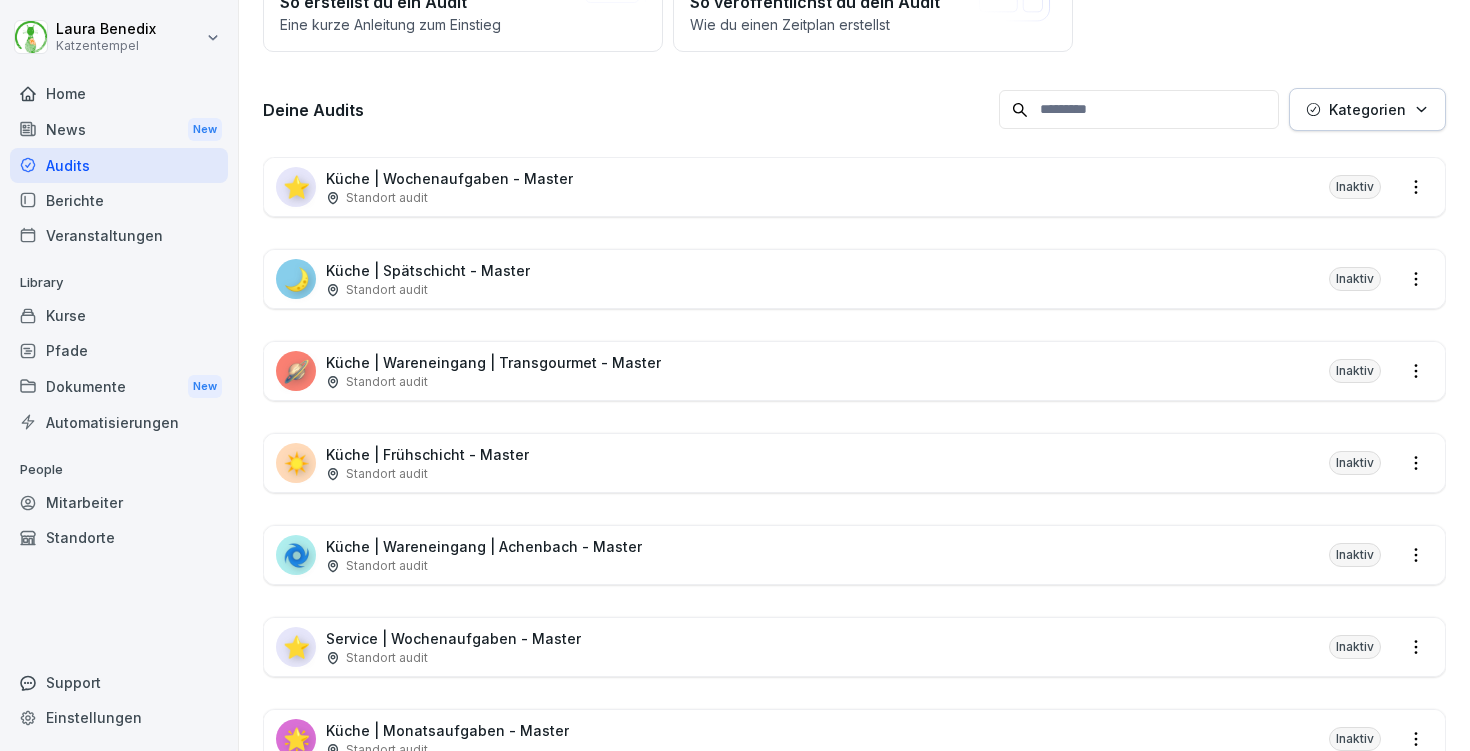 click on "Standort audit" at bounding box center [484, 566] 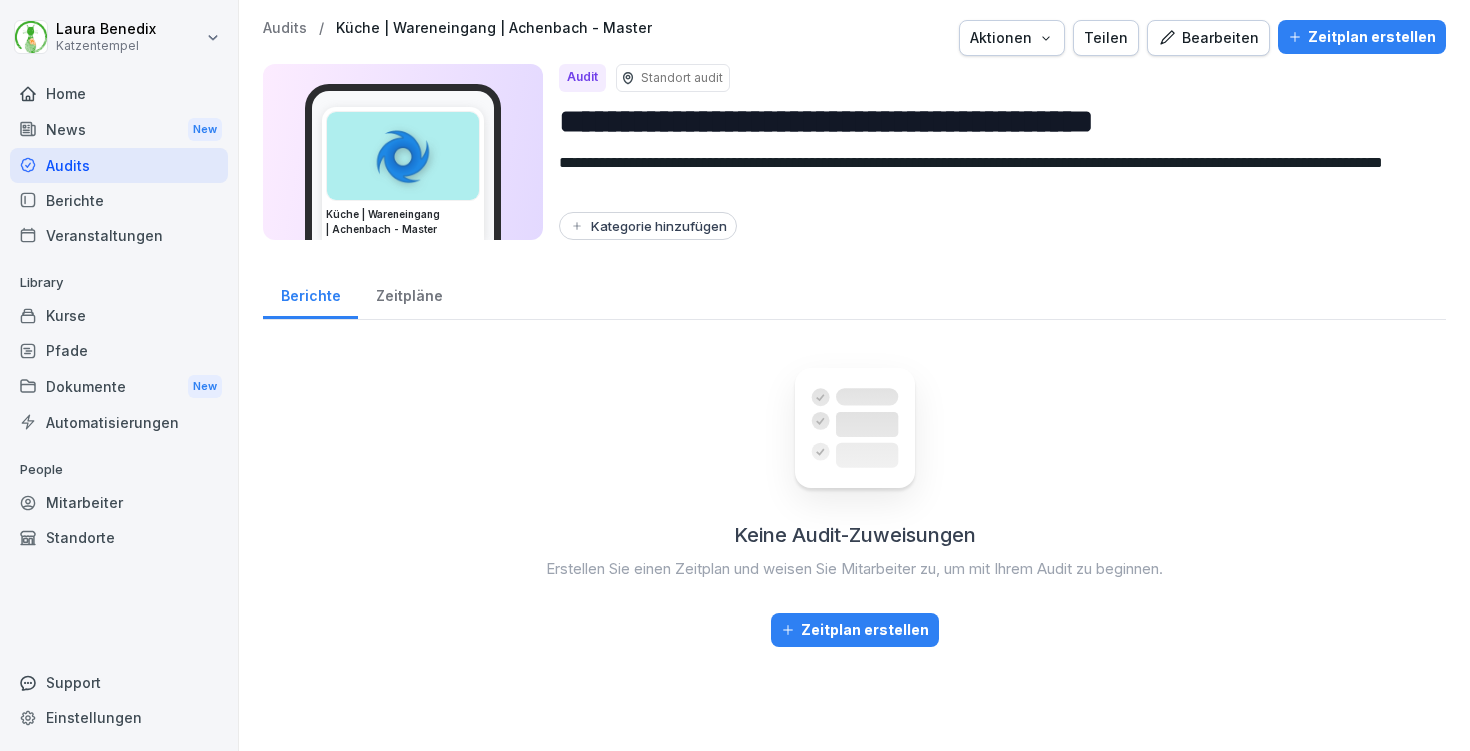 click on "Bearbeiten" at bounding box center [1208, 38] 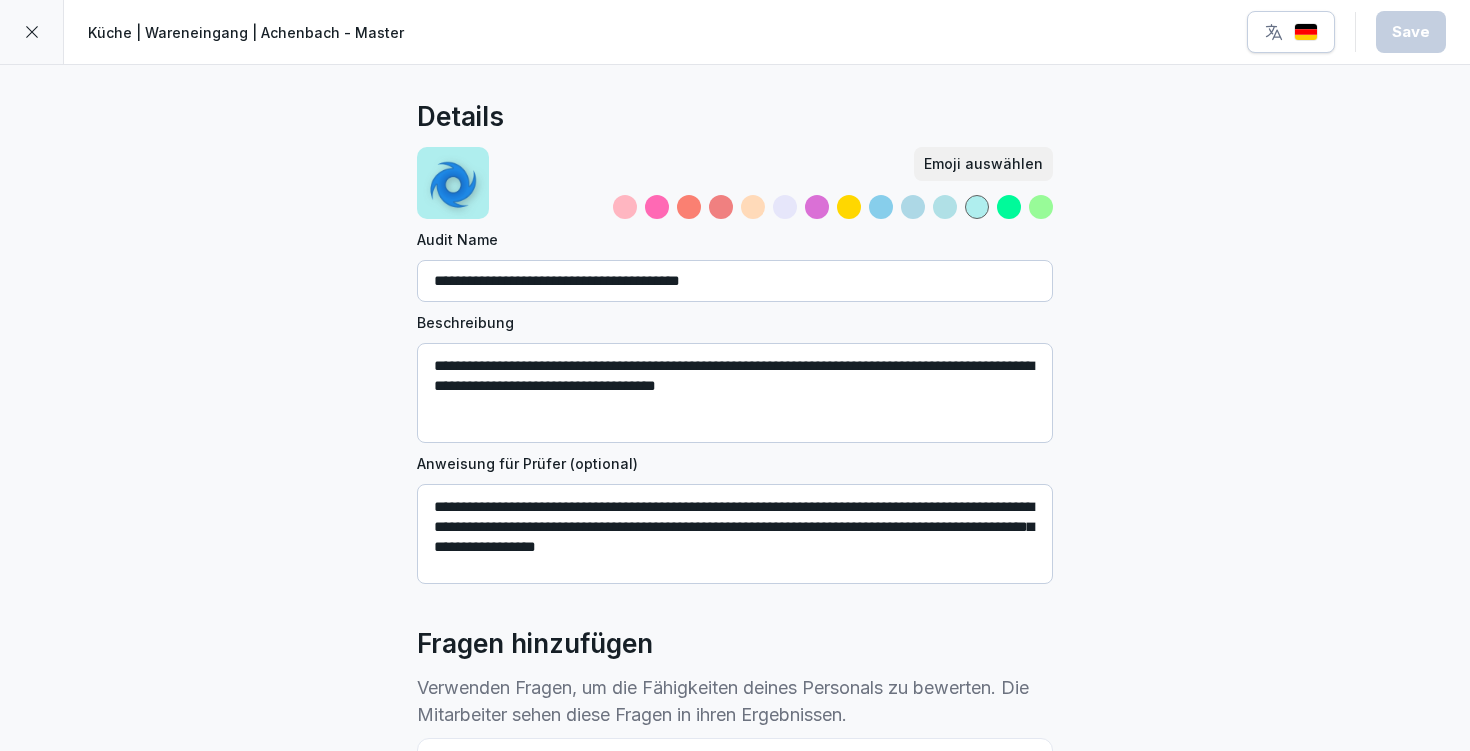 click at bounding box center (689, 207) 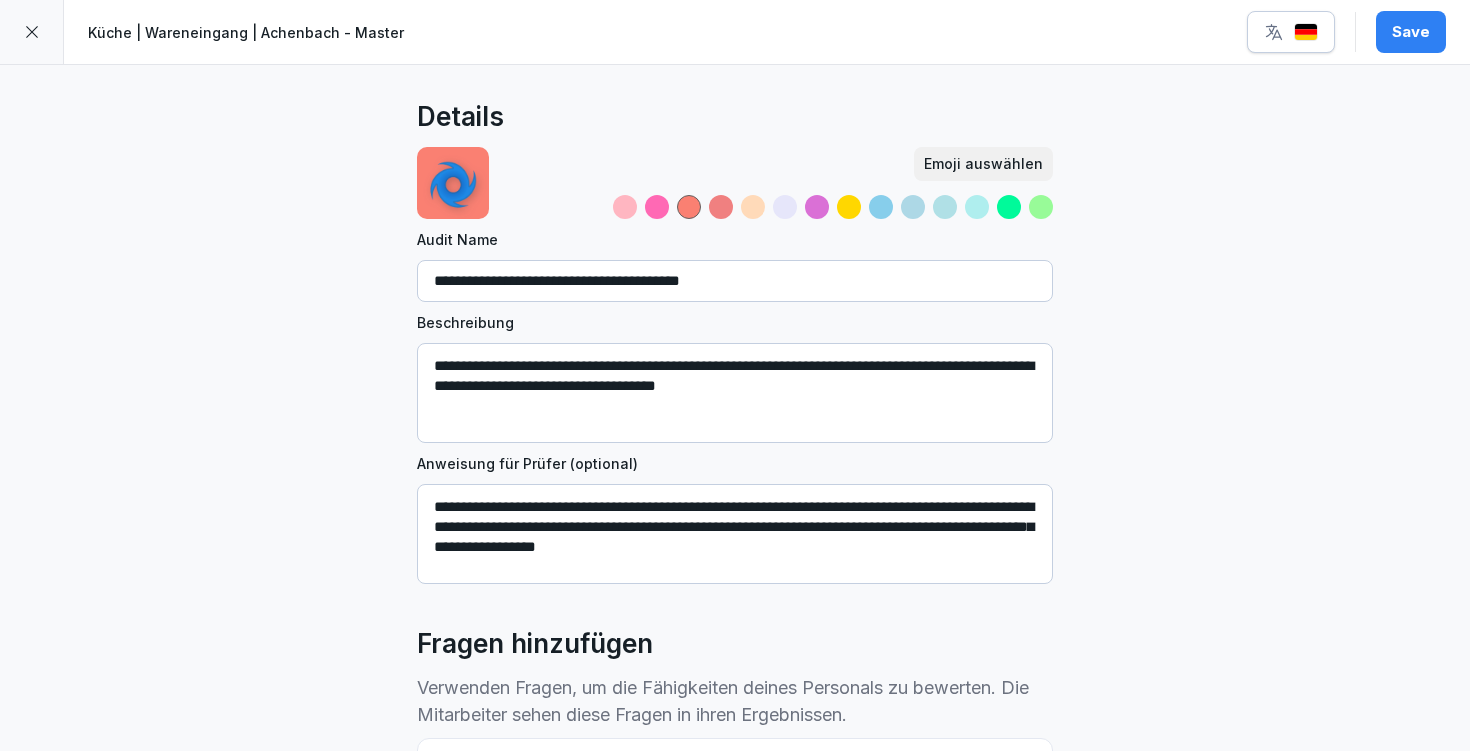 click at bounding box center (721, 207) 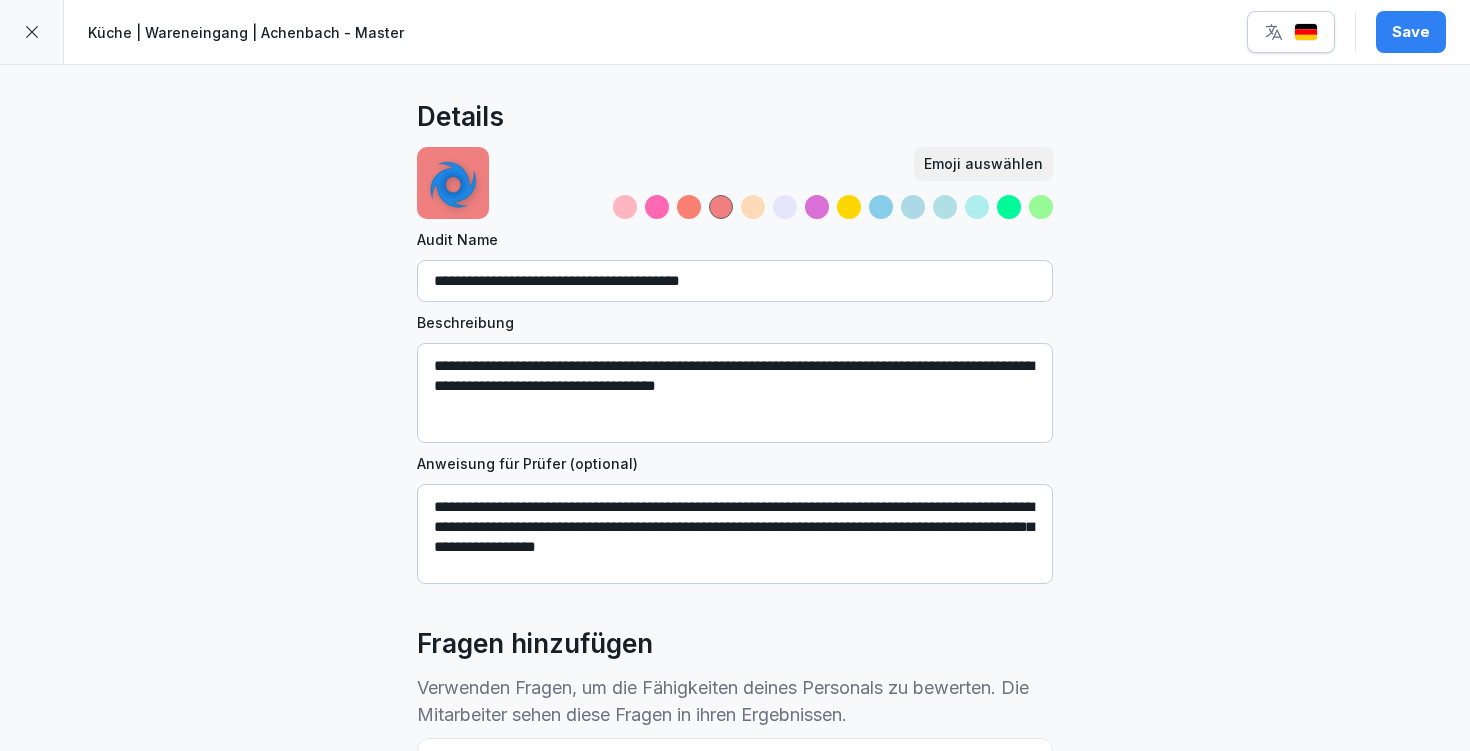 click at bounding box center (721, 207) 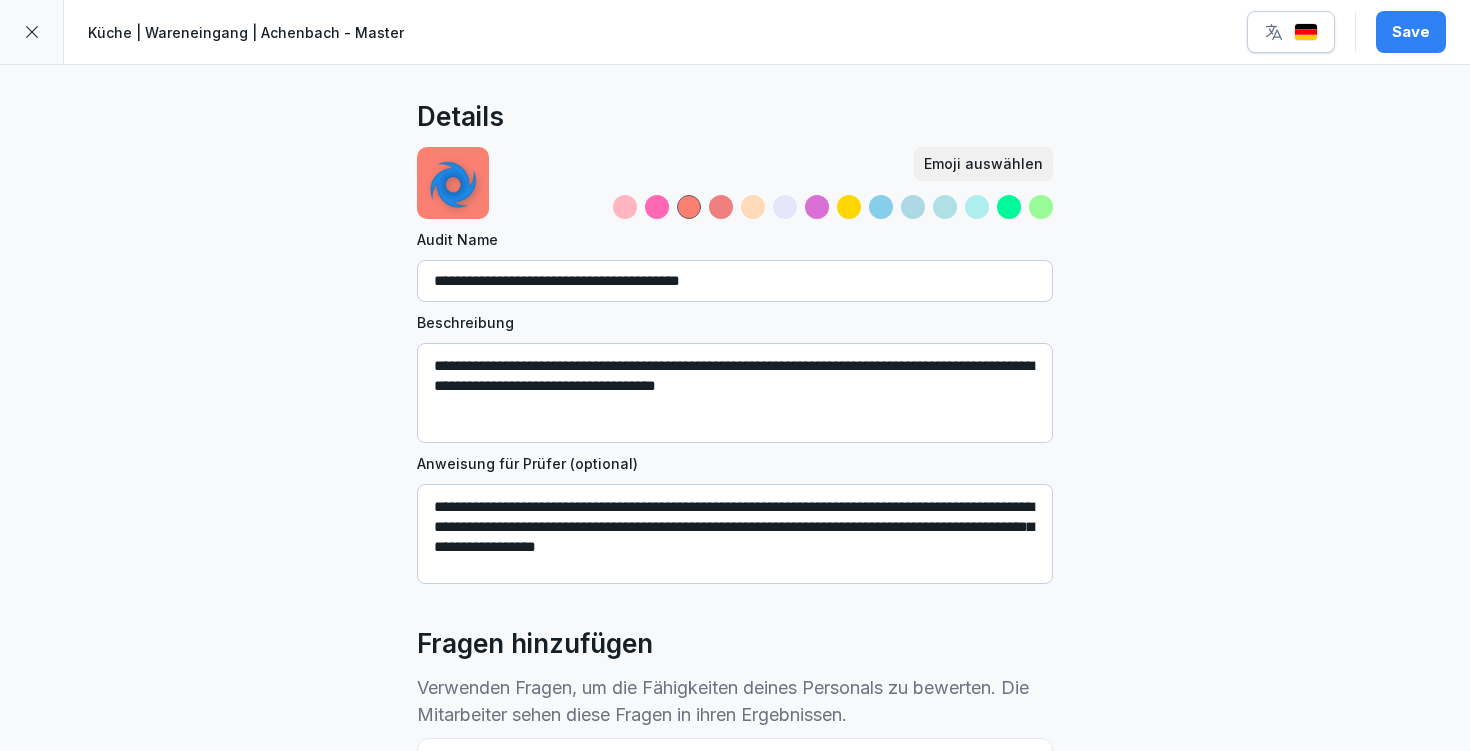 click at bounding box center [721, 207] 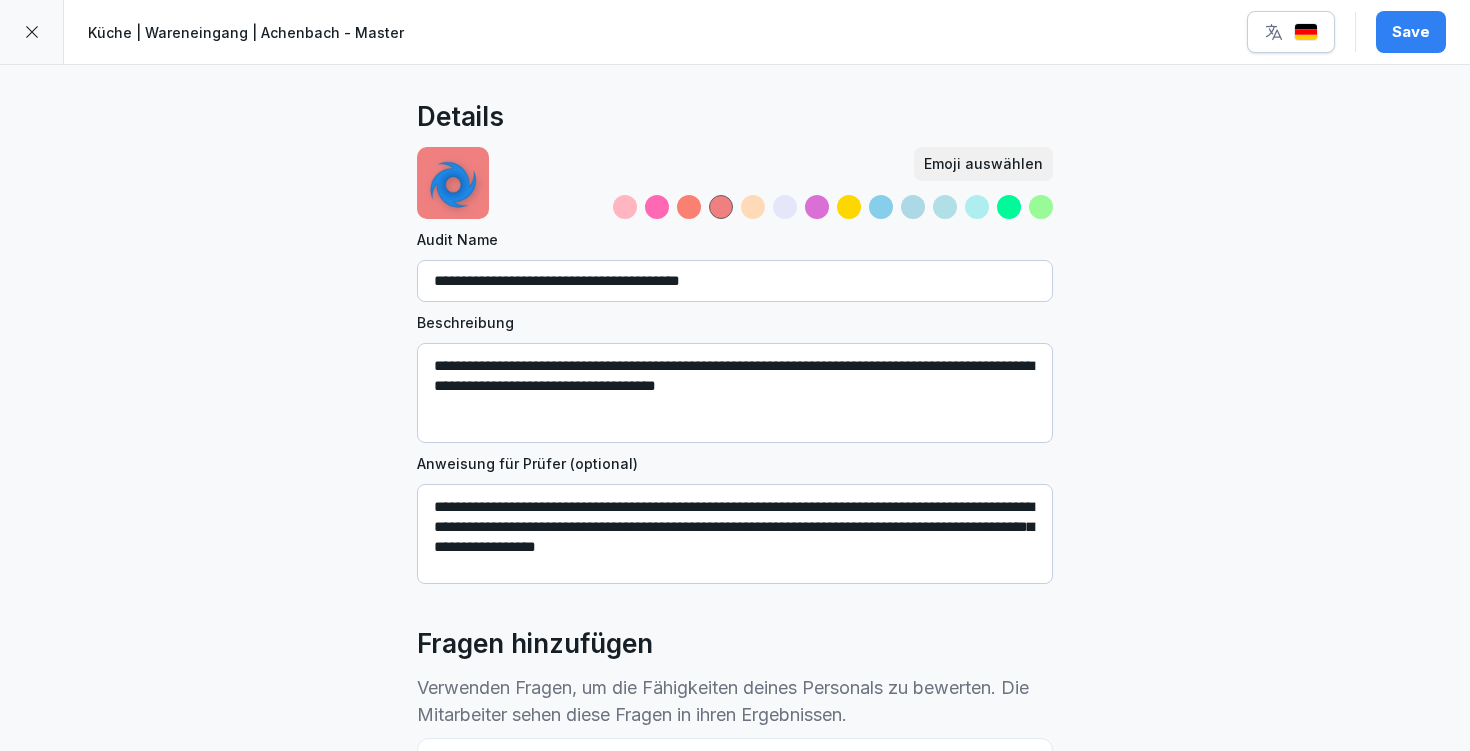 click at bounding box center [849, 207] 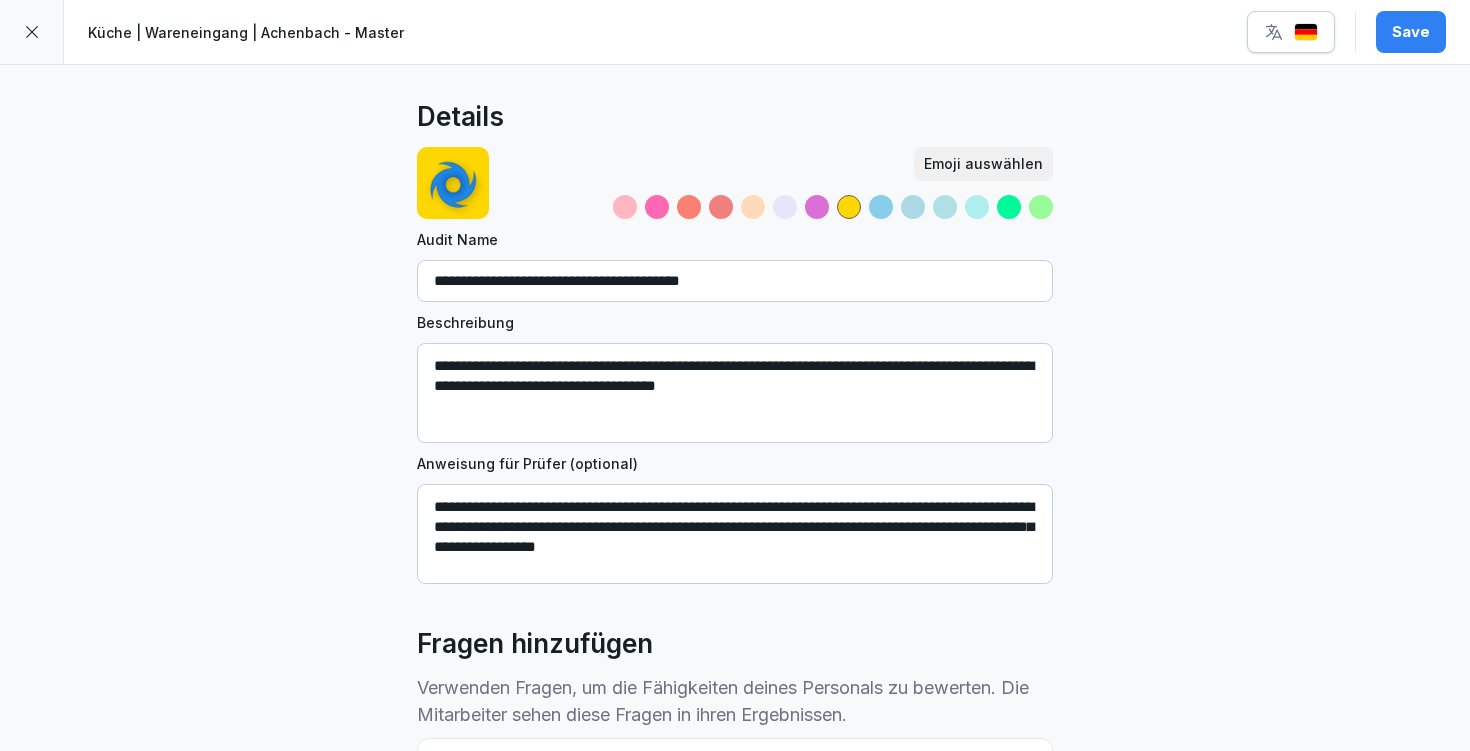 click at bounding box center (721, 207) 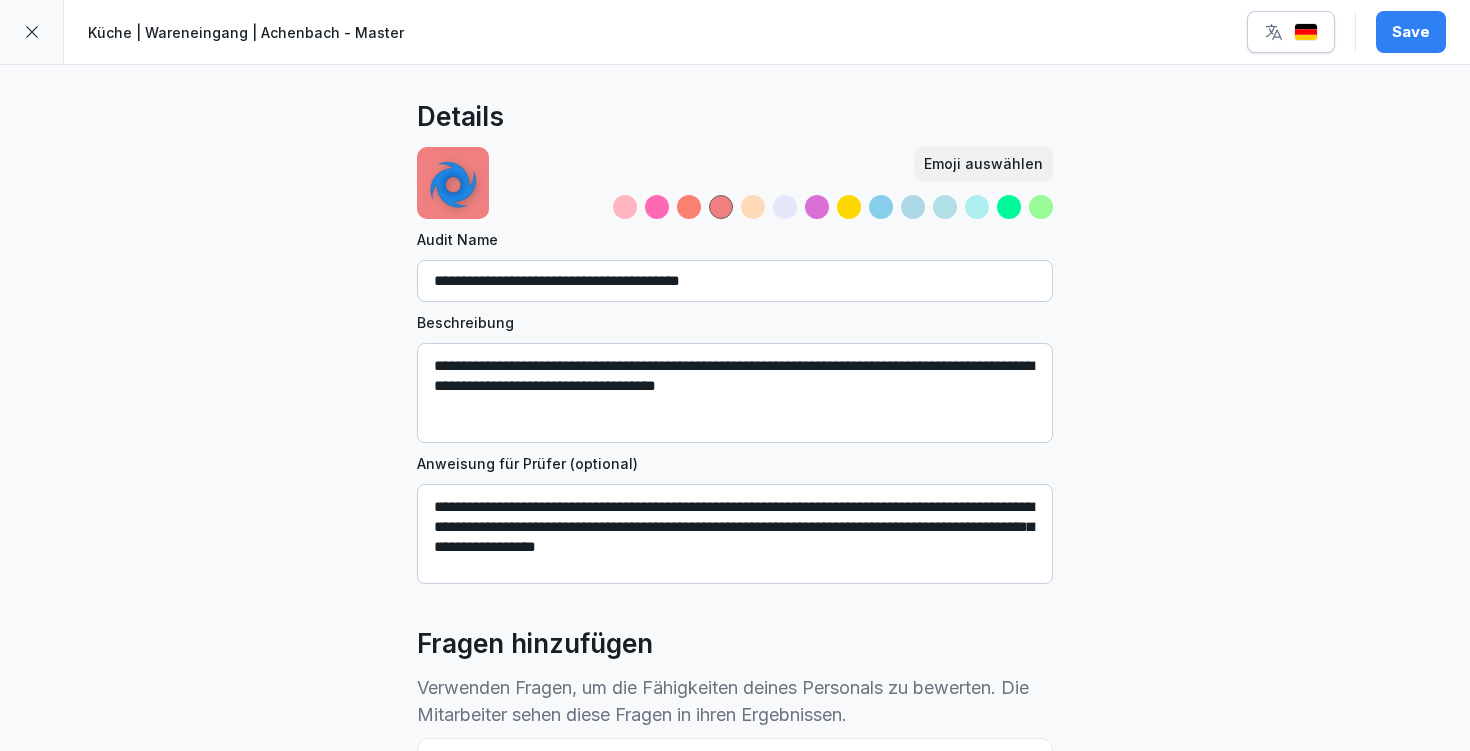 click at bounding box center [1041, 207] 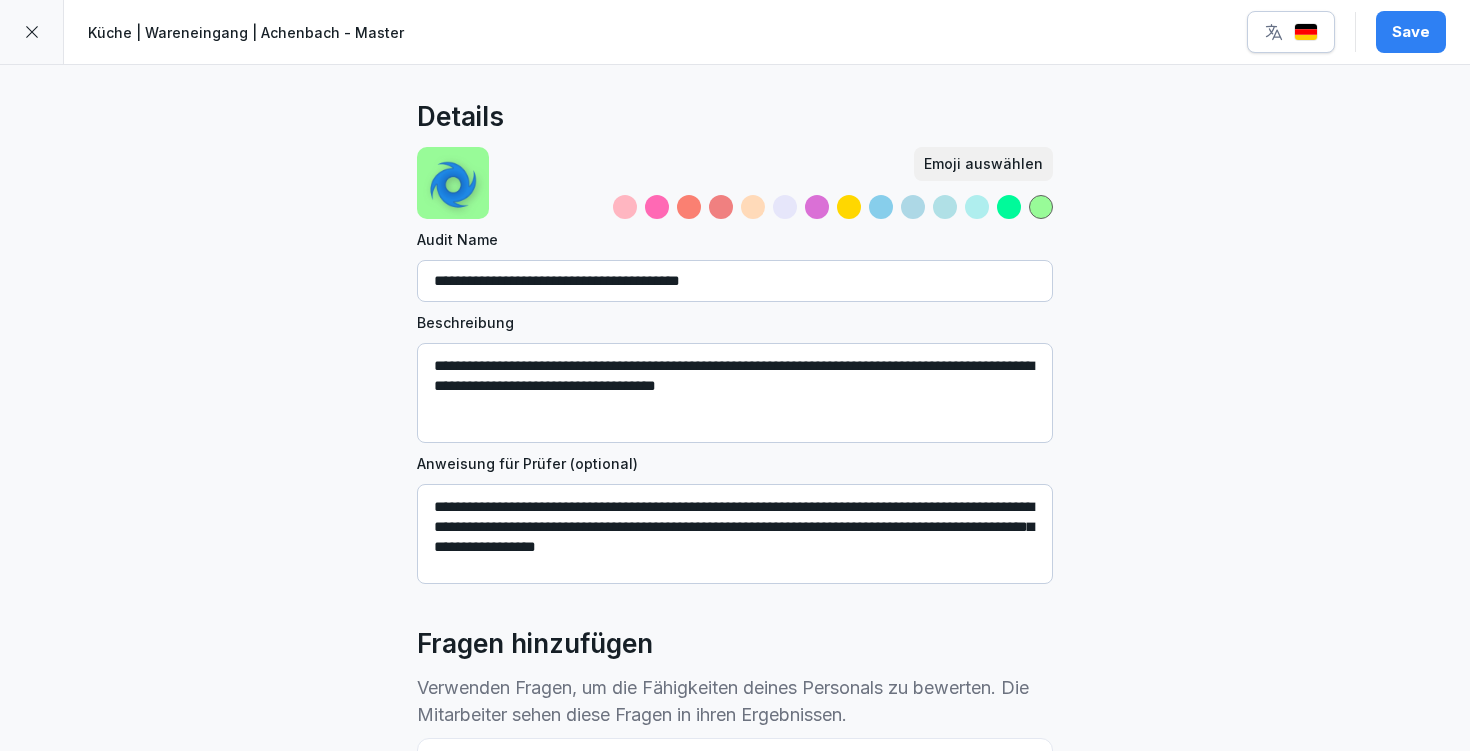 click at bounding box center [625, 207] 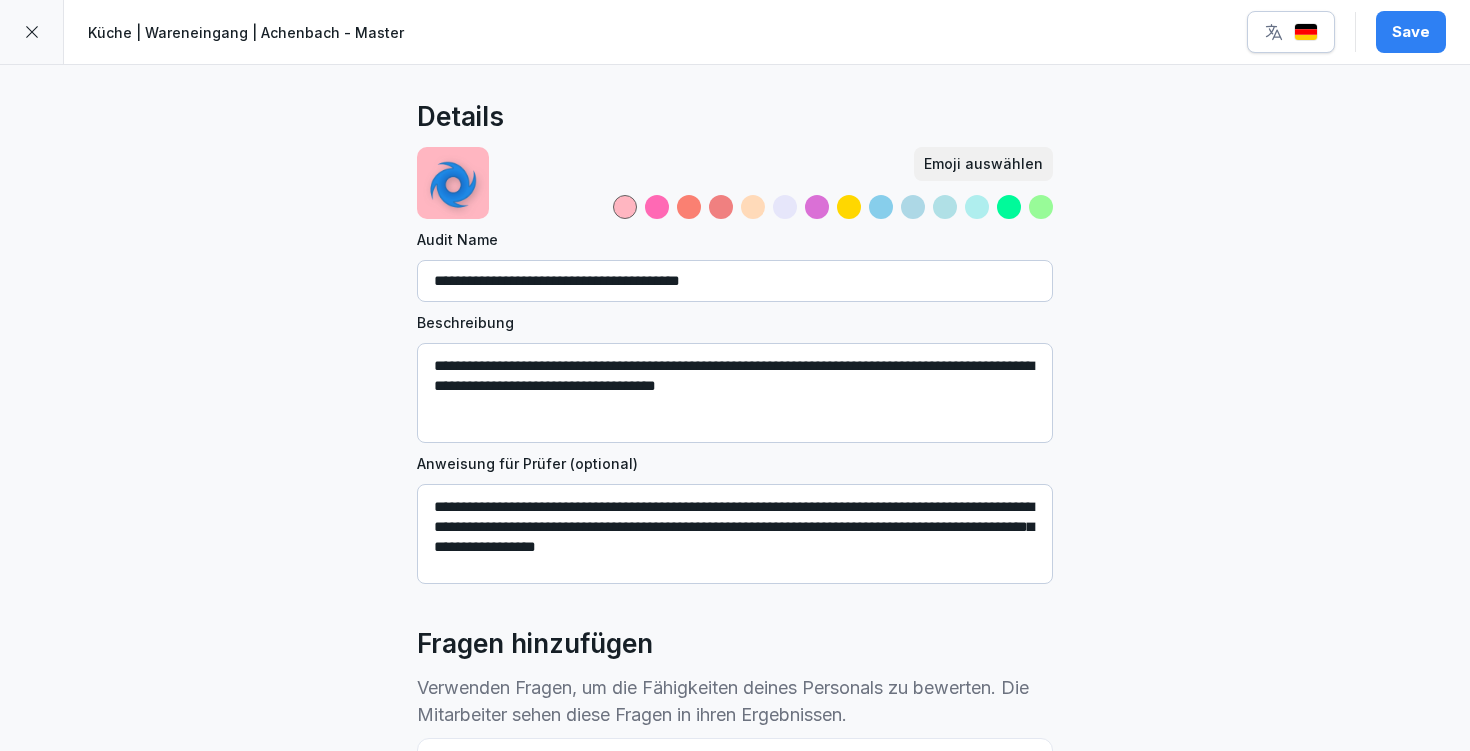 click at bounding box center (689, 207) 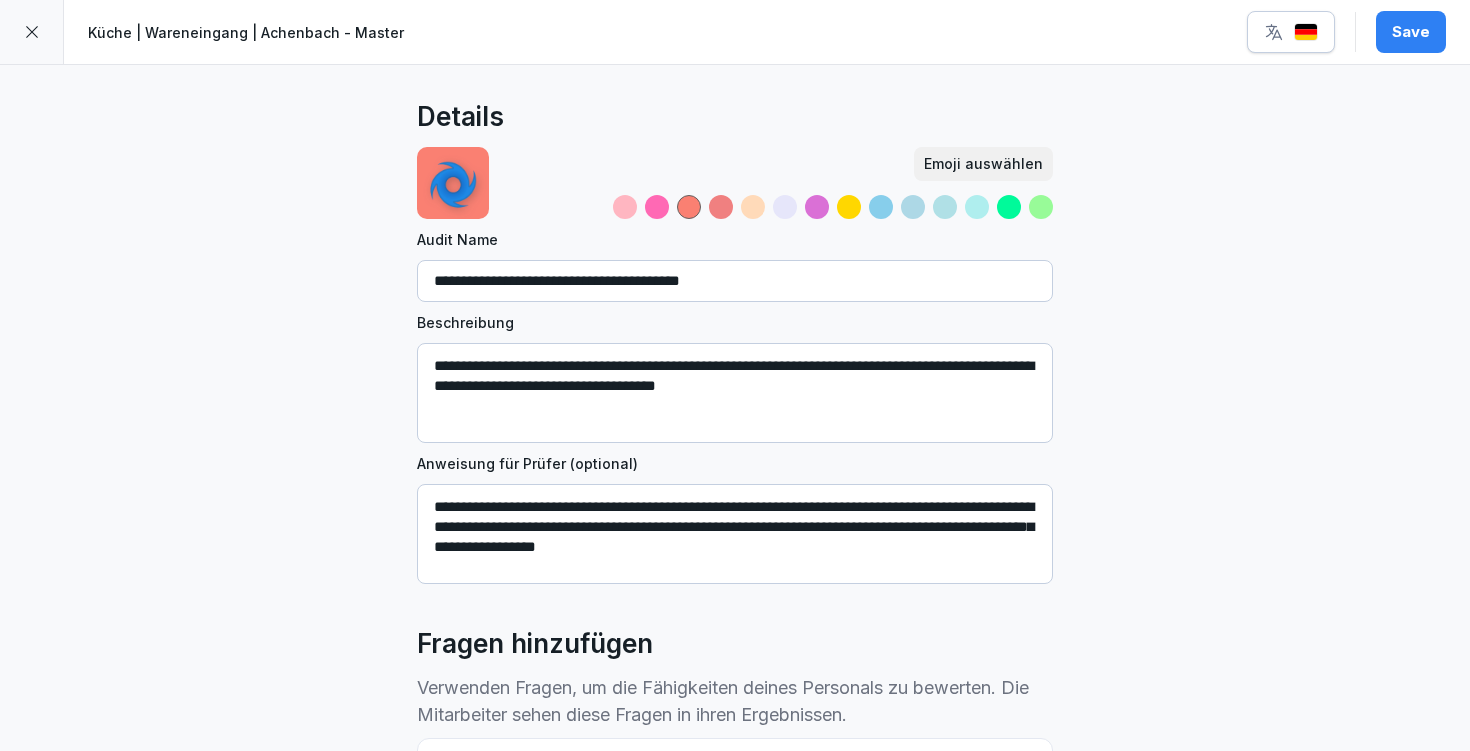 click at bounding box center [721, 207] 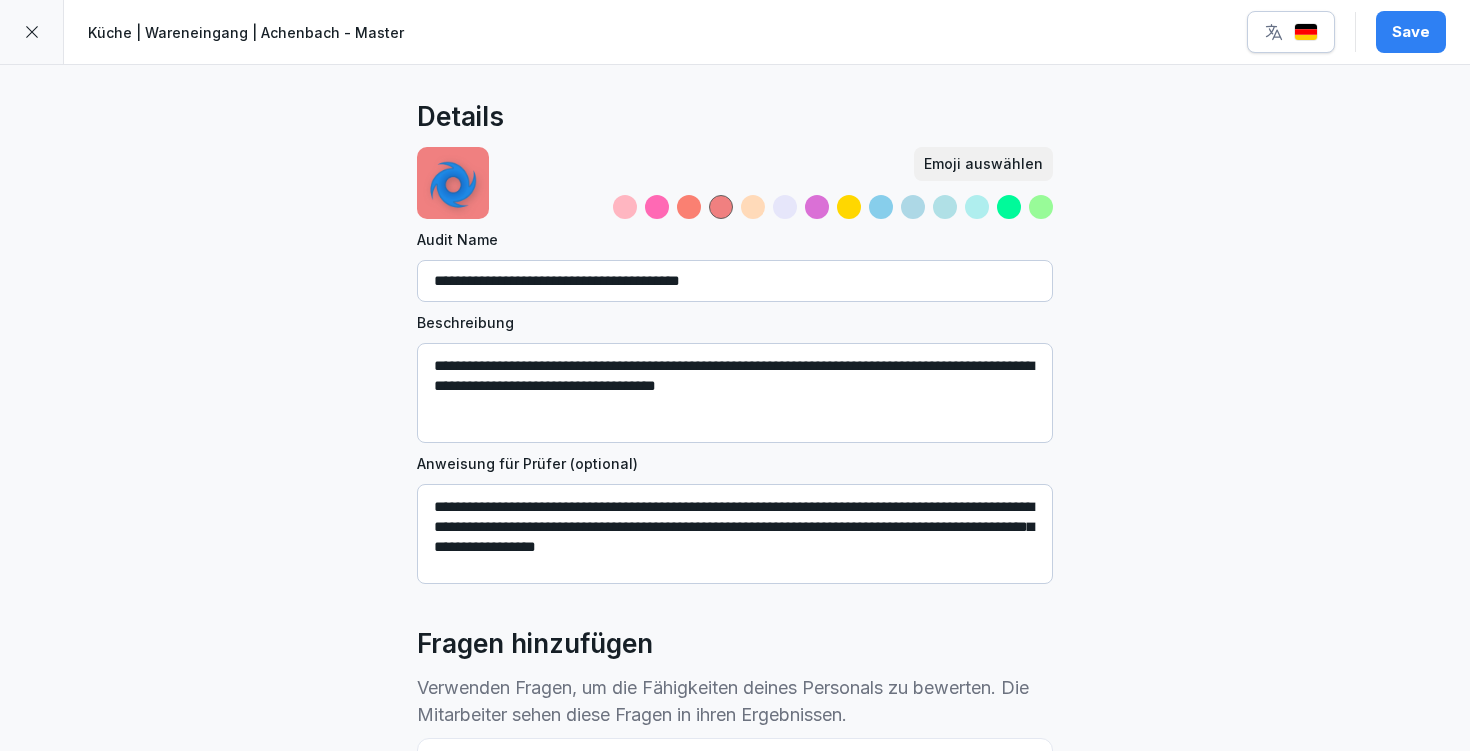 click on "Save" at bounding box center (1411, 32) 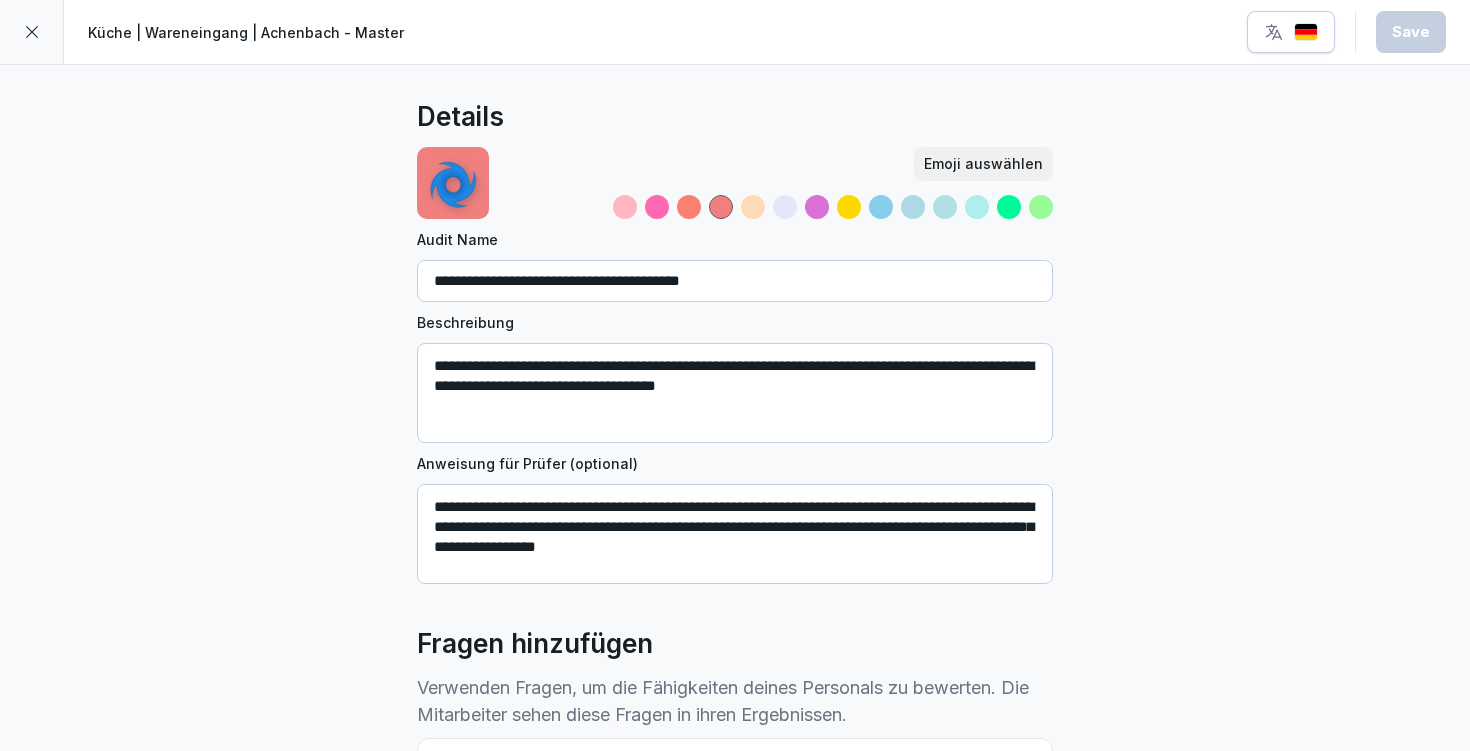 click at bounding box center (32, 32) 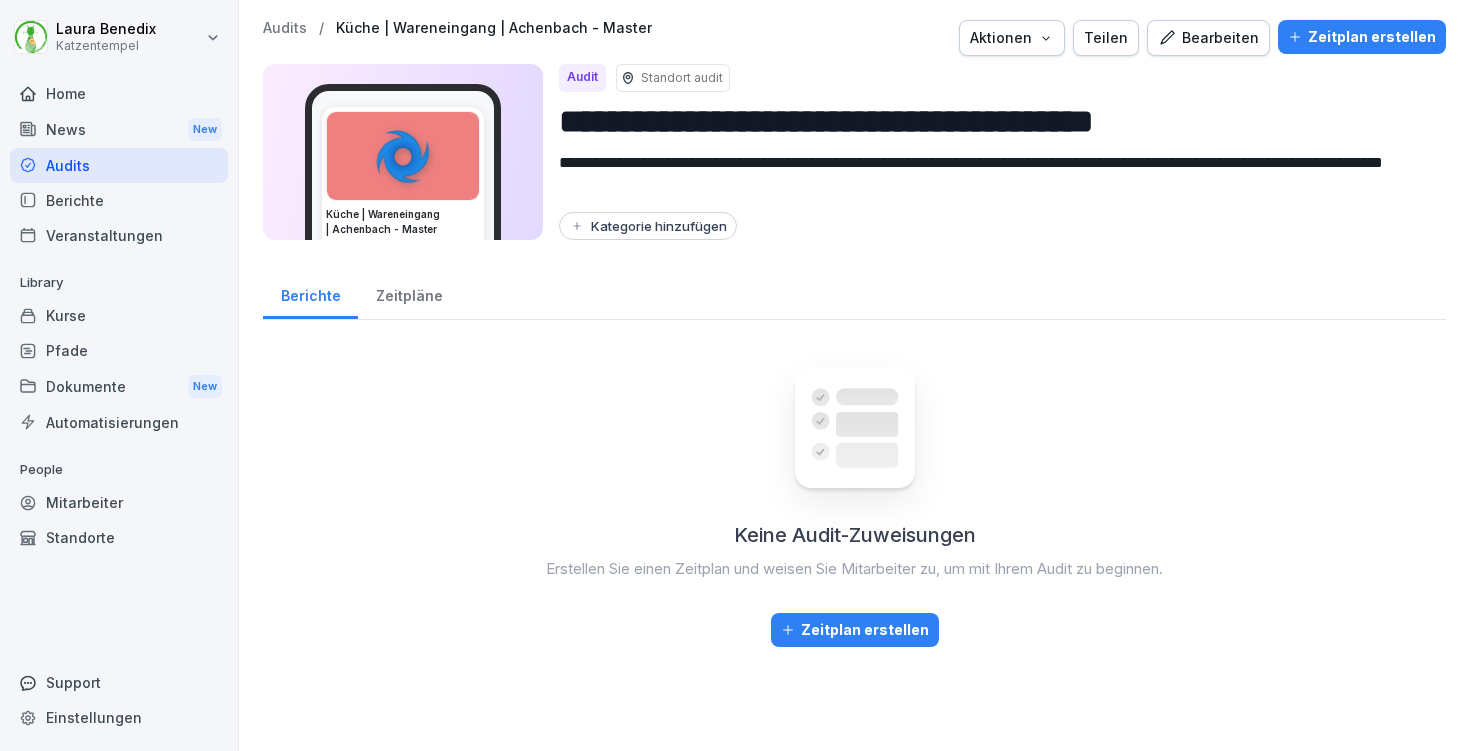 click on "Audits" at bounding box center [285, 28] 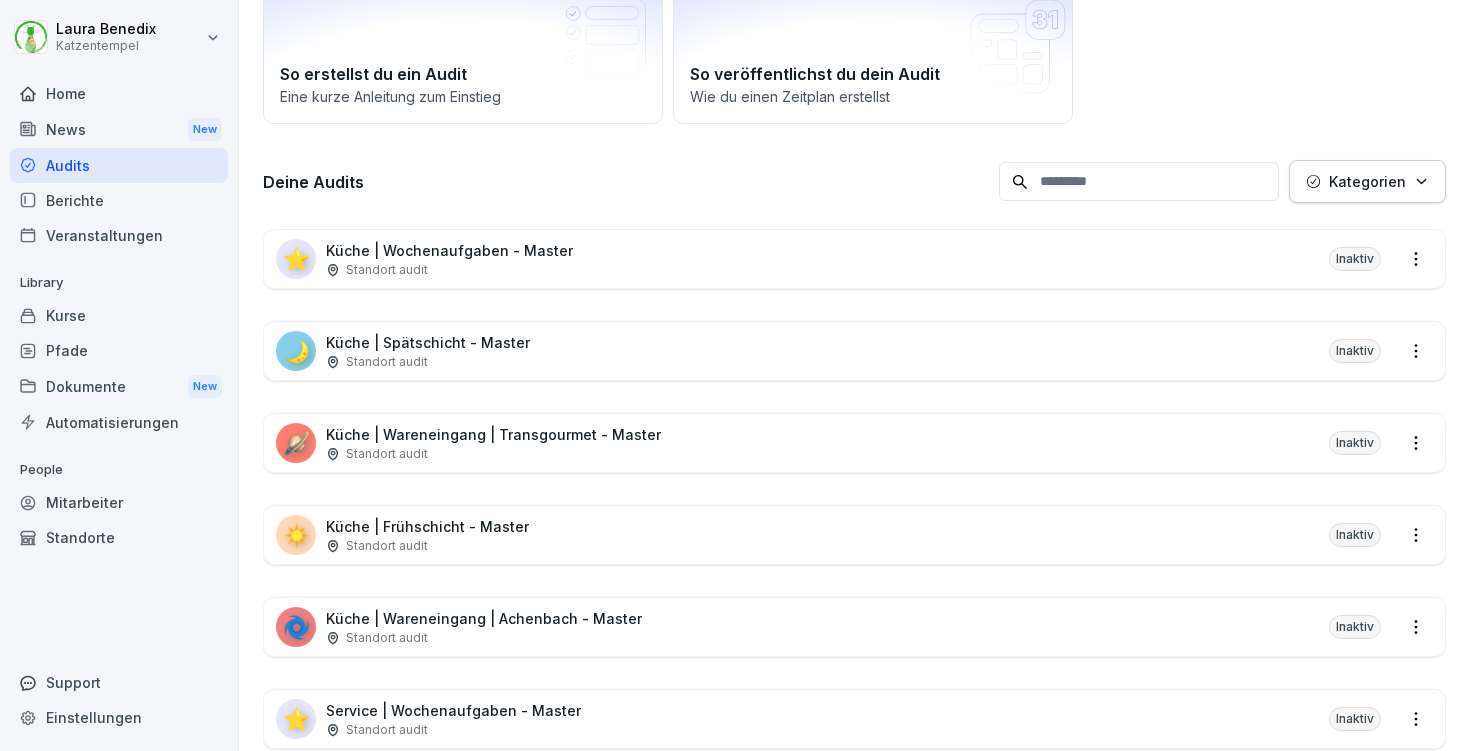 scroll, scrollTop: 260, scrollLeft: 0, axis: vertical 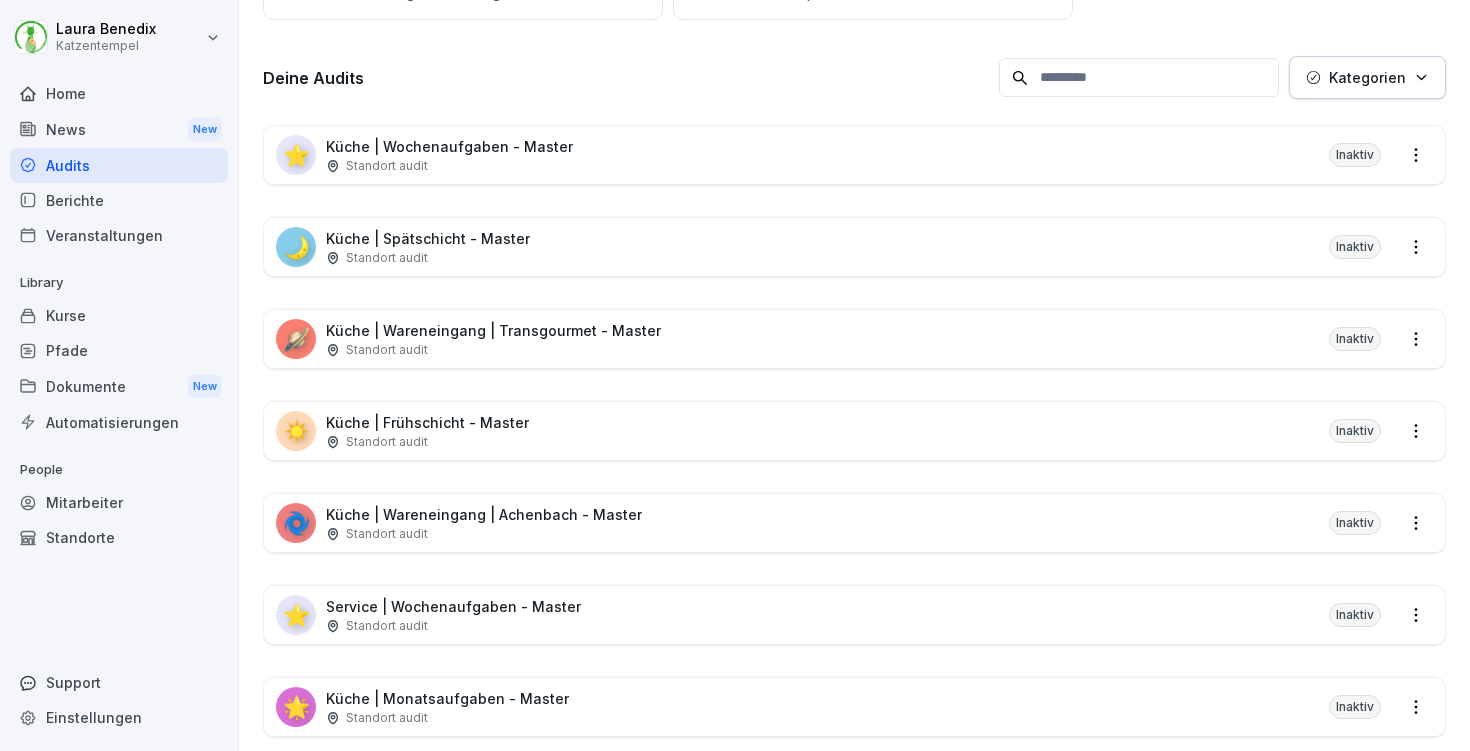 click on "🪐 Küche | Wareneingang | Transgourmet - Master Standort audit Inaktiv" at bounding box center (854, 339) 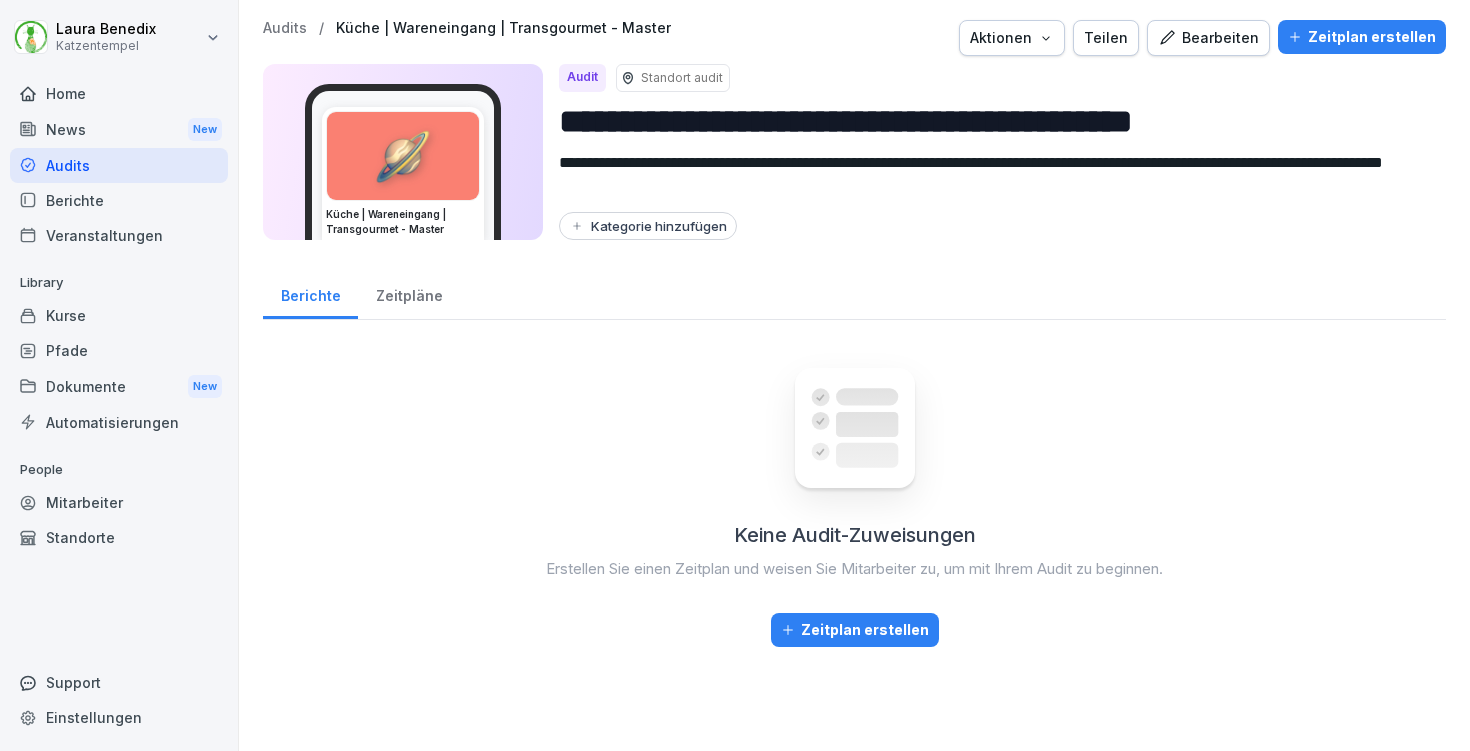 click on "Bearbeiten" at bounding box center [1208, 38] 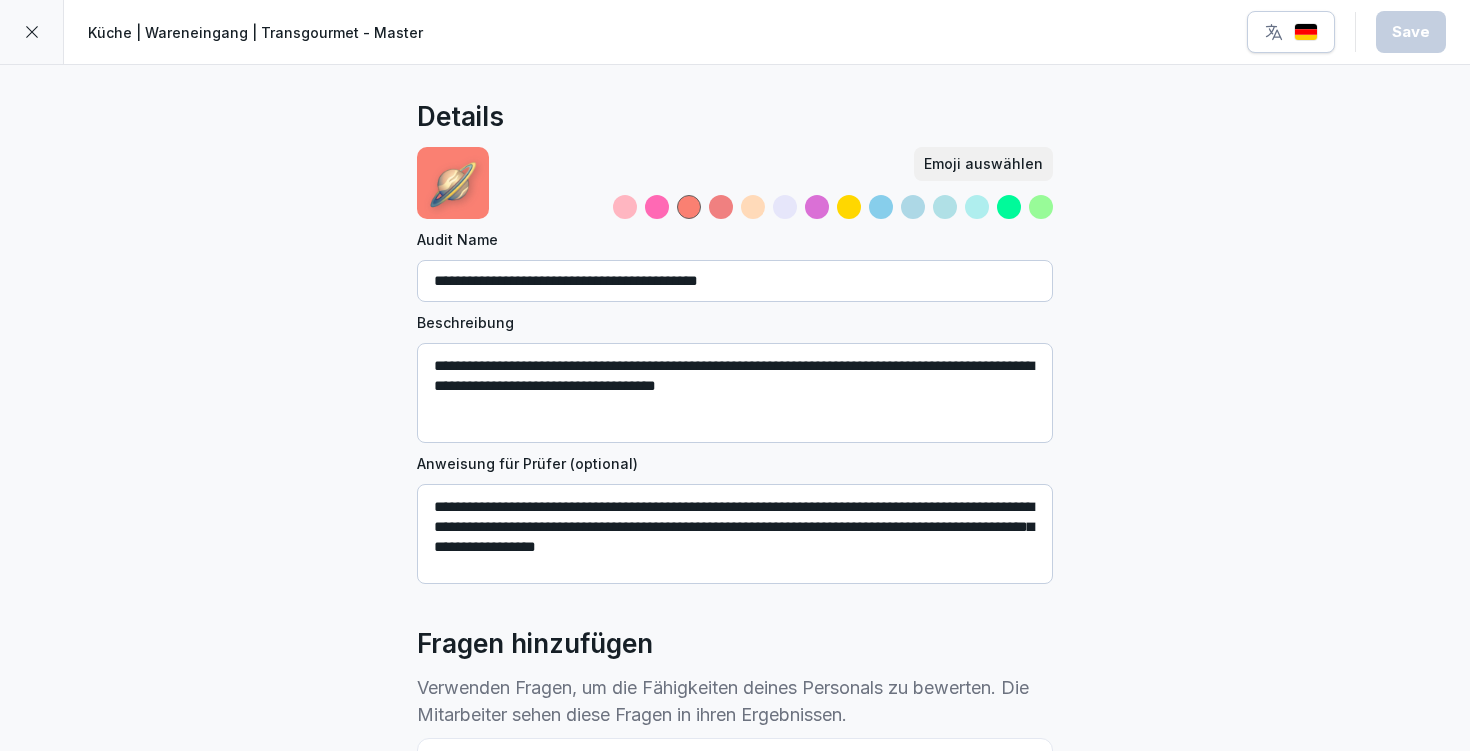 click at bounding box center [721, 207] 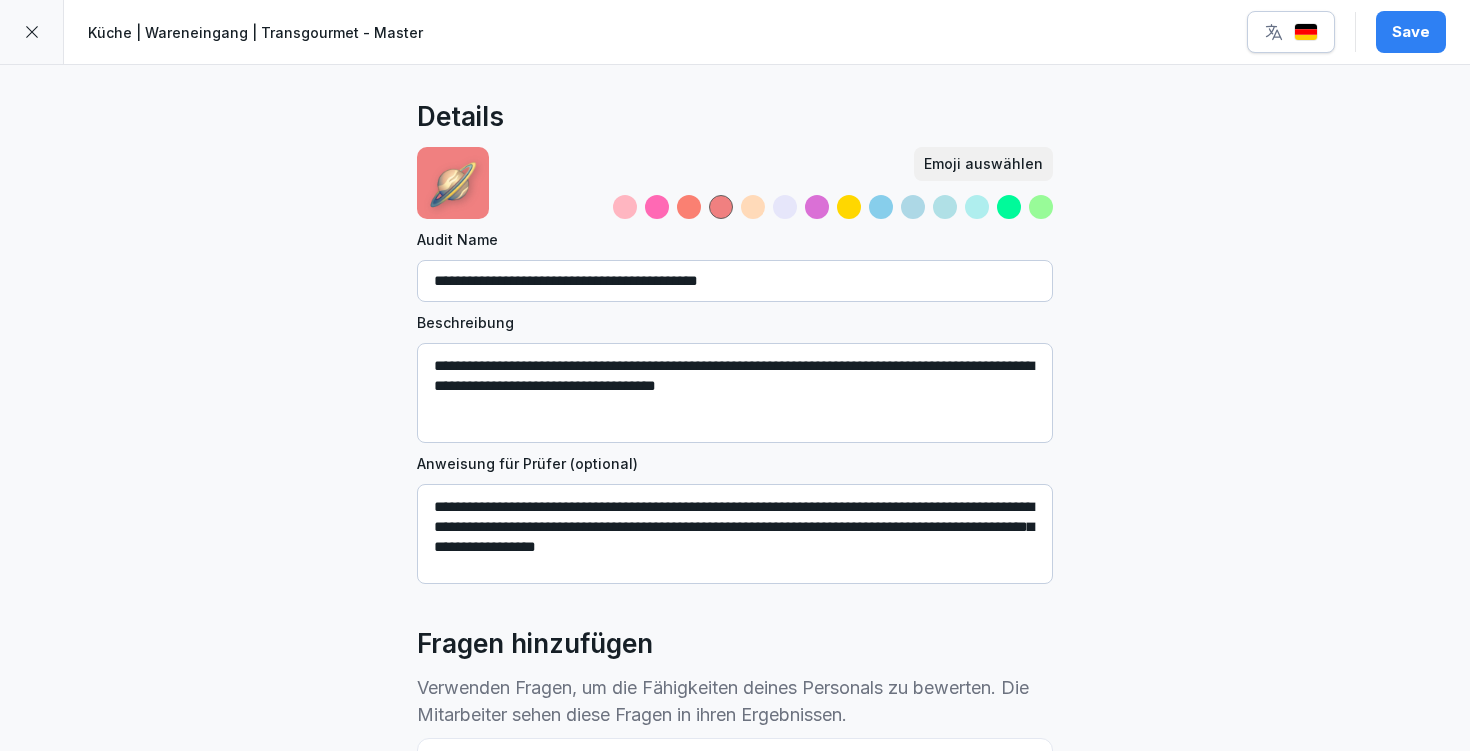 click on "Save" at bounding box center (1411, 32) 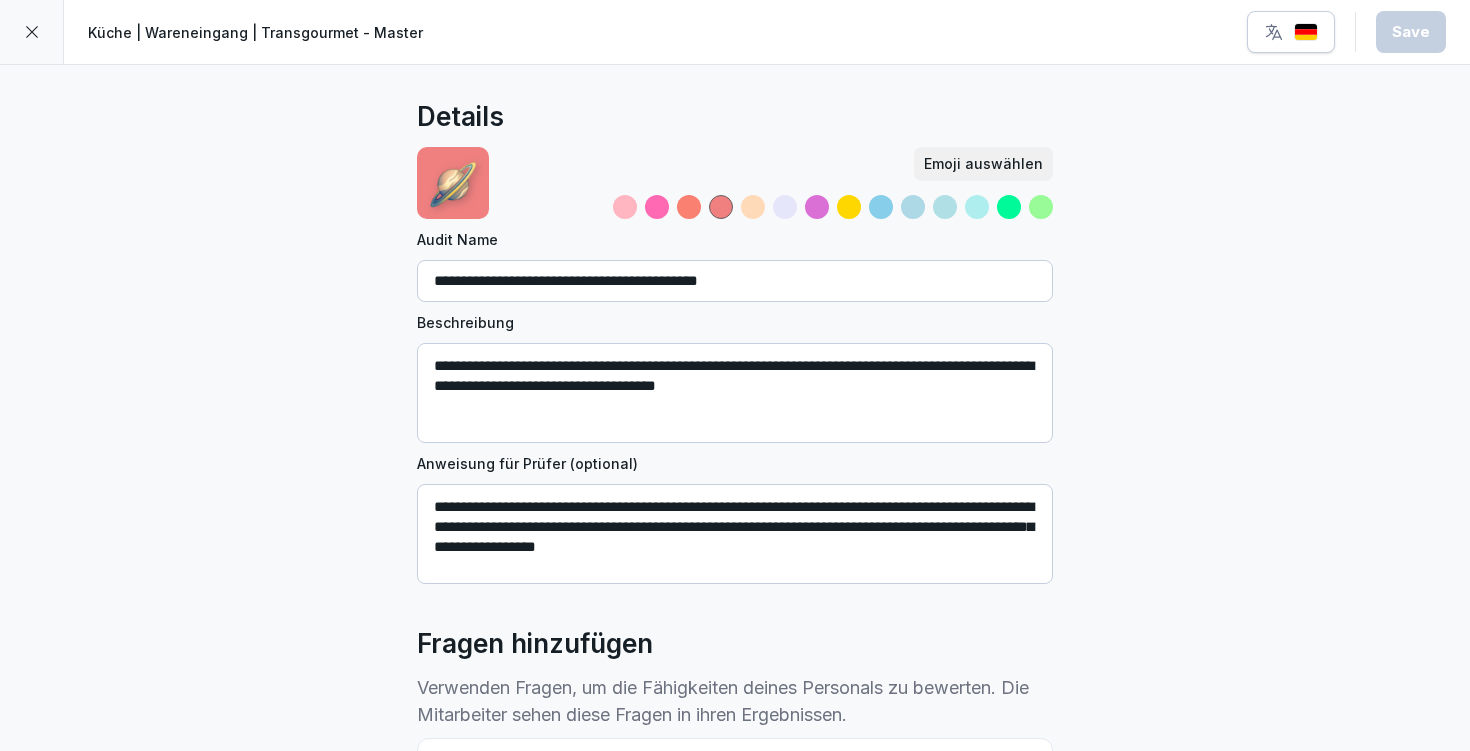 click 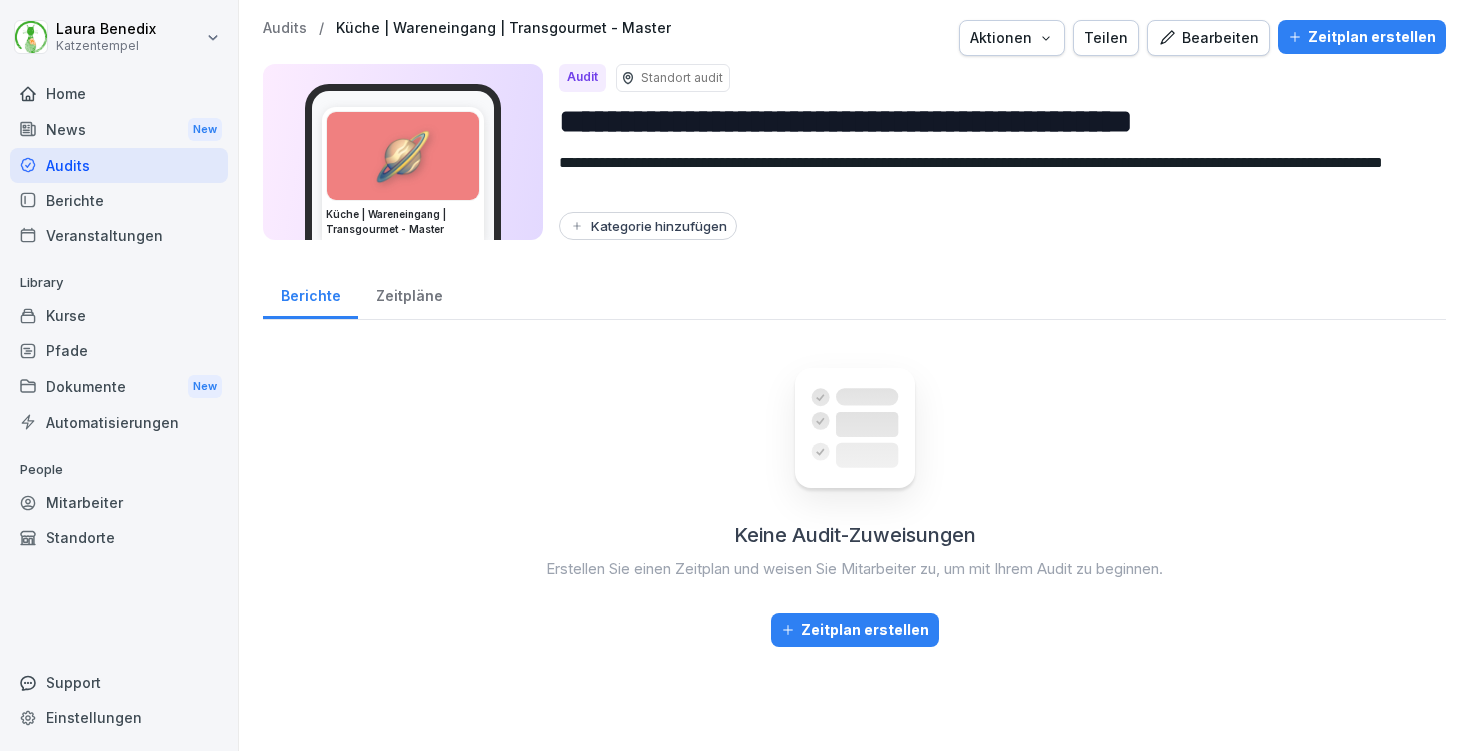 click on "Audits" at bounding box center [285, 28] 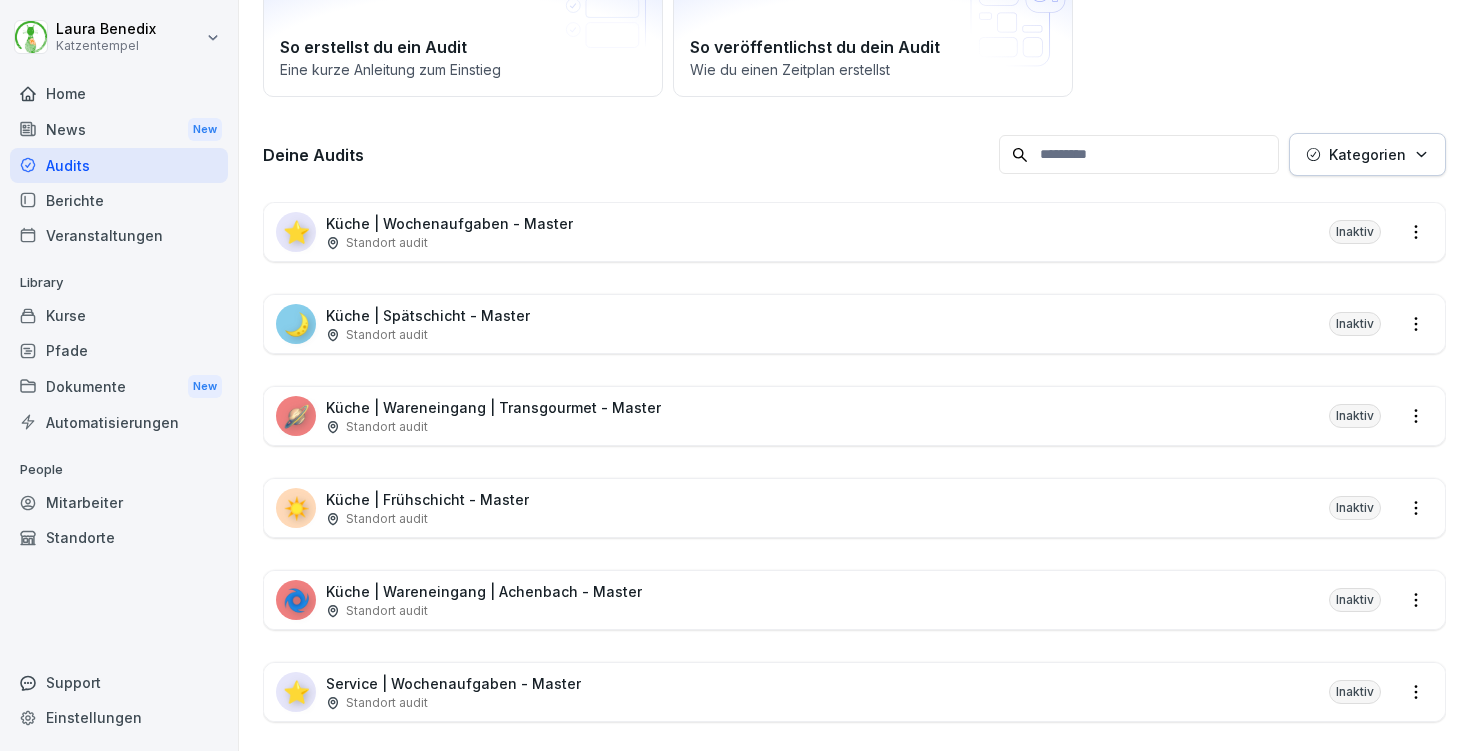 scroll, scrollTop: 179, scrollLeft: 0, axis: vertical 